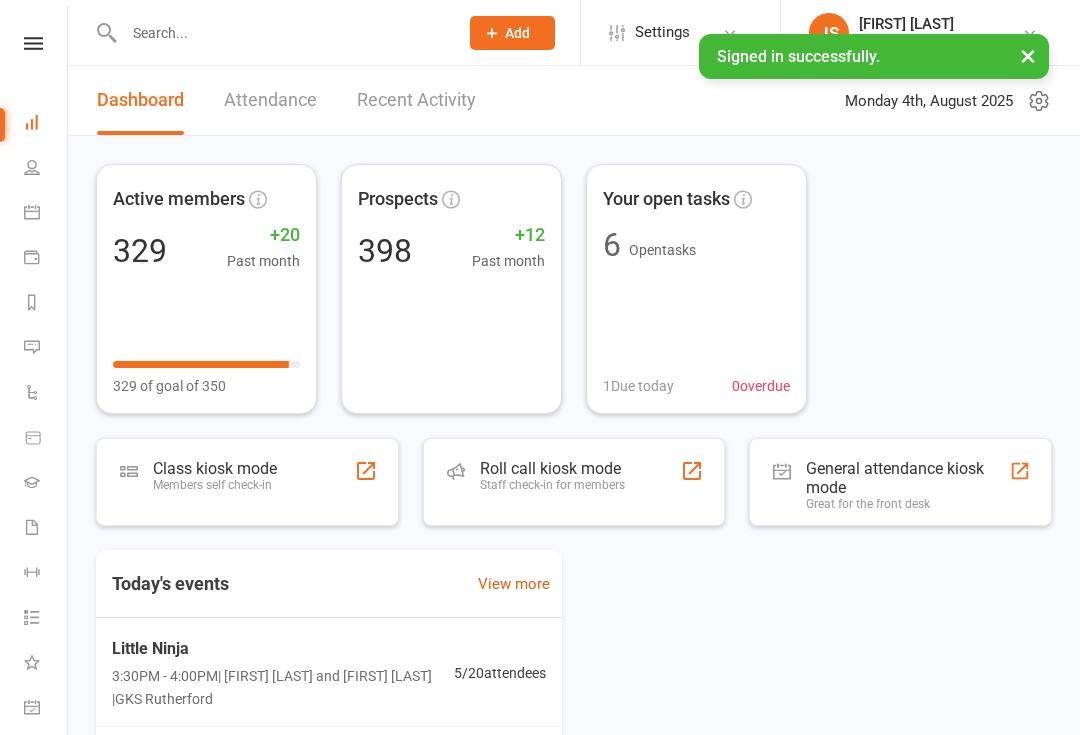 scroll, scrollTop: 0, scrollLeft: 0, axis: both 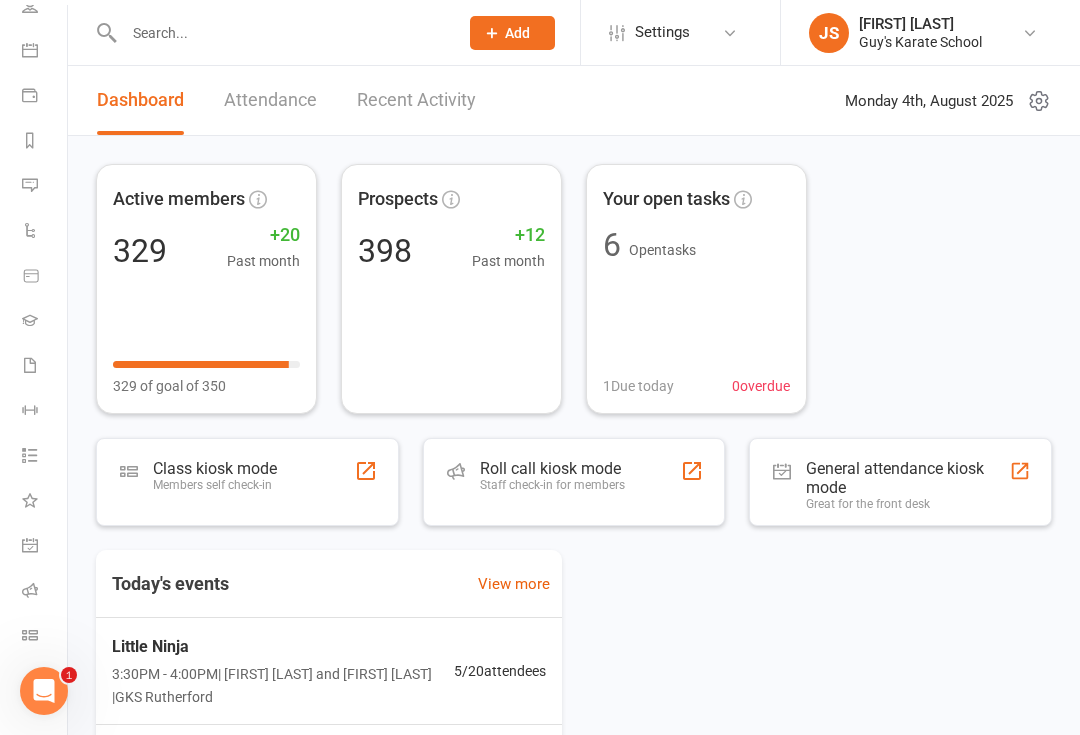 click at bounding box center (30, 635) 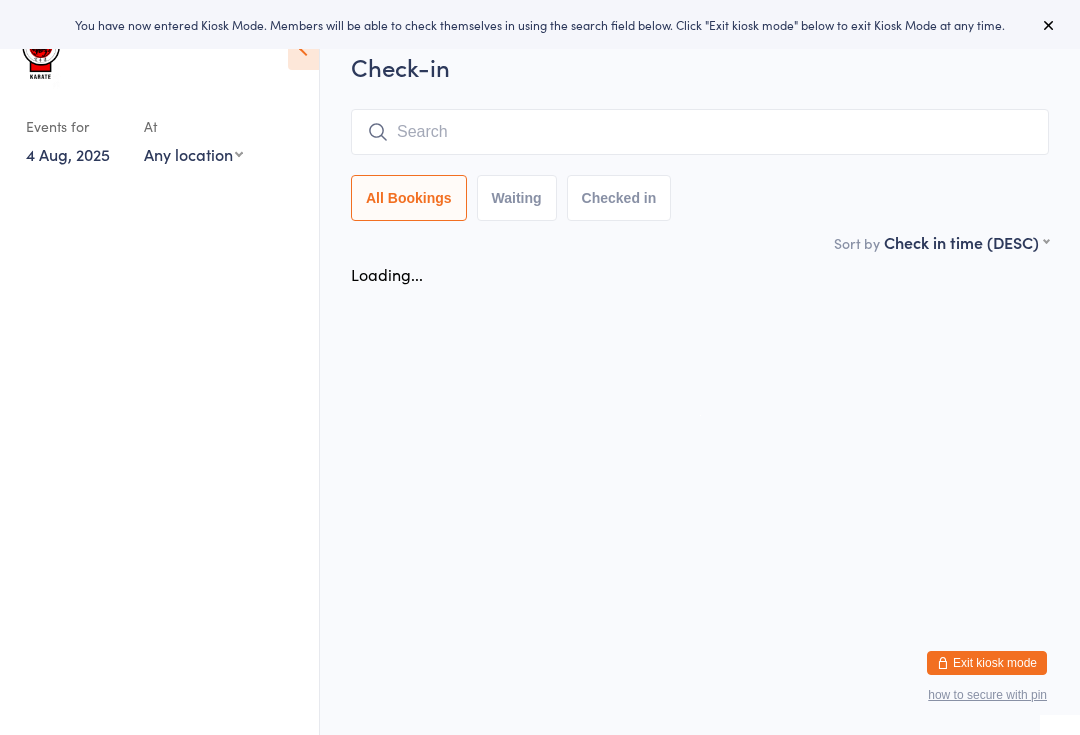 scroll, scrollTop: 0, scrollLeft: 0, axis: both 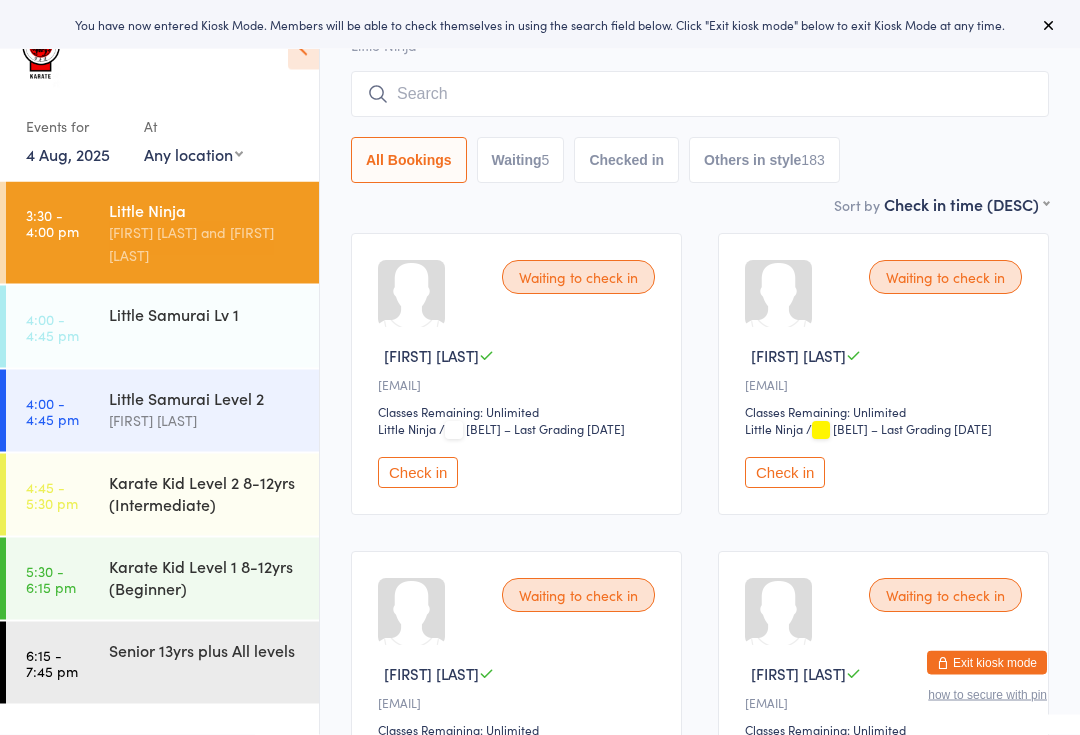 click on "Check in" at bounding box center [785, 473] 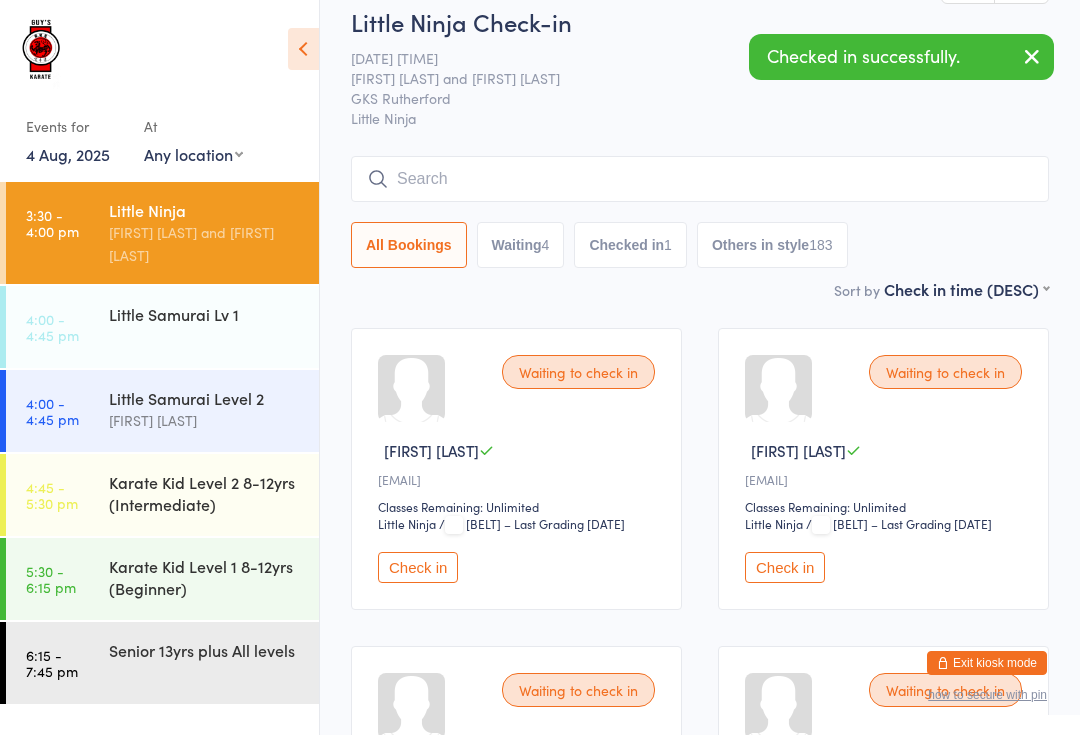 scroll, scrollTop: 0, scrollLeft: 0, axis: both 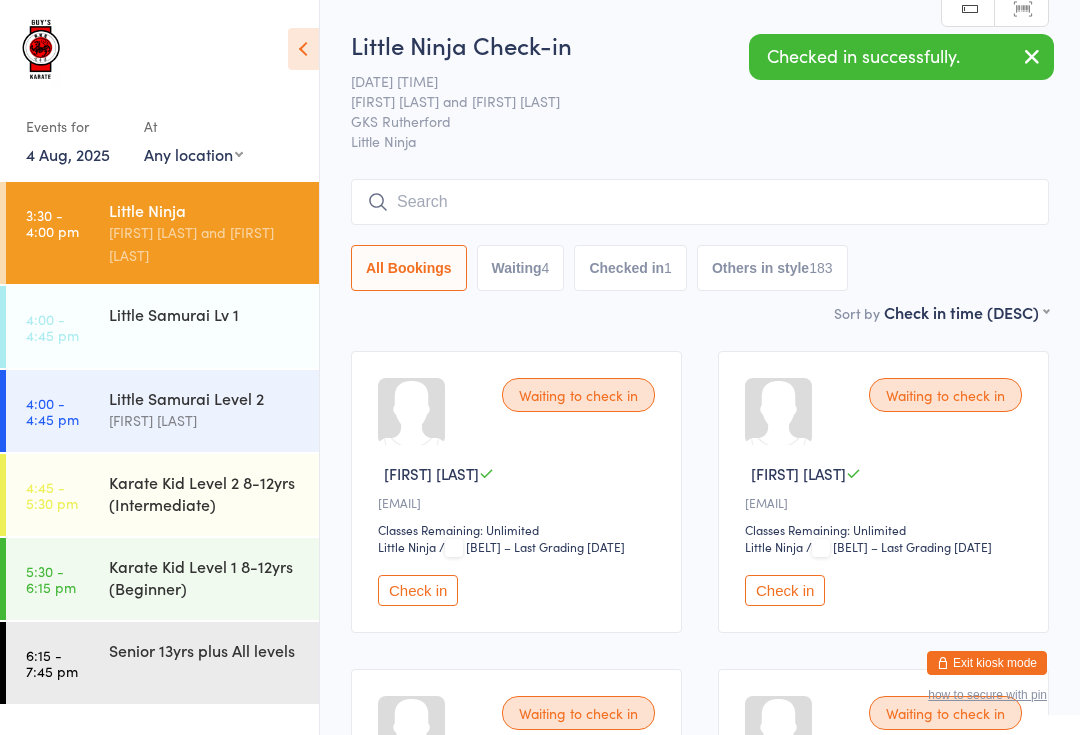 click on "Little Ninja" at bounding box center [205, 210] 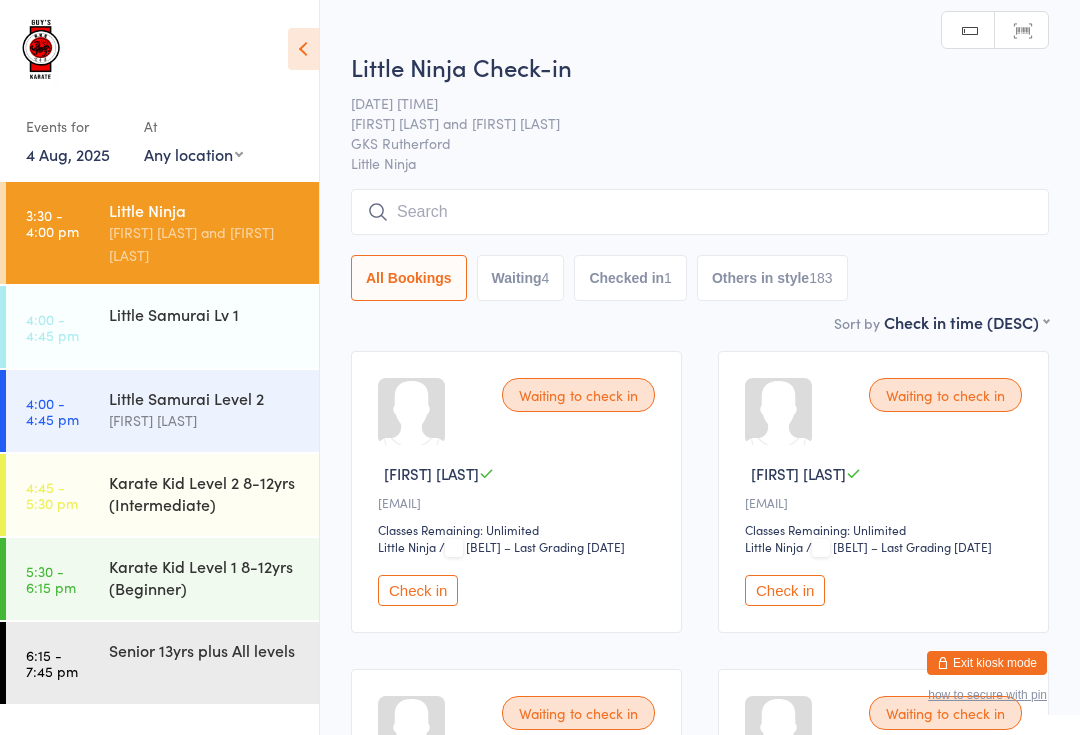 click on "Little Samurai Lv 1" at bounding box center (214, 314) 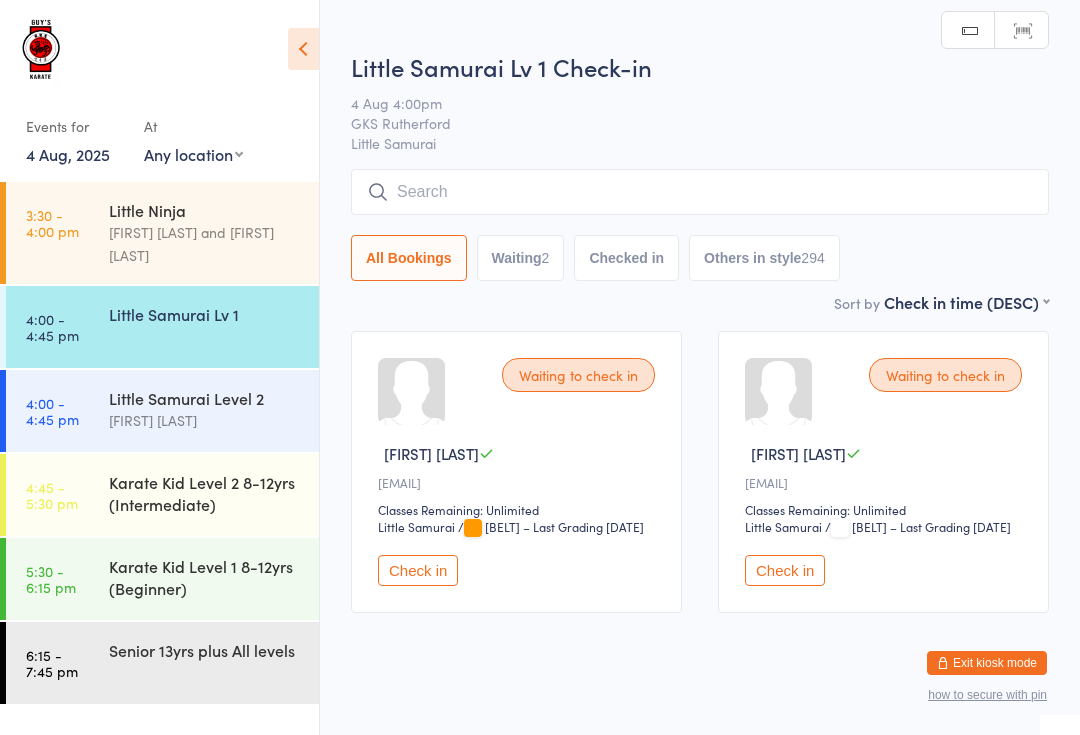 click on "Little Ninja" at bounding box center (205, 210) 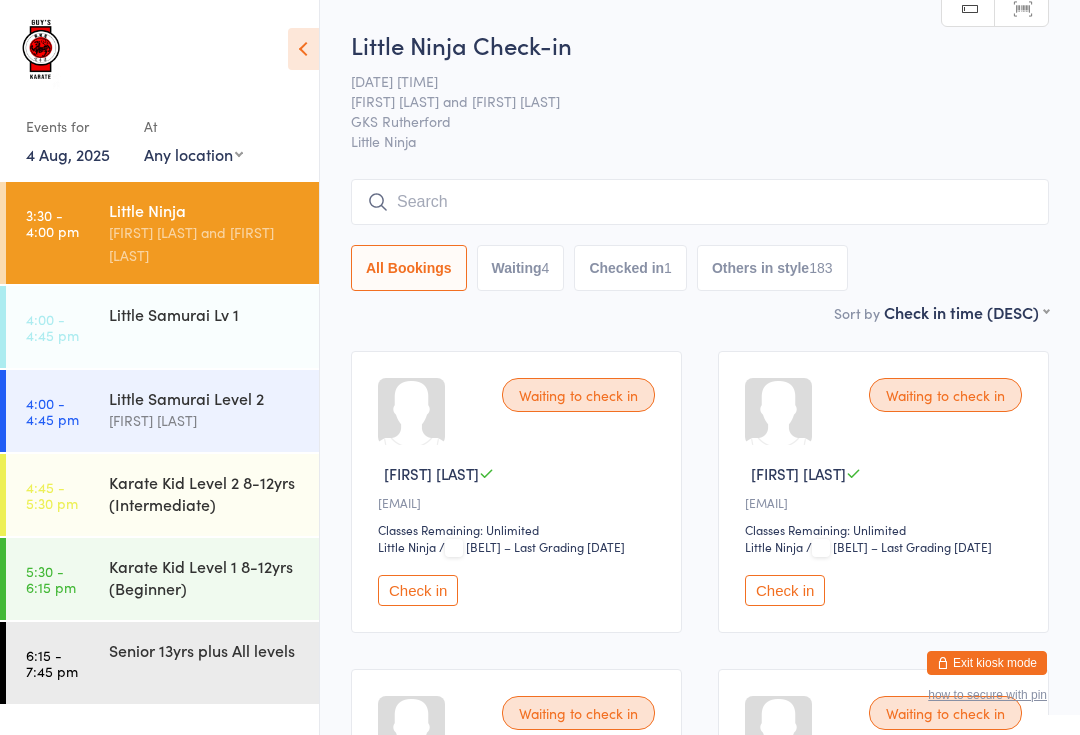 click on "Check in" at bounding box center (418, 590) 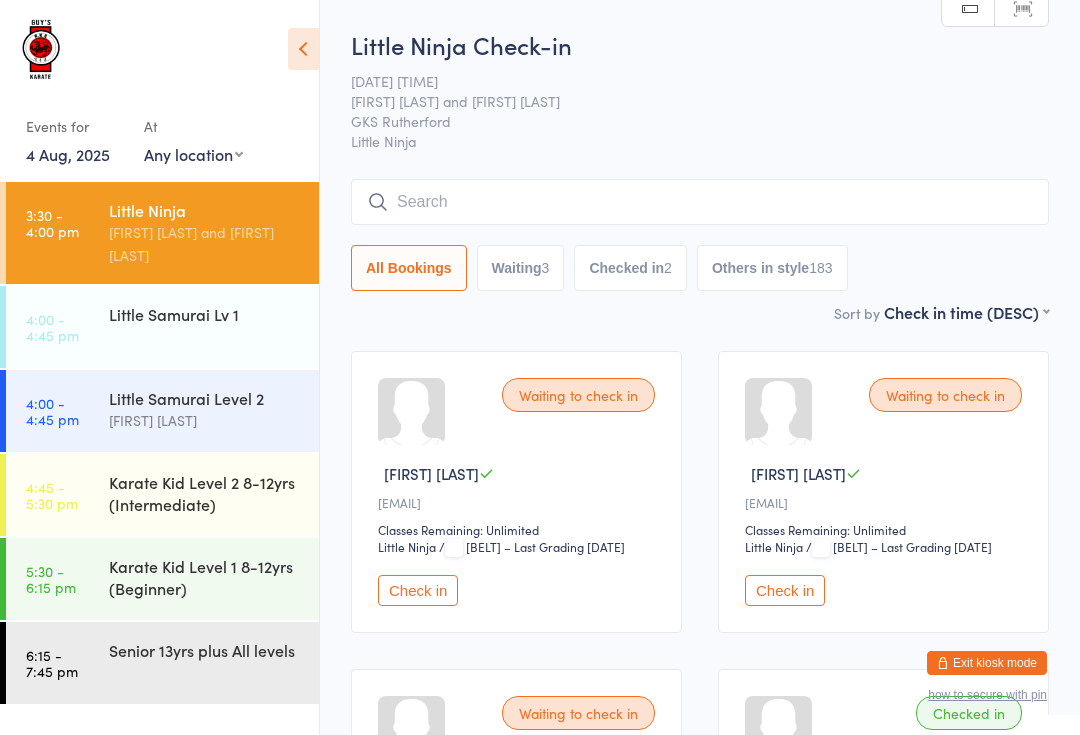 click on "[FIRST] [LAST] and [FIRST] [LAST]" at bounding box center [205, 244] 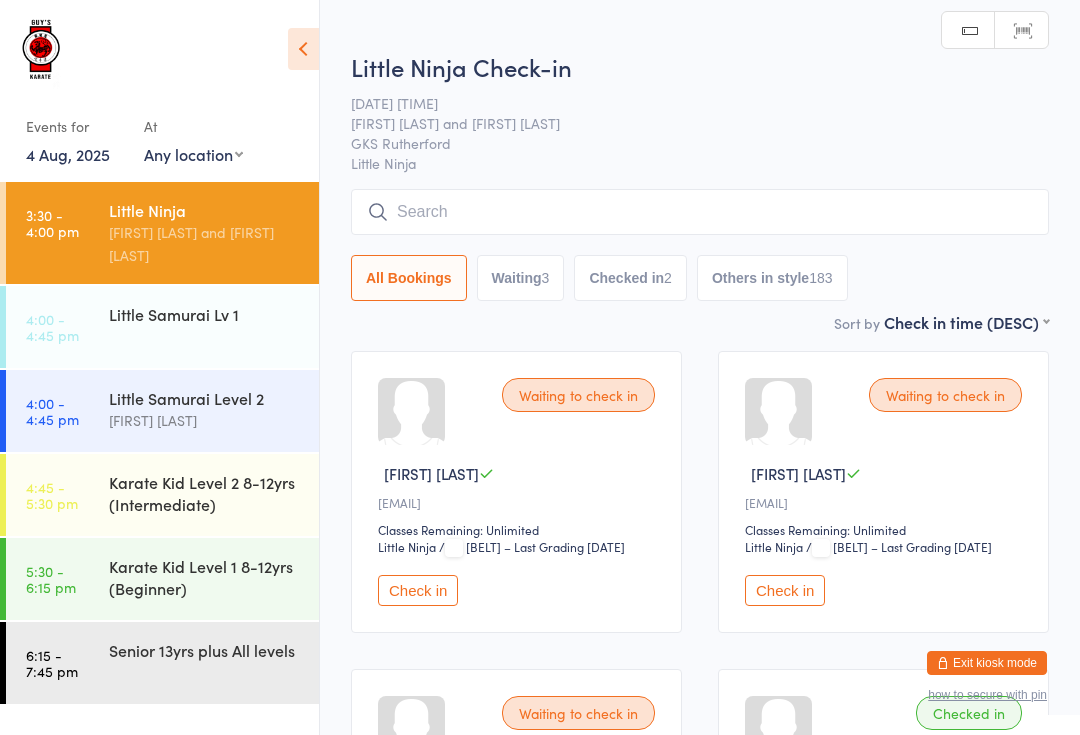 click at bounding box center (700, 212) 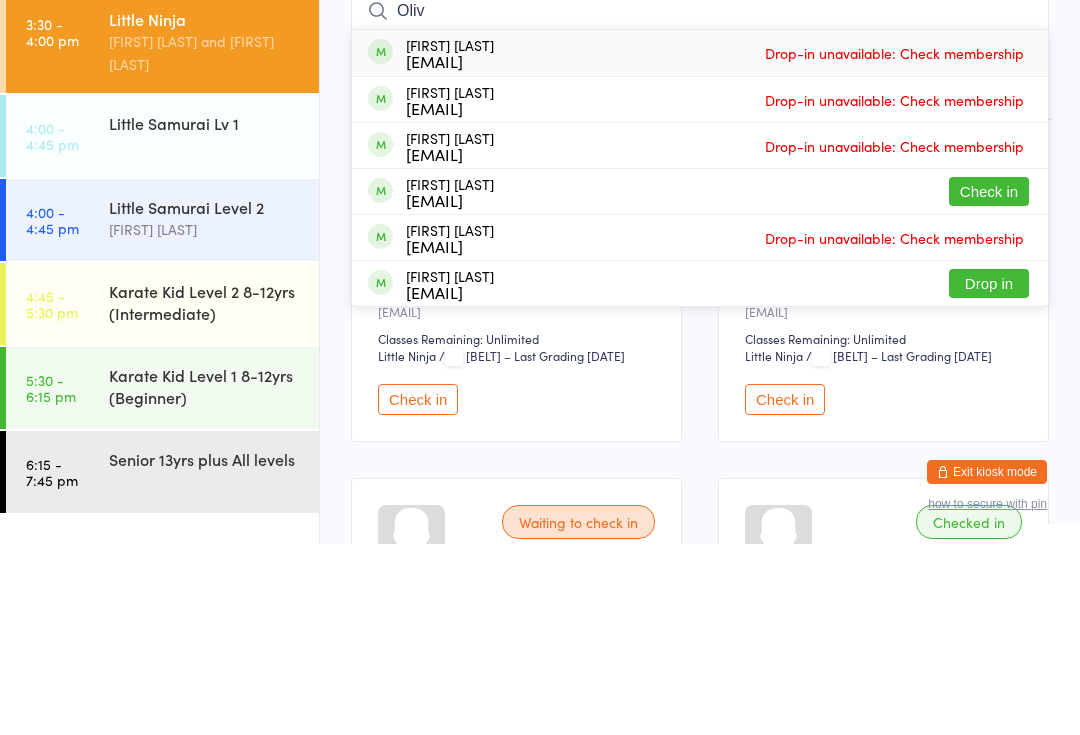 type on "Oliv" 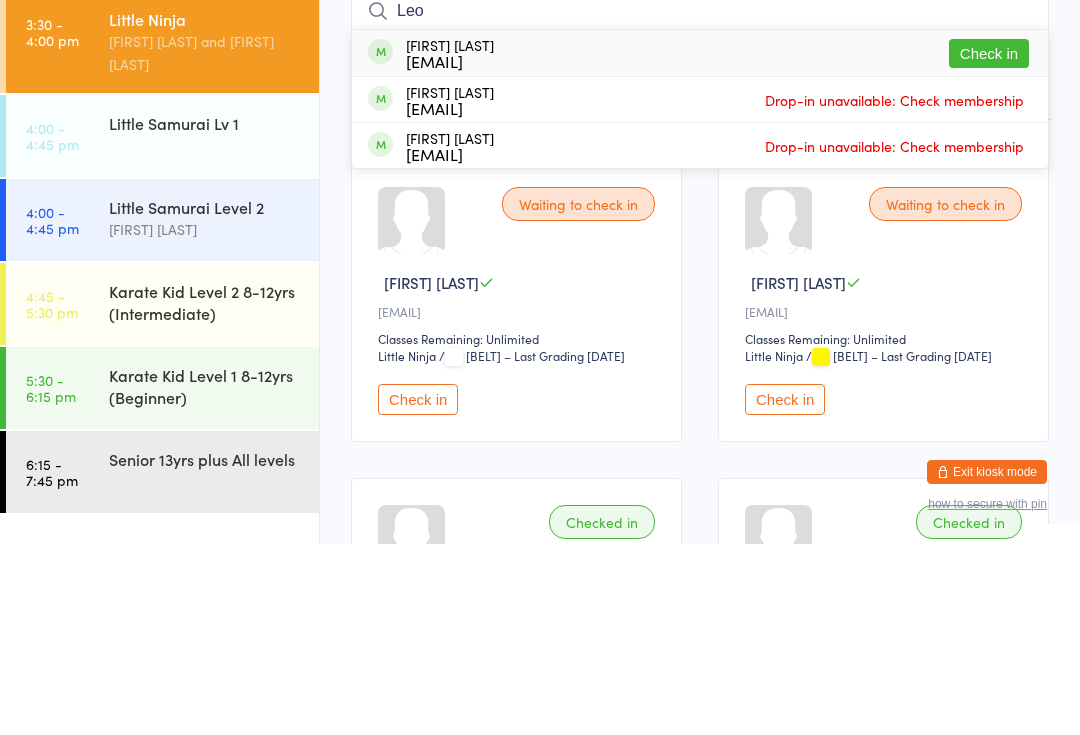 type on "Leo" 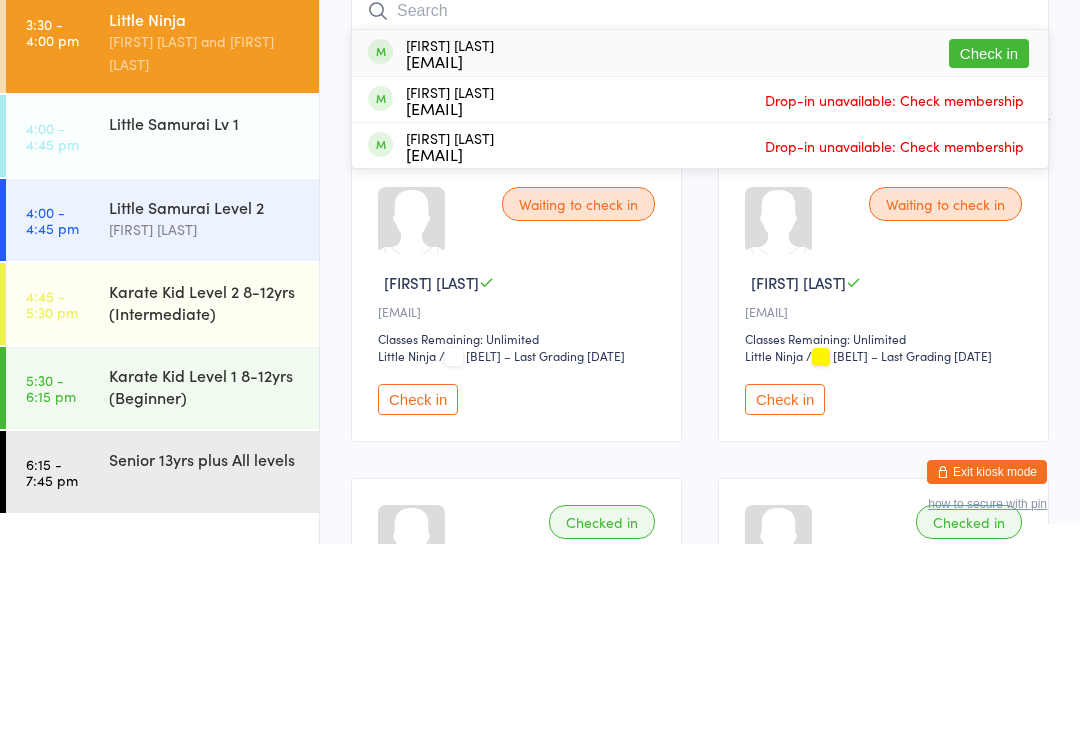 scroll, scrollTop: 191, scrollLeft: 0, axis: vertical 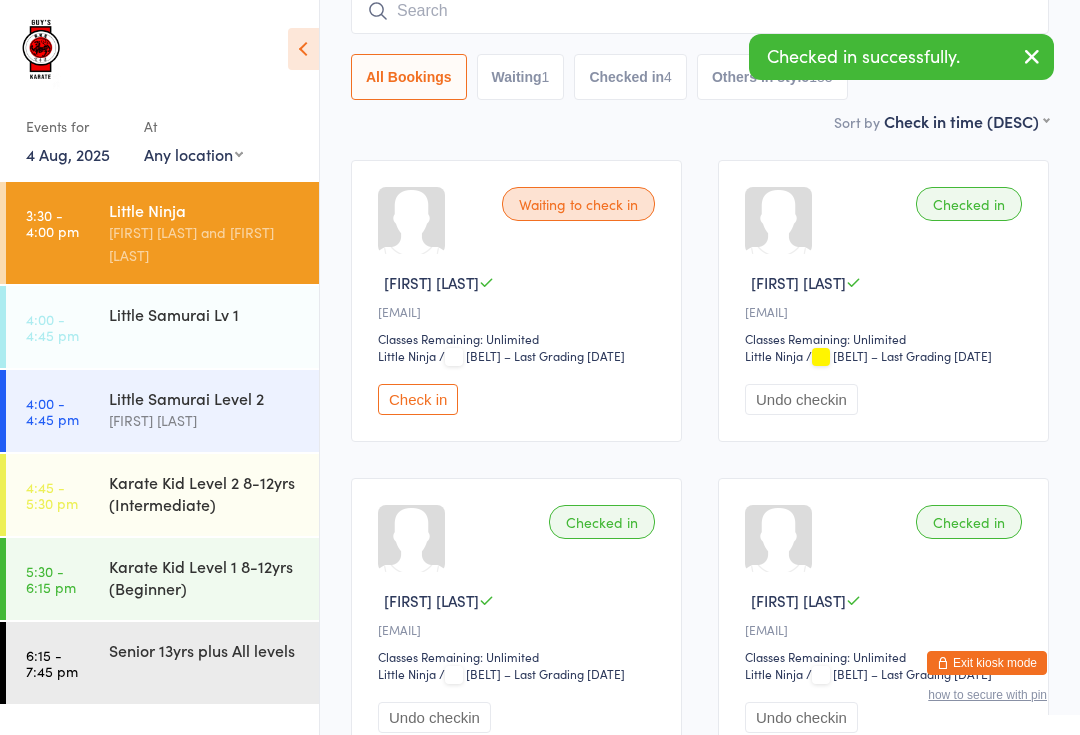 click on "Little Samurai Lv 1" at bounding box center [214, 314] 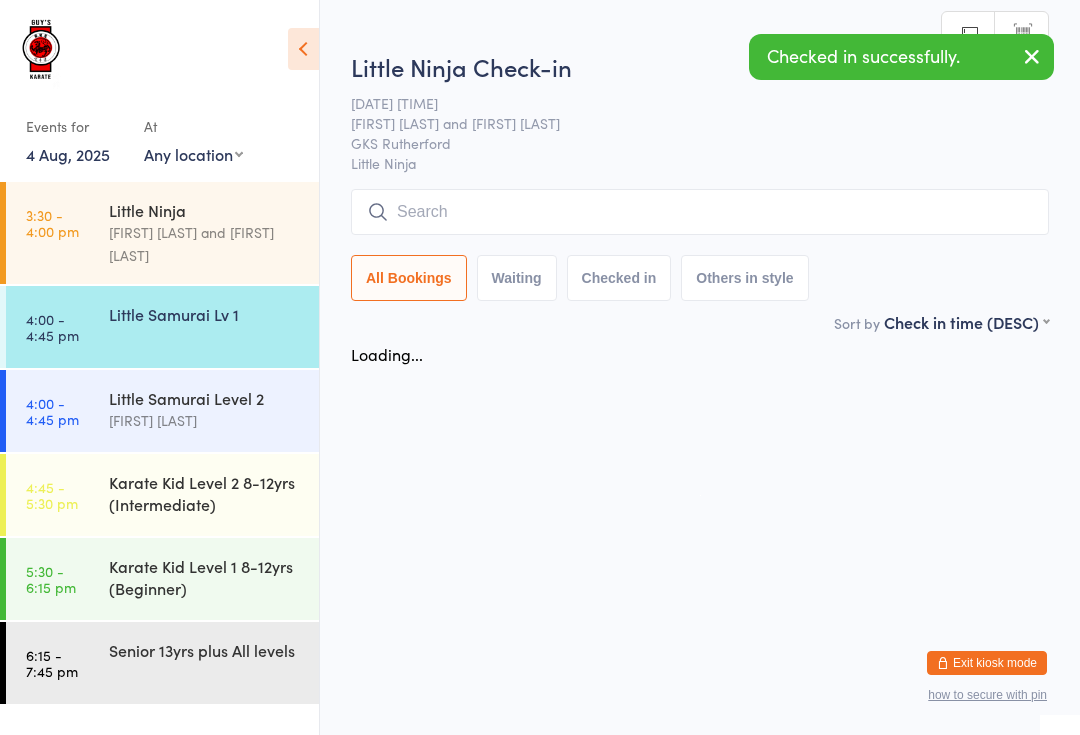 scroll, scrollTop: 0, scrollLeft: 0, axis: both 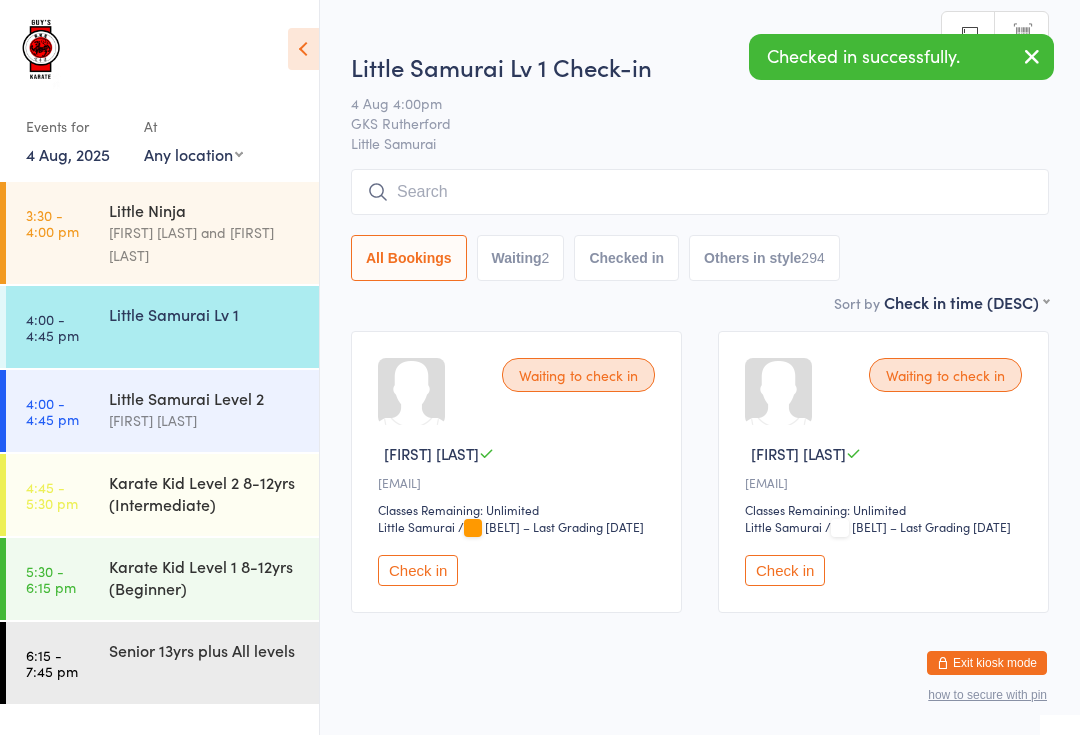 click at bounding box center (700, 192) 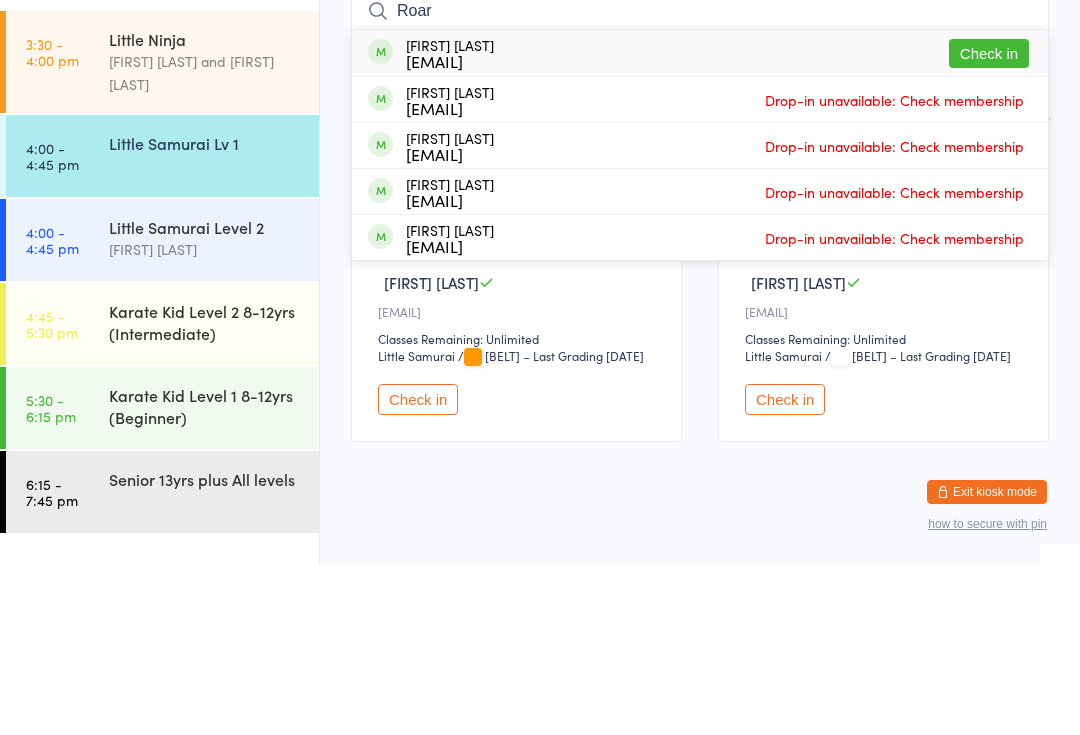 type on "Roar" 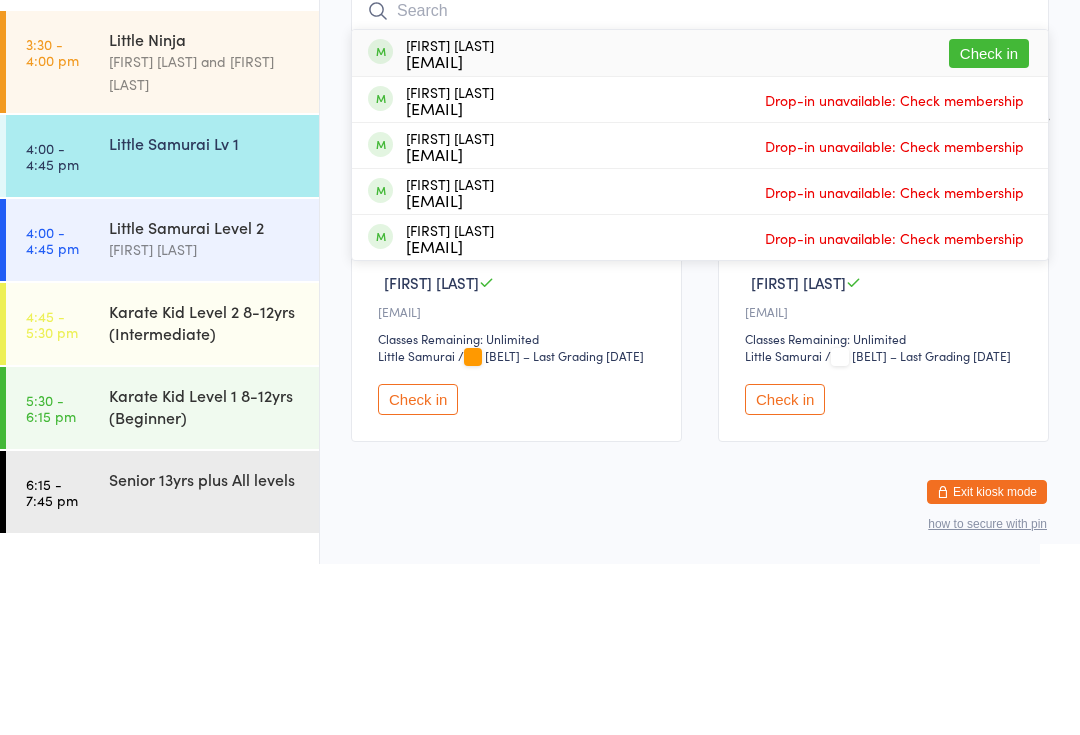 scroll, scrollTop: 60, scrollLeft: 0, axis: vertical 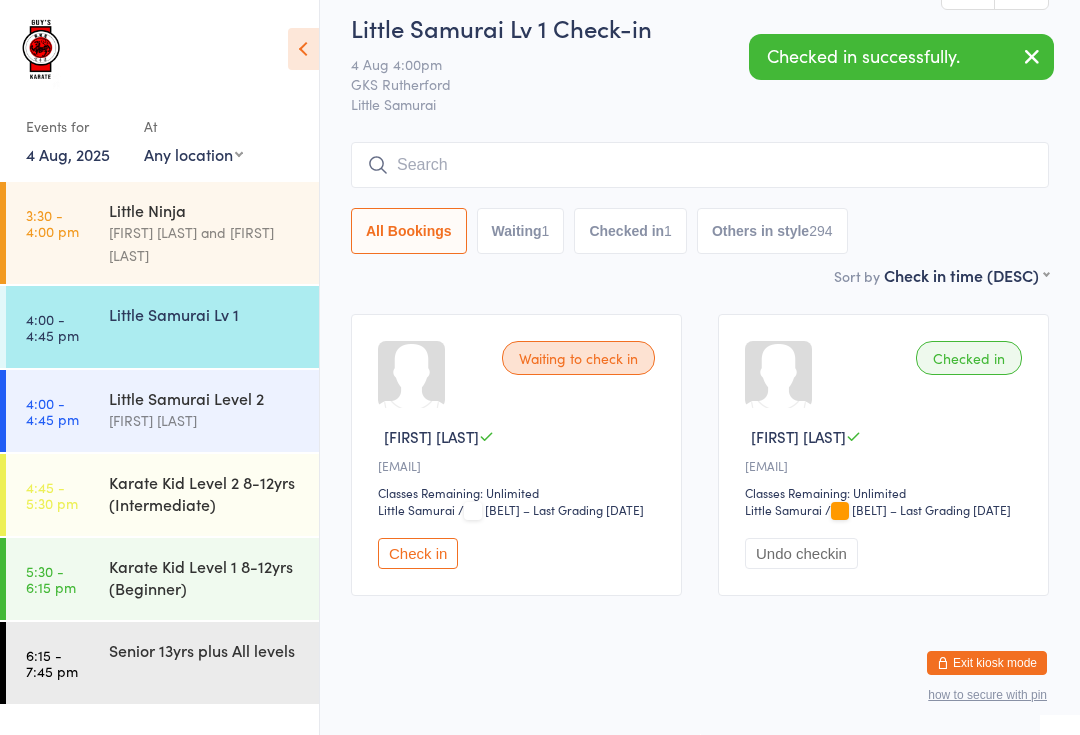 click on "Little Ninja" at bounding box center [205, 210] 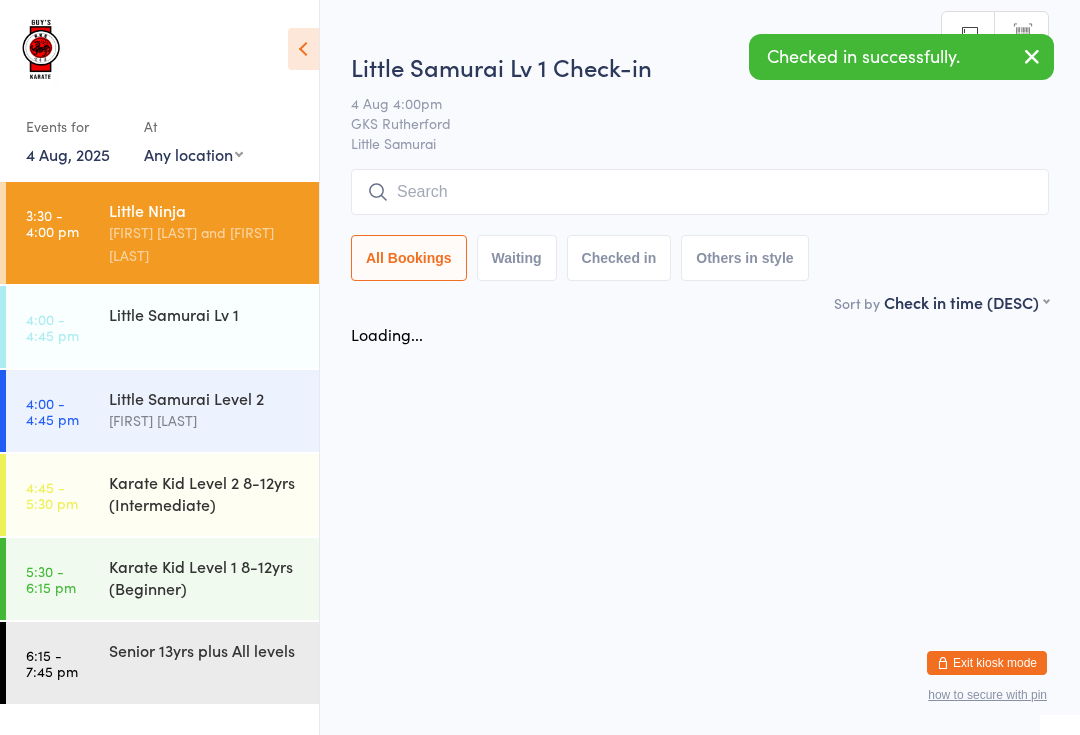 scroll, scrollTop: 0, scrollLeft: 0, axis: both 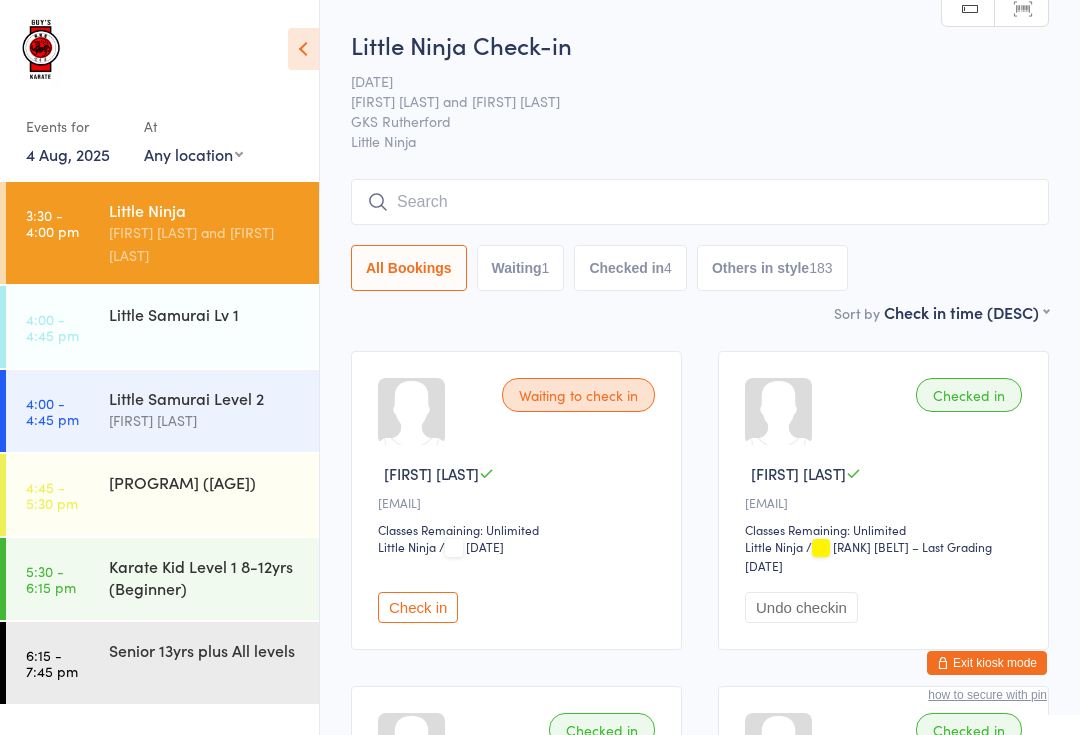 click on "Little Samurai Level 2" at bounding box center [205, 398] 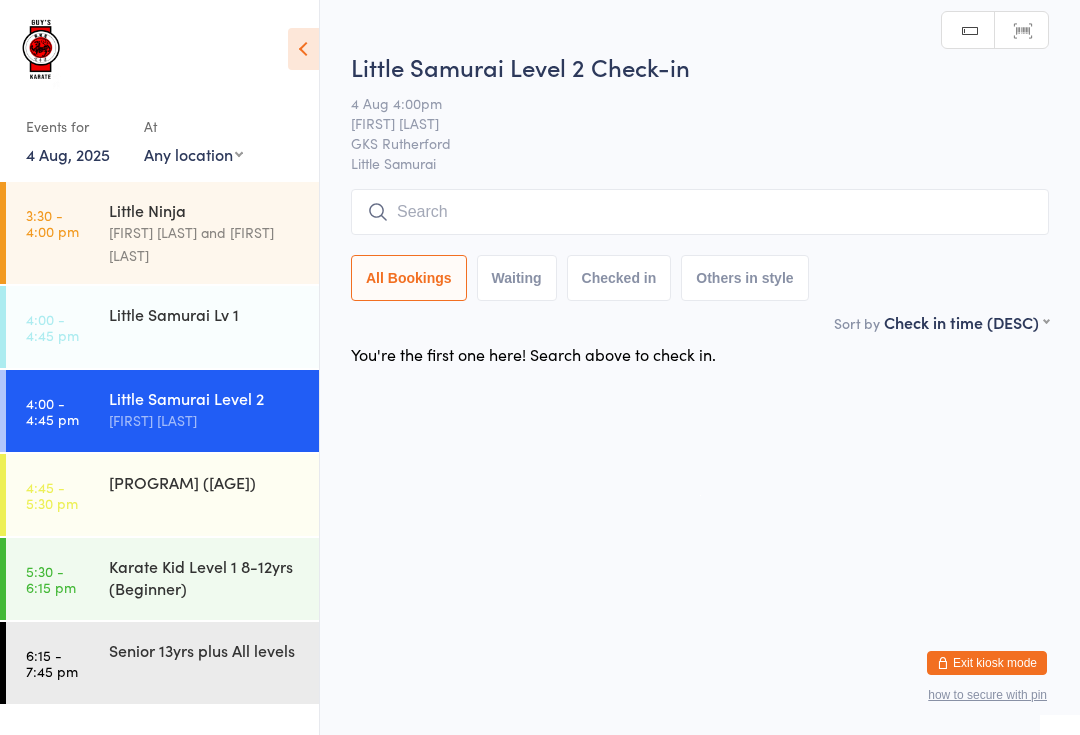 click at bounding box center (700, 212) 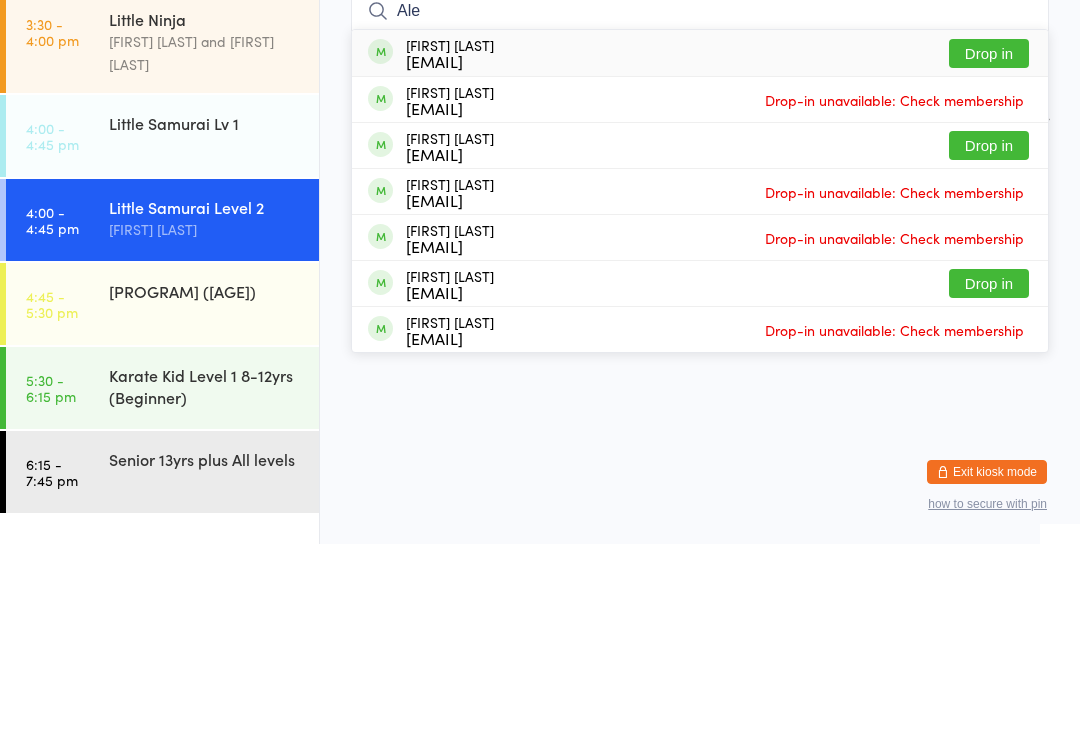 type on "Ale" 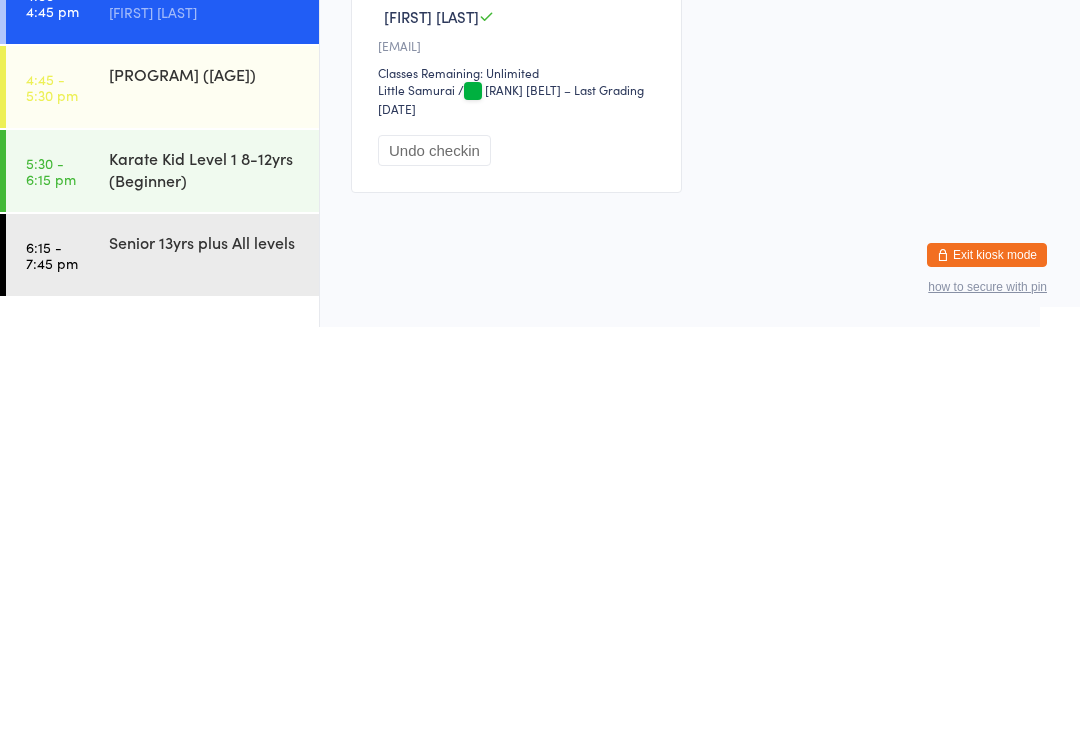 scroll, scrollTop: 80, scrollLeft: 0, axis: vertical 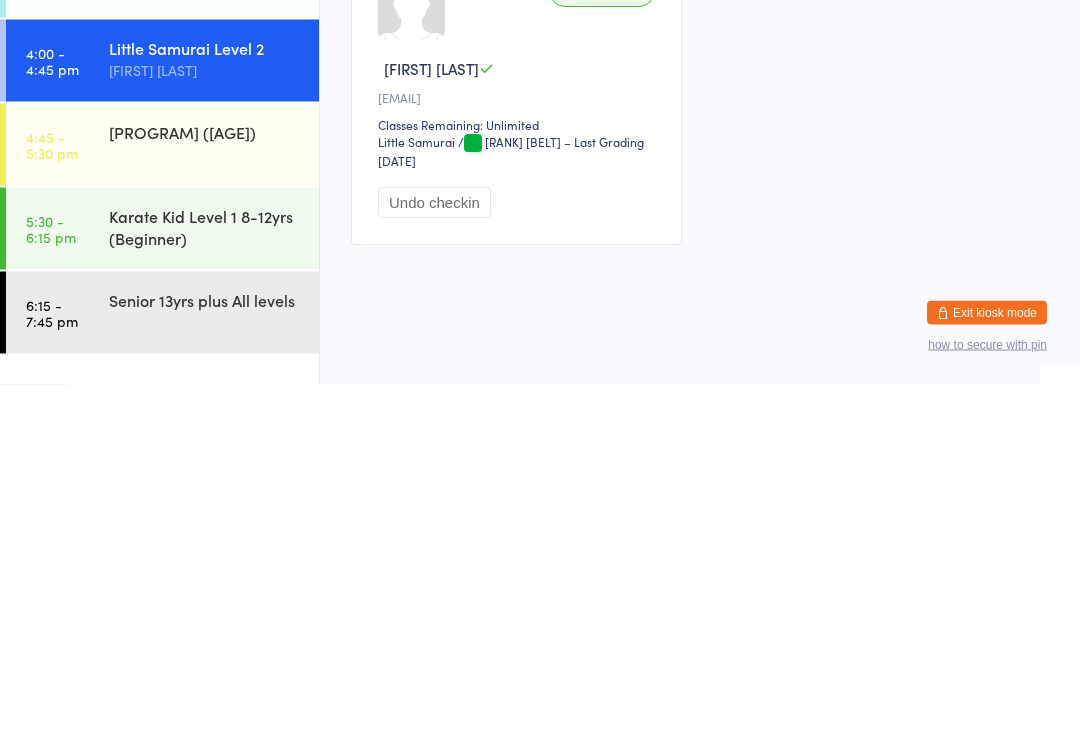 click on "Karate Kid Level 2 [AGE]-[AGE]yrs (Intermediate)" at bounding box center (205, 482) 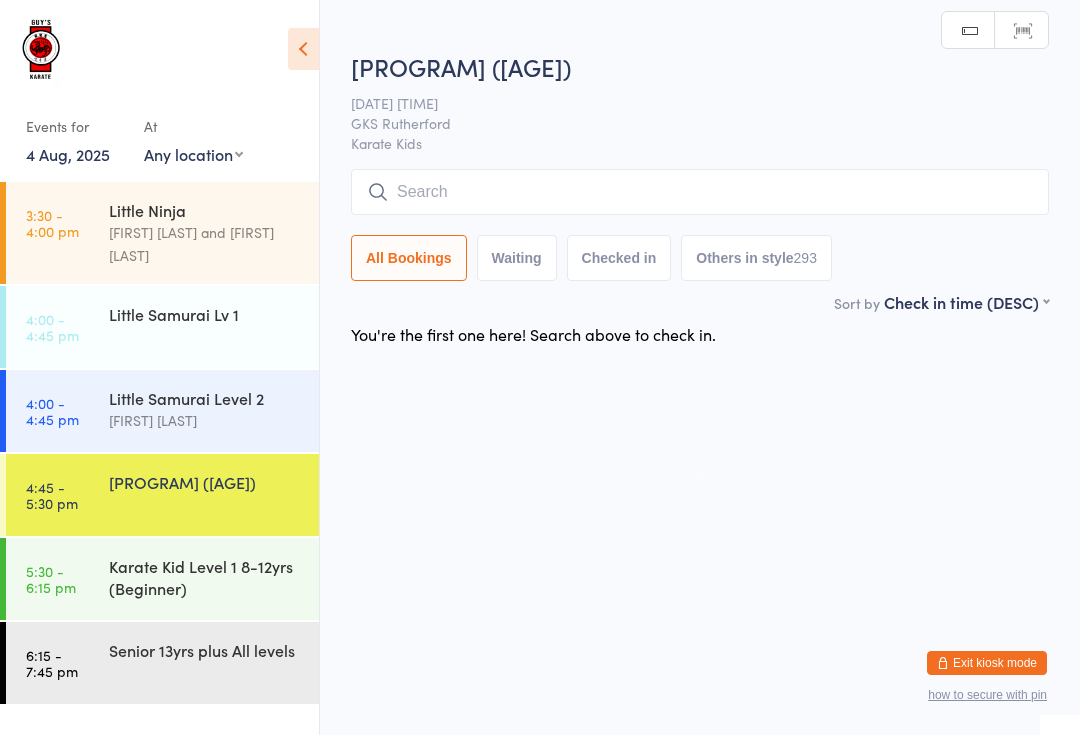 click at bounding box center [700, 192] 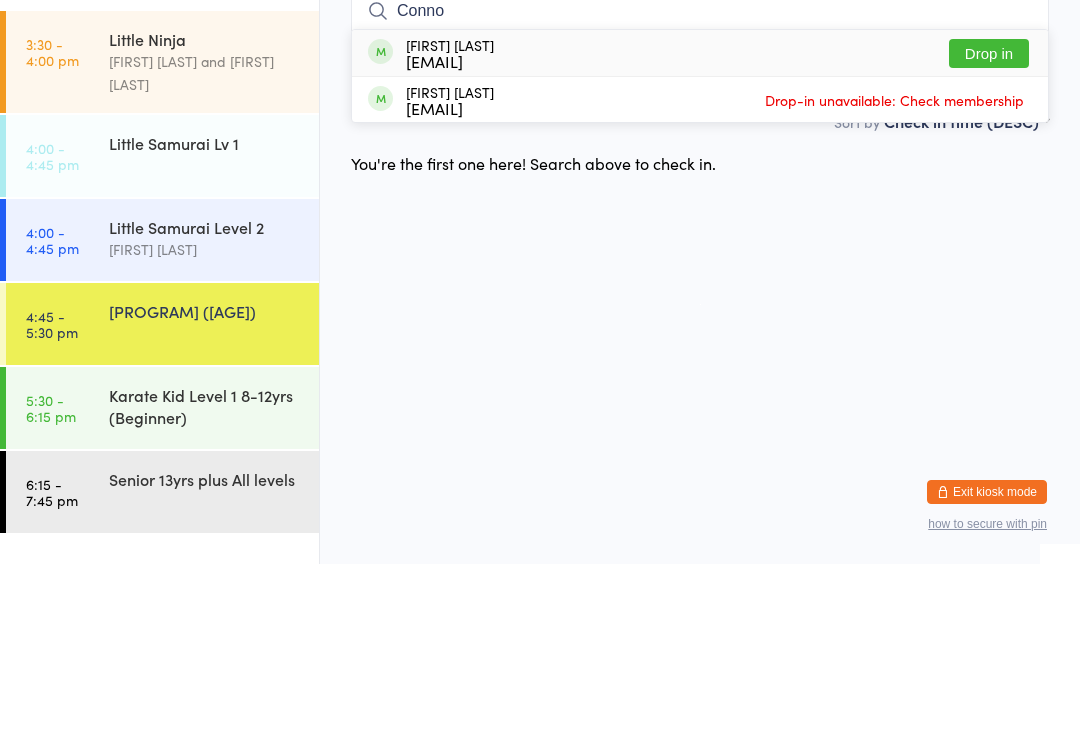 type on "Conno" 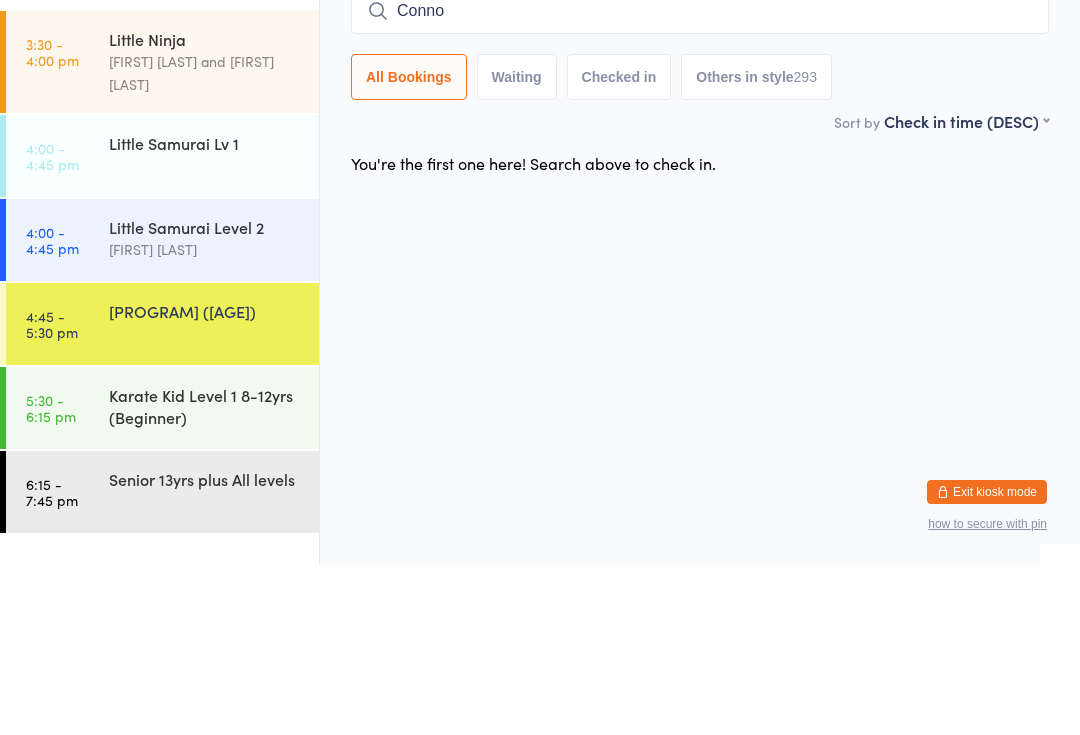 type 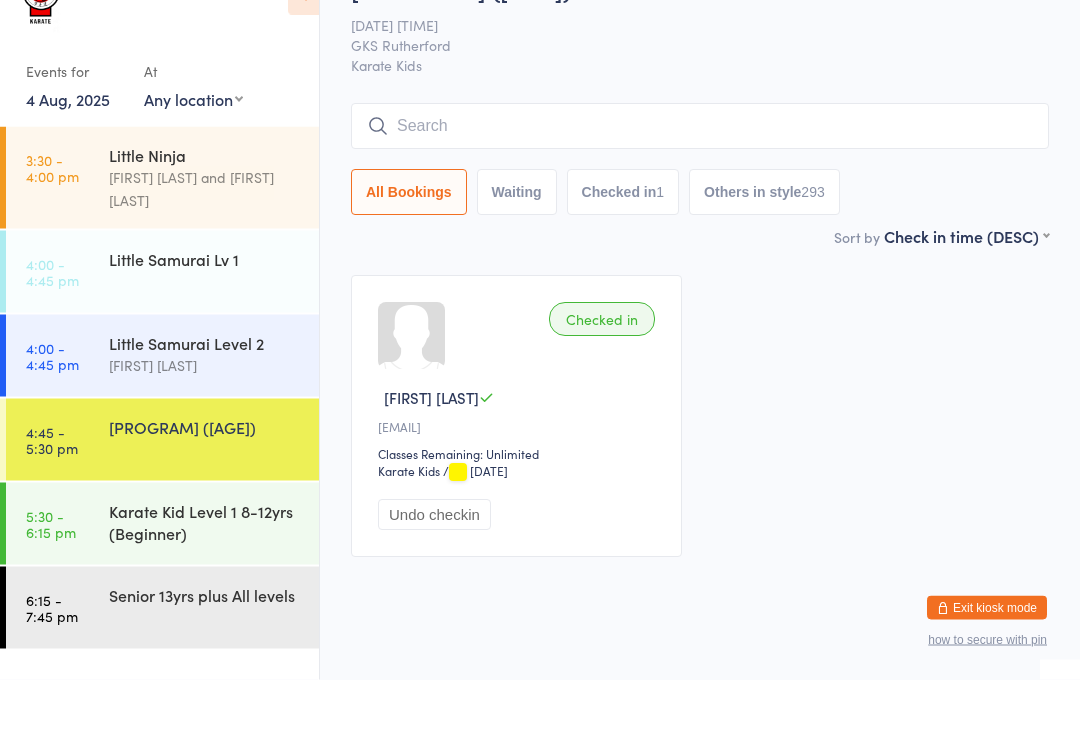click on "Little Samurai Lv 1" at bounding box center (205, 314) 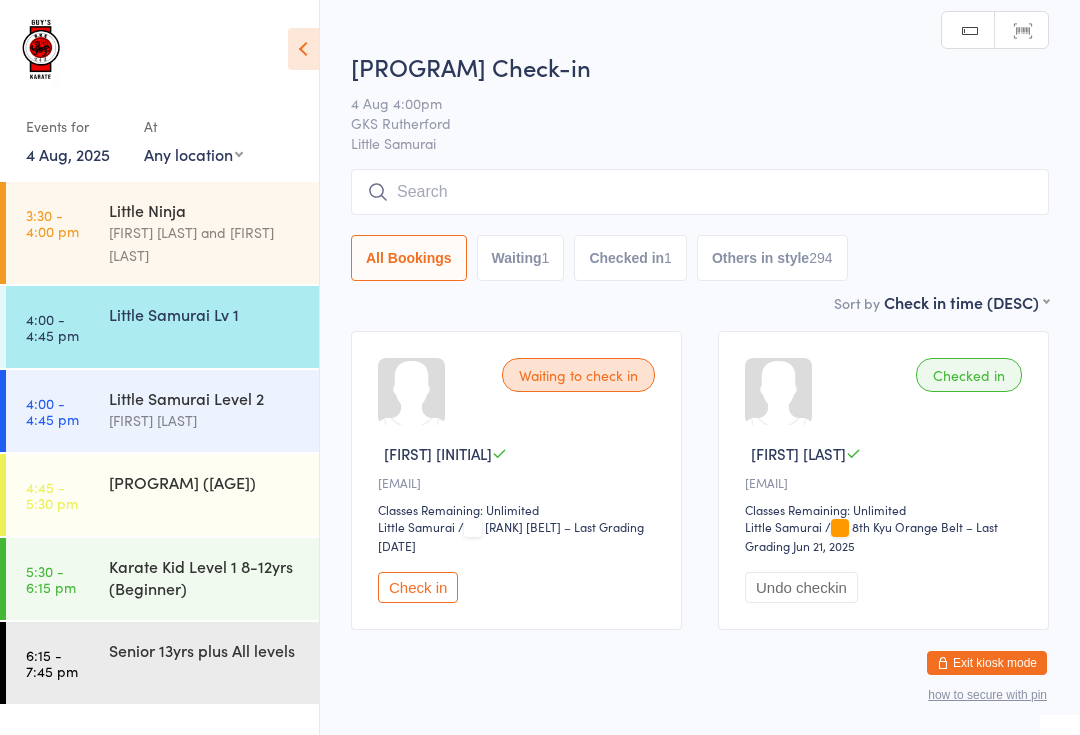 click at bounding box center (700, 192) 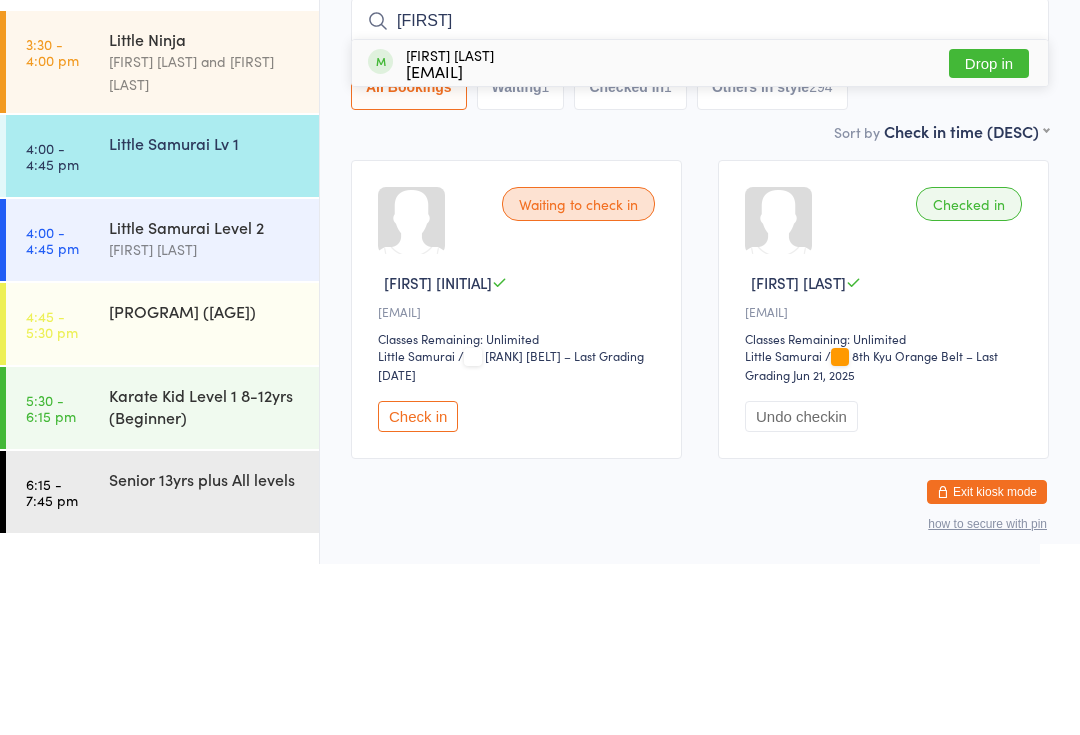 type on "Yoh" 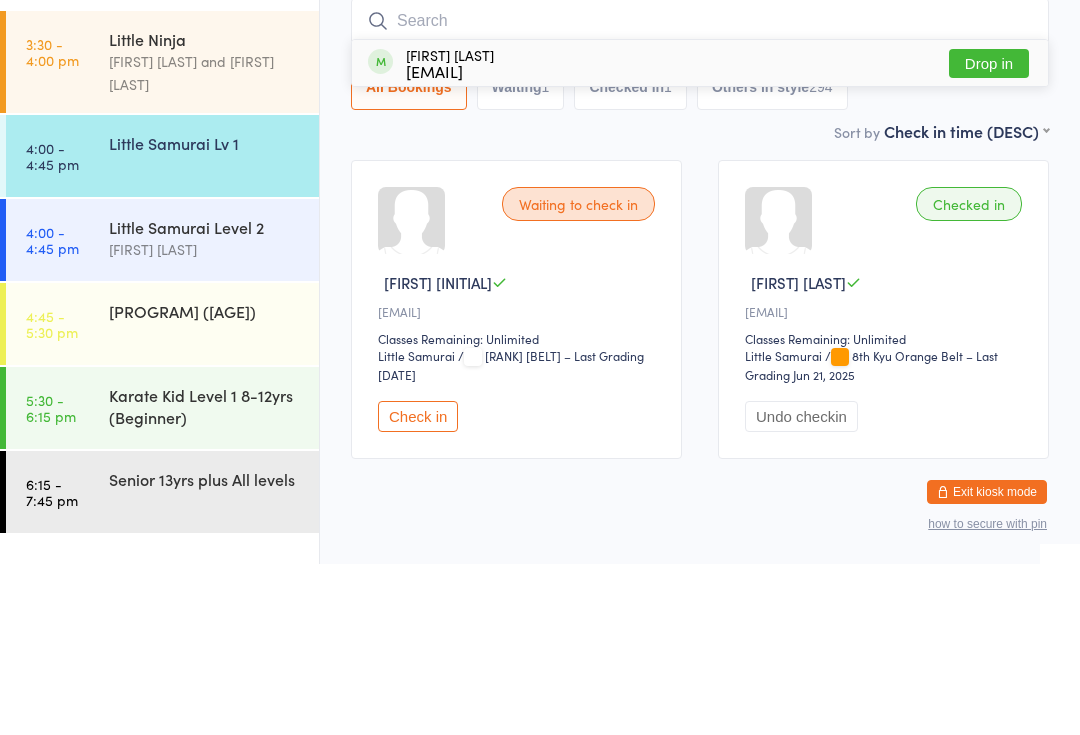 scroll, scrollTop: 60, scrollLeft: 0, axis: vertical 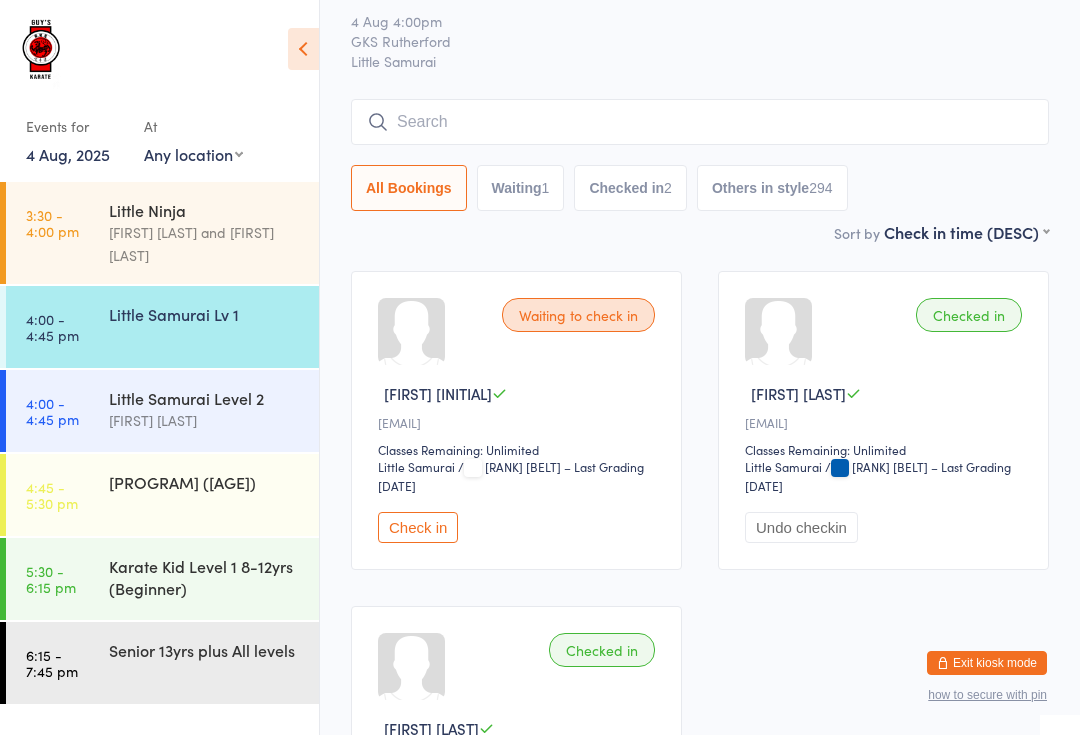 click on "Little Samurai Lv 1" at bounding box center [214, 314] 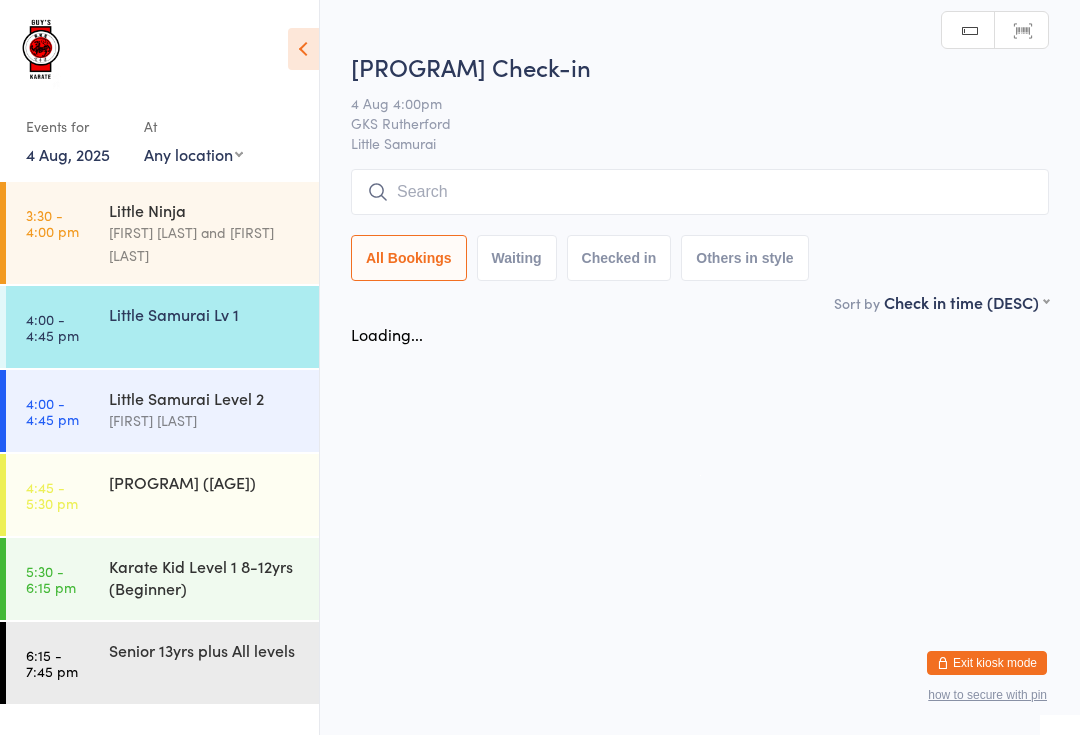scroll, scrollTop: 0, scrollLeft: 0, axis: both 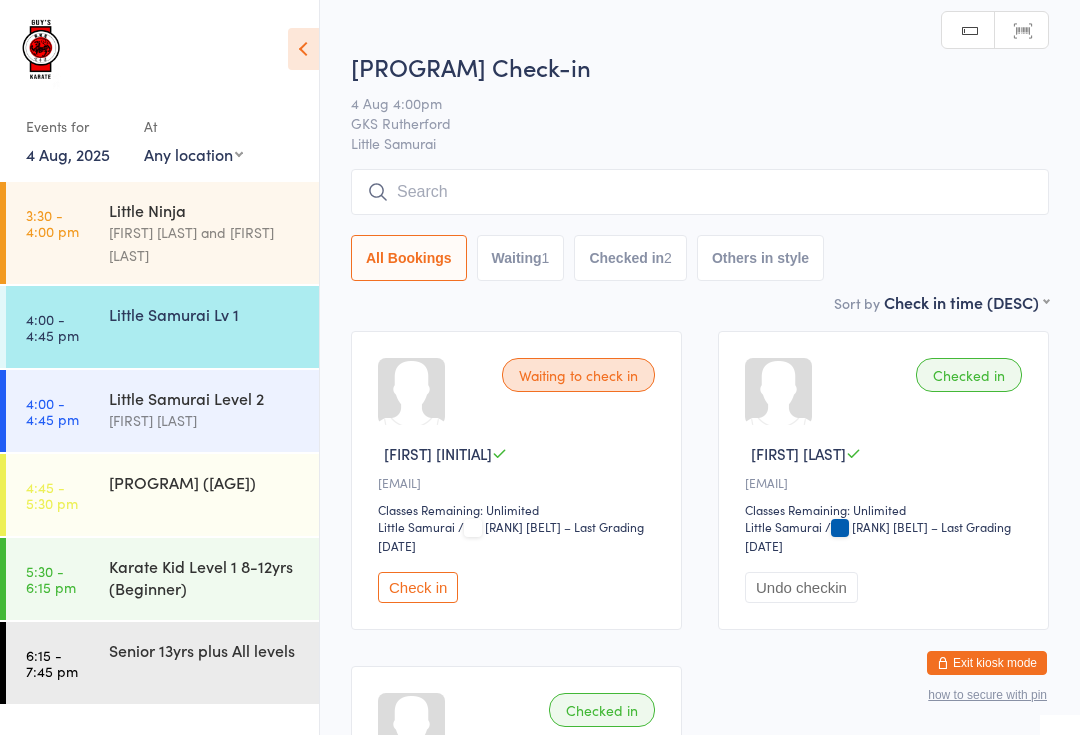 click at bounding box center (700, 192) 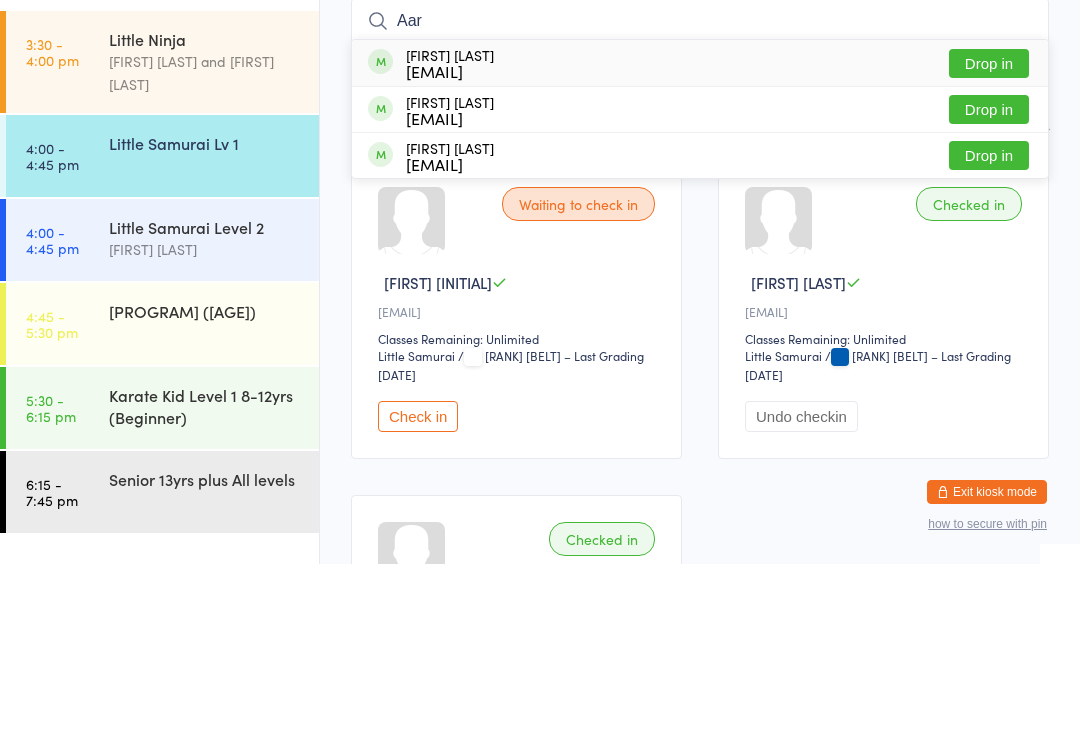 type on "Aar" 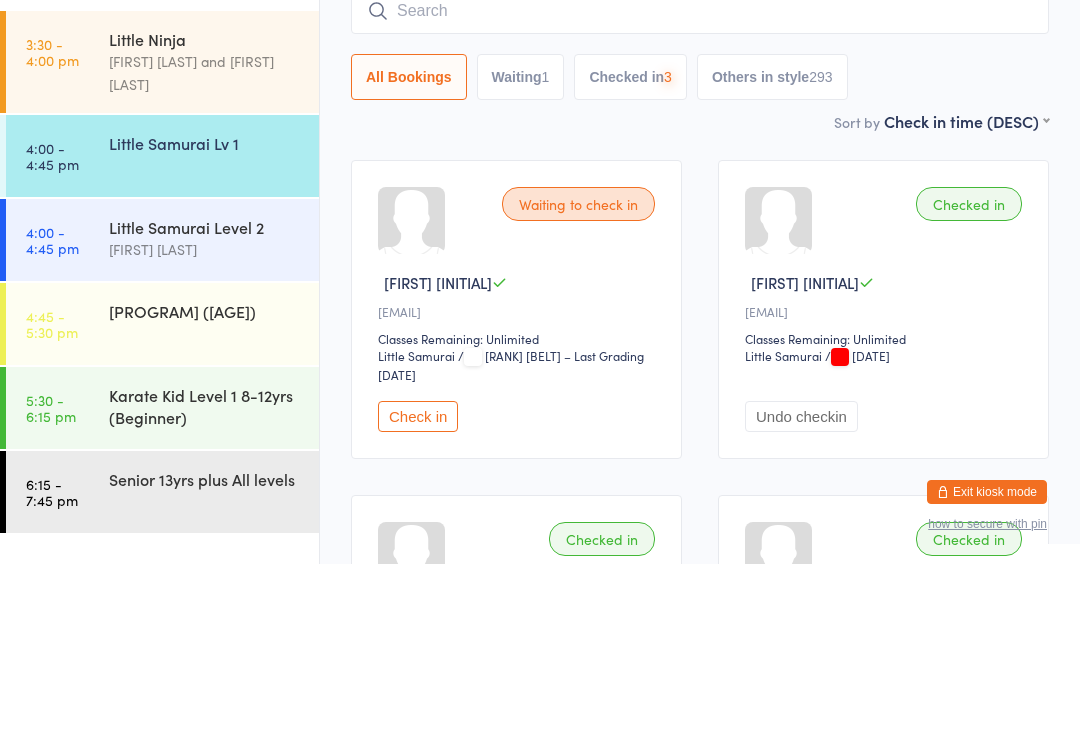 click on "Lindsay Guy" at bounding box center [205, 420] 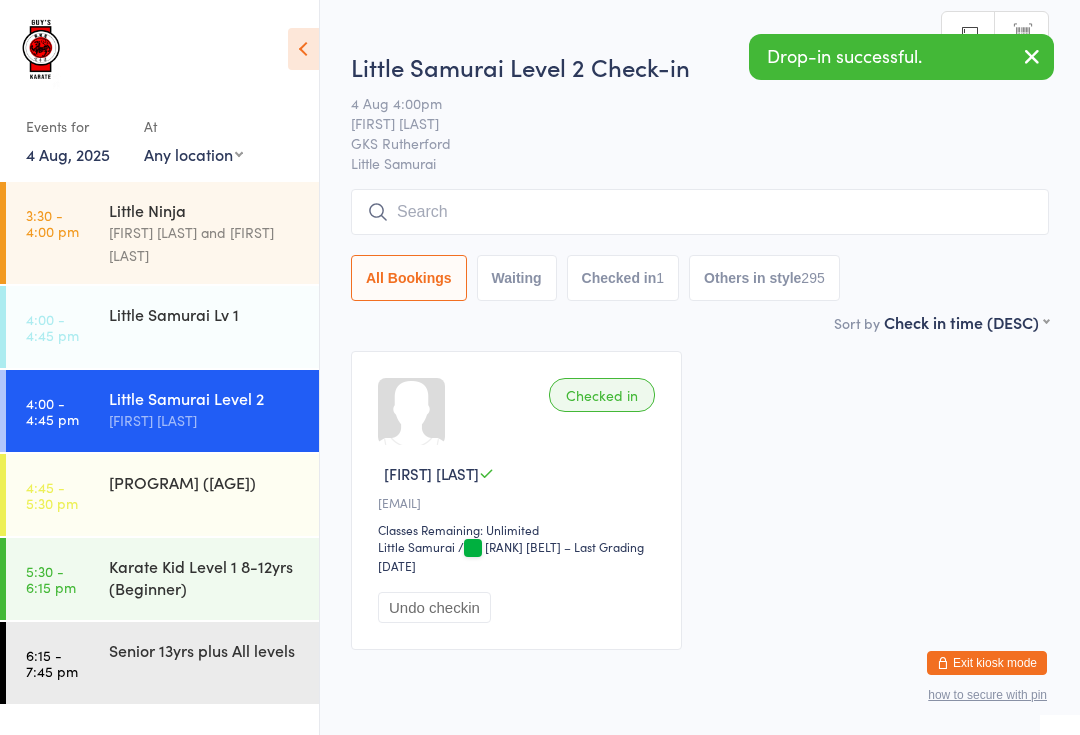 click at bounding box center (700, 212) 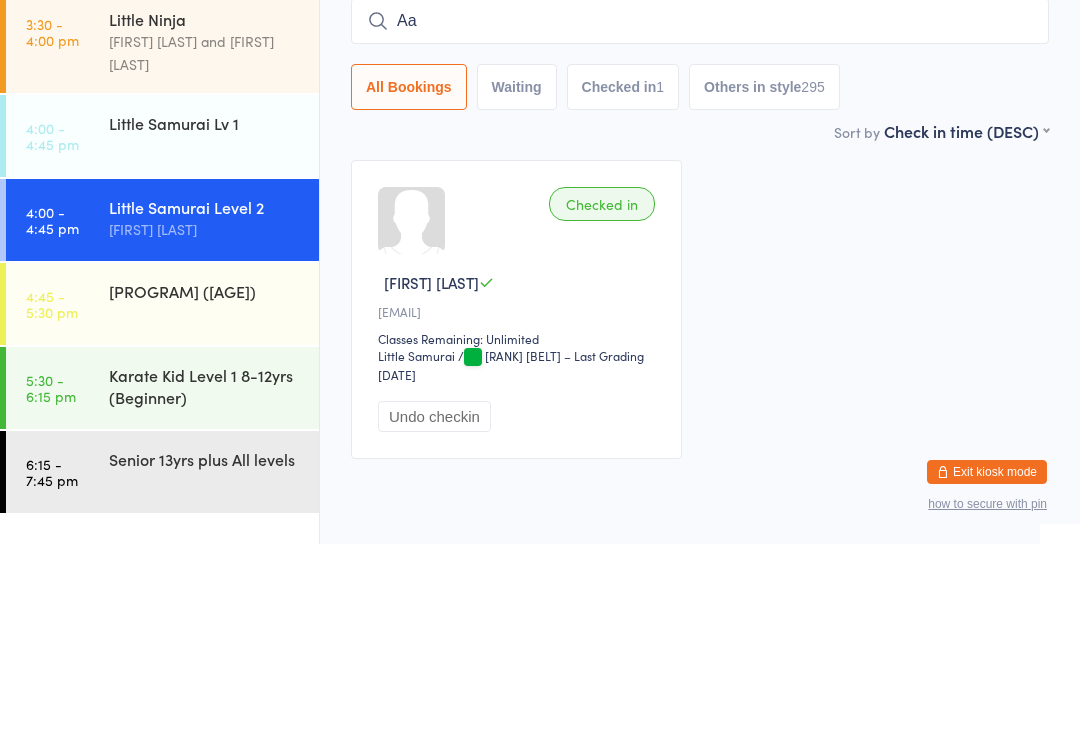 type on "Aar" 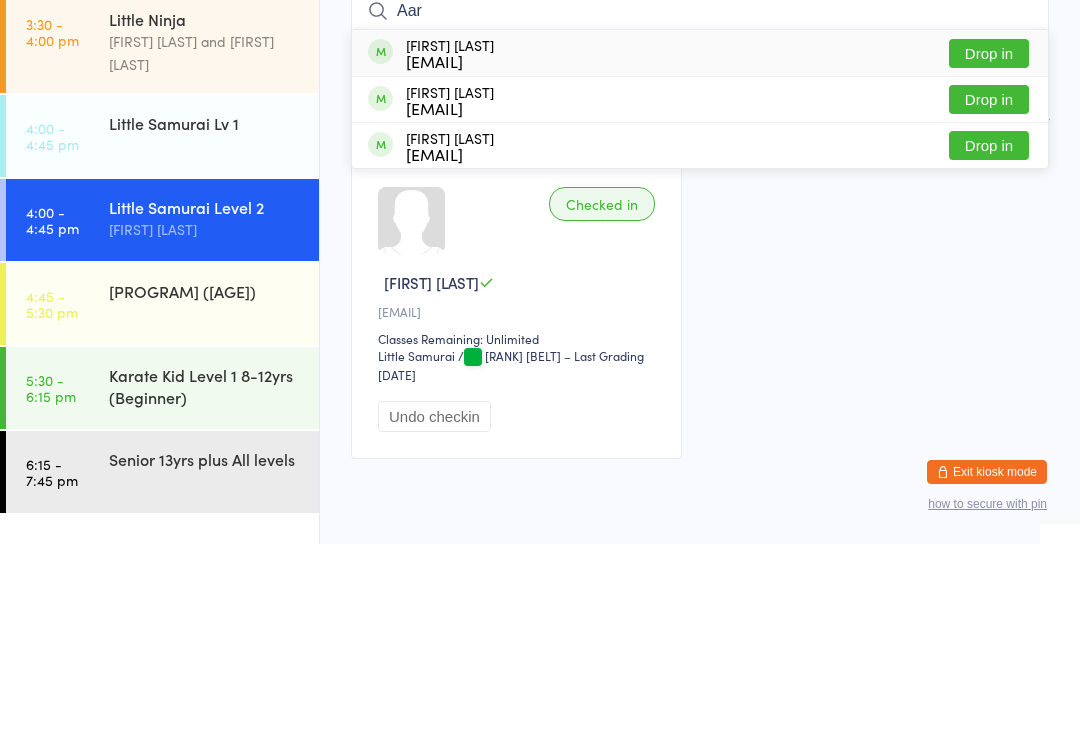 click on "4:00 - 4:45 pm Little Samurai Lv 1" at bounding box center [162, 327] 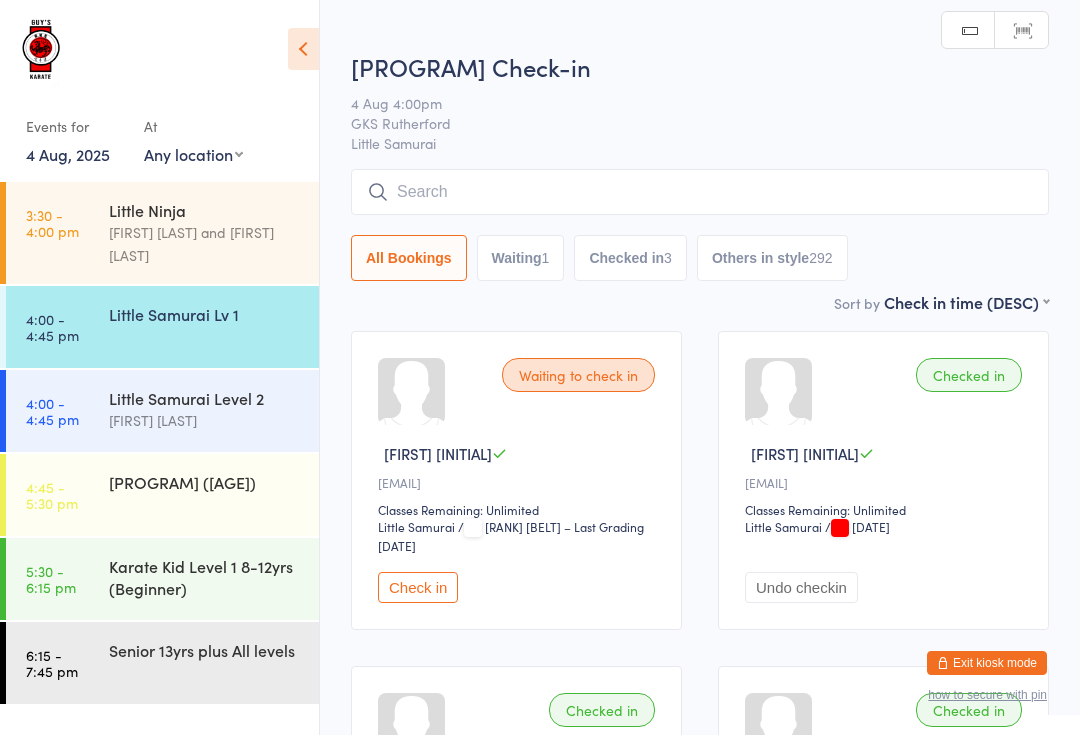 click on "Little Samurai Lv 1" at bounding box center [205, 314] 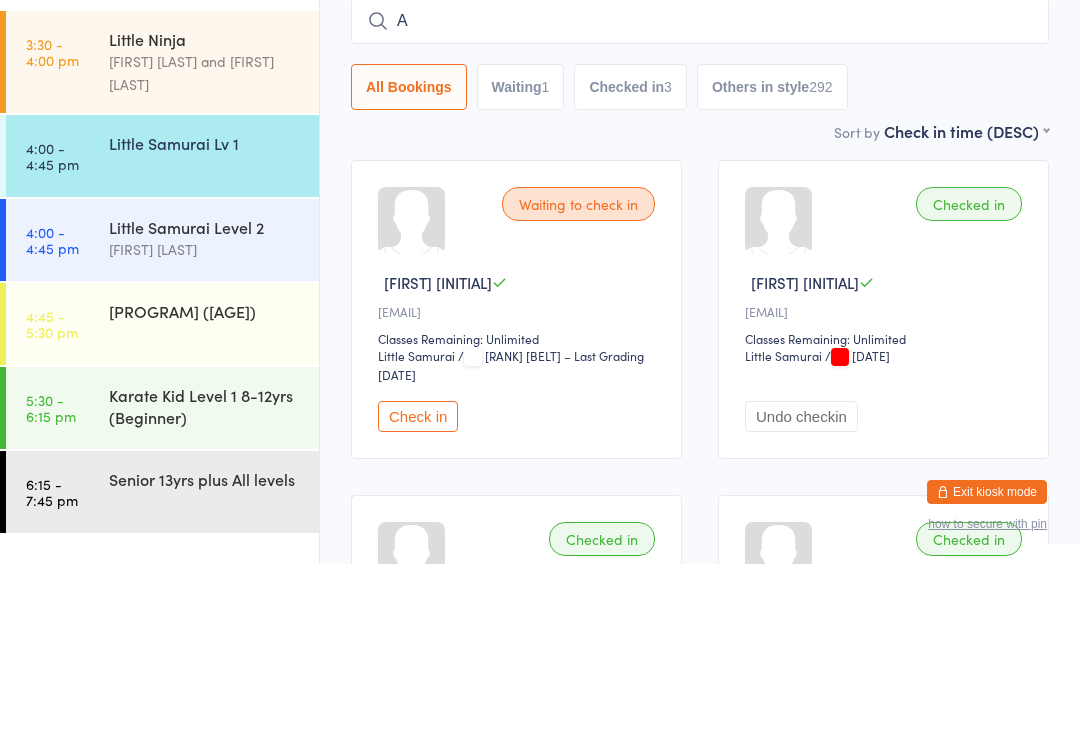 type on "Aa" 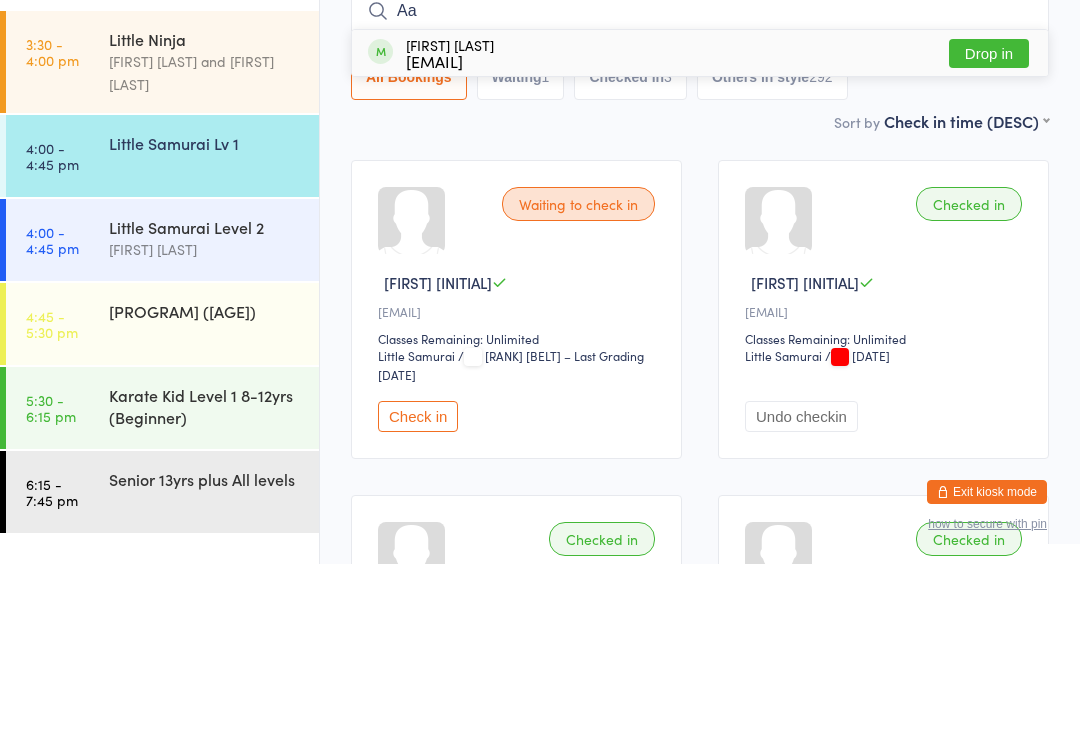 click on "Lindsay Guy" at bounding box center [205, 420] 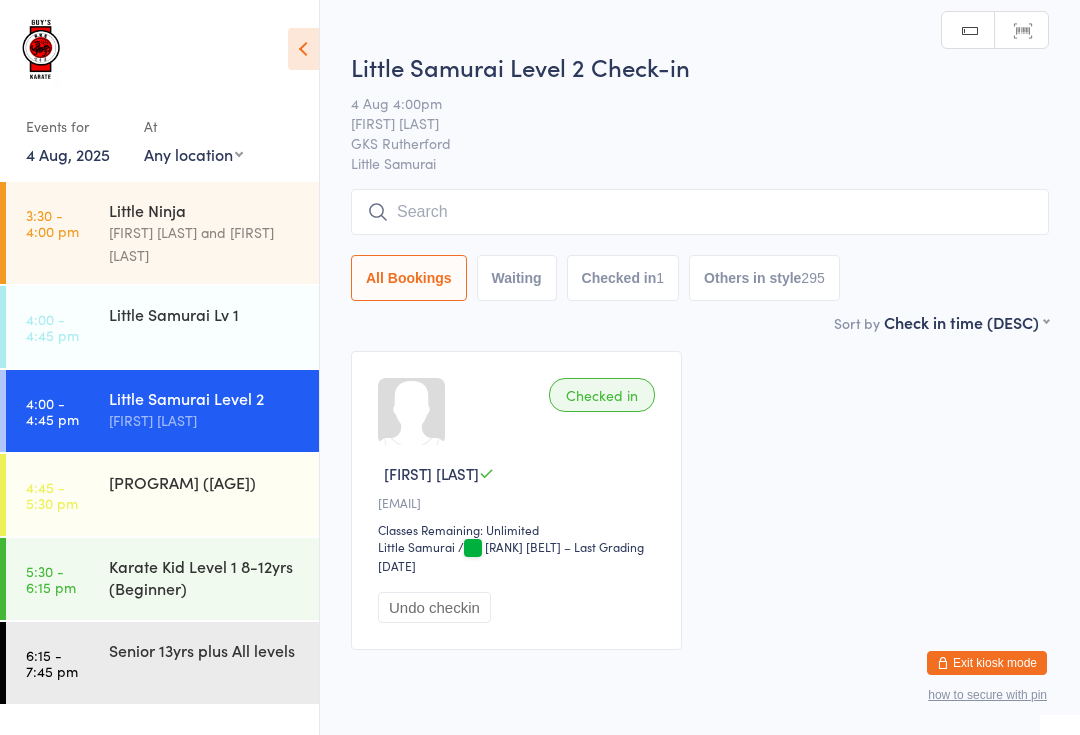 click at bounding box center (700, 212) 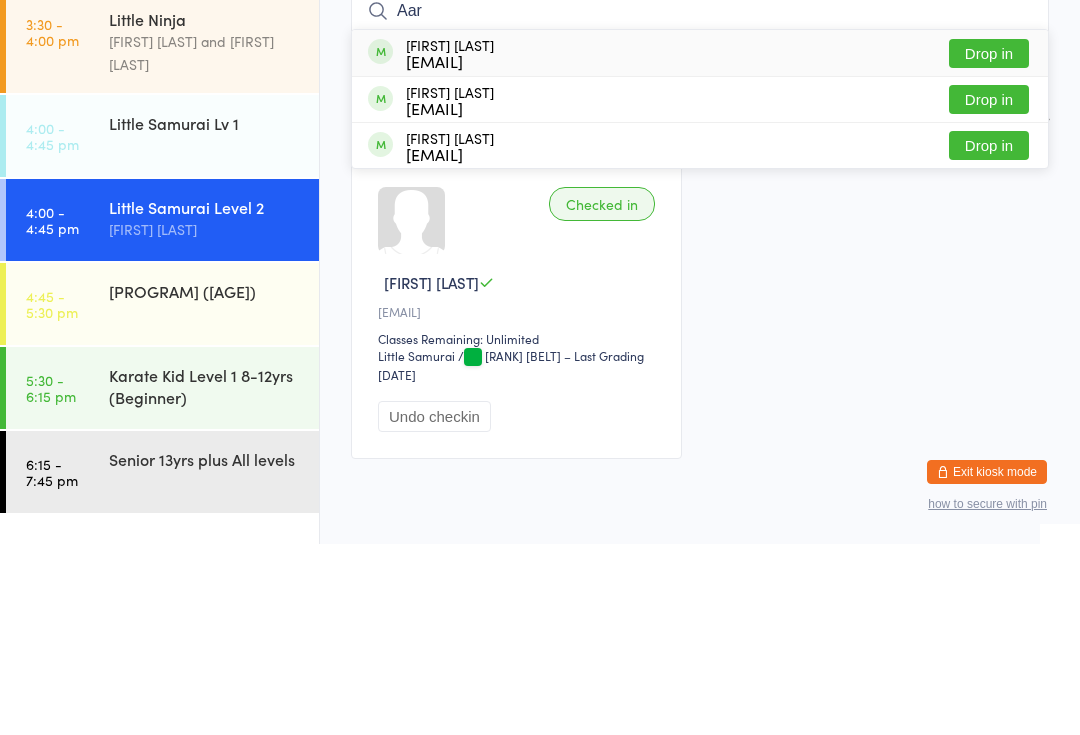 type on "Aar" 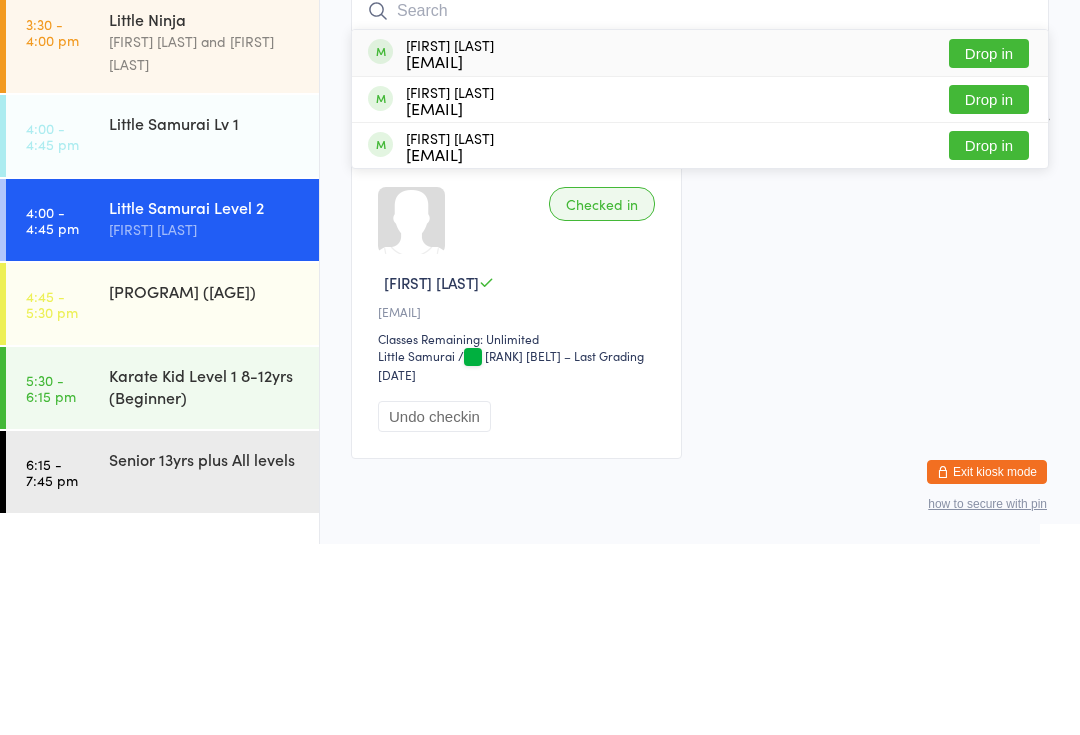scroll, scrollTop: 80, scrollLeft: 0, axis: vertical 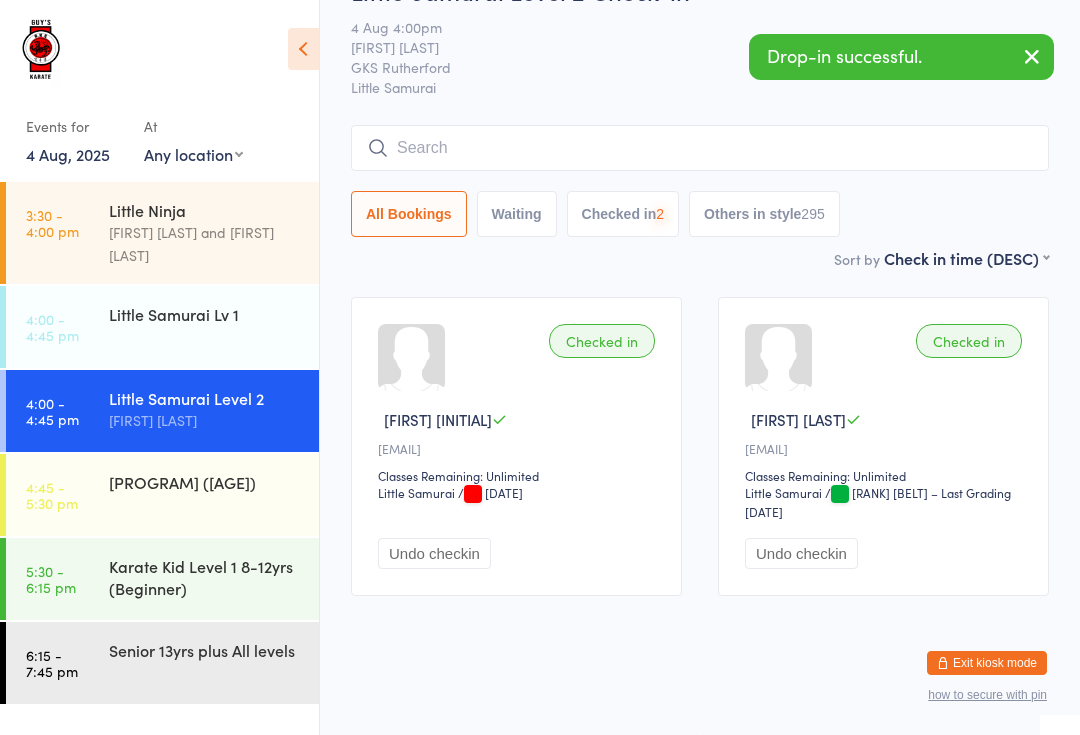 click on "Karate Kid Level 2 [AGE]-[AGE]yrs (Intermediate)" at bounding box center (205, 482) 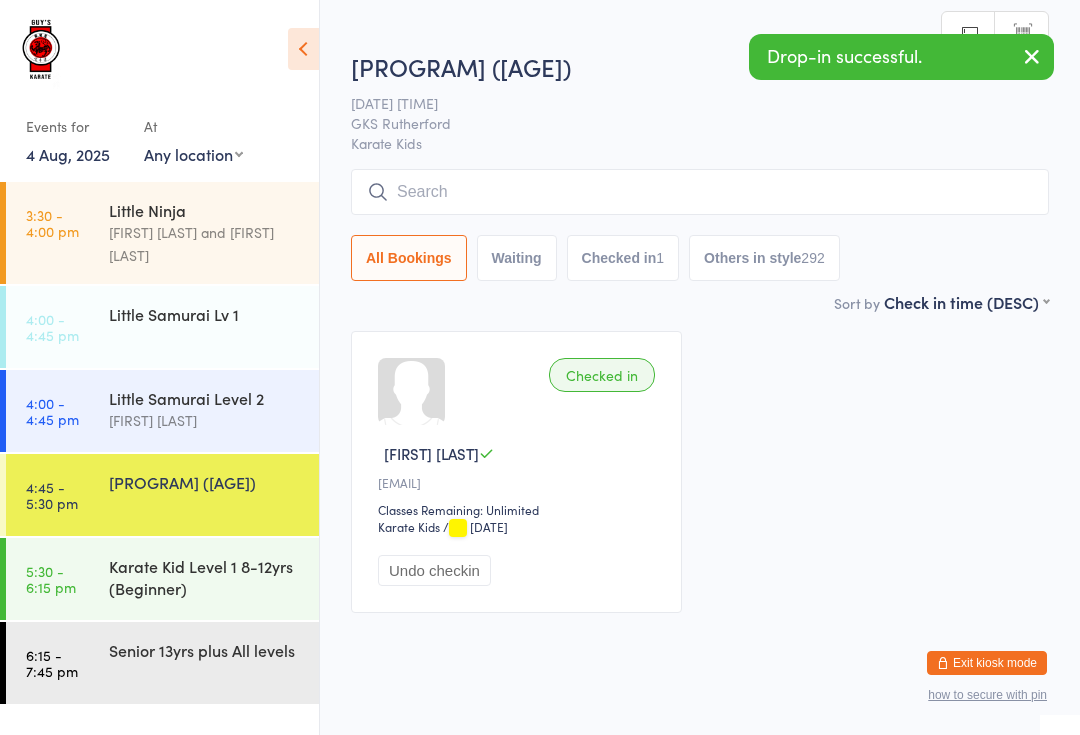 click at bounding box center [700, 192] 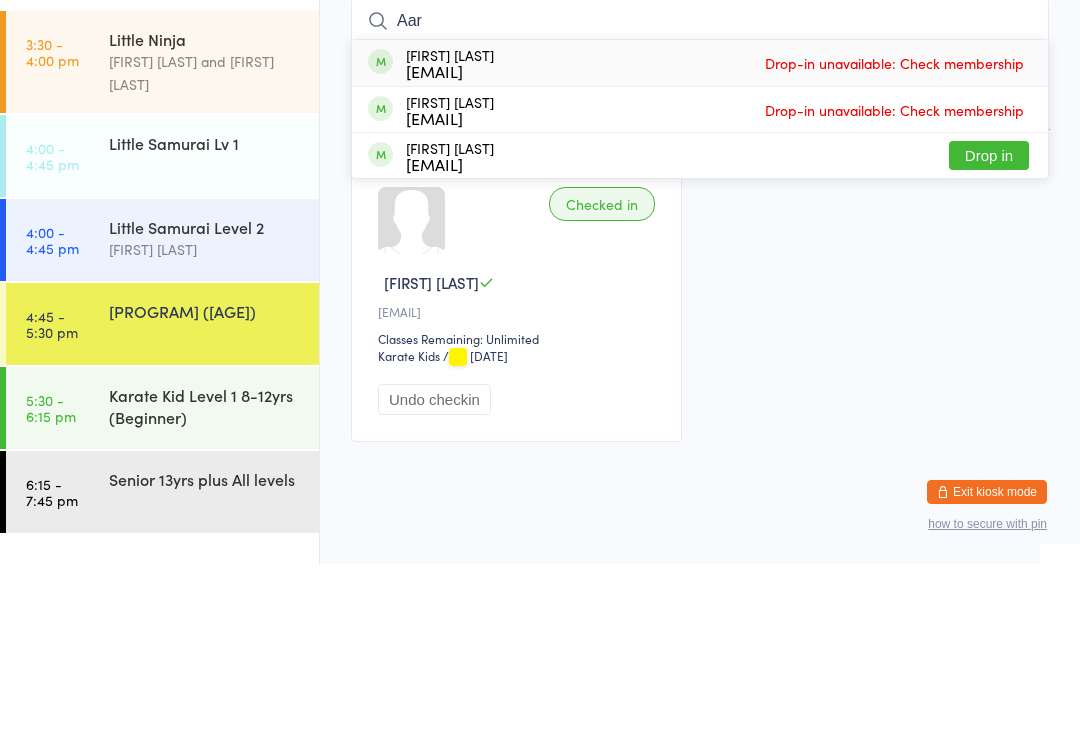 type on "Aar" 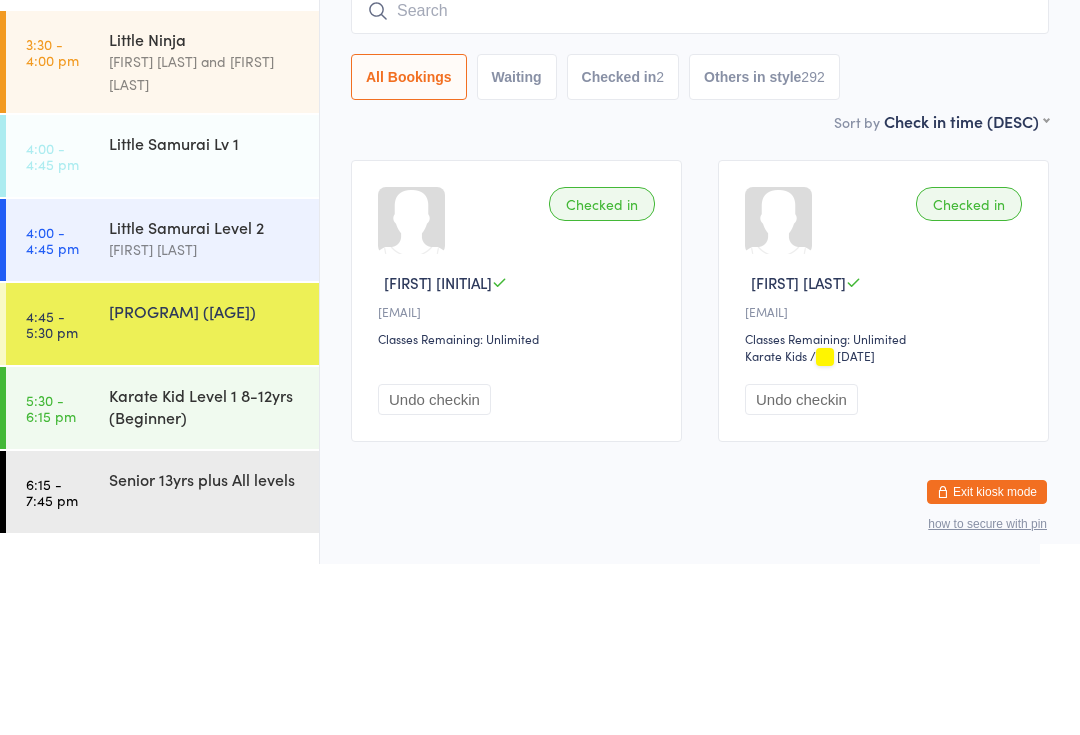 click on "Little Samurai Lv 1" at bounding box center [205, 314] 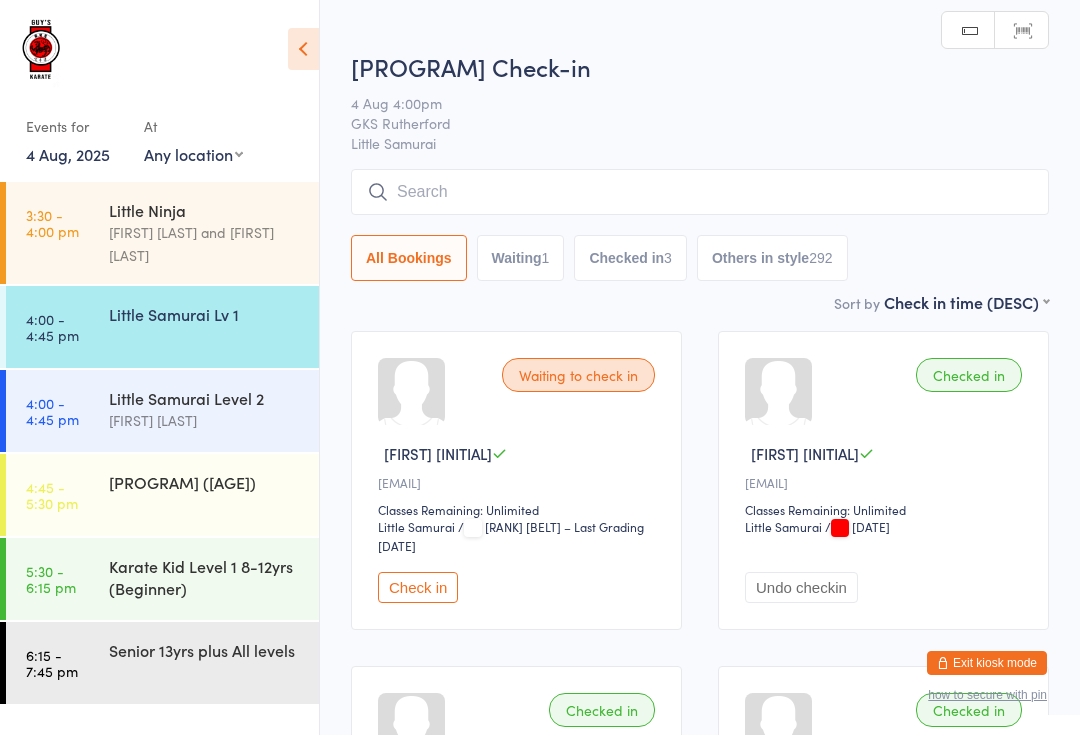 click at bounding box center [700, 192] 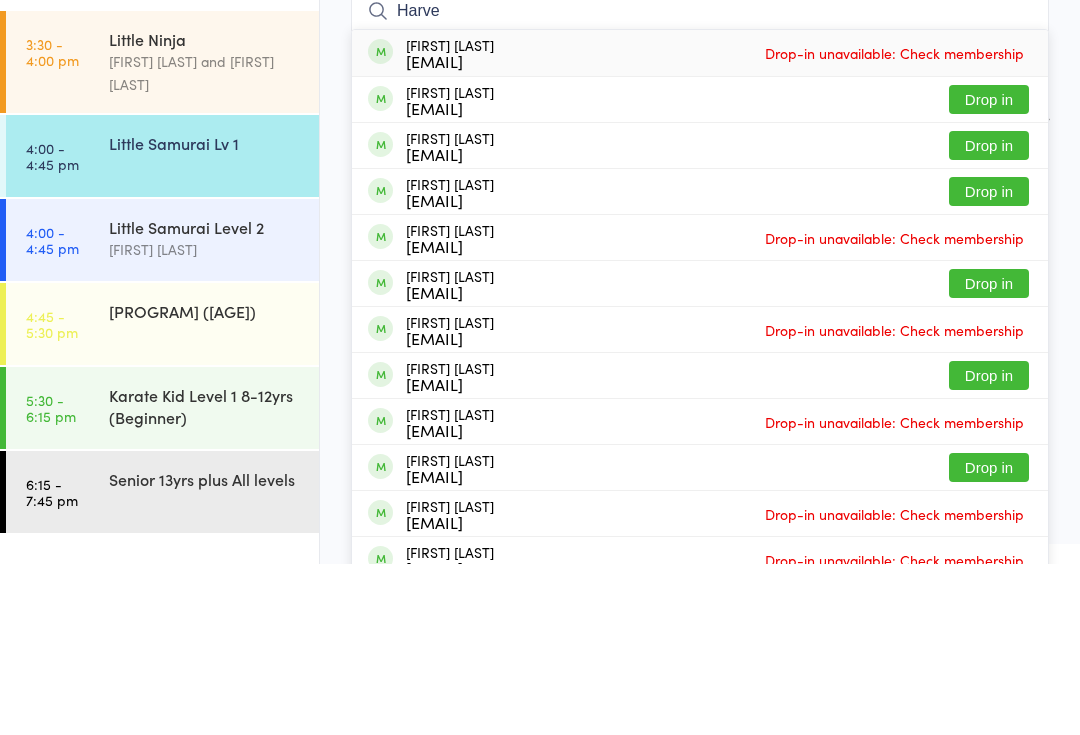 type on "Harve" 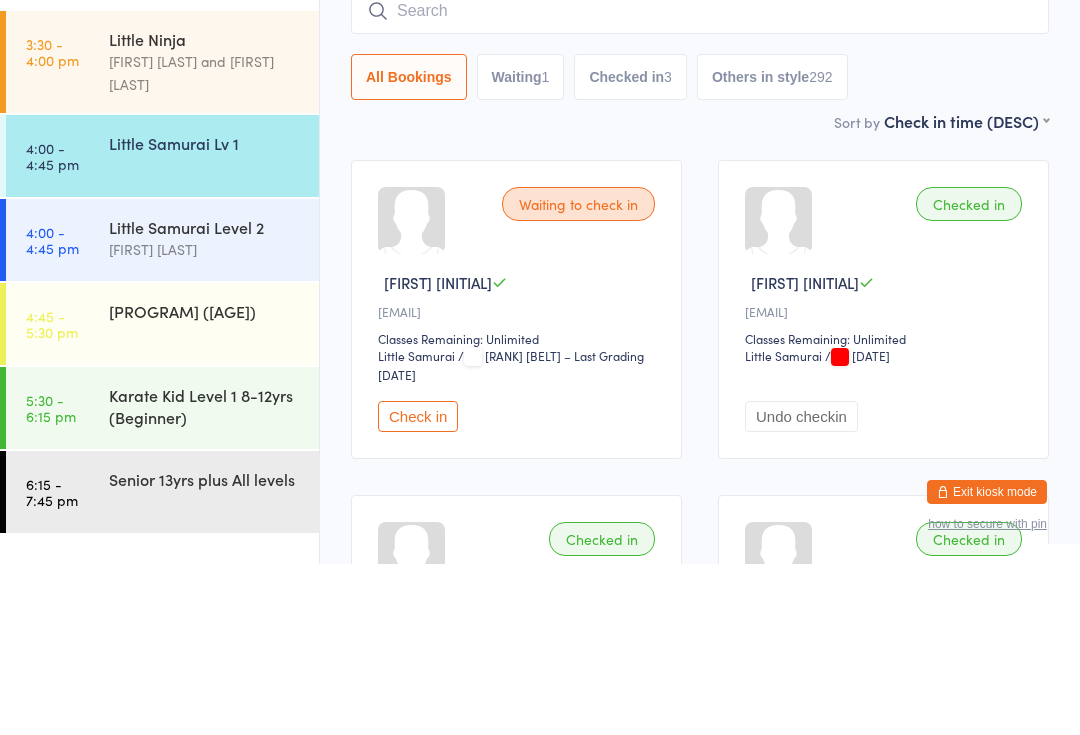 scroll, scrollTop: 171, scrollLeft: 0, axis: vertical 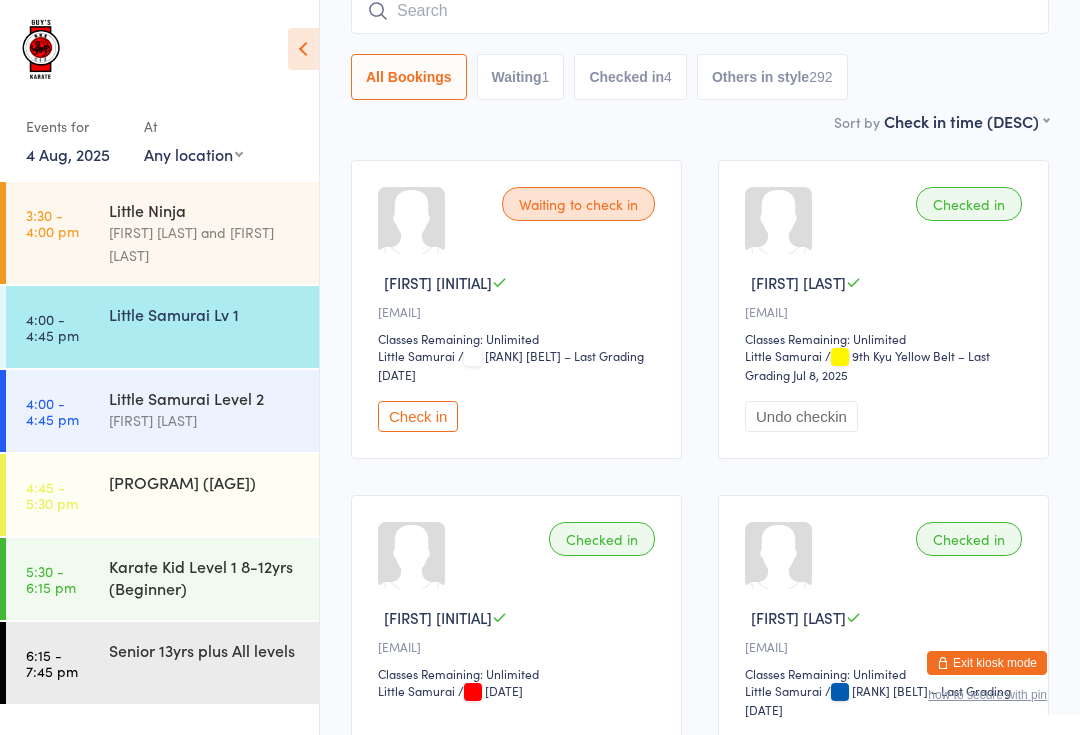 click at bounding box center (700, 11) 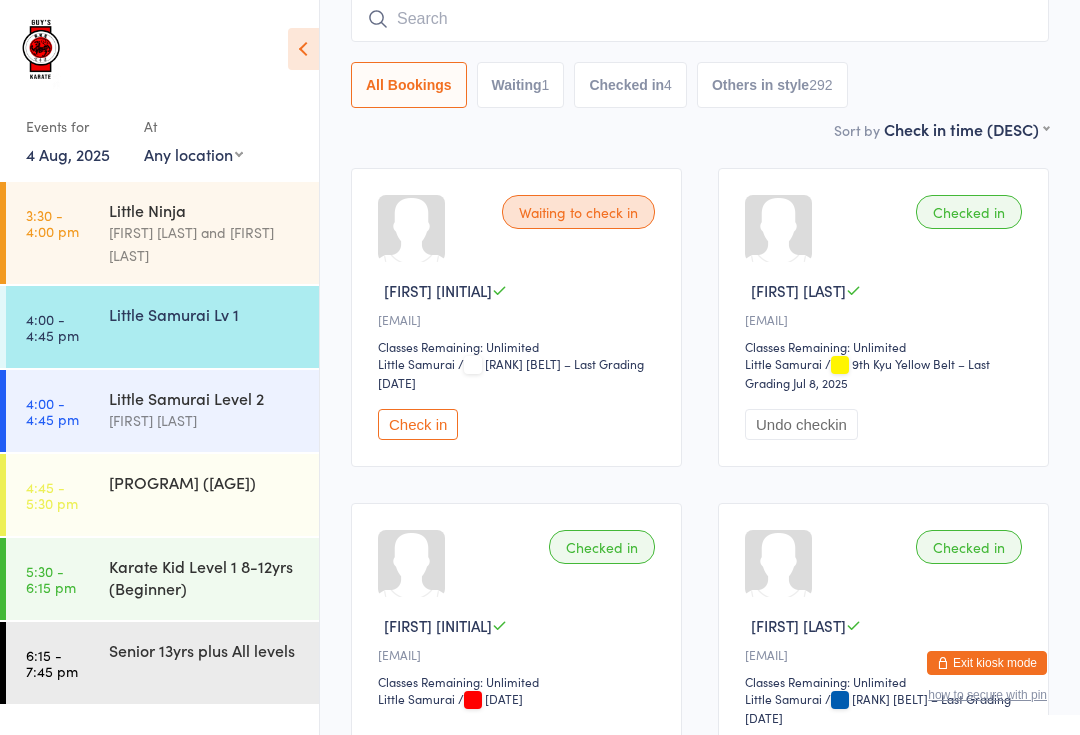 scroll, scrollTop: 161, scrollLeft: 0, axis: vertical 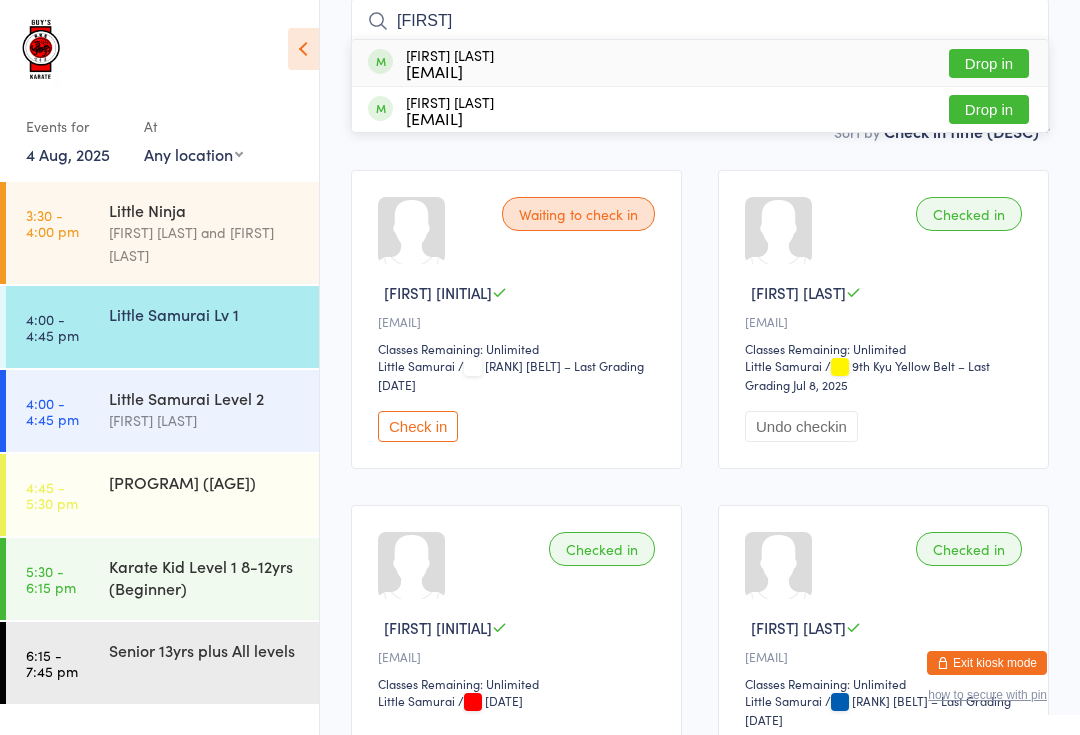 type on "Lincol" 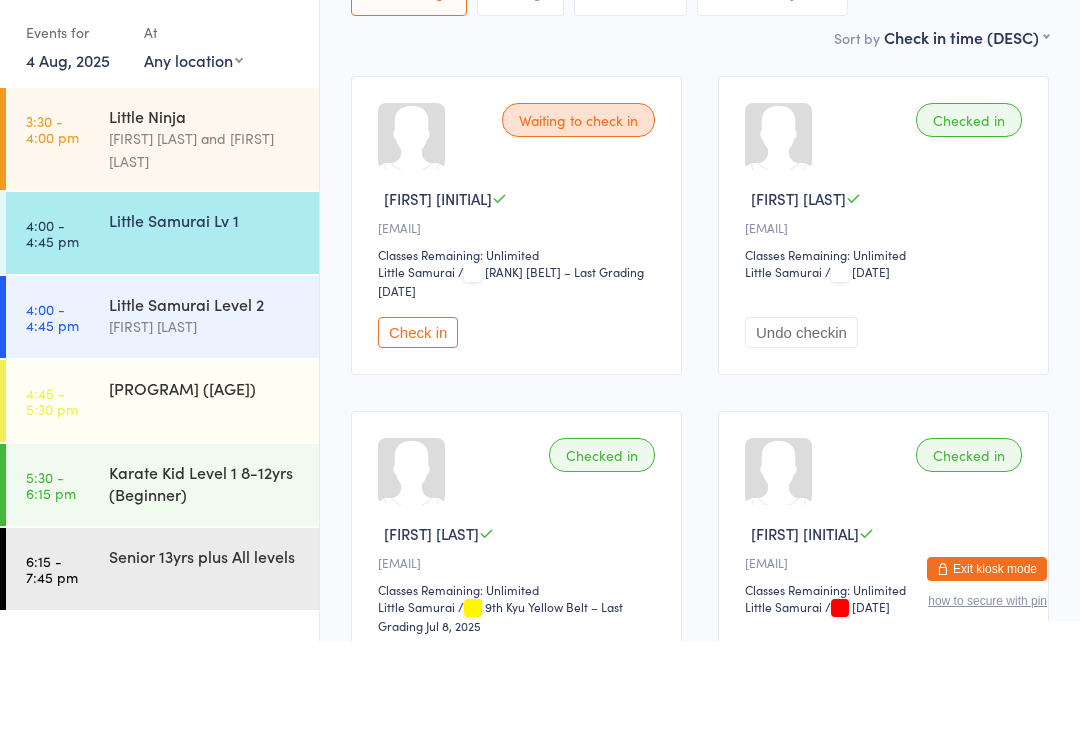 click on "Little Samurai Level 2" at bounding box center [205, 398] 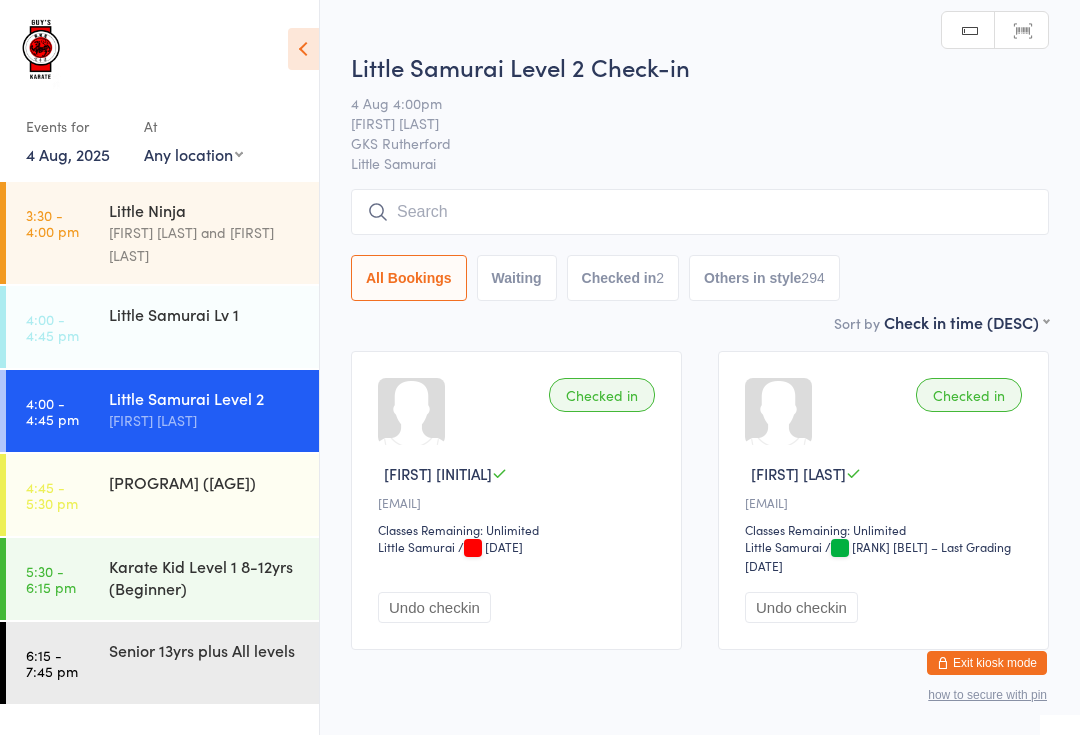 click at bounding box center [700, 212] 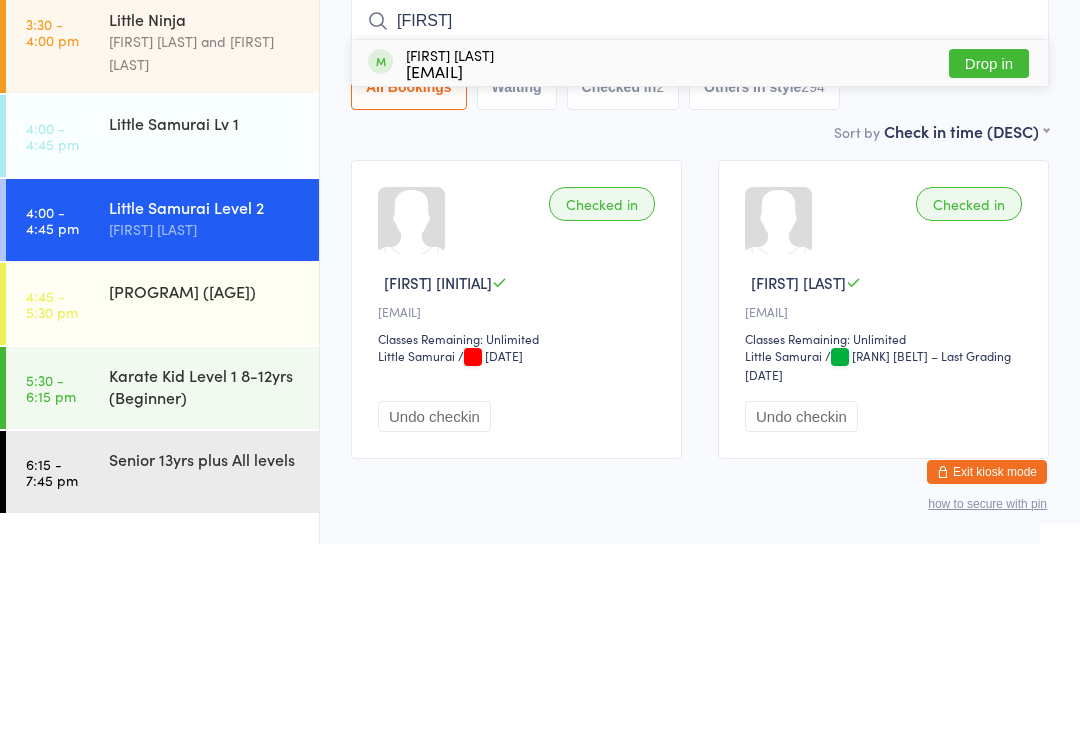 type on "Emme" 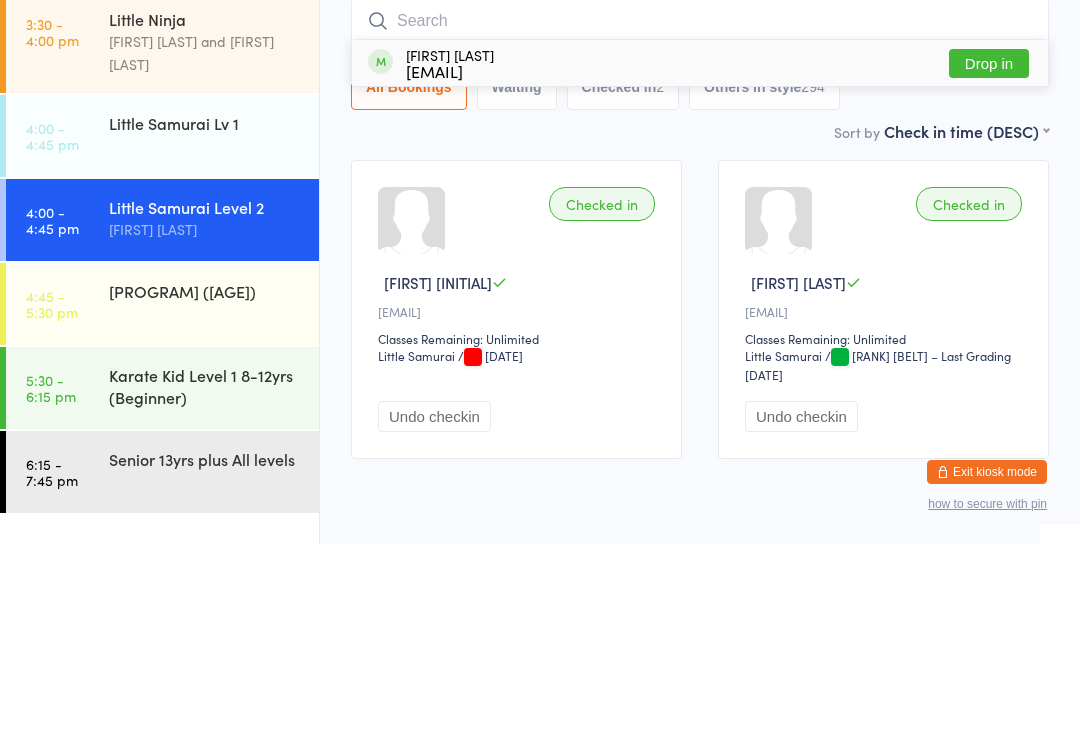 scroll, scrollTop: 80, scrollLeft: 0, axis: vertical 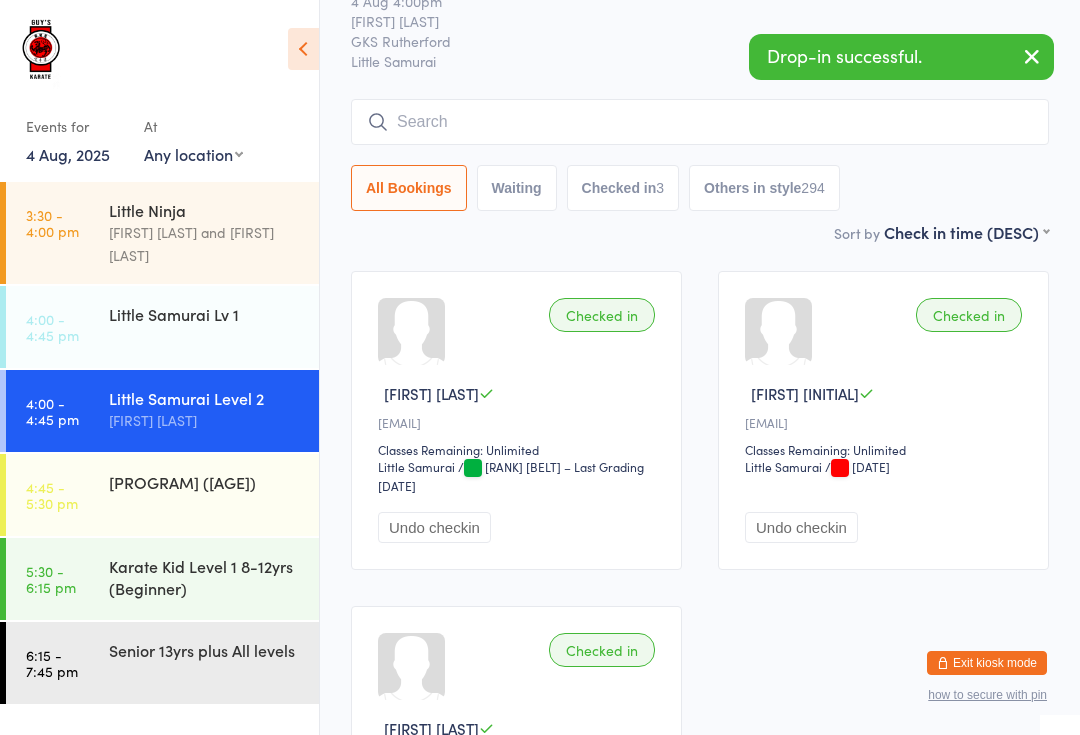 click on "Karate Kid Level 2 [AGE]-[AGE]yrs (Intermediate)" at bounding box center [205, 482] 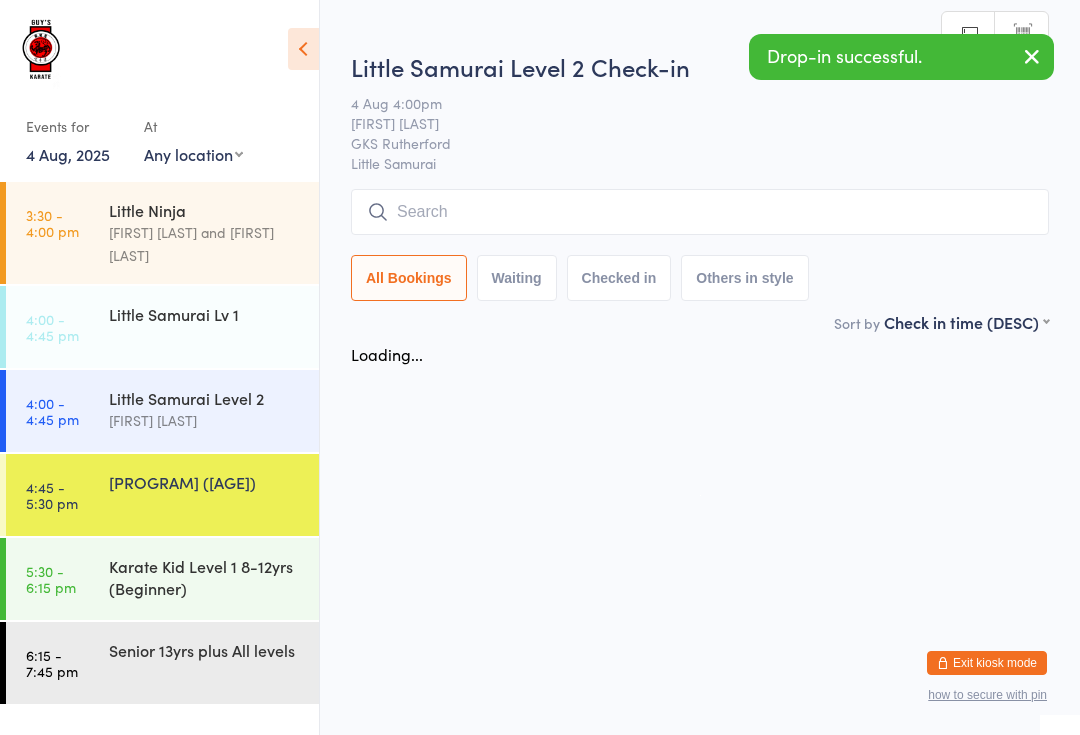 scroll, scrollTop: 0, scrollLeft: 0, axis: both 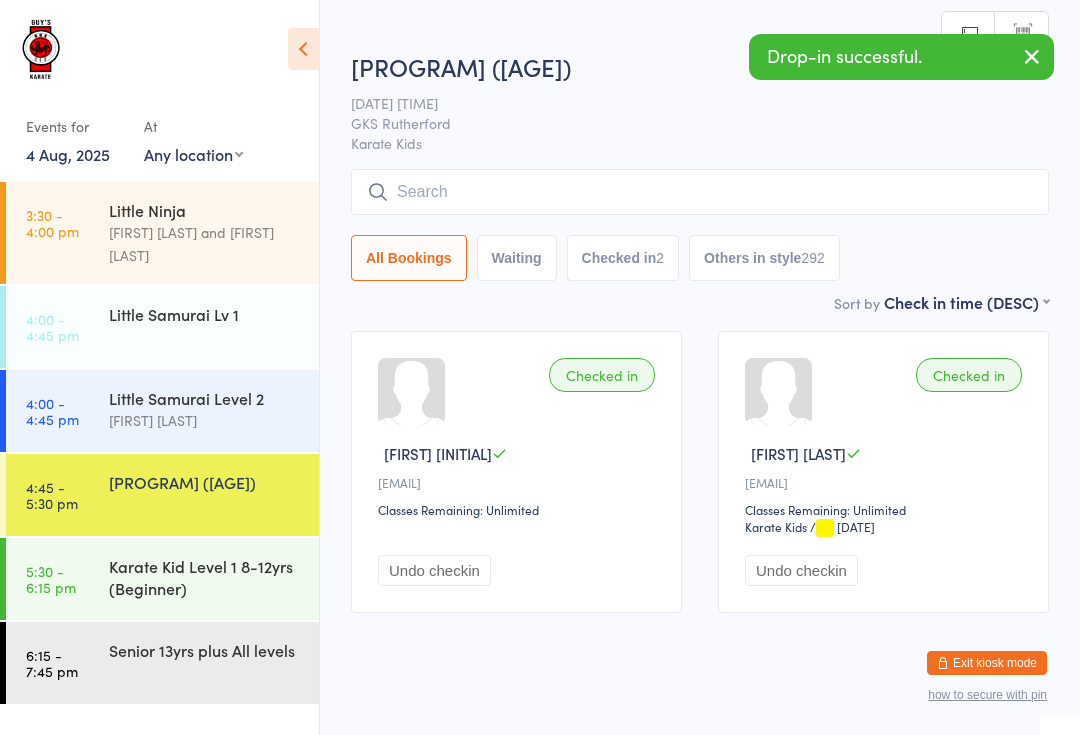 click at bounding box center [700, 192] 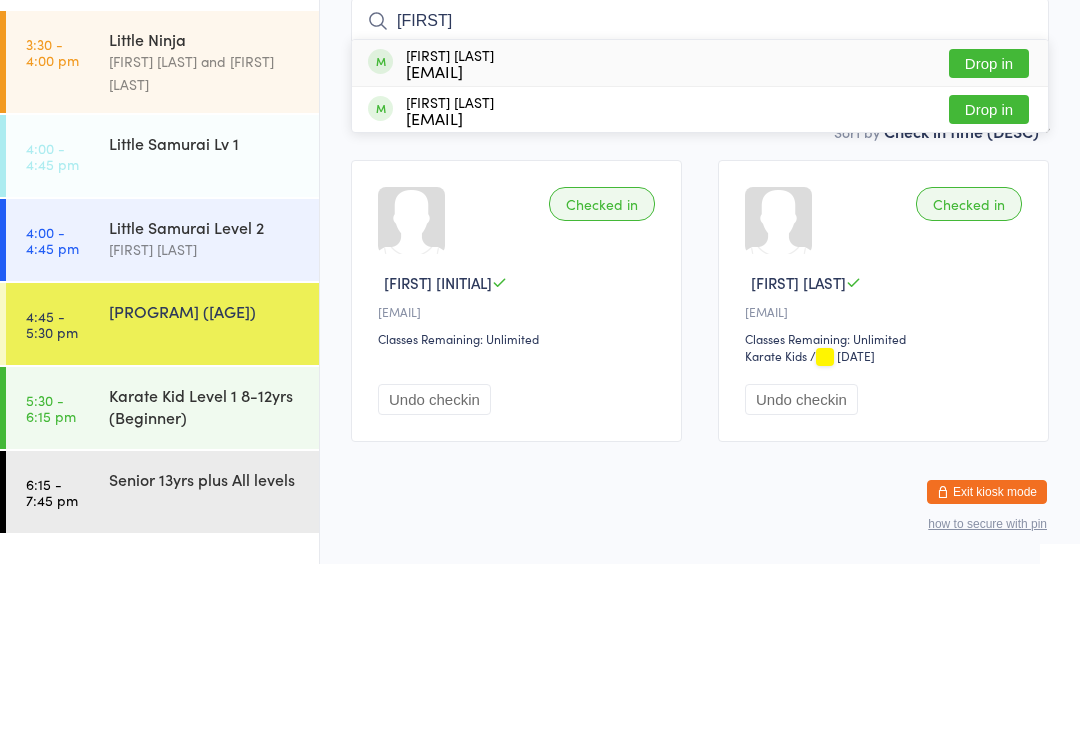 click on "Ryder" at bounding box center [700, 192] 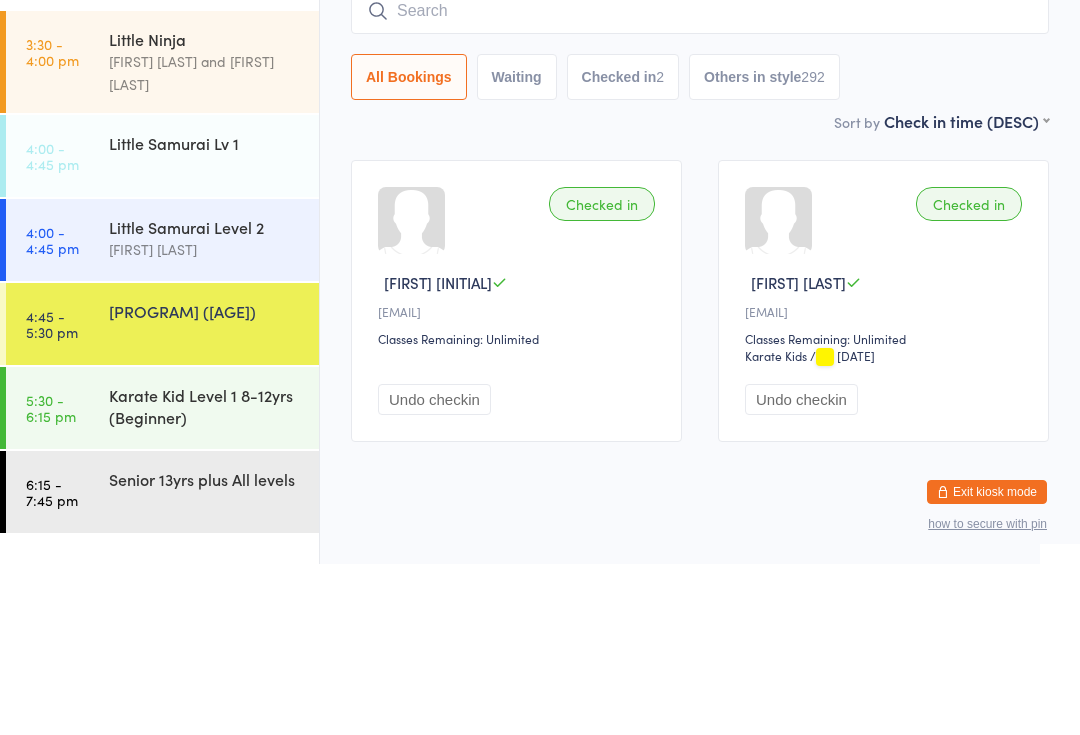 scroll, scrollTop: 60, scrollLeft: 0, axis: vertical 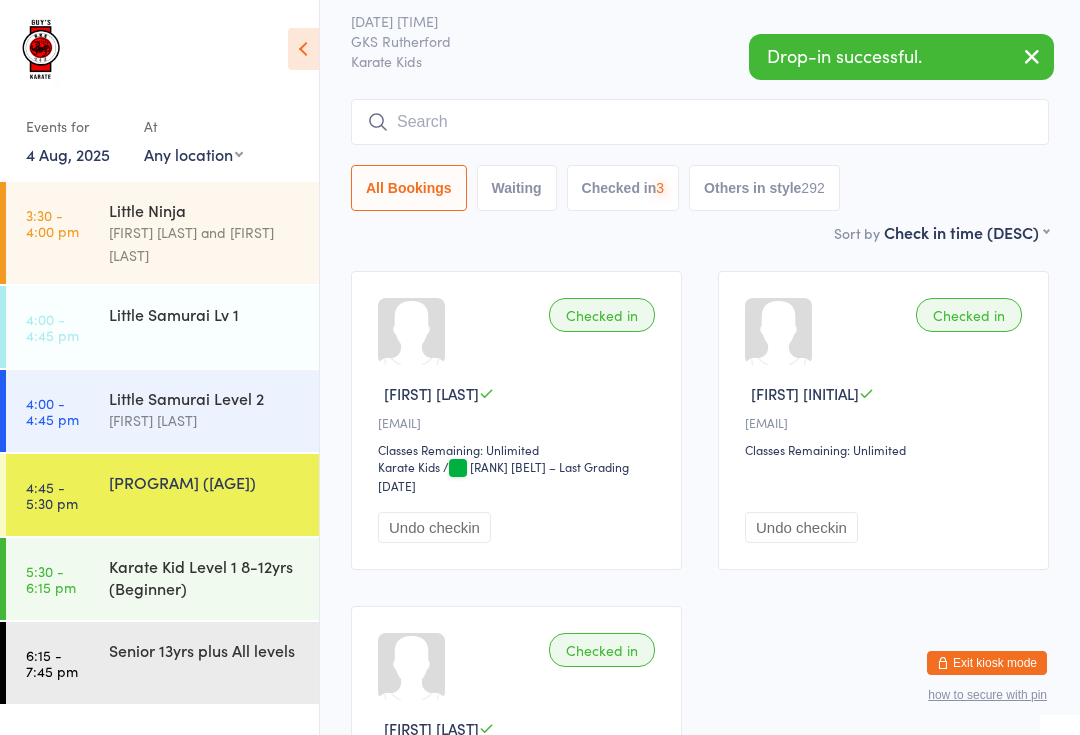click on "Little Samurai Level 2" at bounding box center [205, 398] 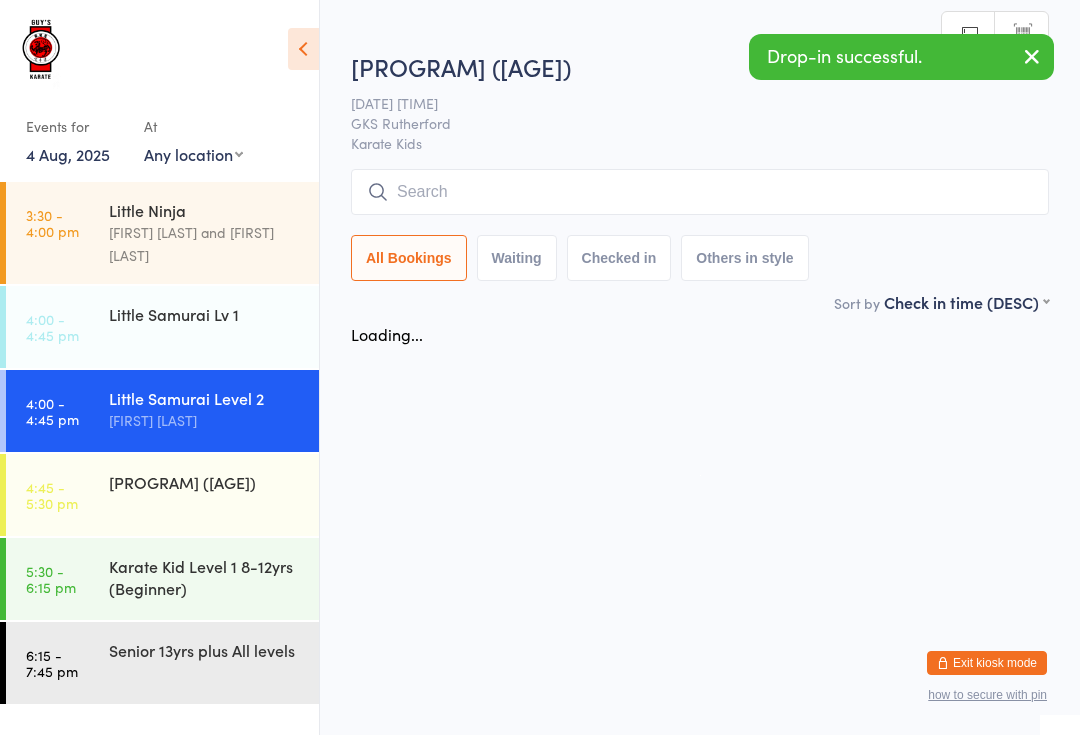scroll, scrollTop: 0, scrollLeft: 0, axis: both 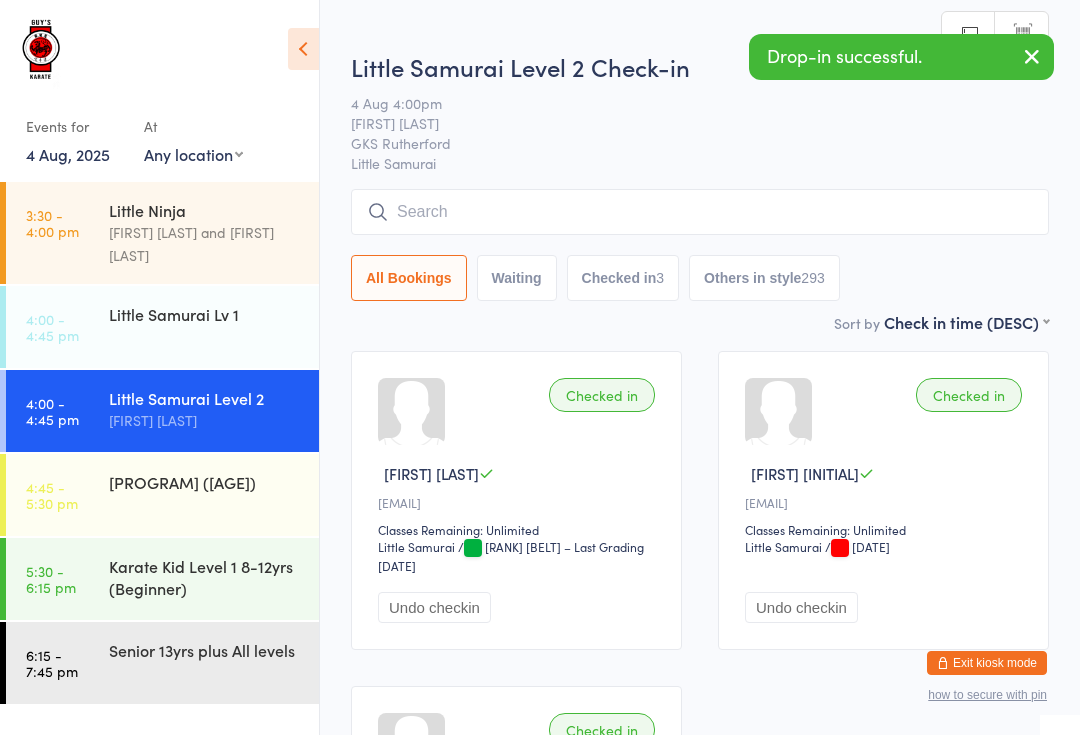 click on "Little Samurai Lv 1" at bounding box center [205, 314] 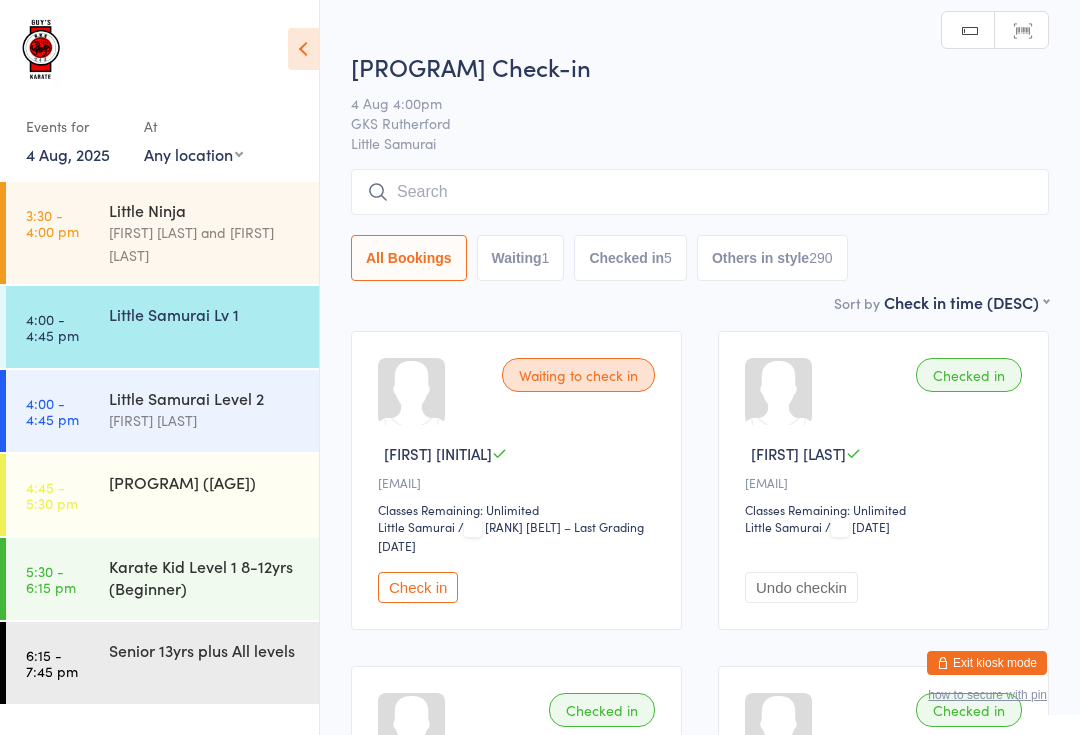 click at bounding box center (700, 192) 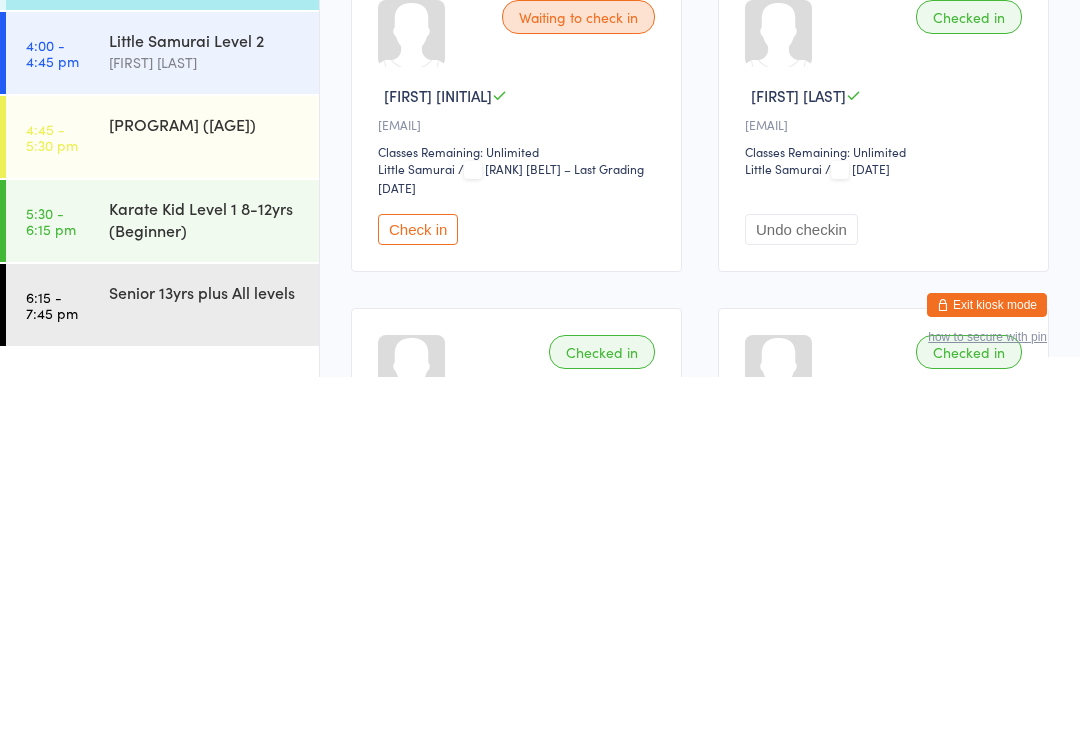 type on "Dakot" 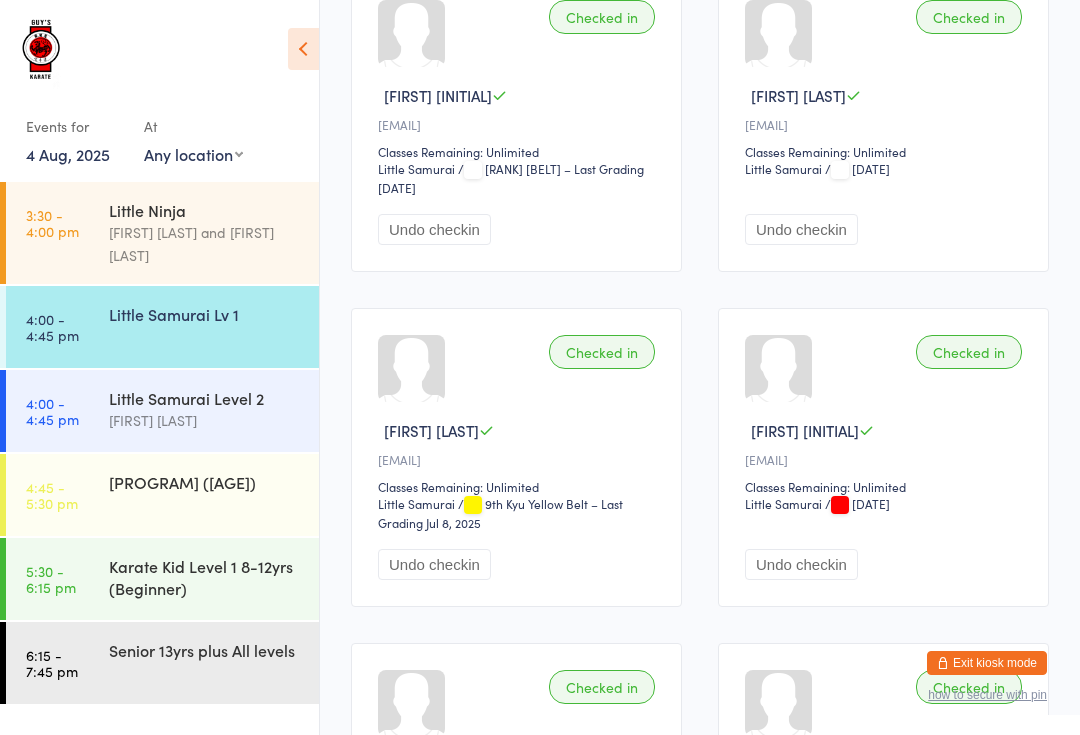click on "4:00 - 4:45 pm" at bounding box center (52, 411) 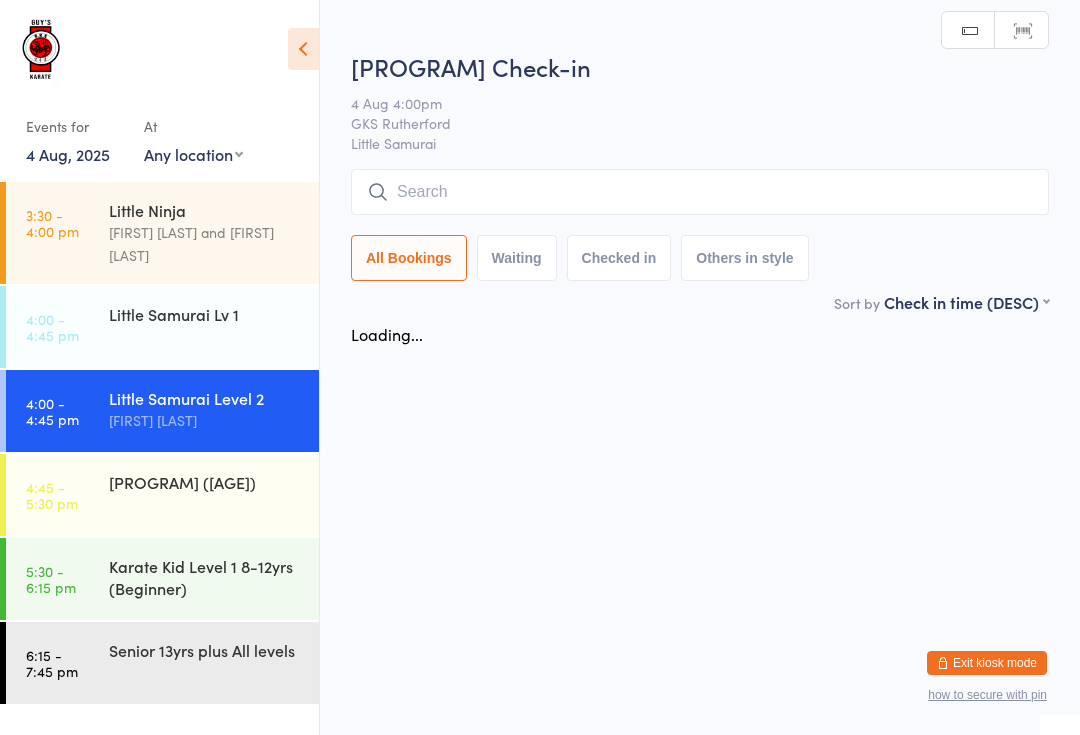 scroll, scrollTop: 0, scrollLeft: 0, axis: both 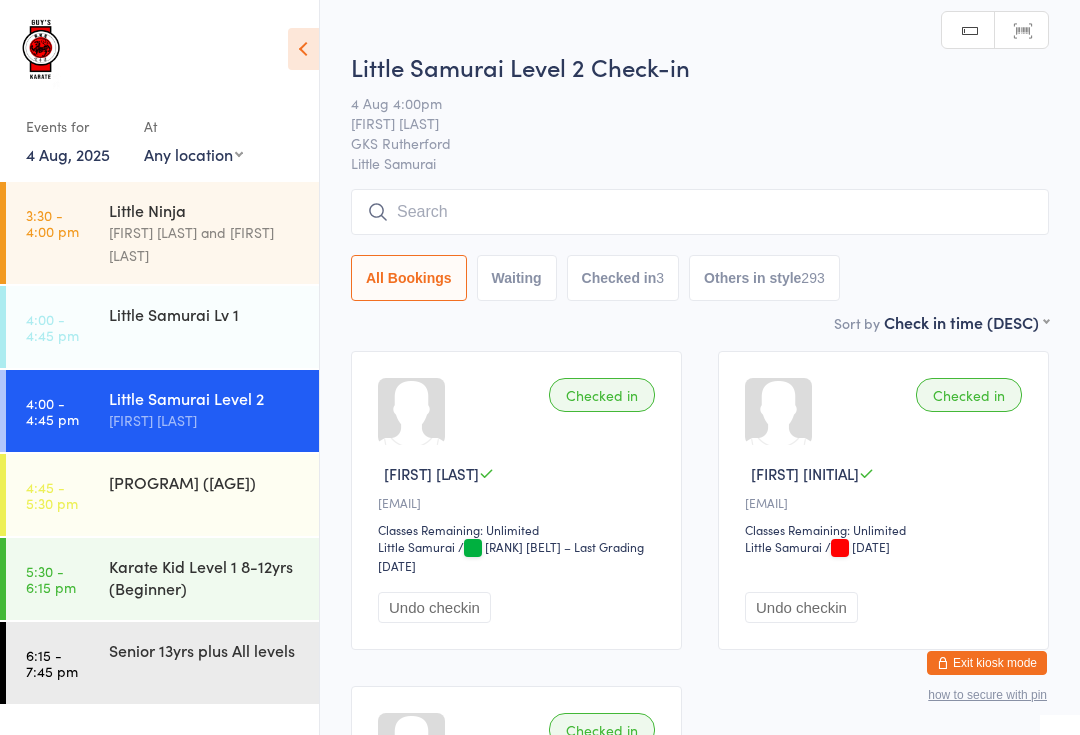 click at bounding box center [700, 212] 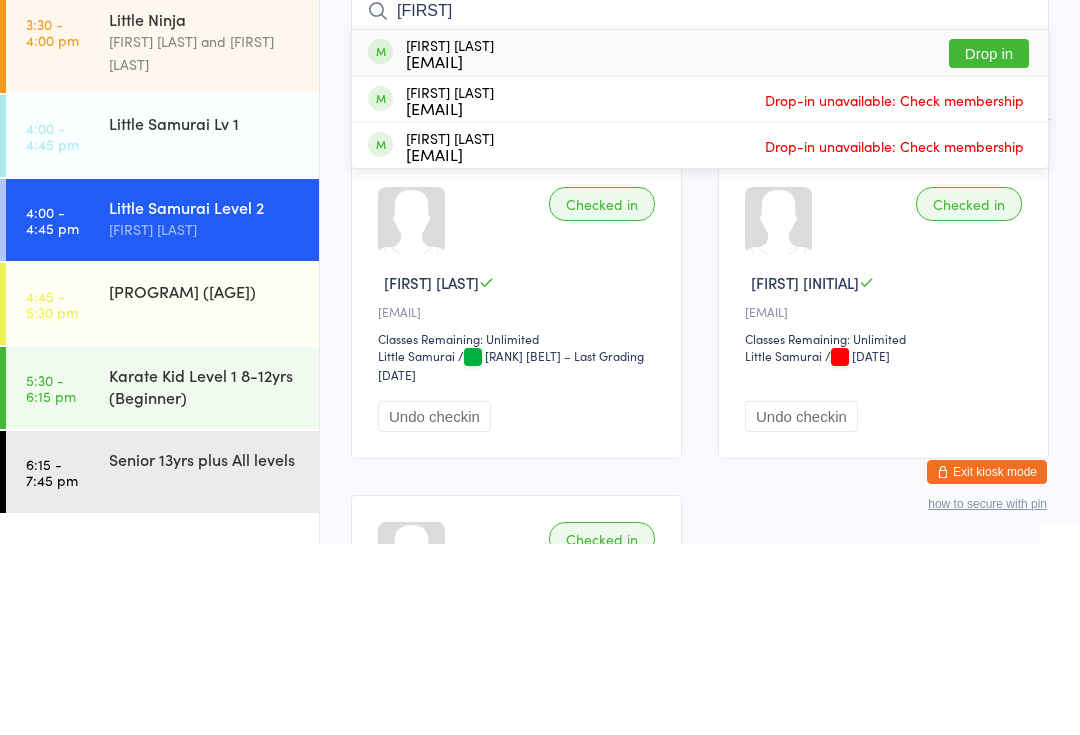 type on "Zayn" 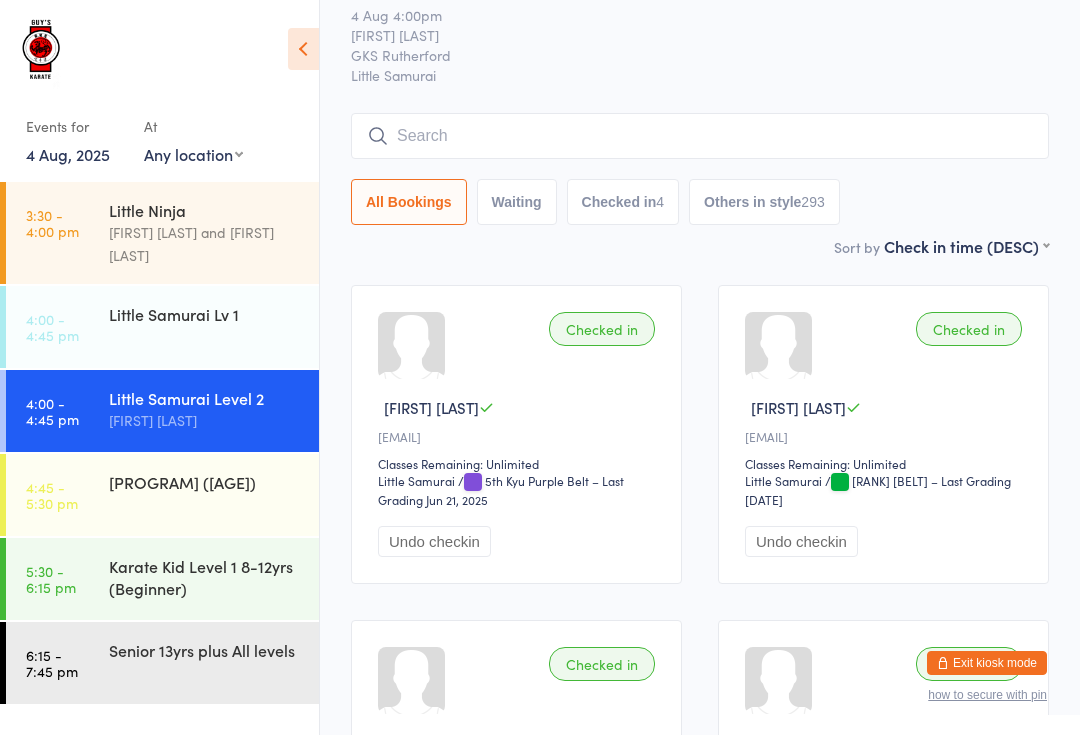 scroll, scrollTop: 65, scrollLeft: 0, axis: vertical 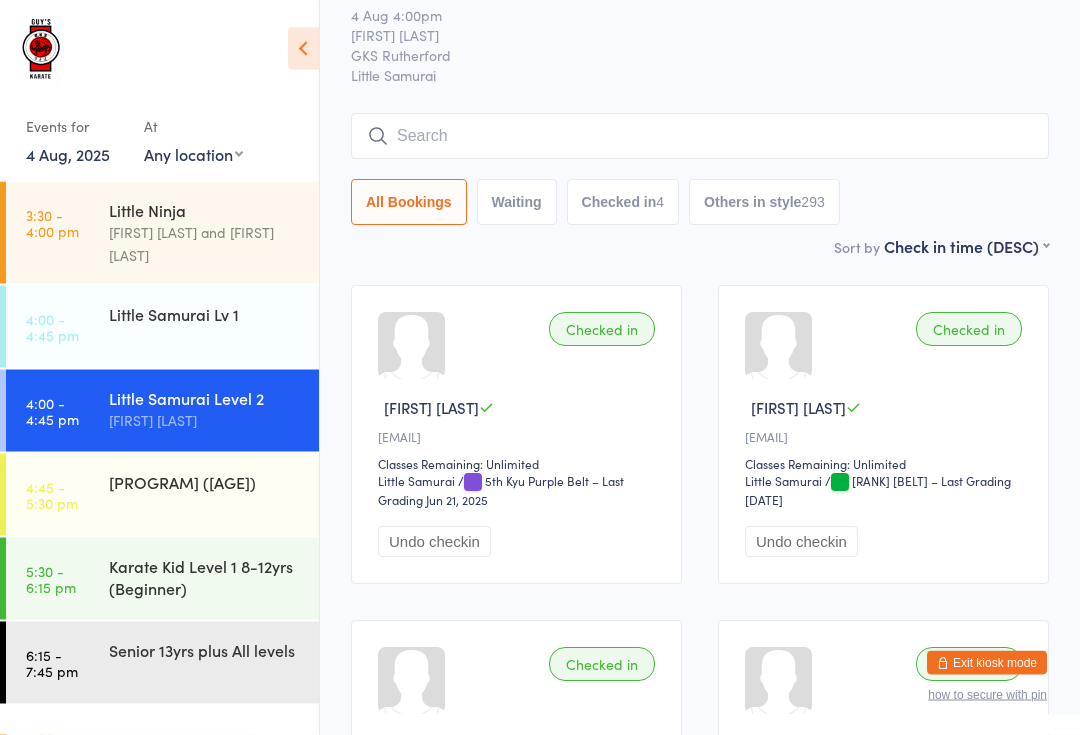 click on "Little Samurai Lv 1" at bounding box center [214, 314] 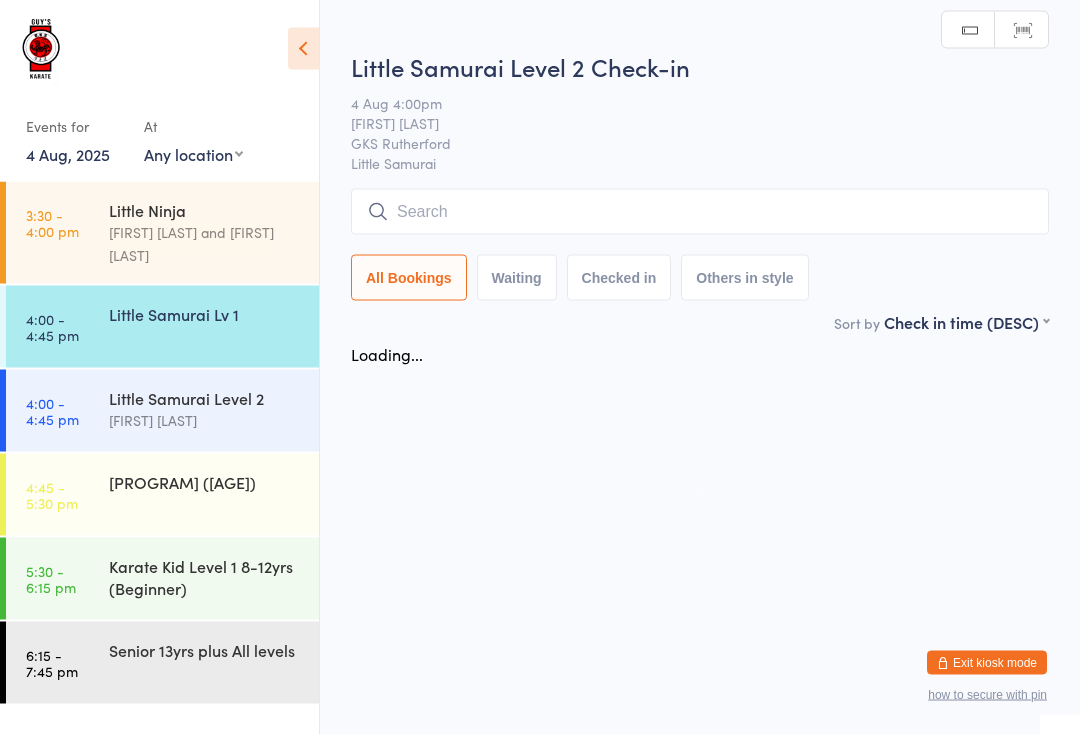 scroll, scrollTop: 0, scrollLeft: 0, axis: both 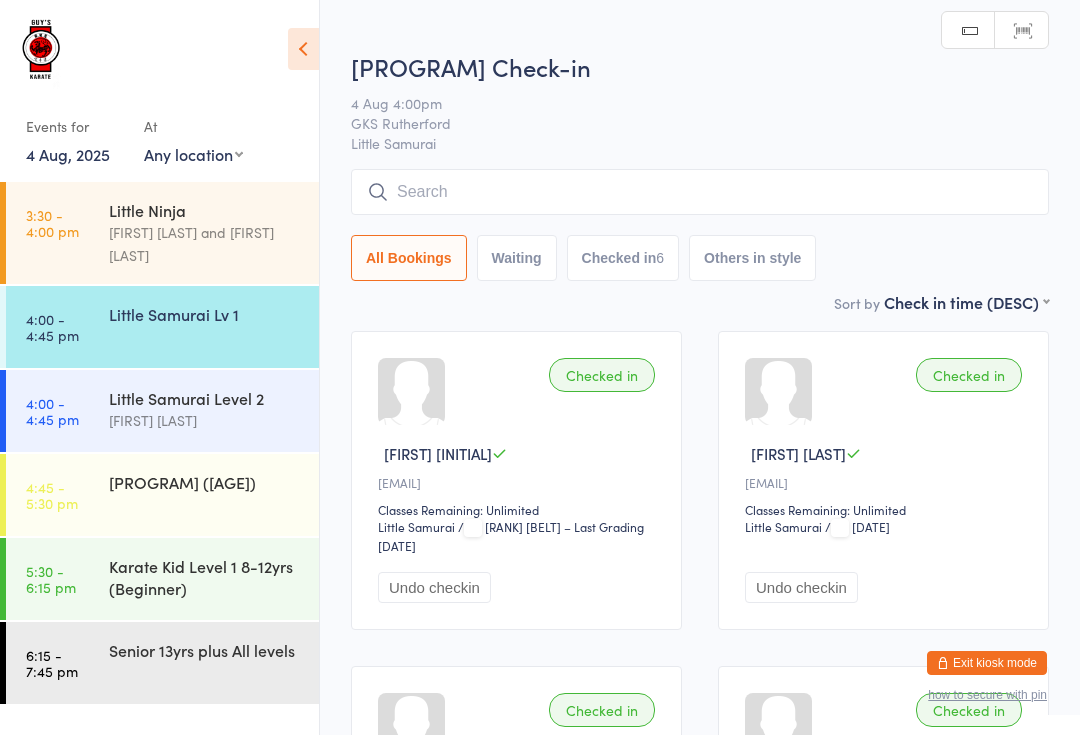 click at bounding box center (700, 192) 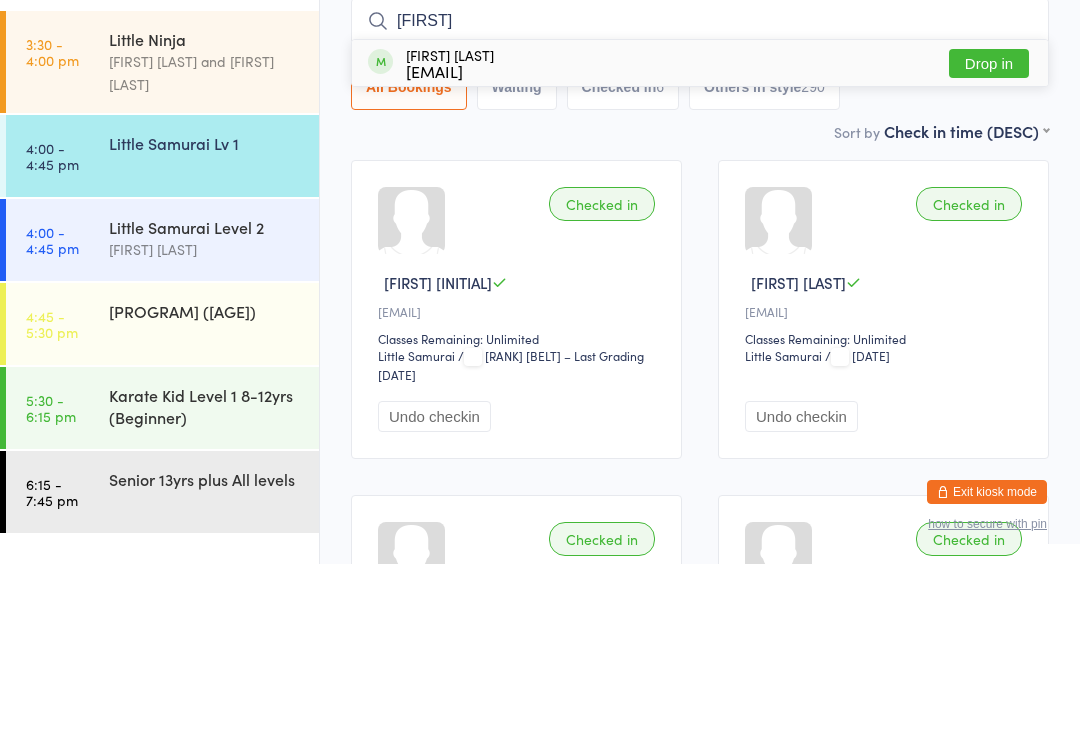type on "Arlo" 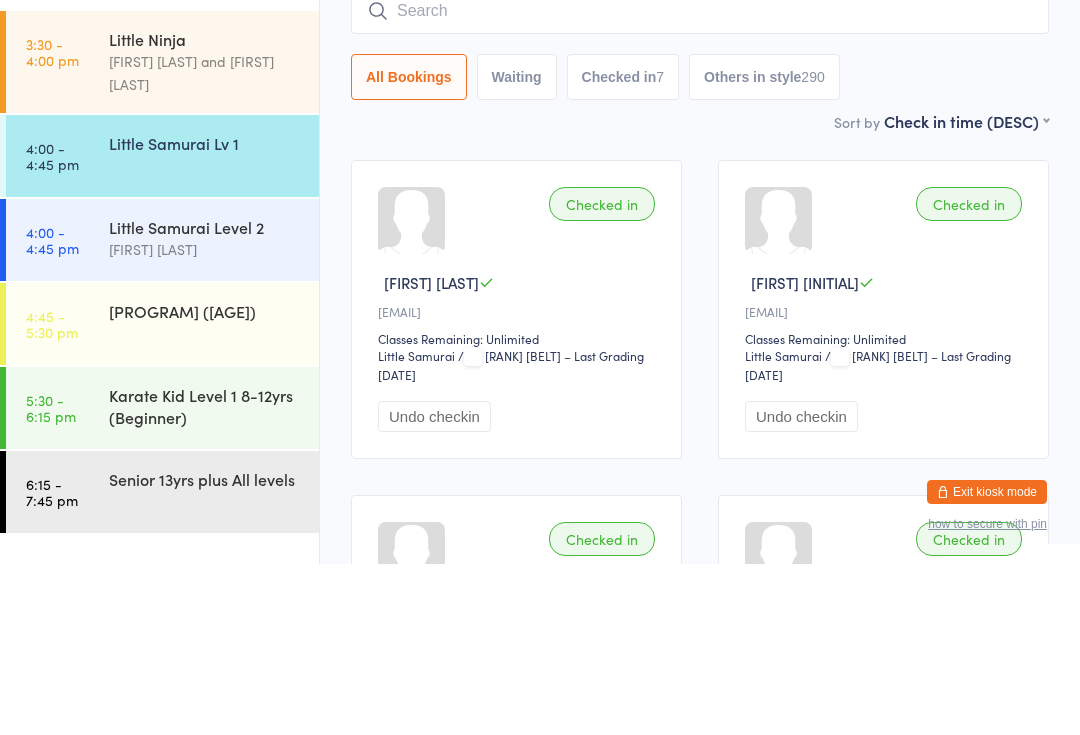 click on "4:00 - 4:45 pm Little Samurai Level 2 Lindsay Guy" at bounding box center (162, 411) 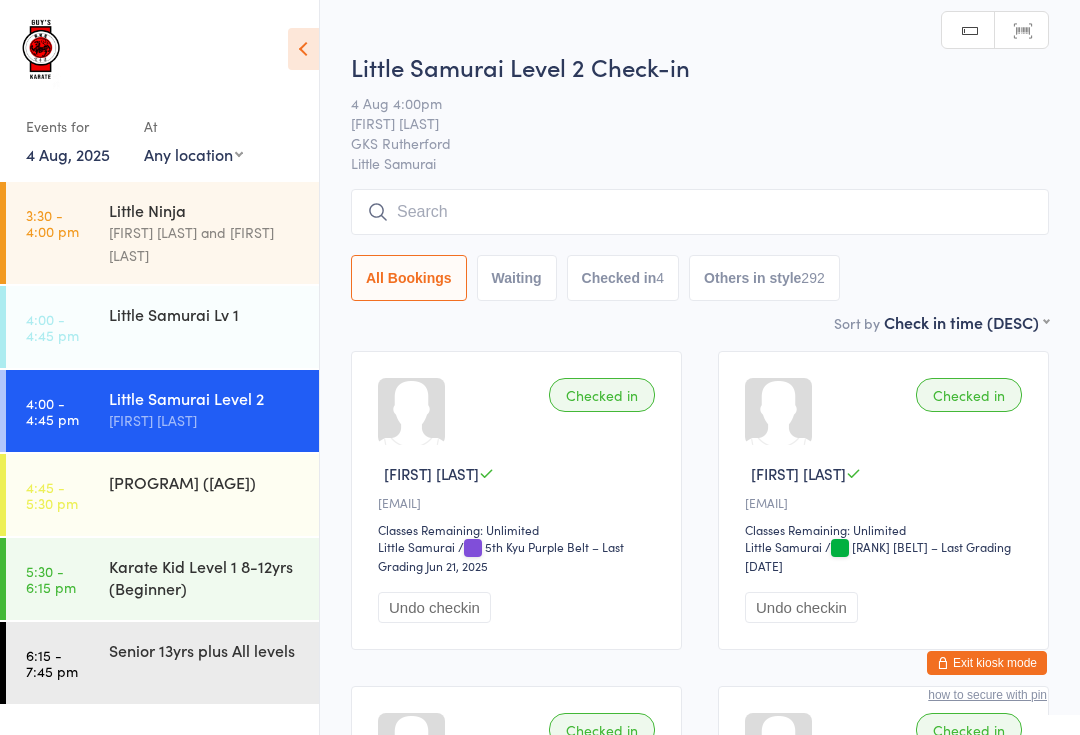 click at bounding box center [700, 212] 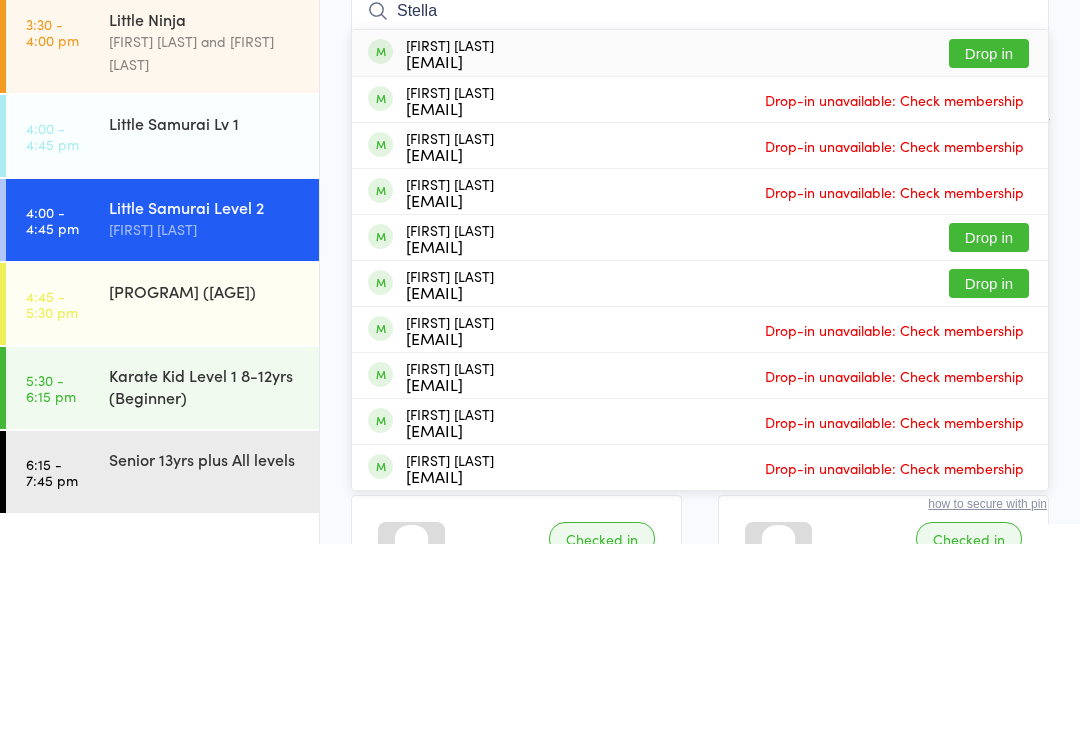 type on "Stella" 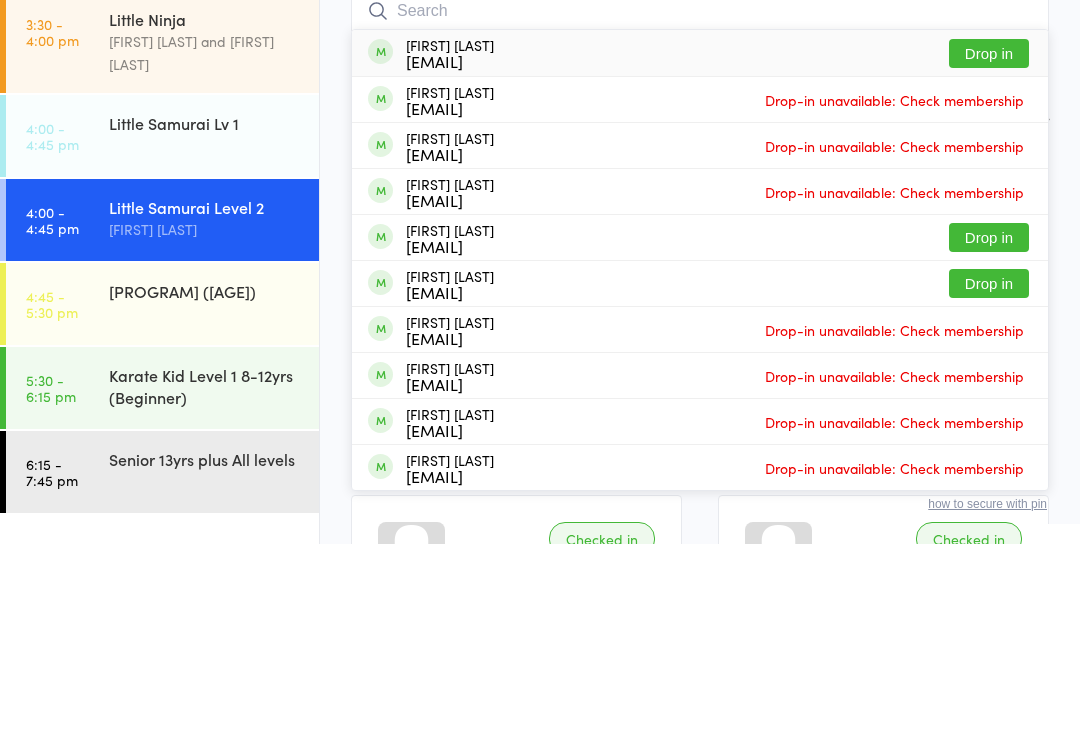 scroll, scrollTop: 191, scrollLeft: 0, axis: vertical 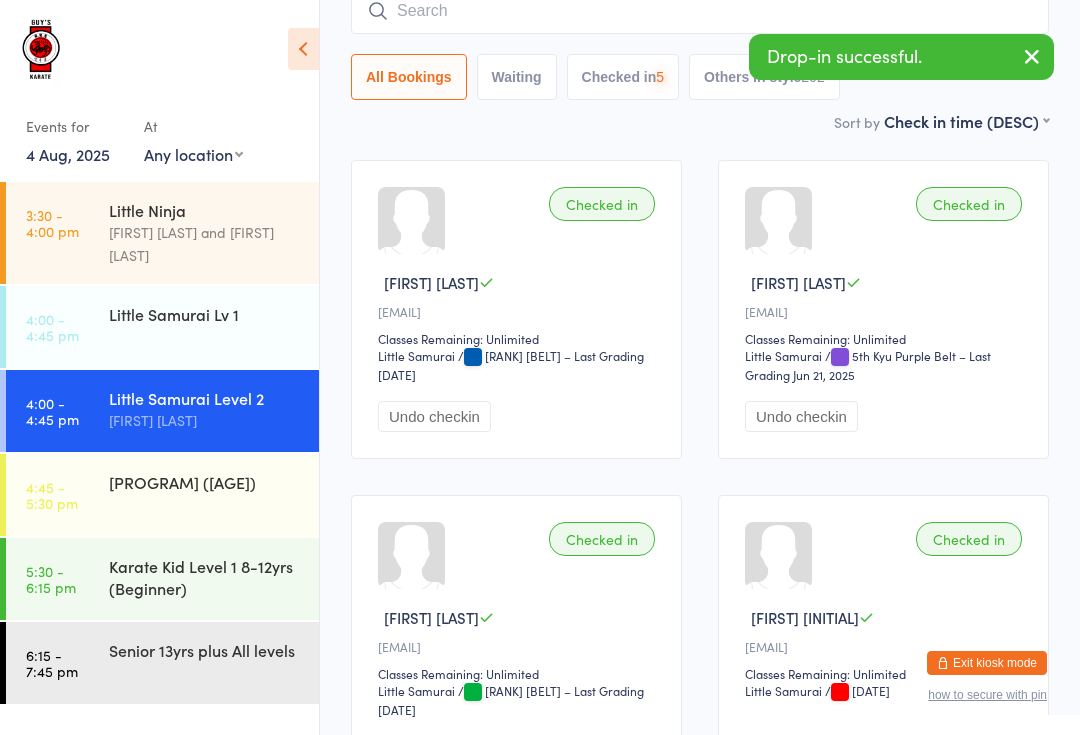 click on "4:00 - 4:45 pm Little Samurai Lv 1" at bounding box center [162, 327] 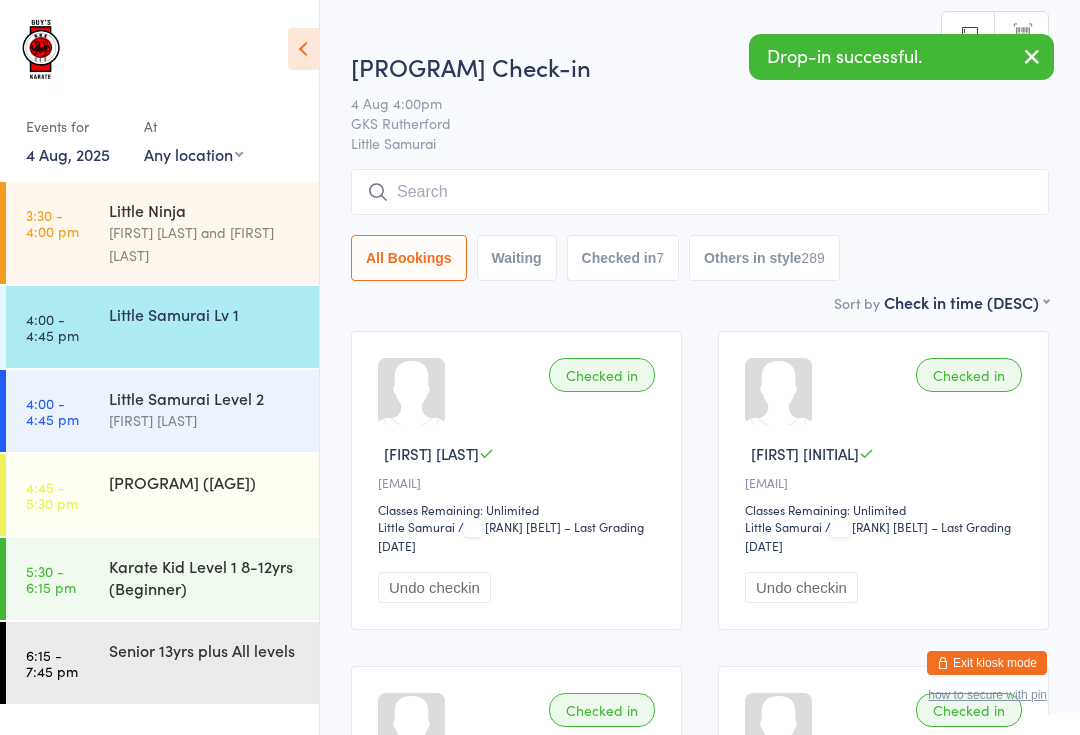 click at bounding box center (700, 192) 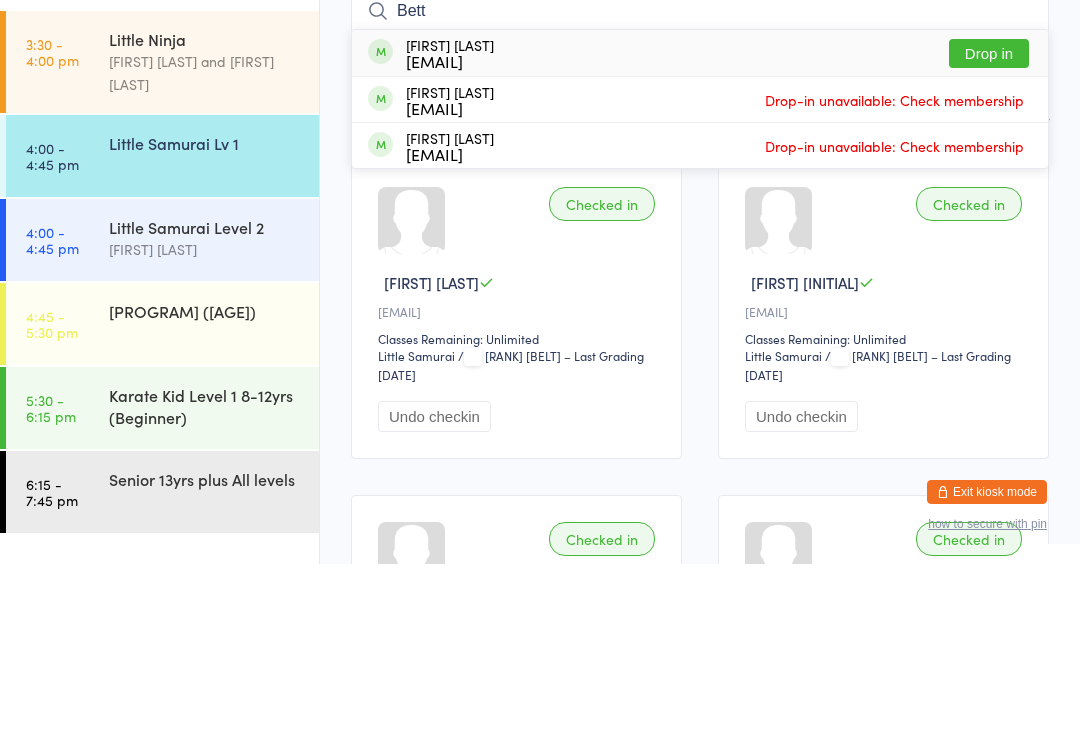 type on "Bett" 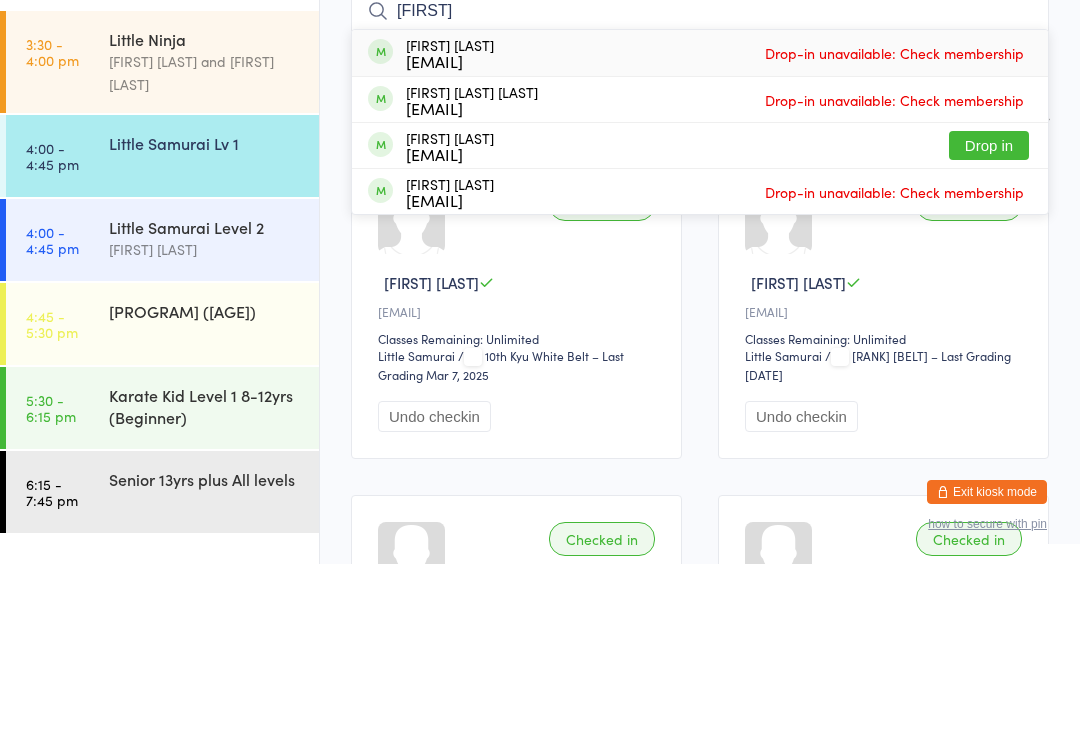 type on "Remi" 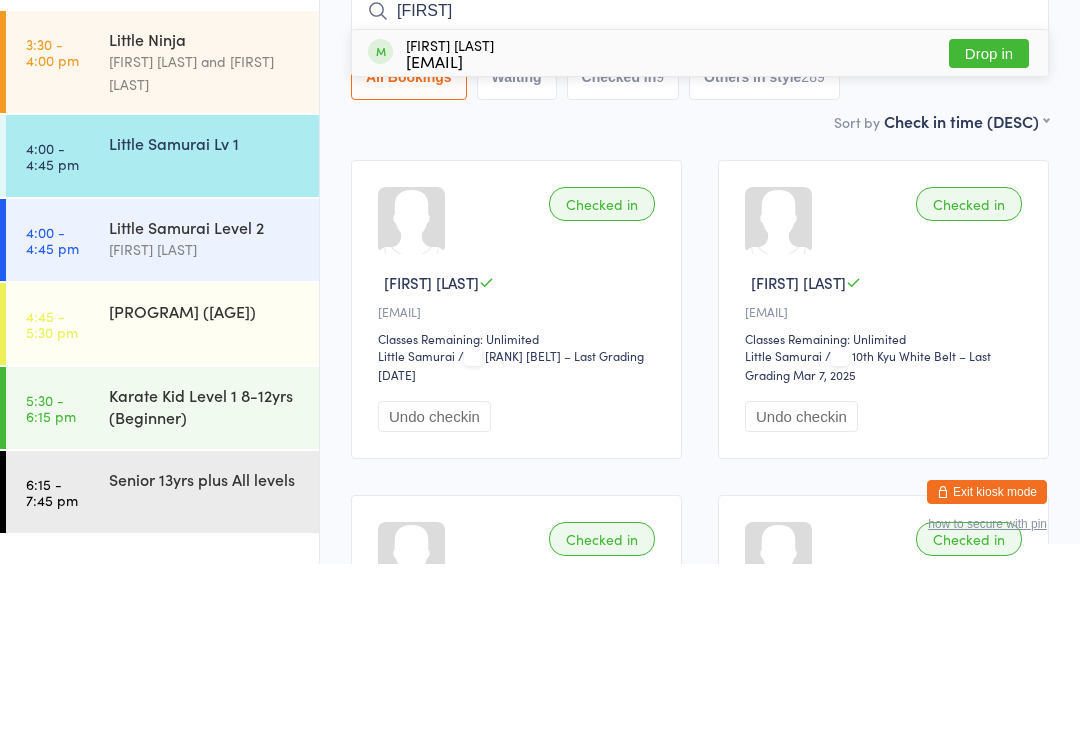 type on "Amah" 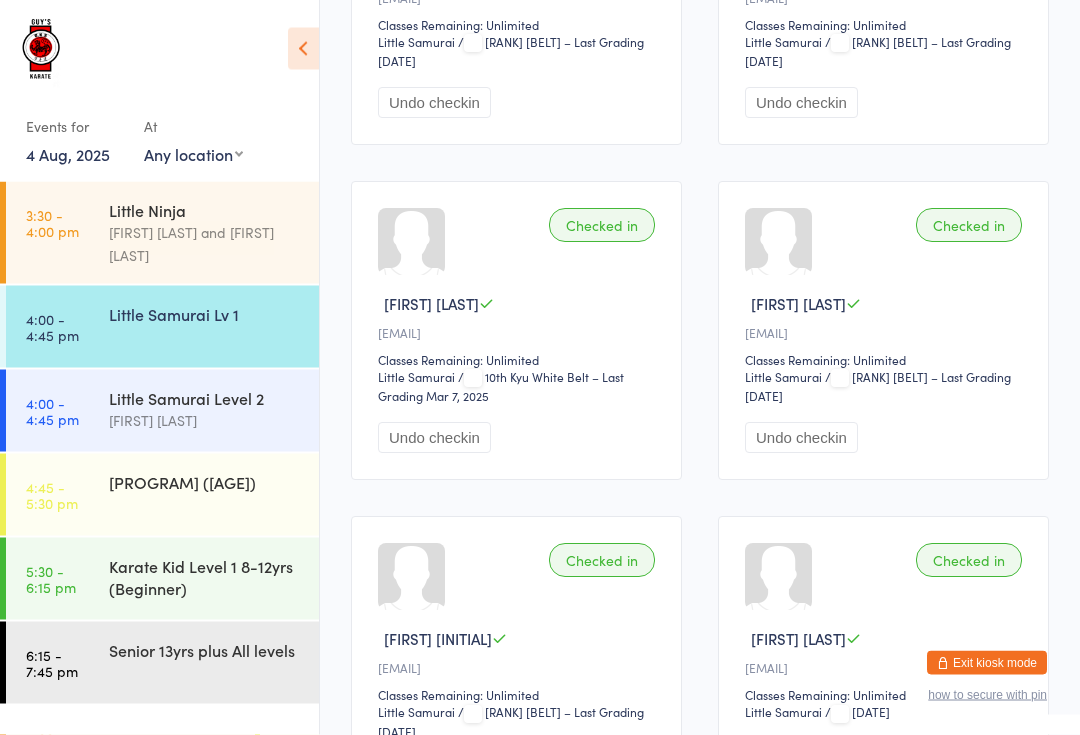 scroll, scrollTop: 485, scrollLeft: 0, axis: vertical 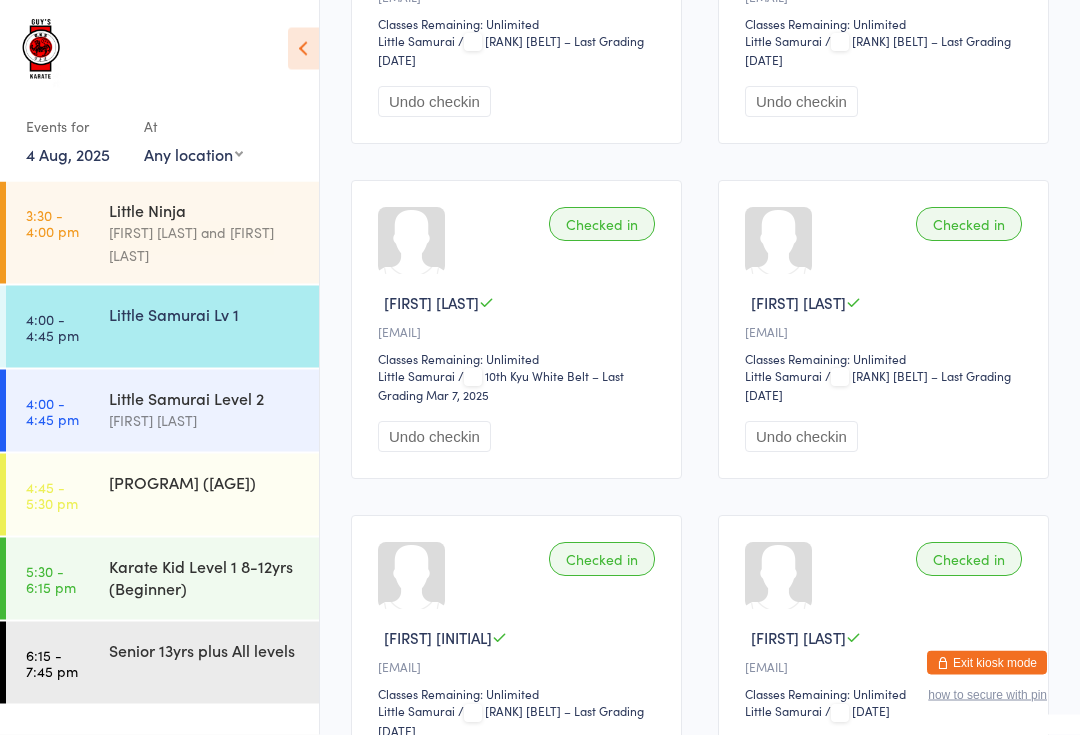 click on "Little Samurai Level 2" at bounding box center (205, 398) 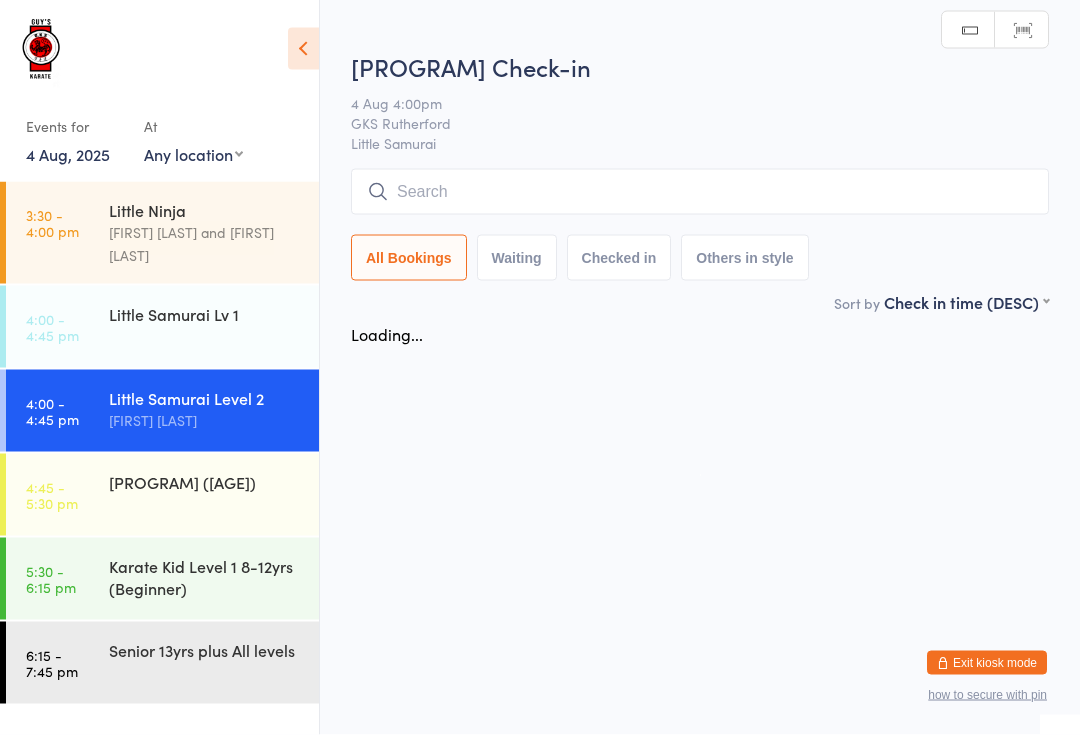 scroll, scrollTop: 0, scrollLeft: 0, axis: both 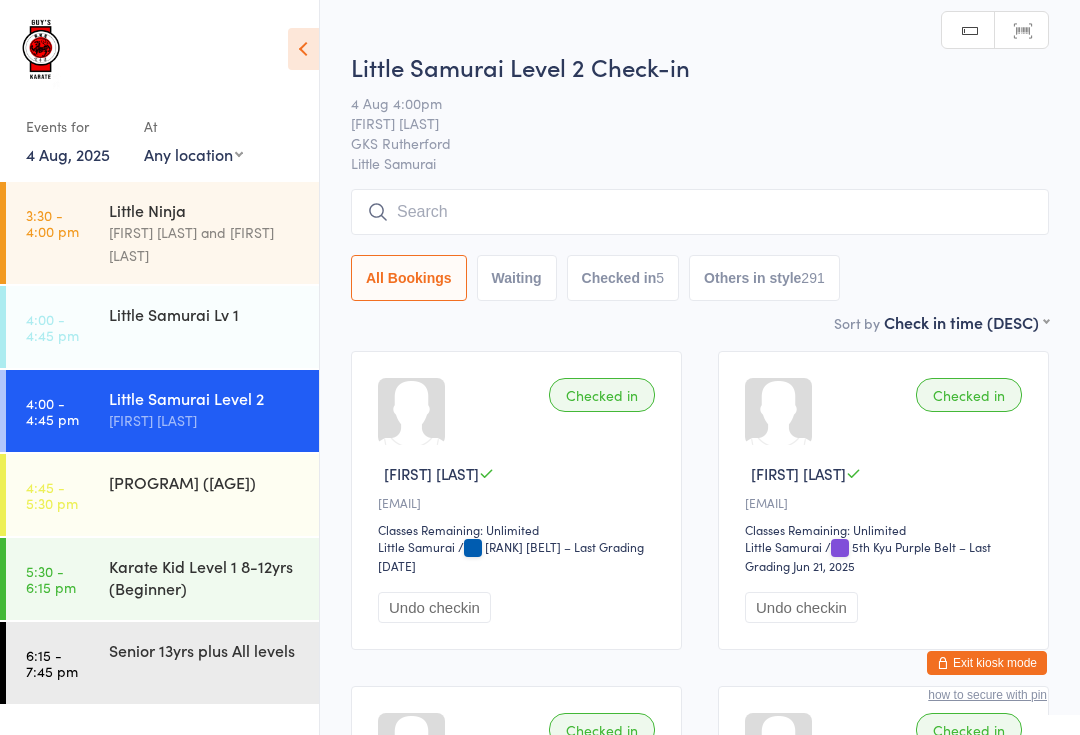 click on "Little Samurai Lv 1" at bounding box center [214, 314] 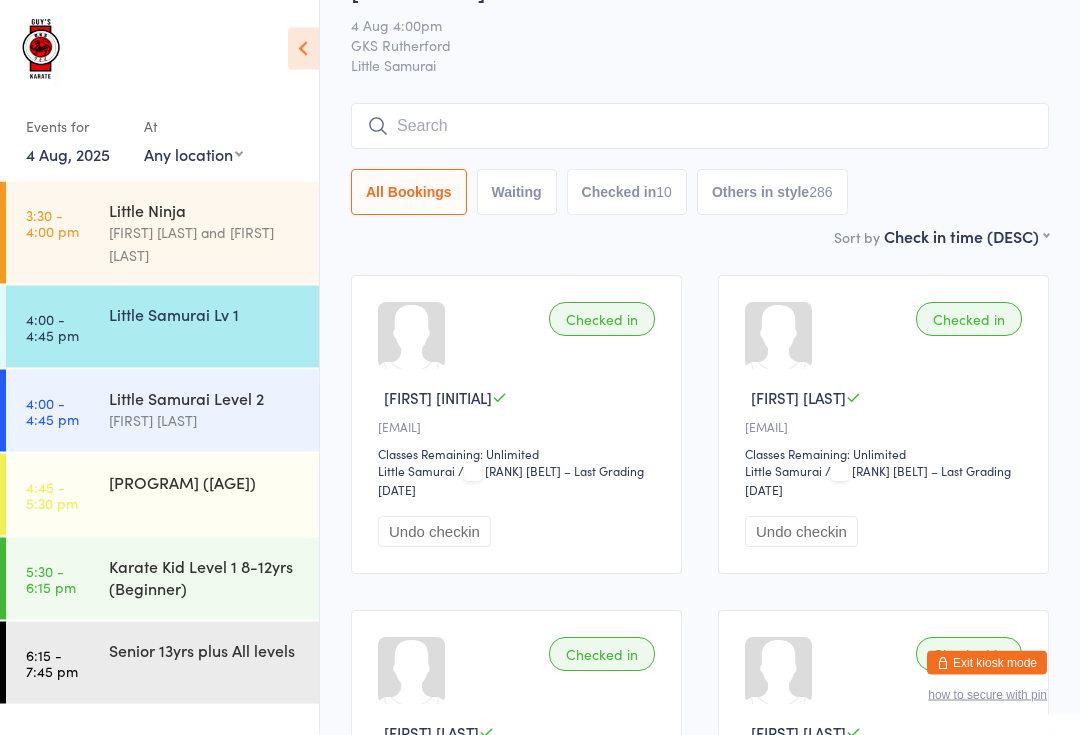 scroll, scrollTop: 0, scrollLeft: 0, axis: both 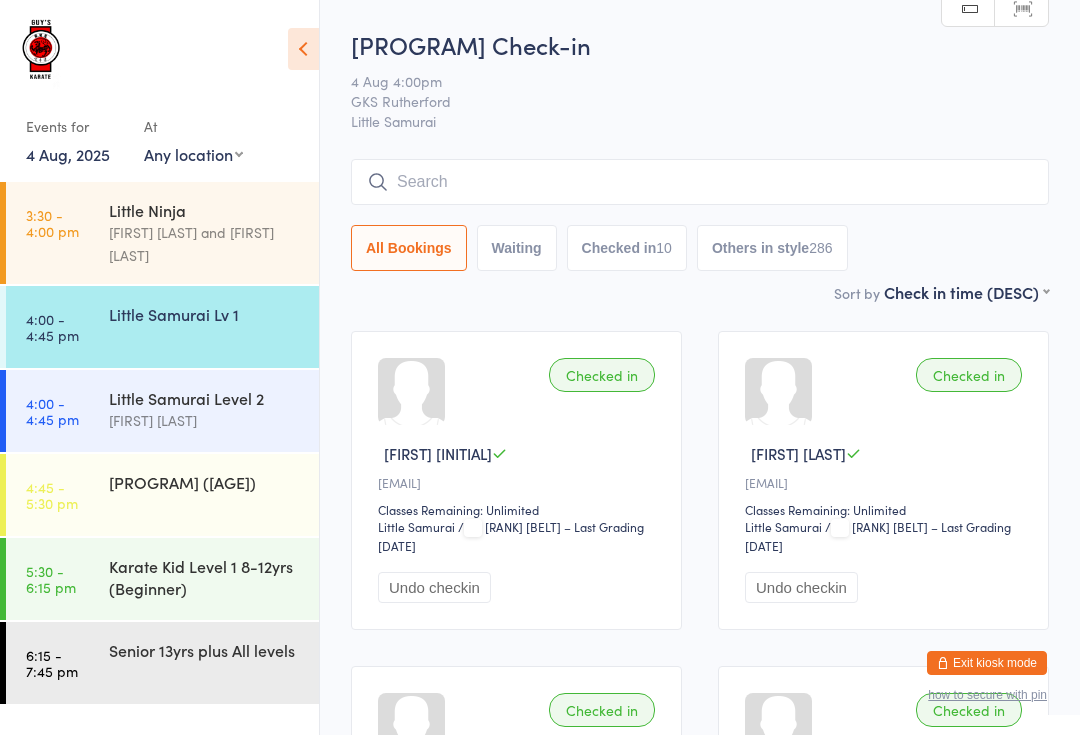 click at bounding box center (700, 182) 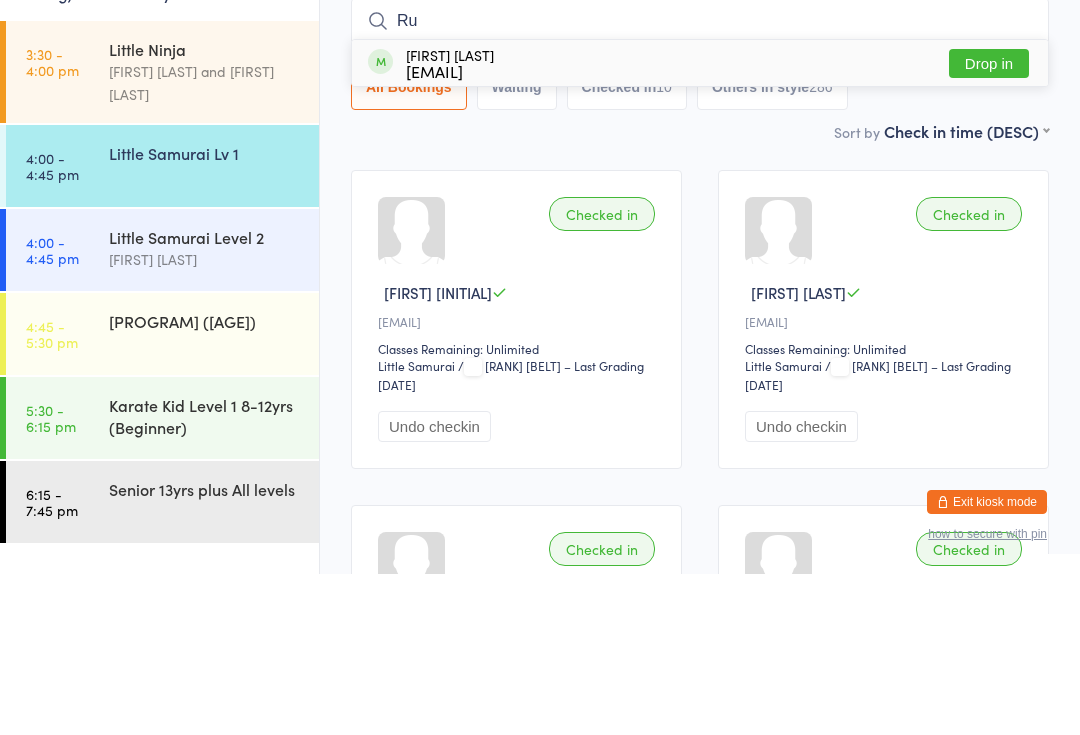type on "Ru" 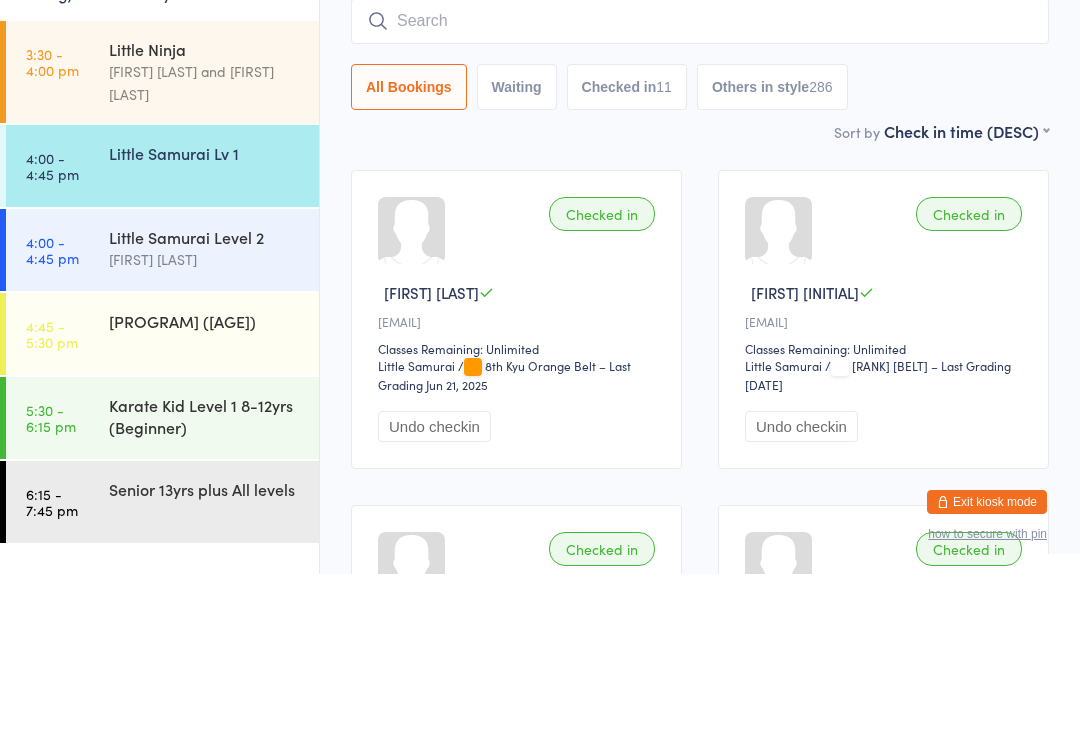 click on "Little Samurai Lv 1" at bounding box center (214, 314) 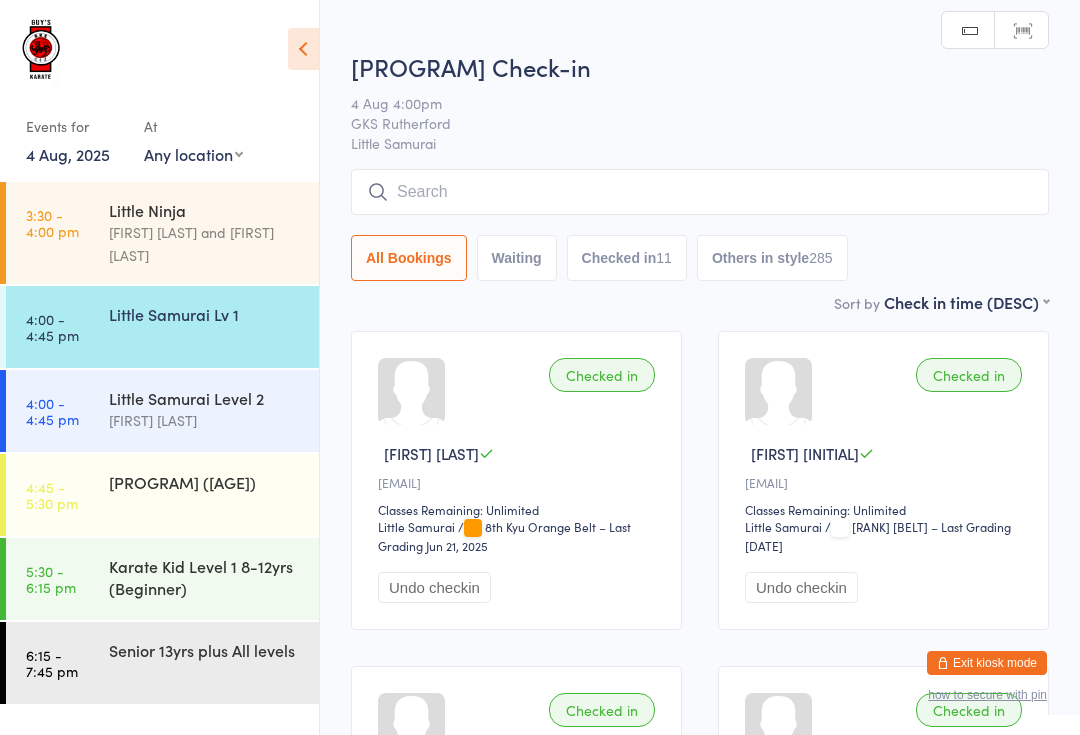 click on "Little Samurai Lv 1" at bounding box center [205, 314] 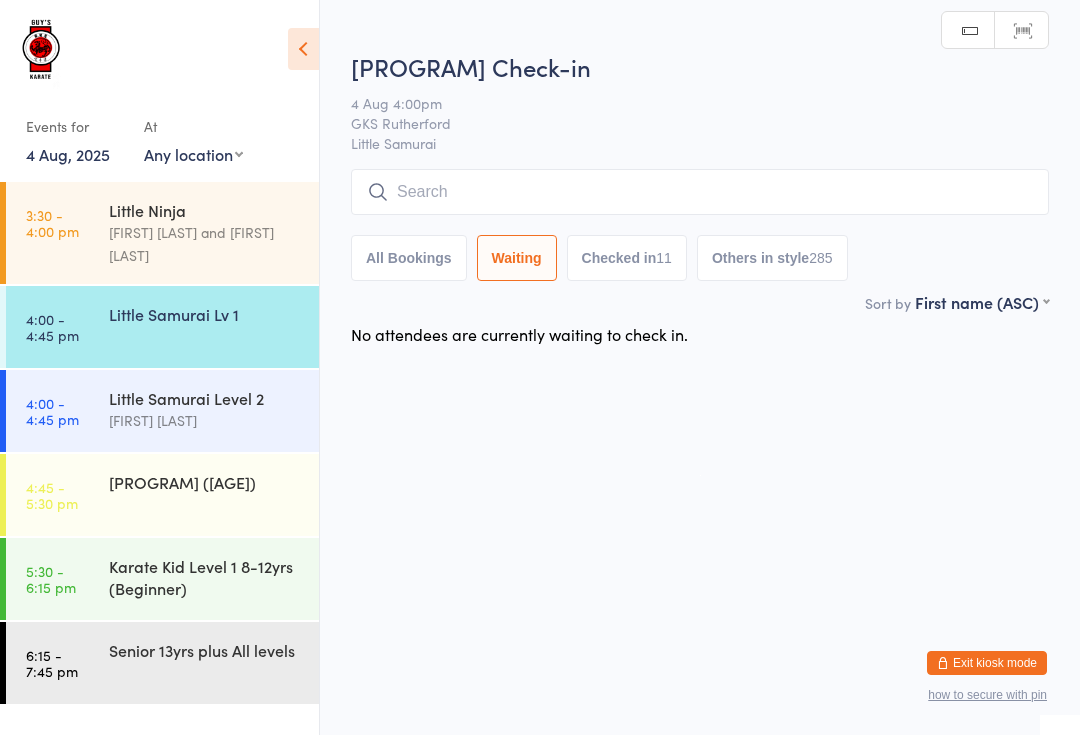 click on "All Bookings" at bounding box center (409, 258) 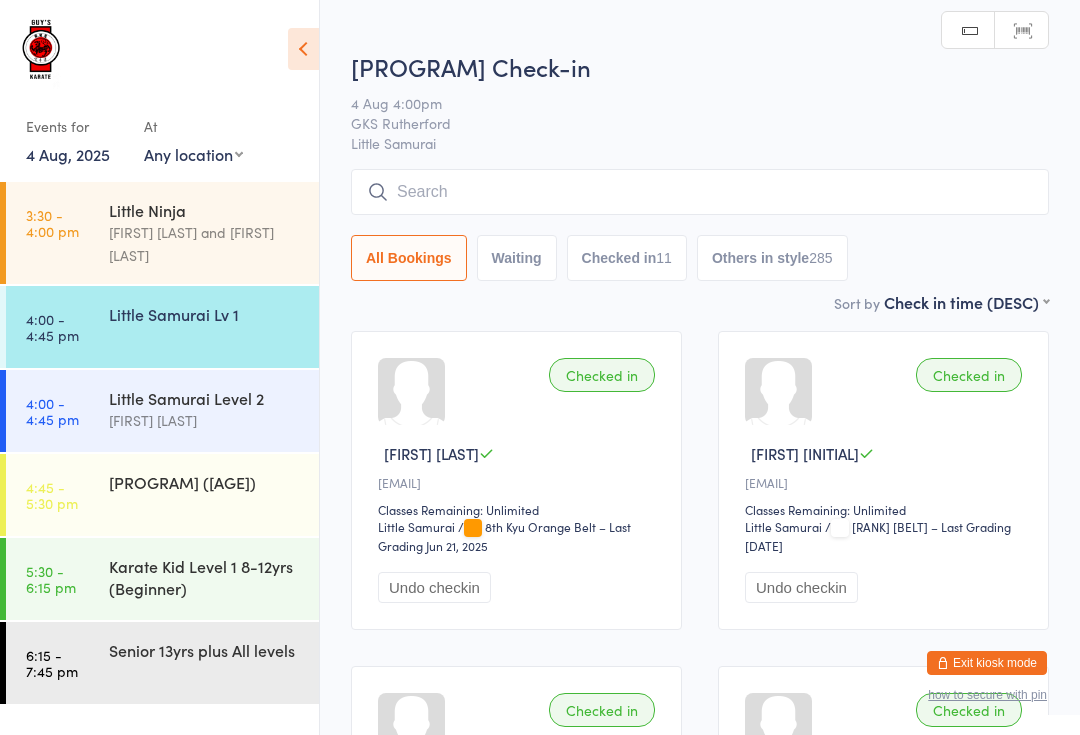 click at bounding box center [700, 192] 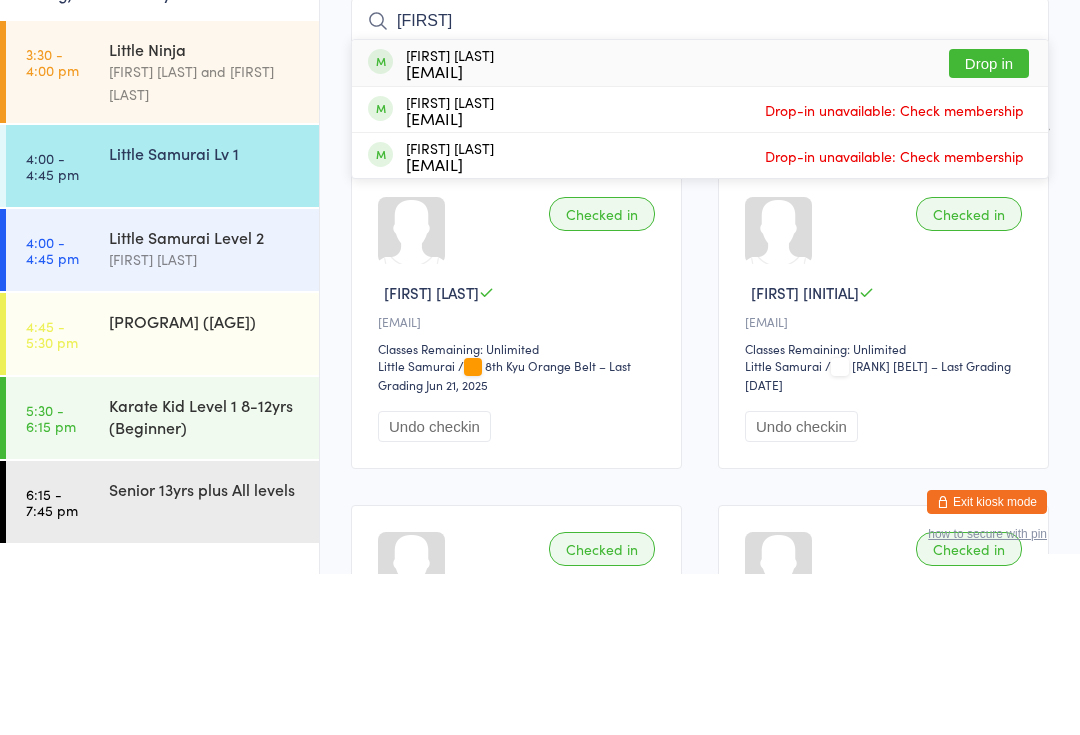 type on "Sop" 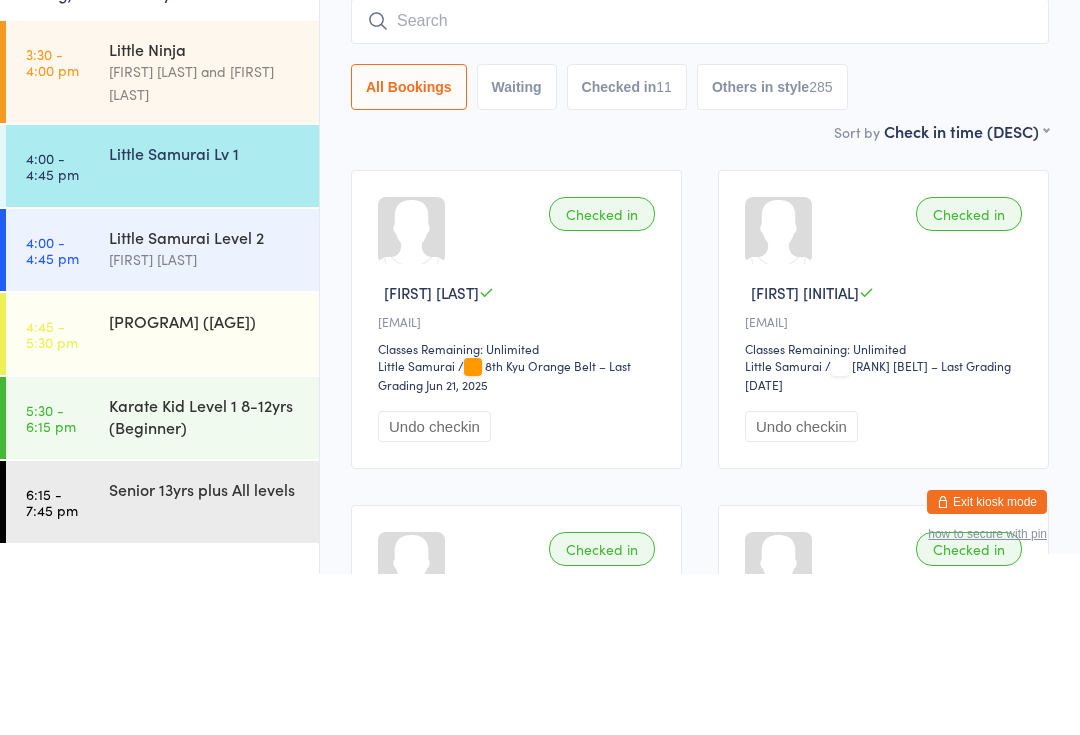 scroll, scrollTop: 161, scrollLeft: 0, axis: vertical 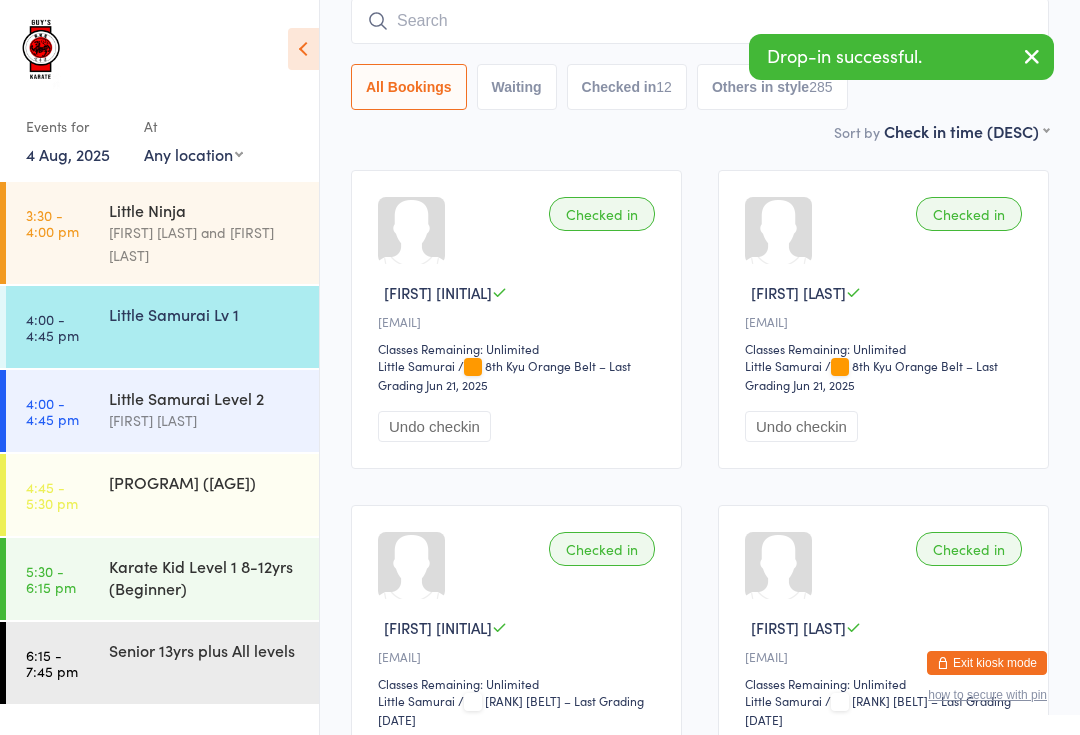 click on "Karate Kid Level 2 [AGE]-[AGE]yrs (Intermediate)" at bounding box center [205, 482] 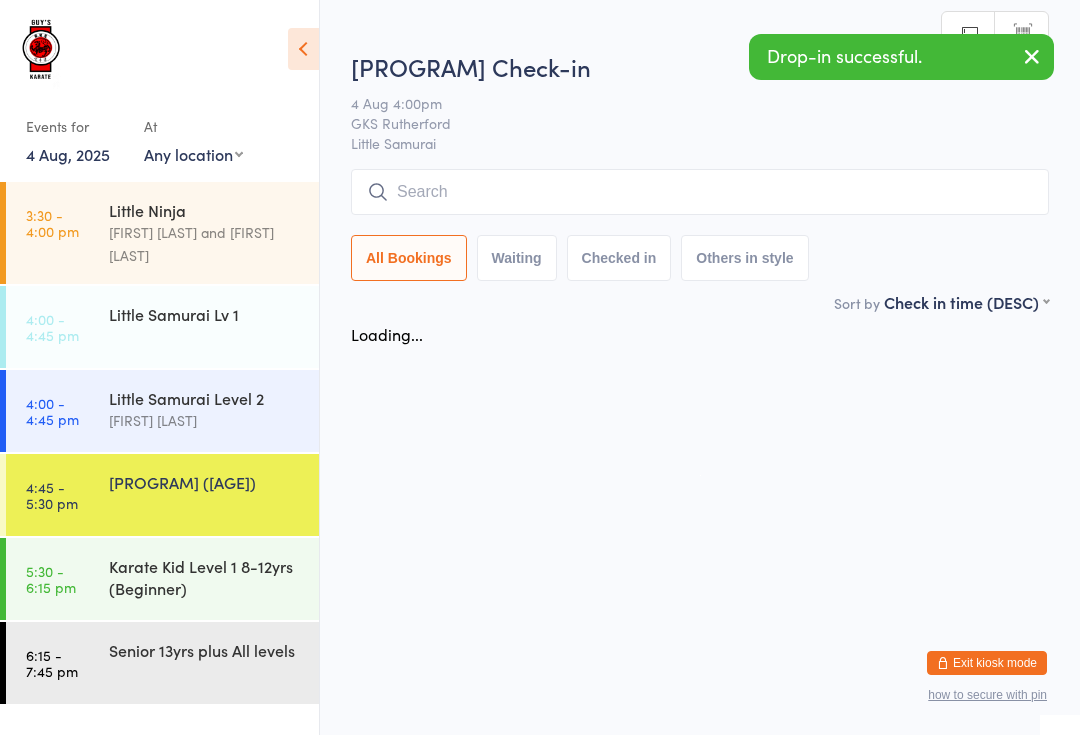 scroll, scrollTop: 0, scrollLeft: 0, axis: both 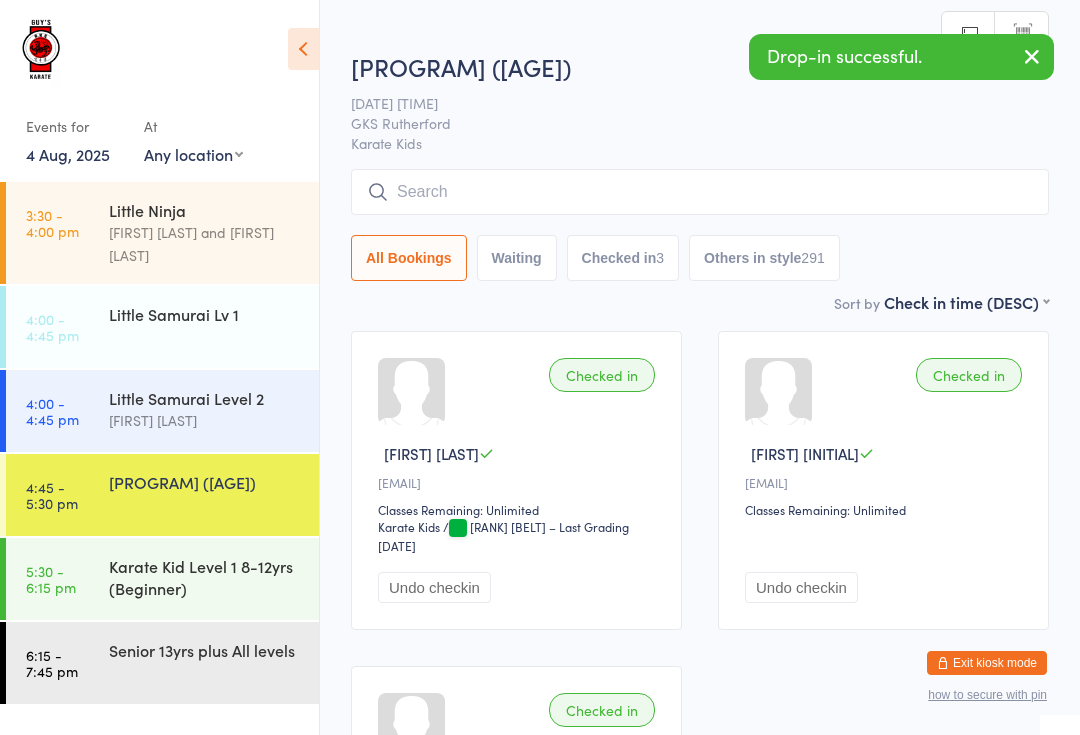 click at bounding box center (700, 192) 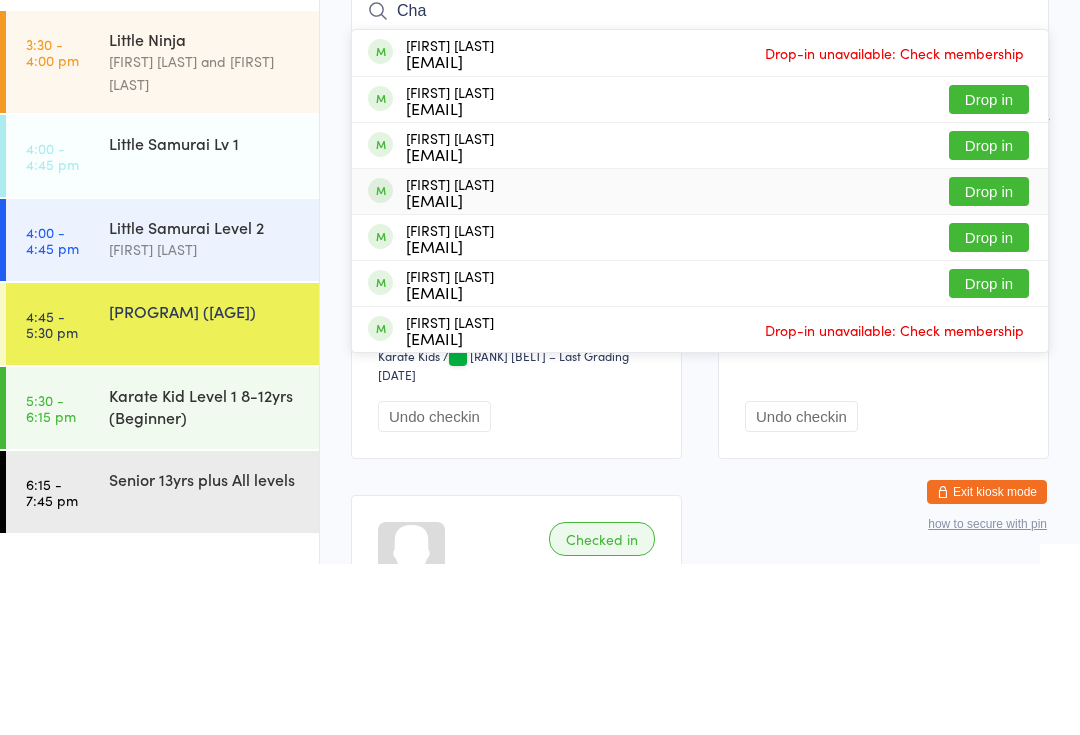 type on "Cha" 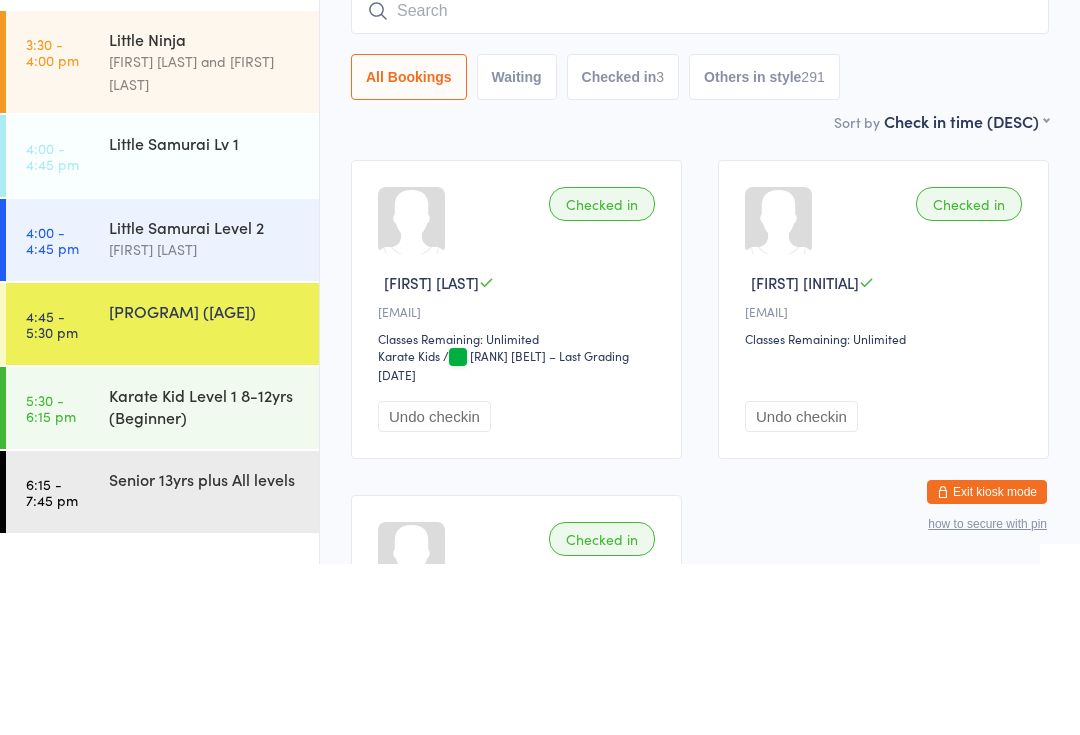 scroll, scrollTop: 171, scrollLeft: 0, axis: vertical 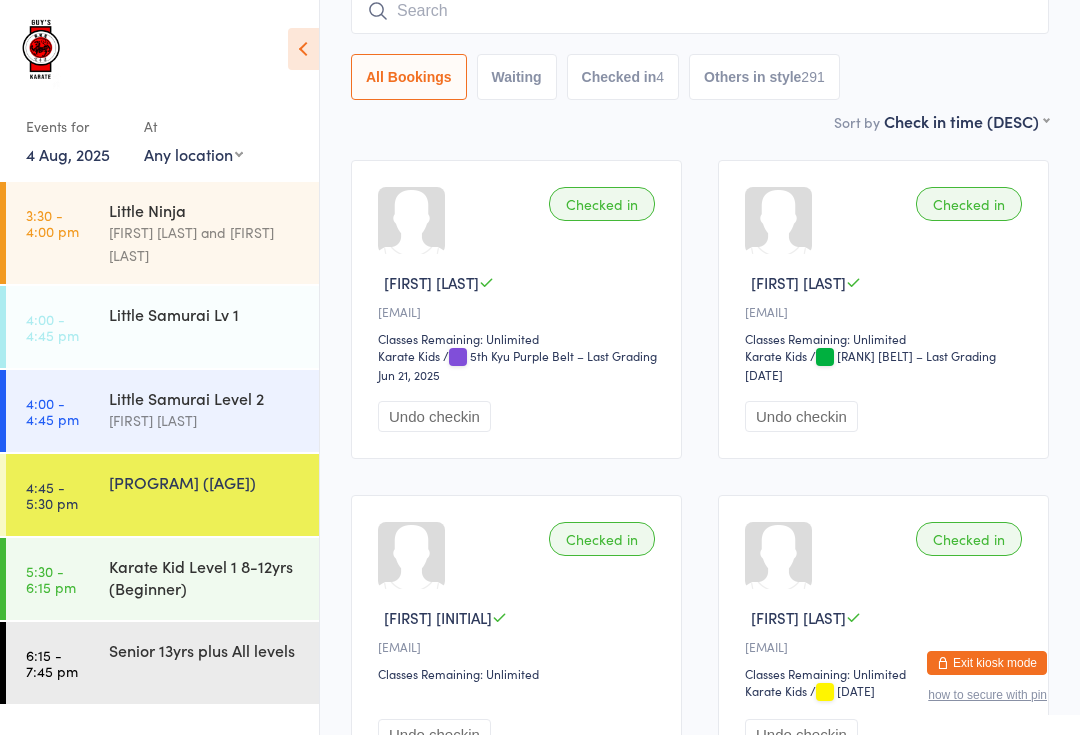 click on "Little Samurai Level 2" at bounding box center (205, 398) 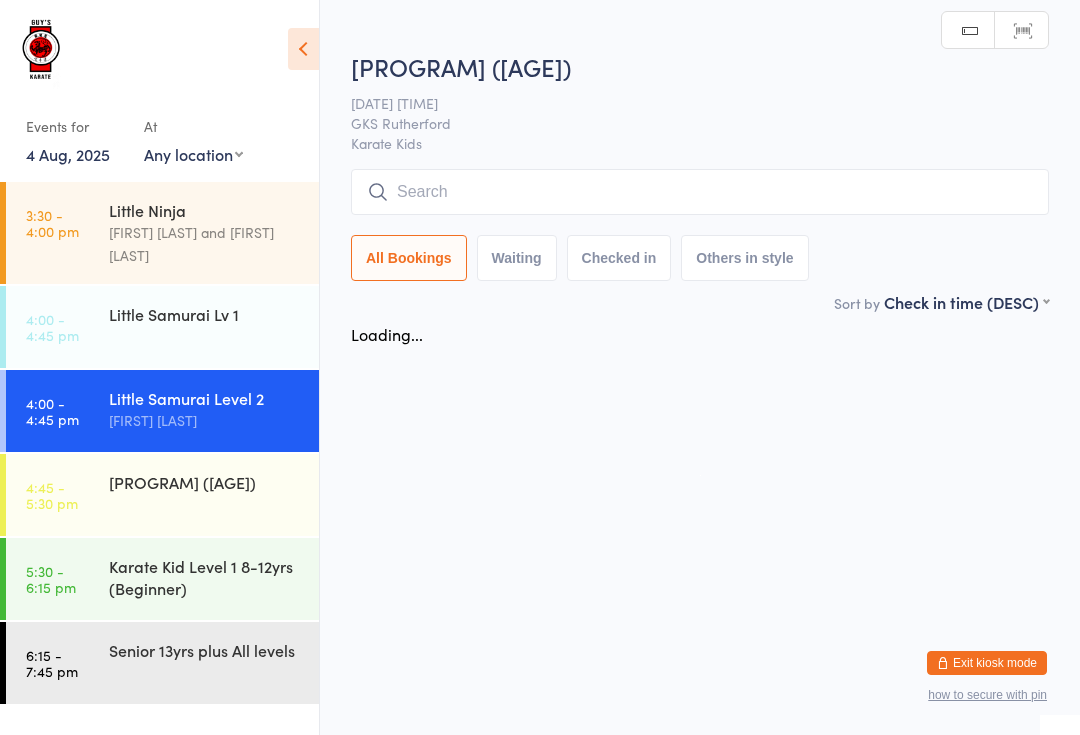scroll, scrollTop: 0, scrollLeft: 0, axis: both 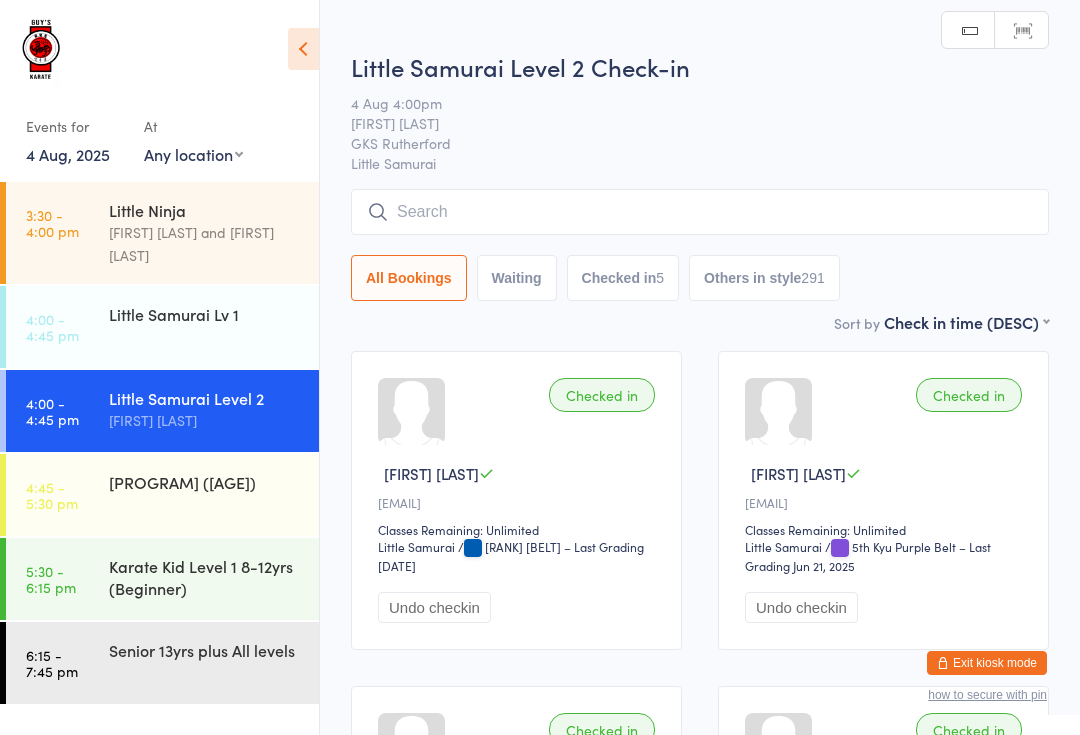 click on "Little Samurai Level 2 Check-in 4 Aug 4:00pm  Lindsay Guy  GKS Rutherford  Little Samurai  Manual search Scanner input All Bookings Waiting  Checked in  5 Others in style  291" at bounding box center (700, 180) 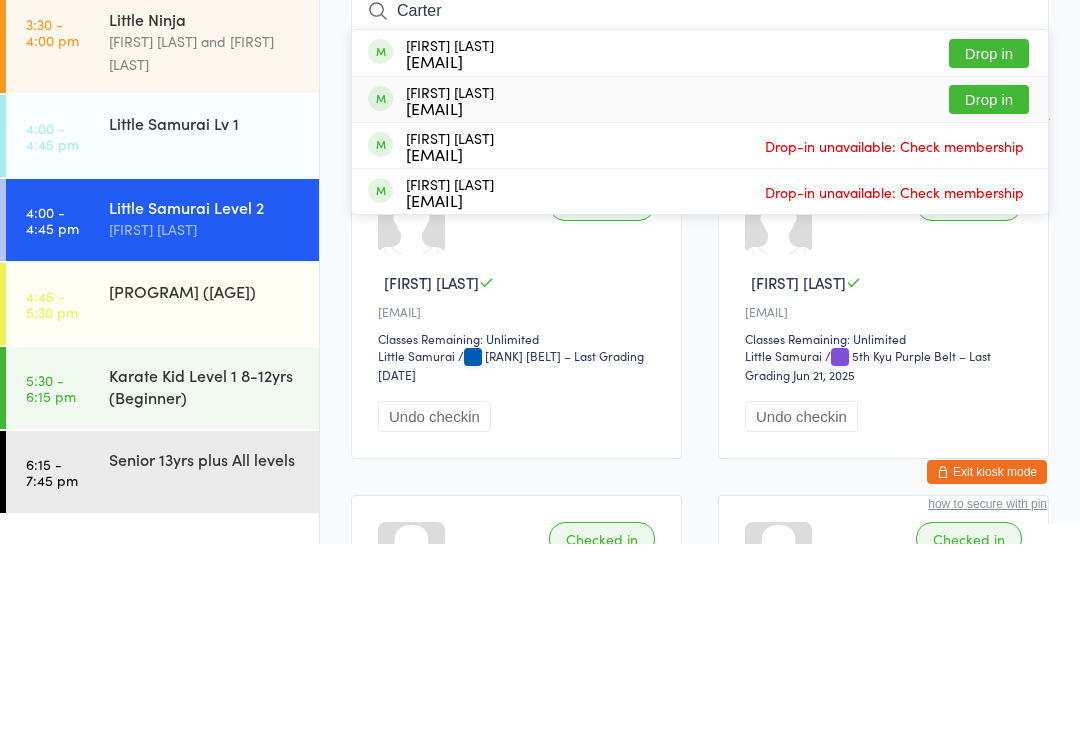 type on "Carter" 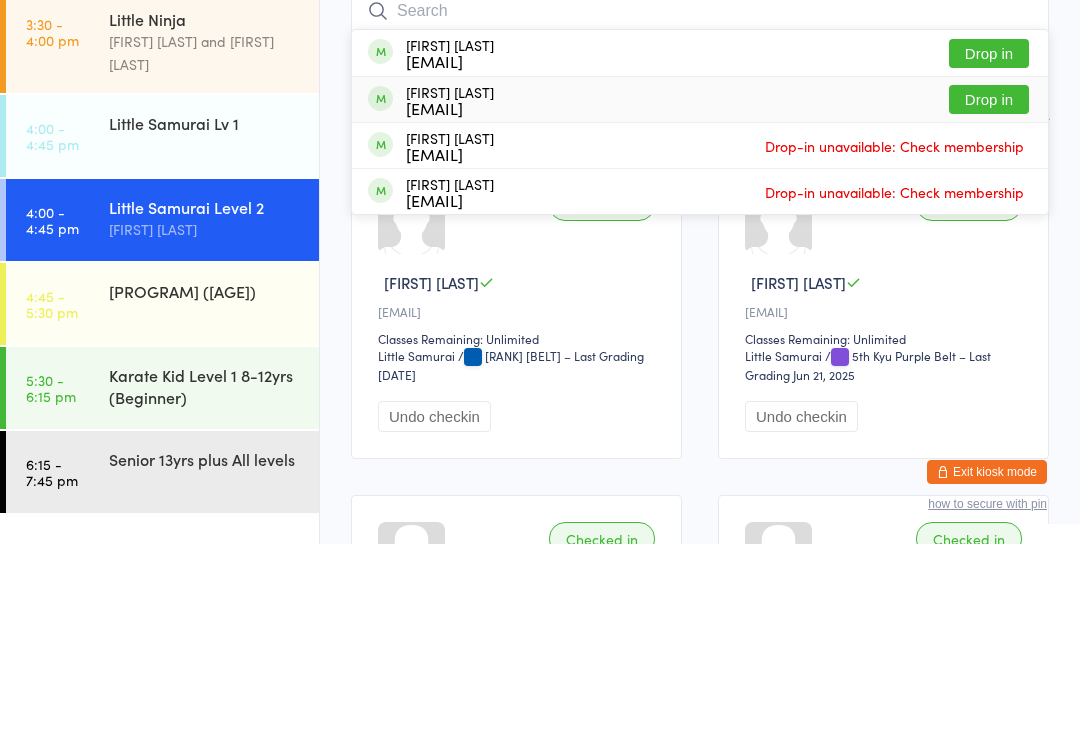 scroll, scrollTop: 191, scrollLeft: 0, axis: vertical 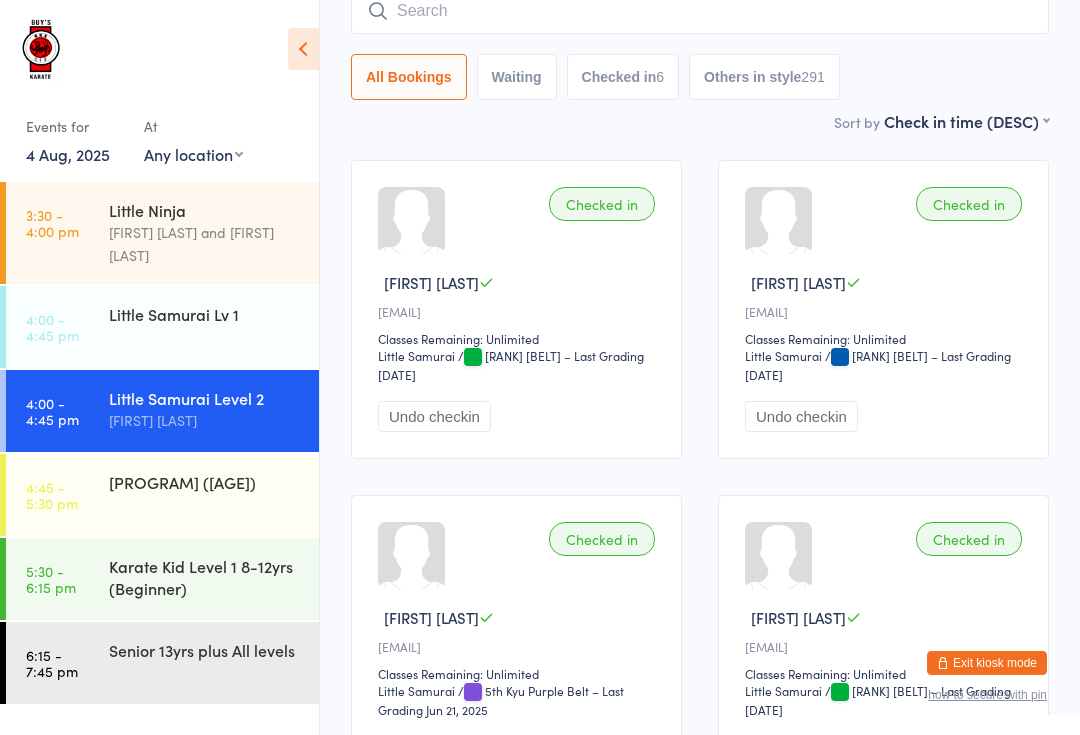 click at bounding box center (700, 11) 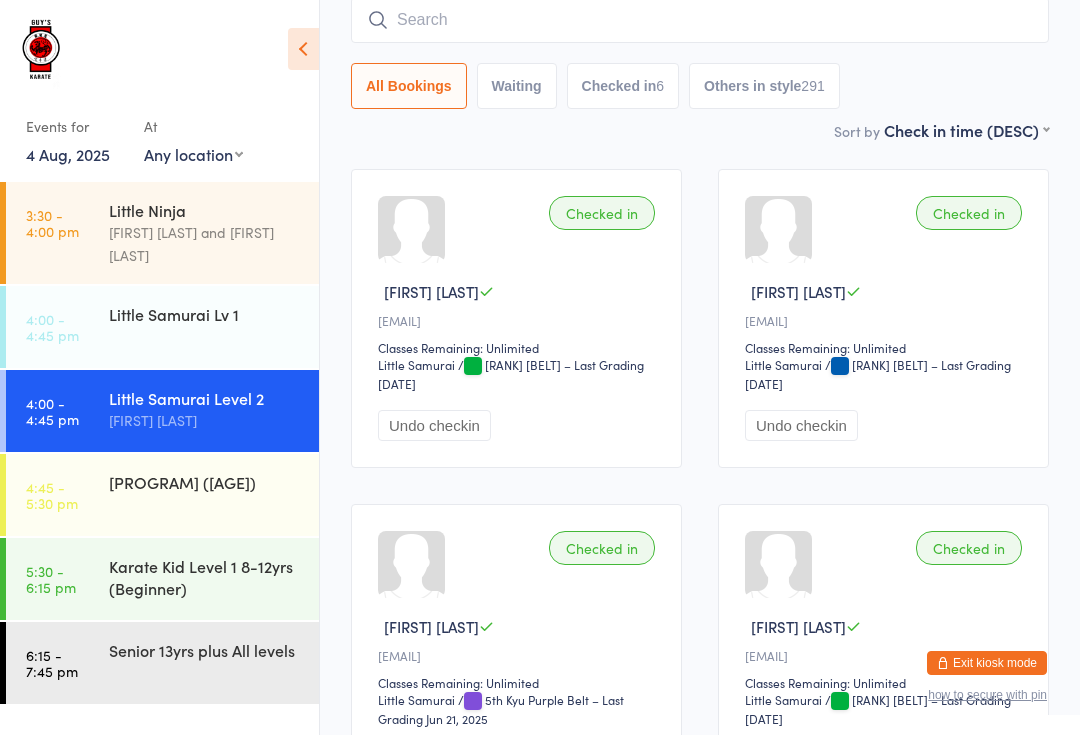 scroll, scrollTop: 181, scrollLeft: 0, axis: vertical 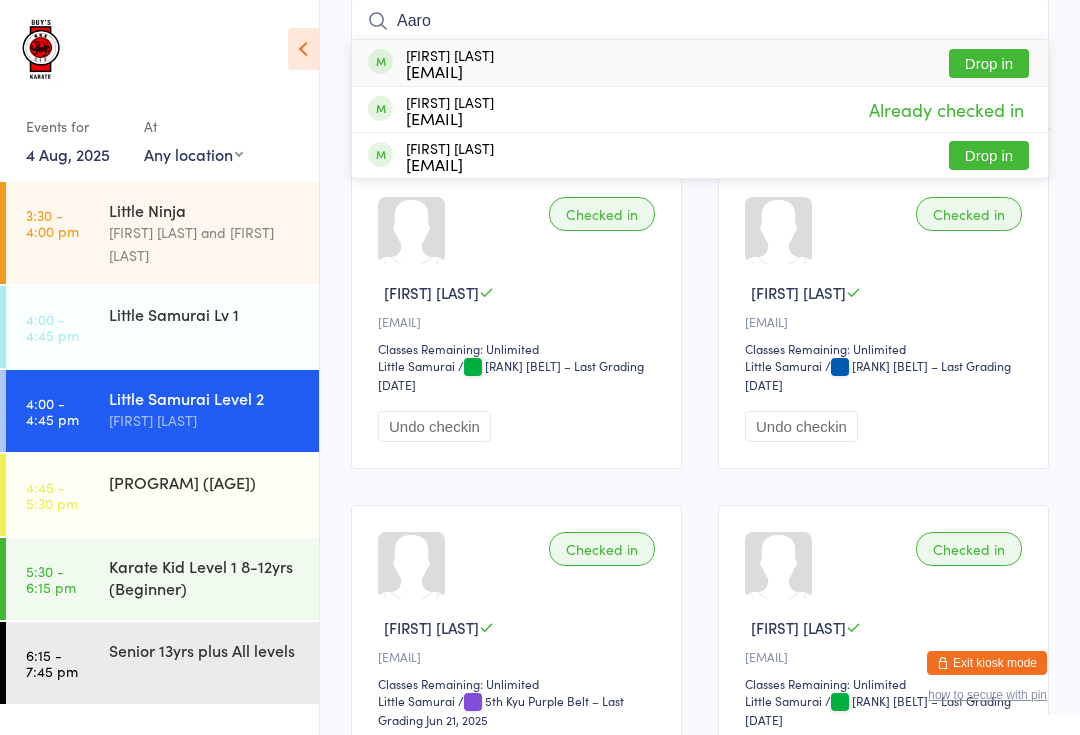 type on "Aaro" 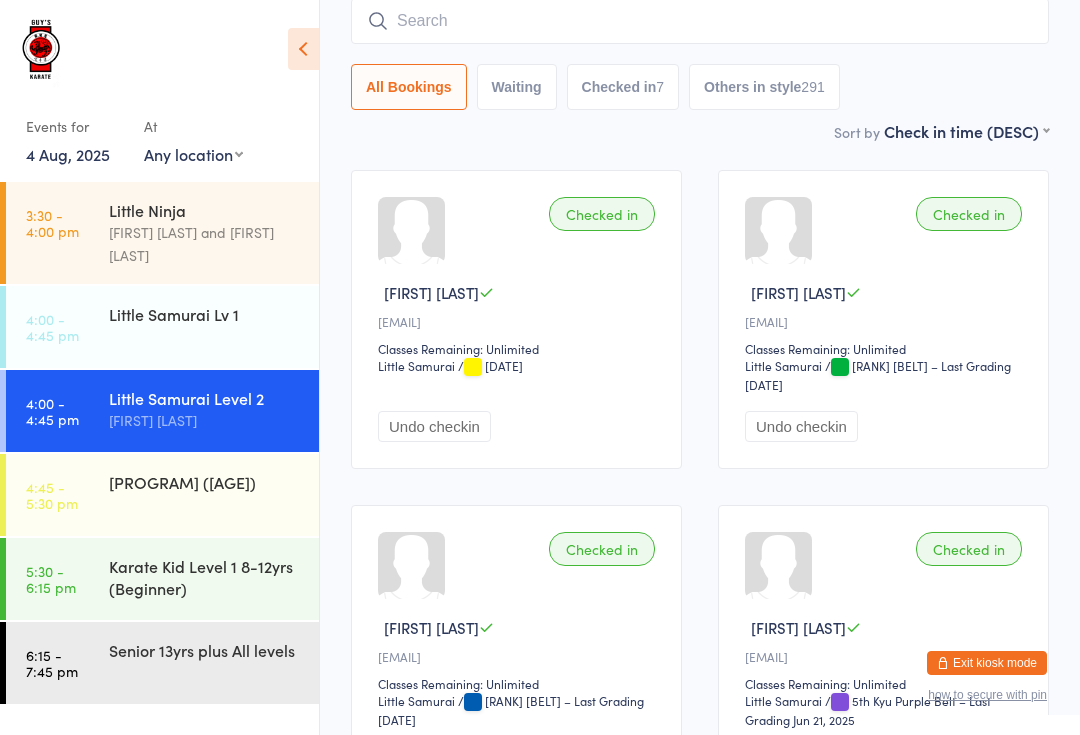 click on "3:30 - 4:00 pm Little Ninja Lachlan Guy and Lindsay Guy" at bounding box center (162, 233) 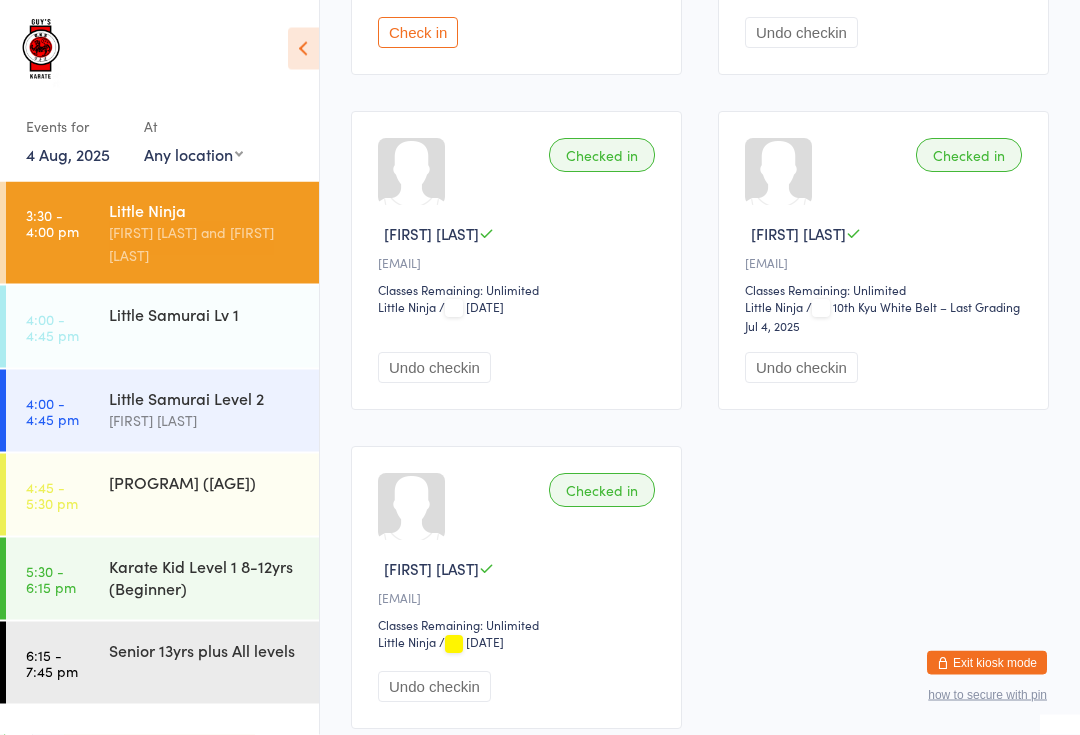 scroll, scrollTop: 729, scrollLeft: 0, axis: vertical 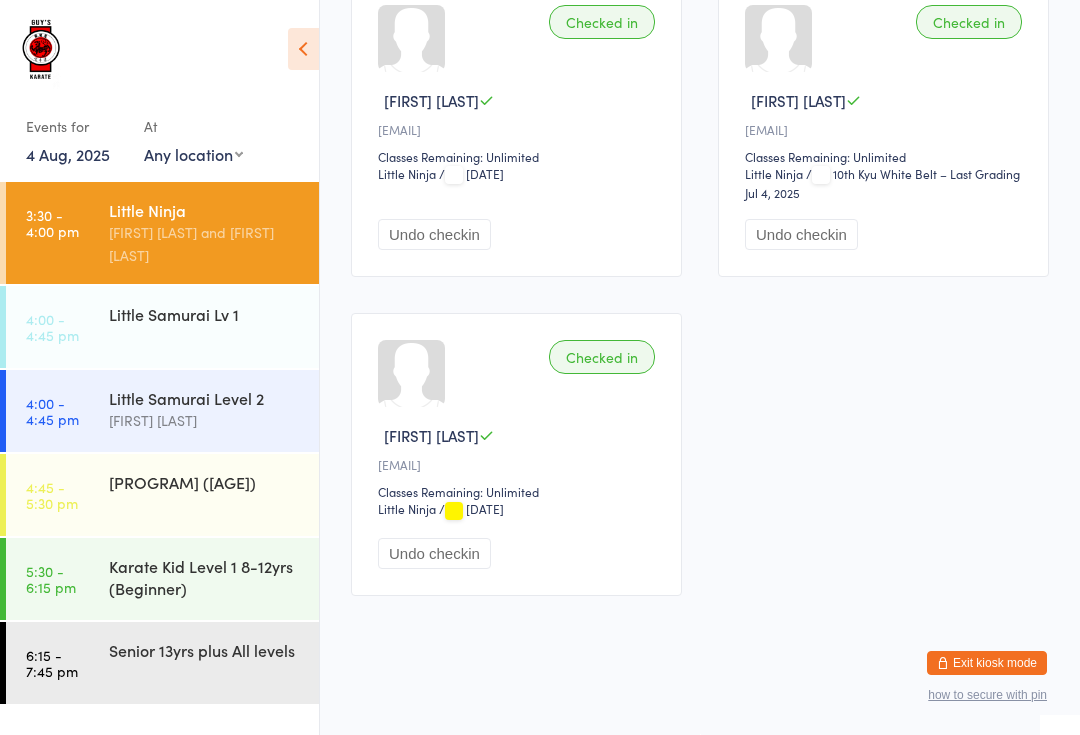 click on "3:30 - 4:00 pm" at bounding box center [52, 223] 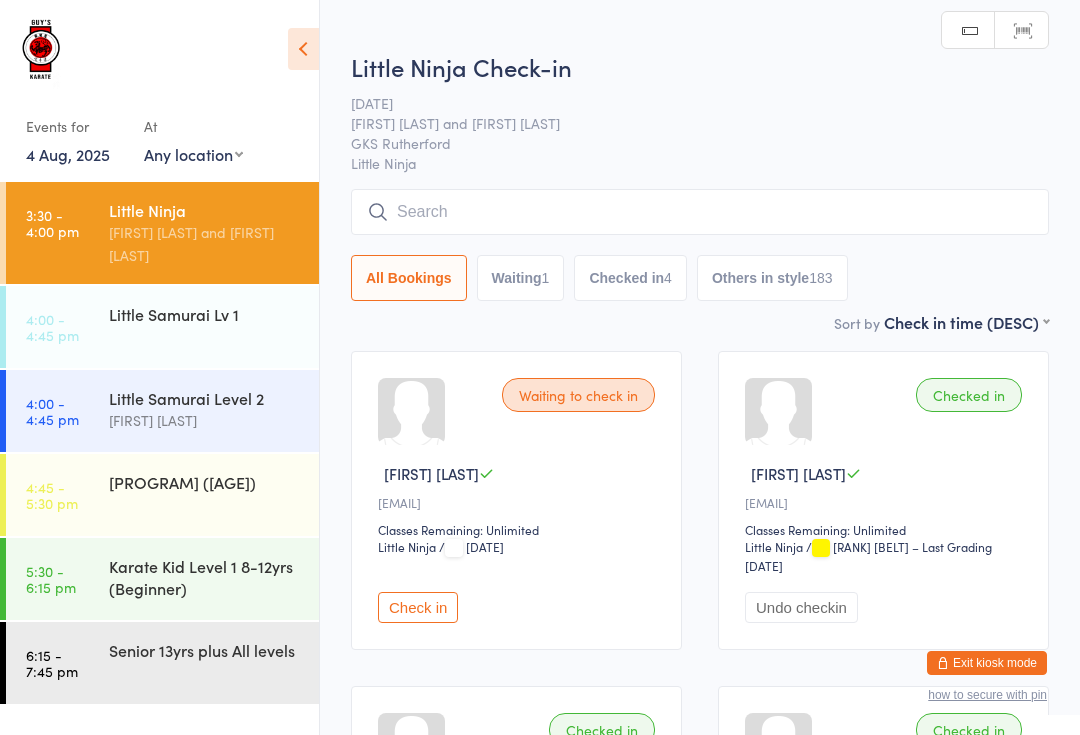 click at bounding box center [700, 212] 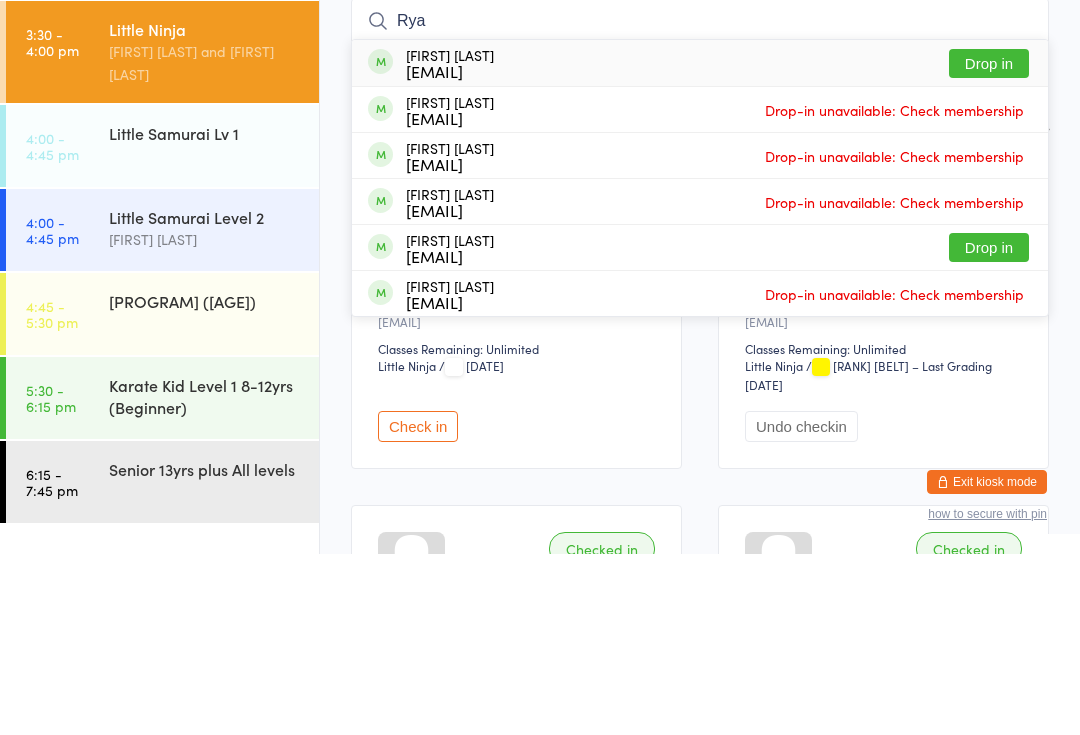 type on "Rya" 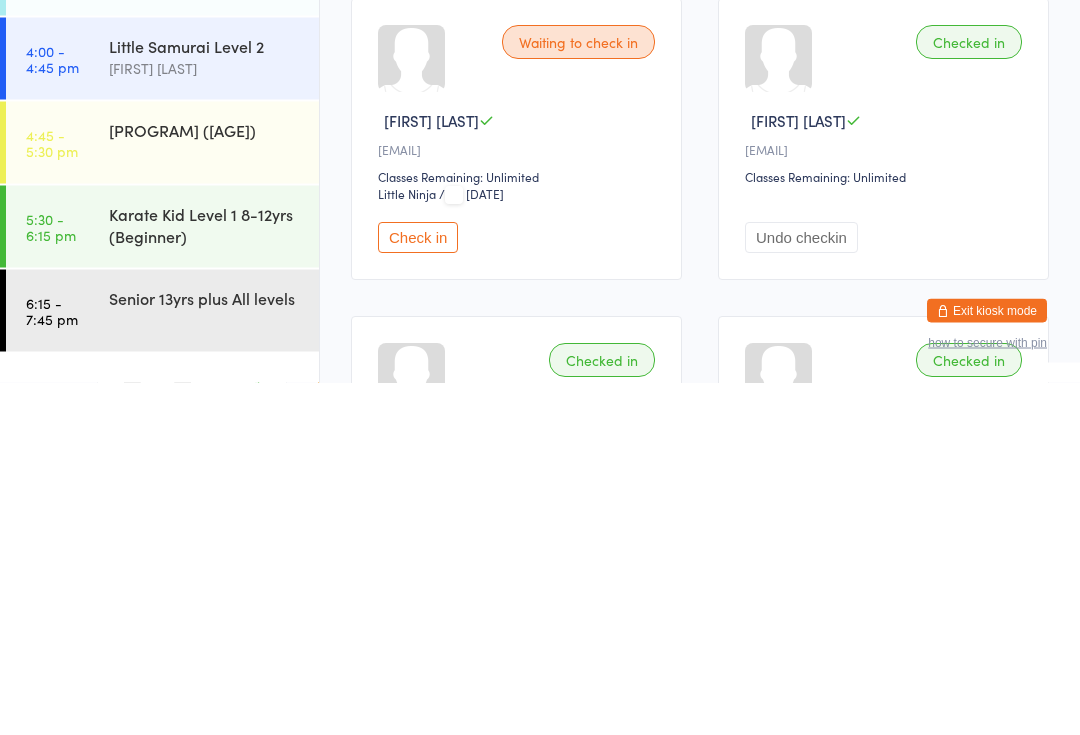 click on "Senior [AGE]yrs plus All levels" at bounding box center (214, 650) 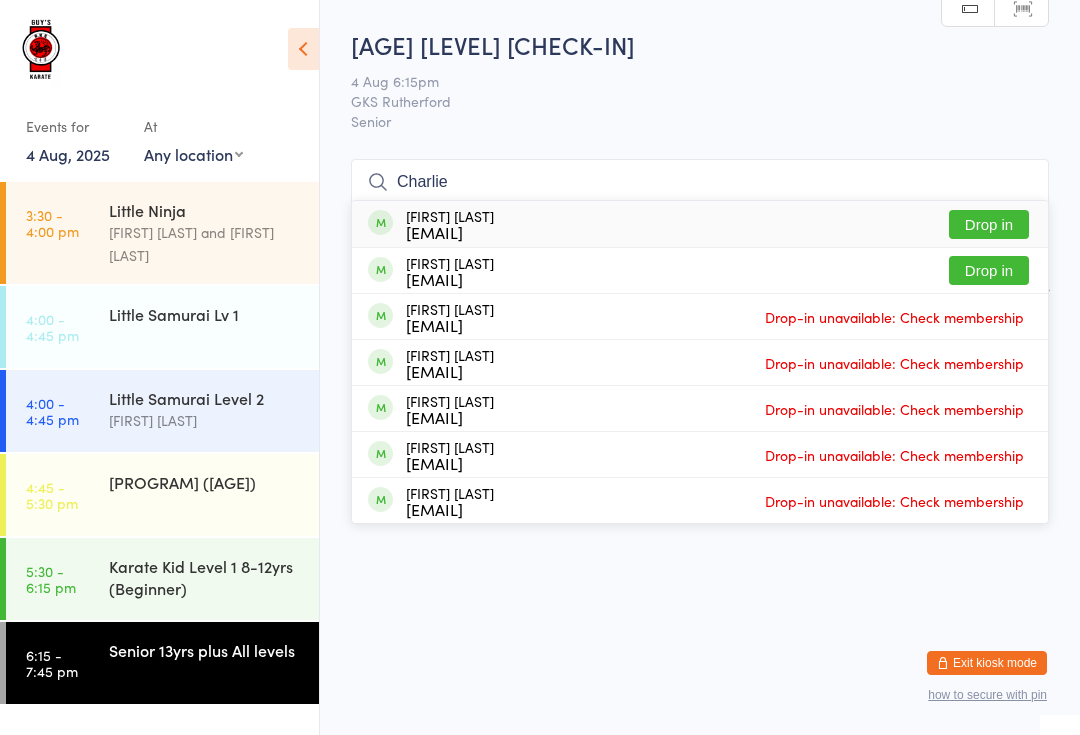 type on "Charlie" 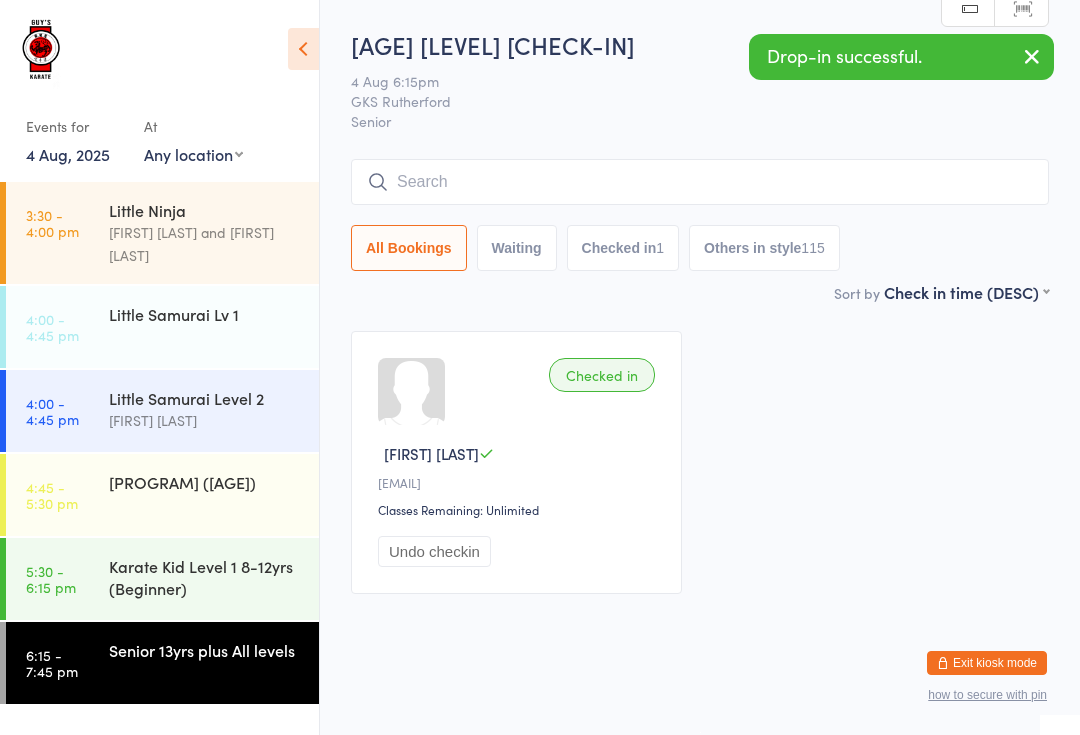 click on "Lindsay Guy" at bounding box center [205, 420] 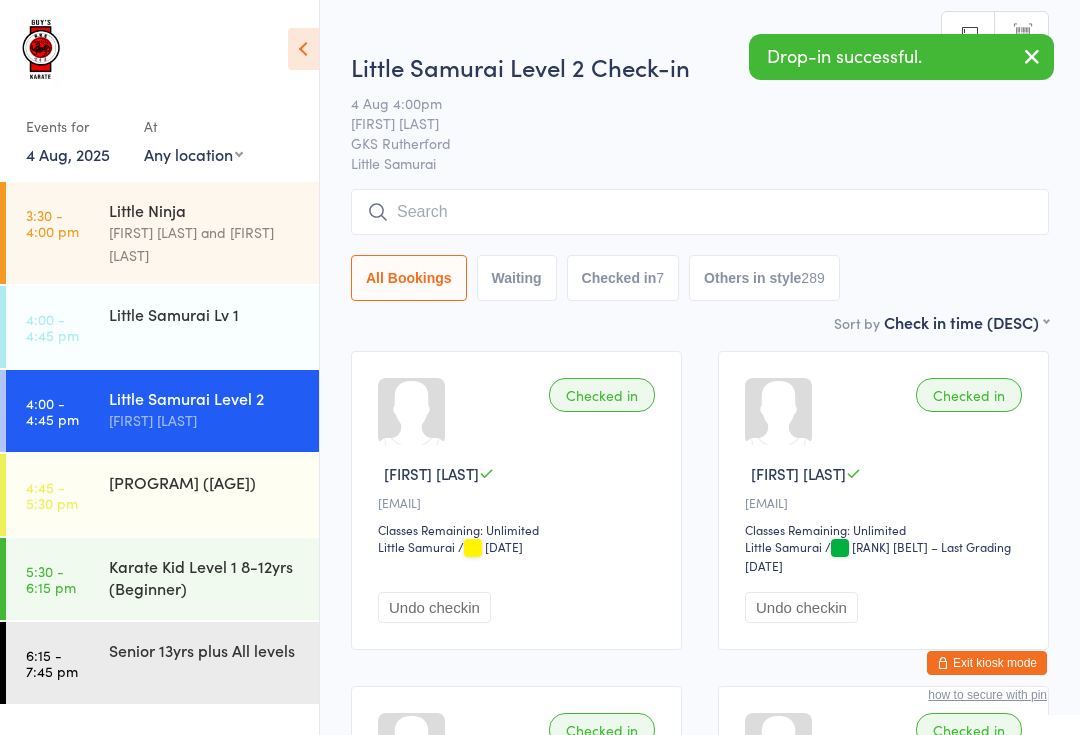 click on "Karate Kid Level 2 [AGE]-[AGE]yrs (Intermediate)" at bounding box center (205, 482) 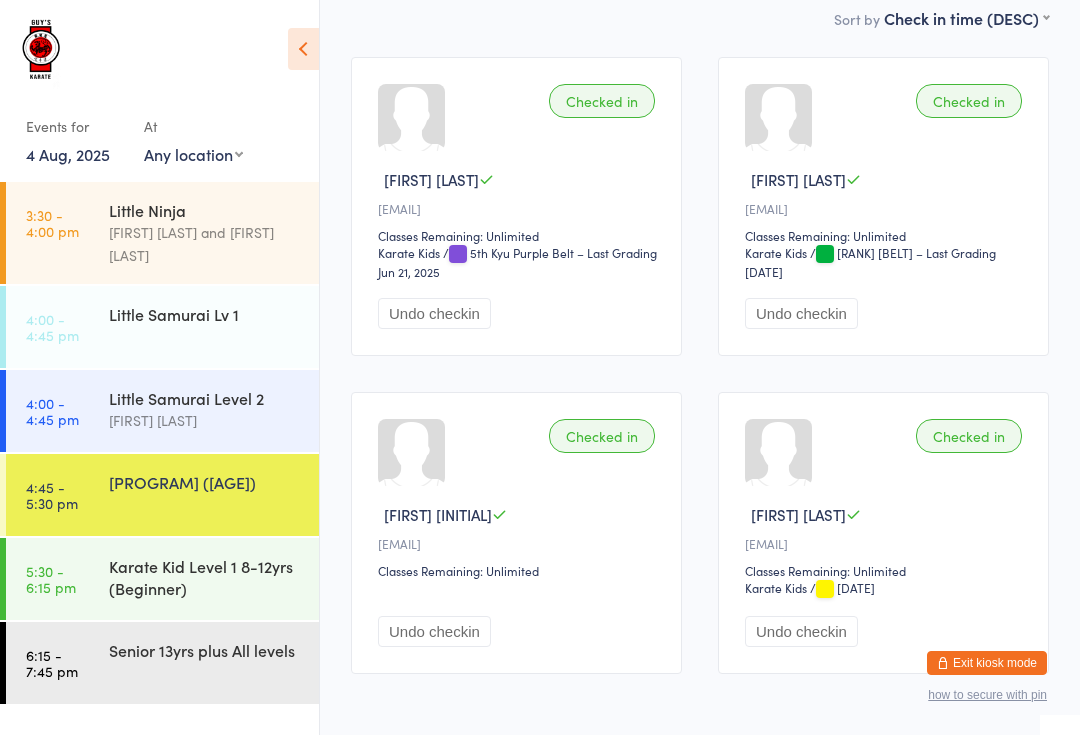 scroll, scrollTop: 366, scrollLeft: 0, axis: vertical 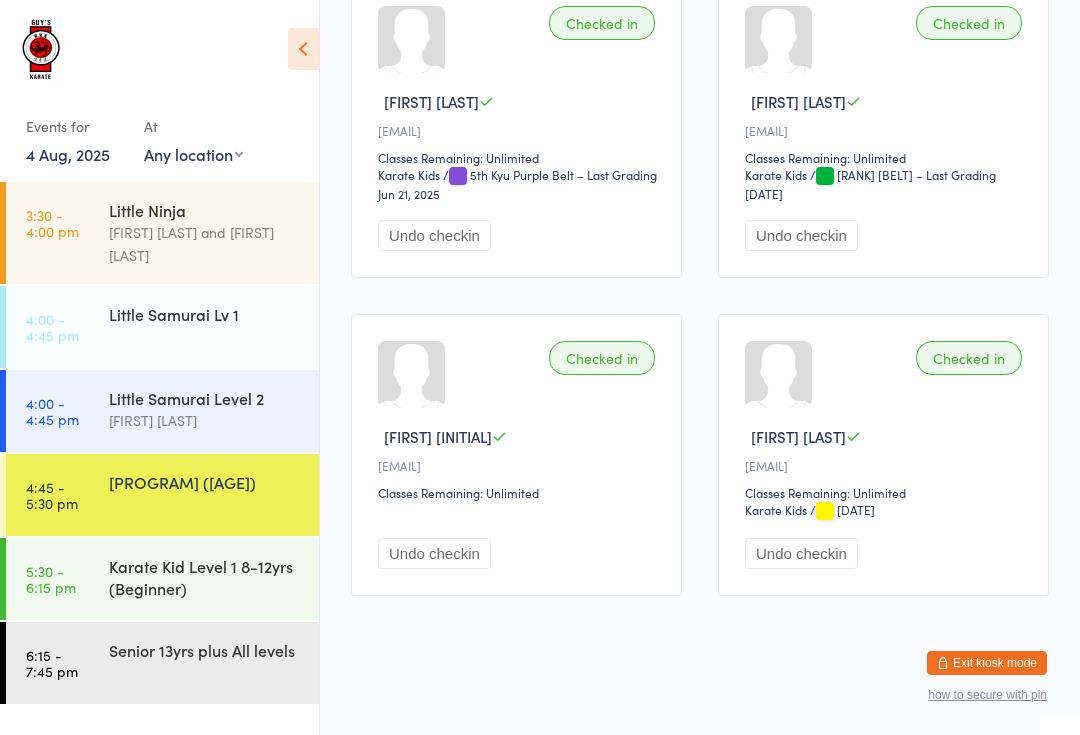 click on "Senior [AGE]yrs plus All levels" at bounding box center [205, 650] 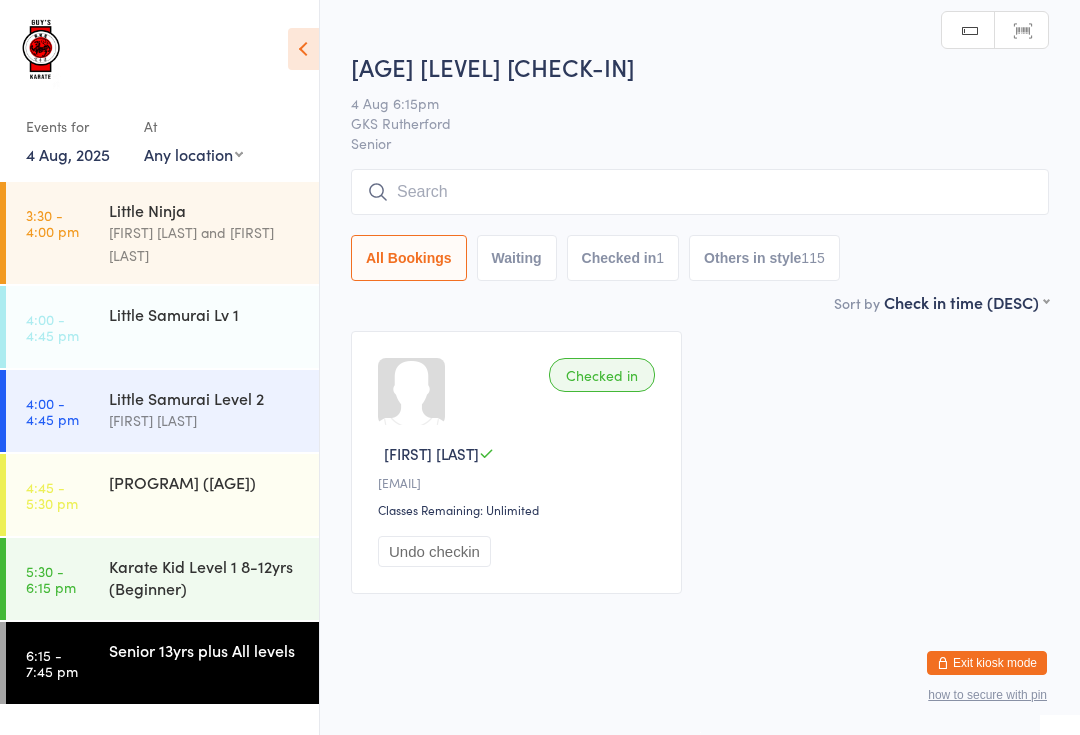 click at bounding box center [700, 192] 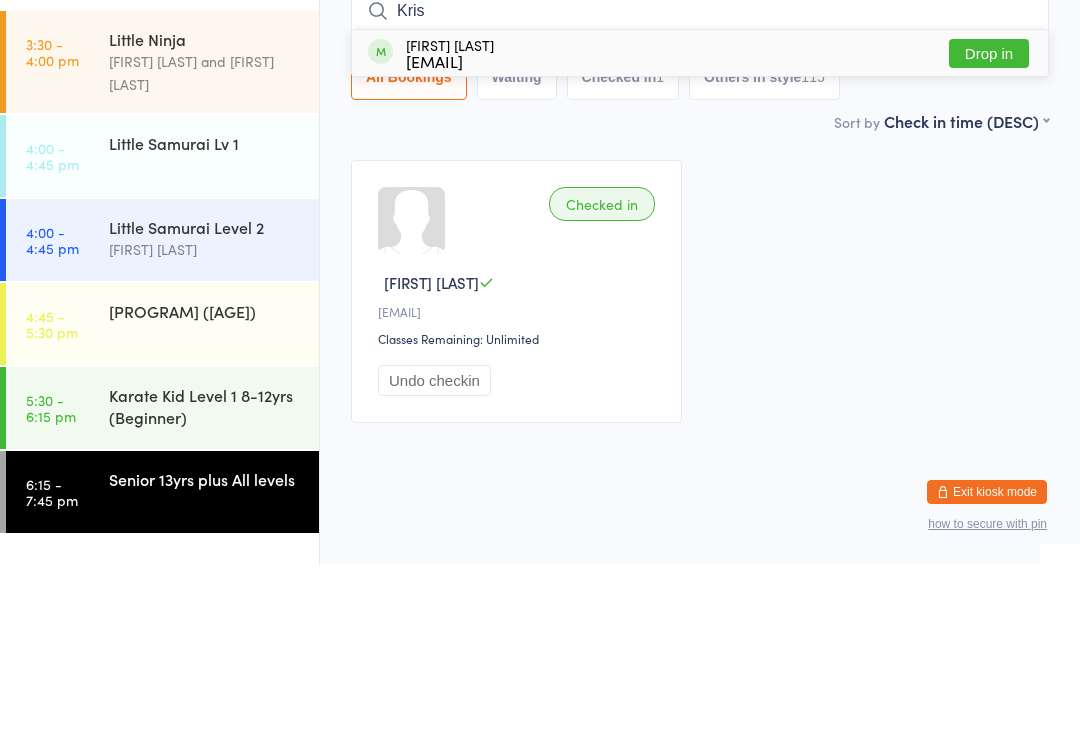 type on "Kris" 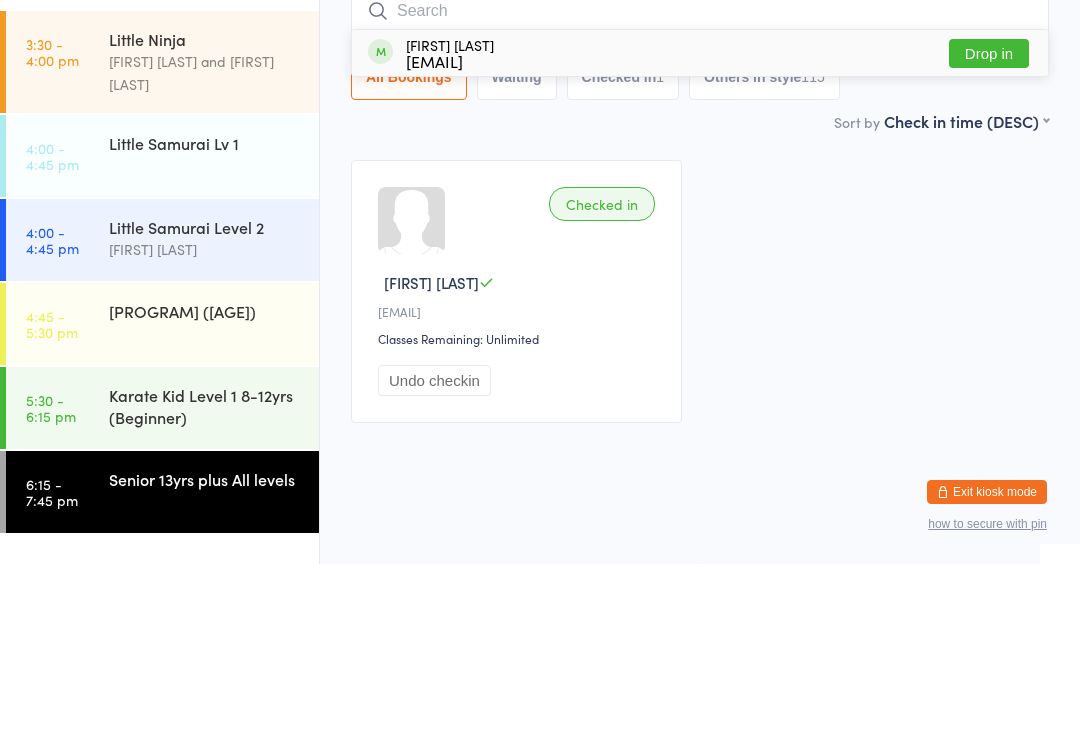 scroll, scrollTop: 23, scrollLeft: 0, axis: vertical 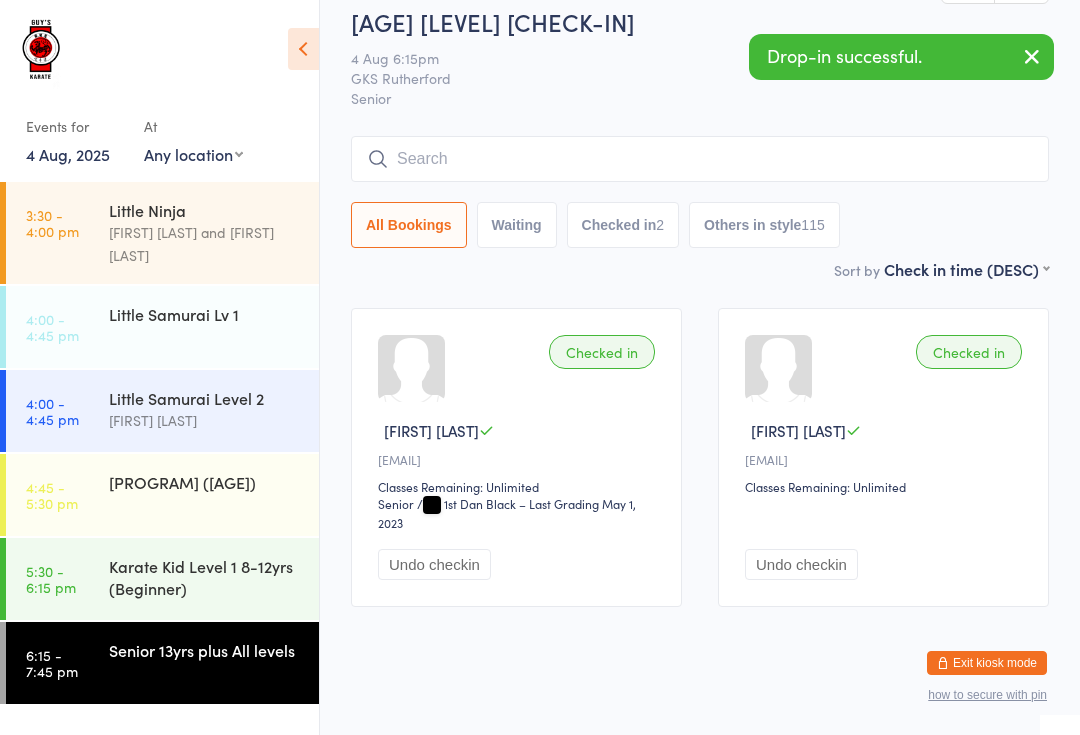 click on "Lindsay Guy" at bounding box center [205, 420] 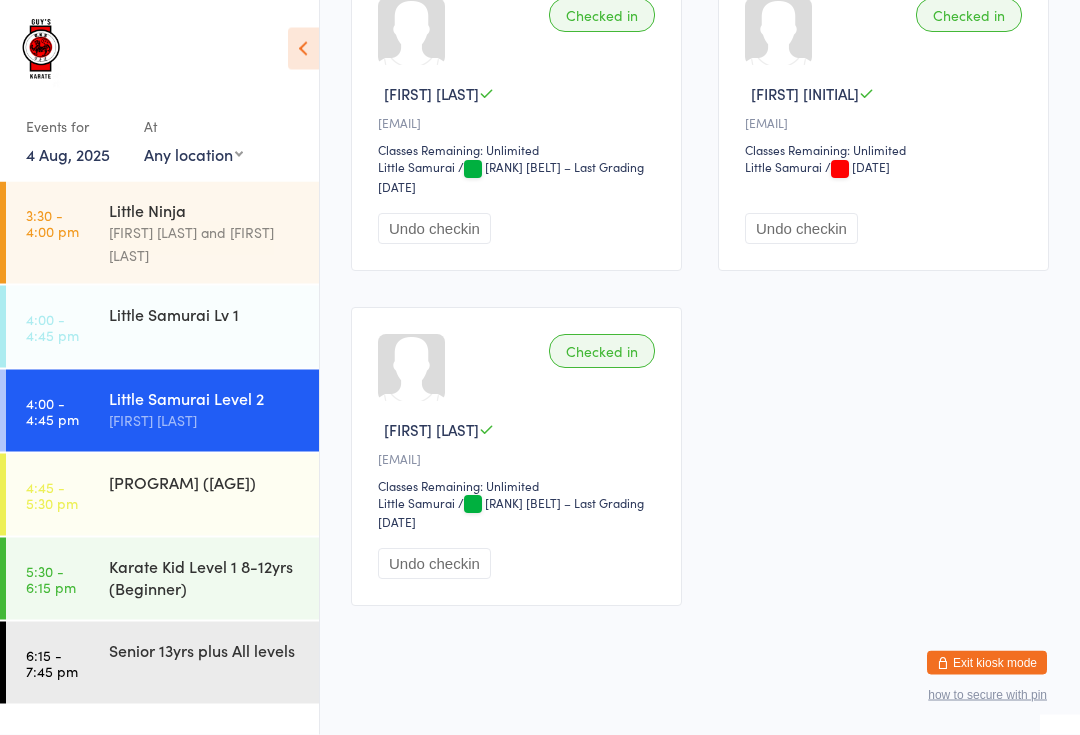 scroll, scrollTop: 1071, scrollLeft: 0, axis: vertical 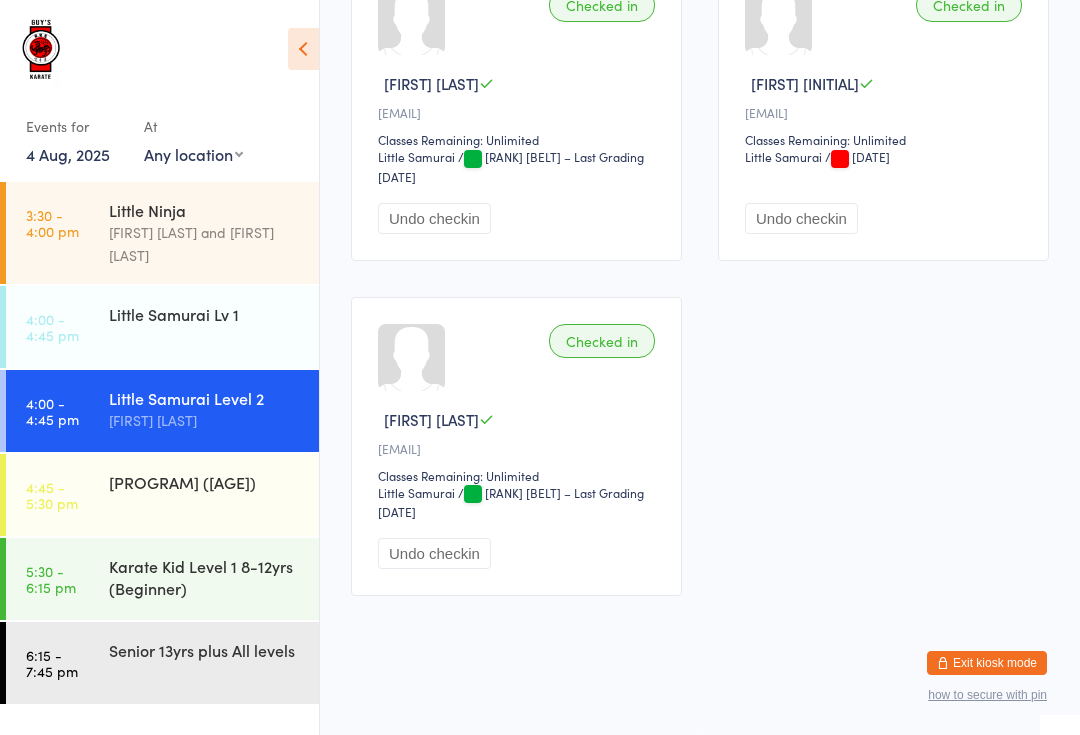 click on "Karate Kid Level 2 [AGE]-[AGE]yrs (Intermediate)" at bounding box center [205, 482] 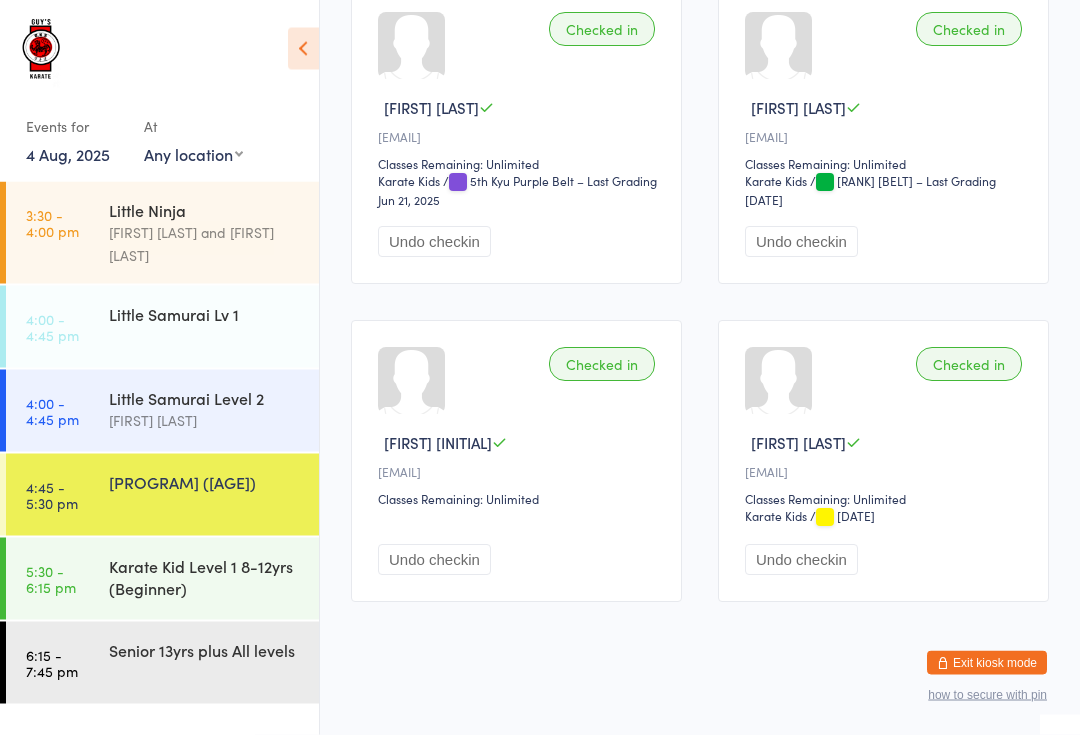 scroll, scrollTop: 366, scrollLeft: 0, axis: vertical 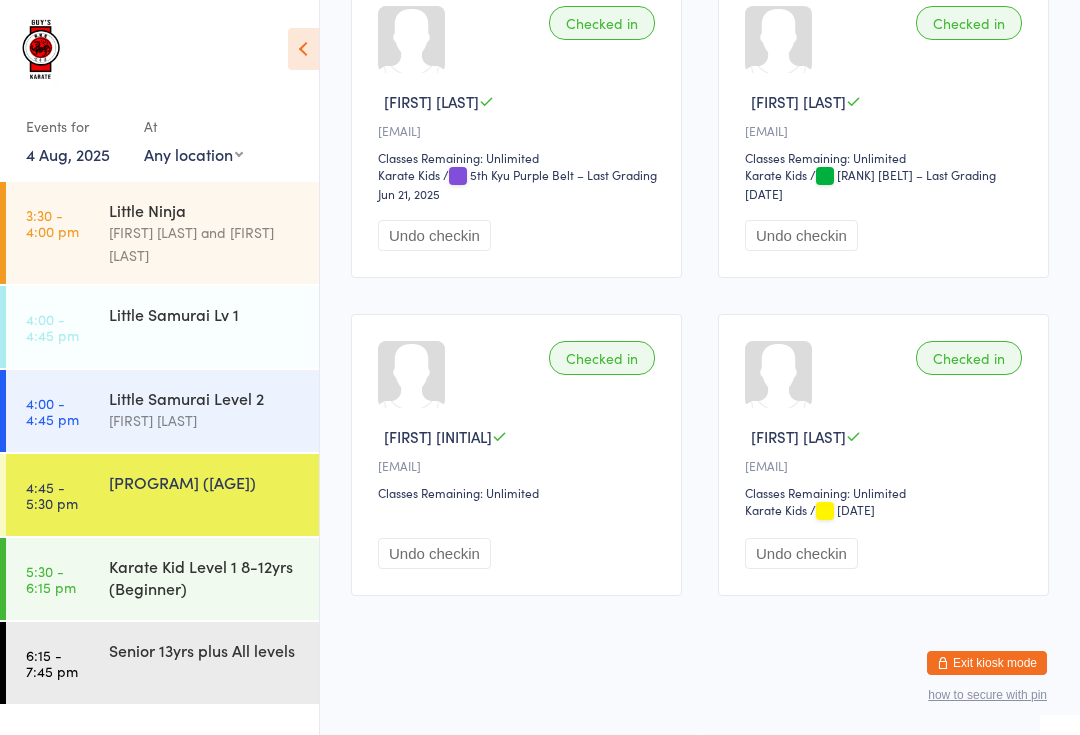 click on "Little Samurai Level 2" at bounding box center (205, 398) 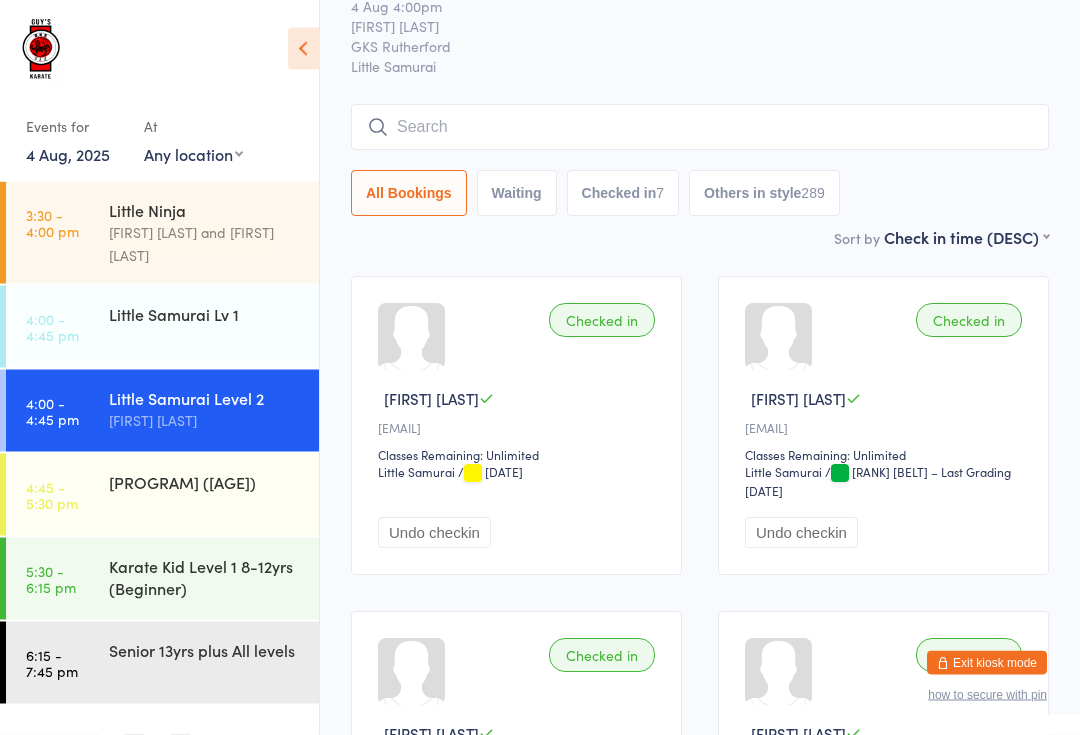 scroll, scrollTop: 0, scrollLeft: 0, axis: both 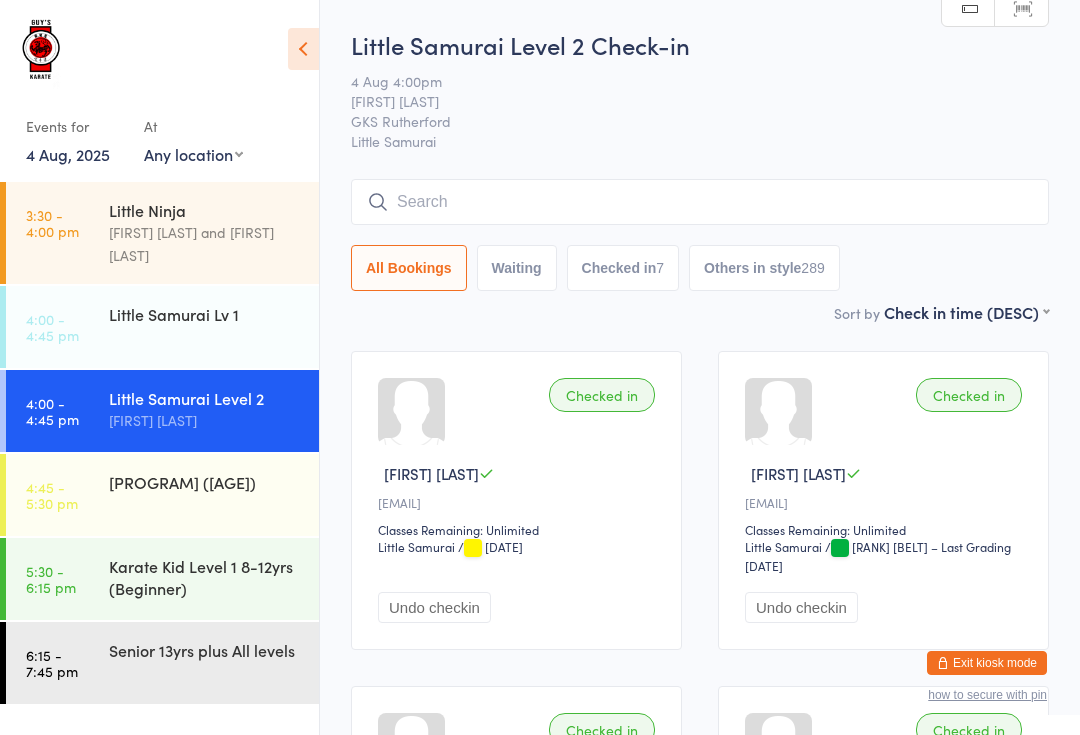 click at bounding box center (700, 202) 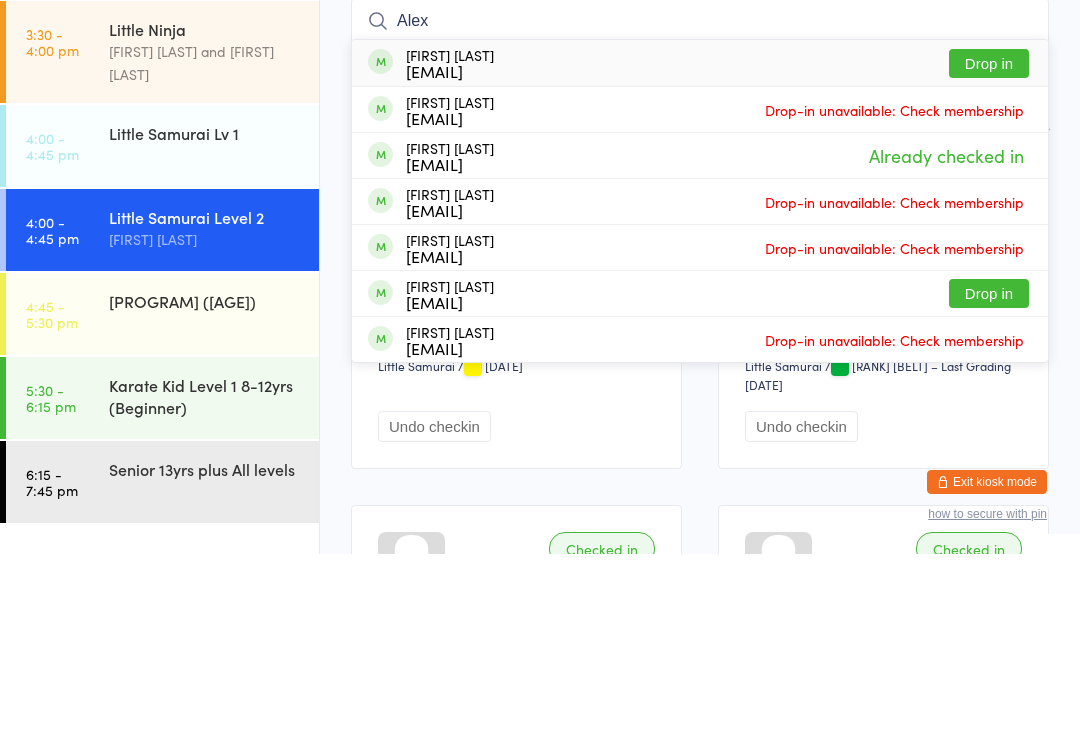 type on "Alex" 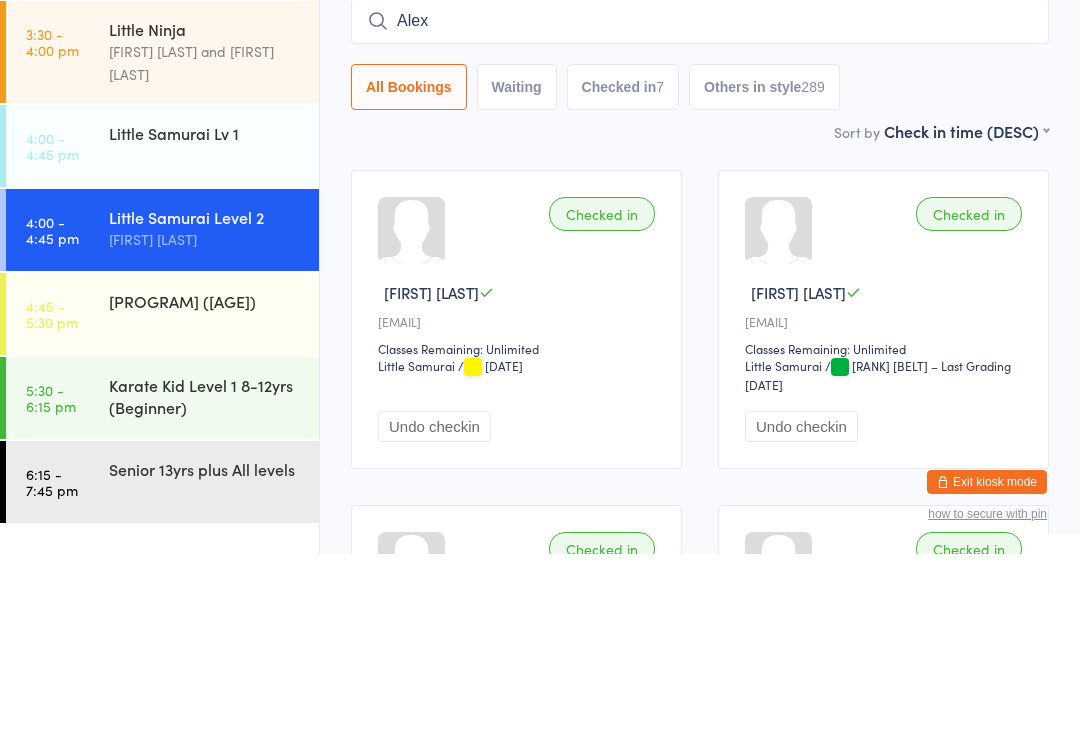 type 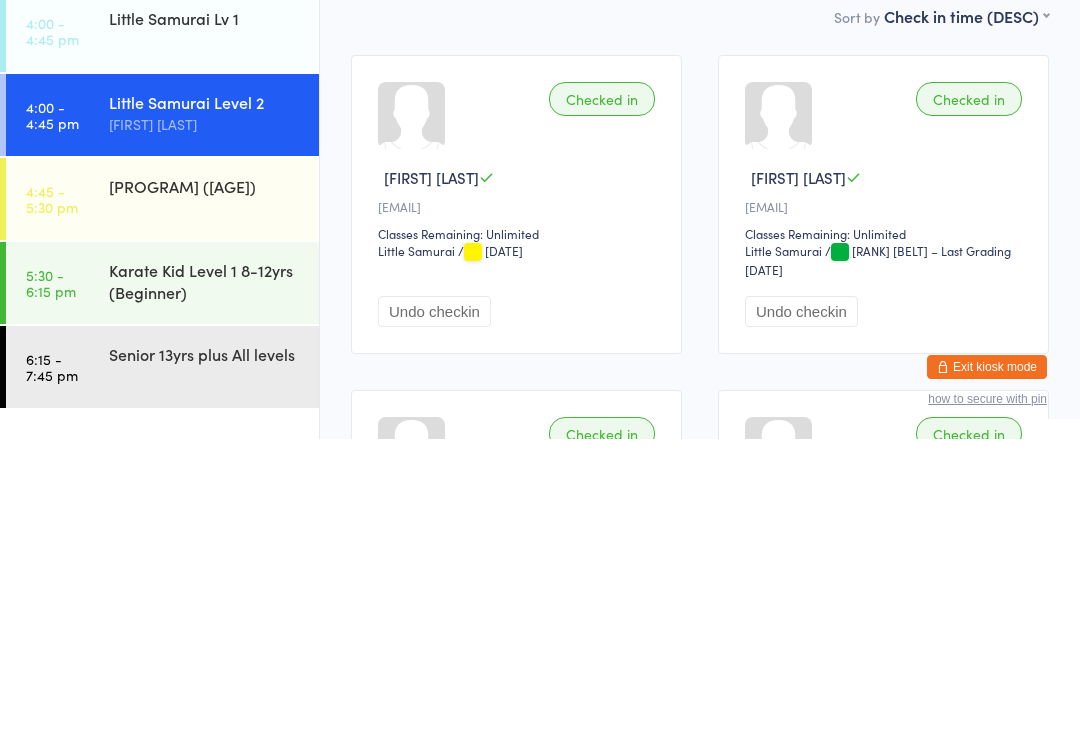 click on "Karate Kid Level 2 [AGE]-[AGE]yrs (Intermediate)" at bounding box center [205, 482] 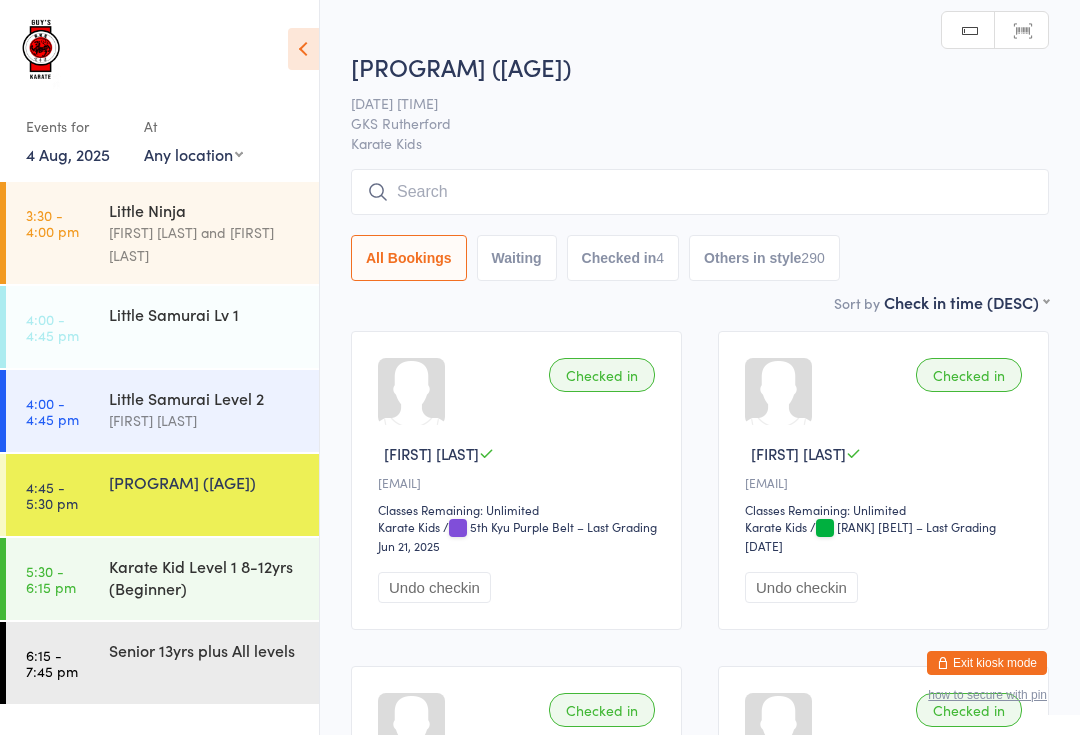 click at bounding box center [700, 192] 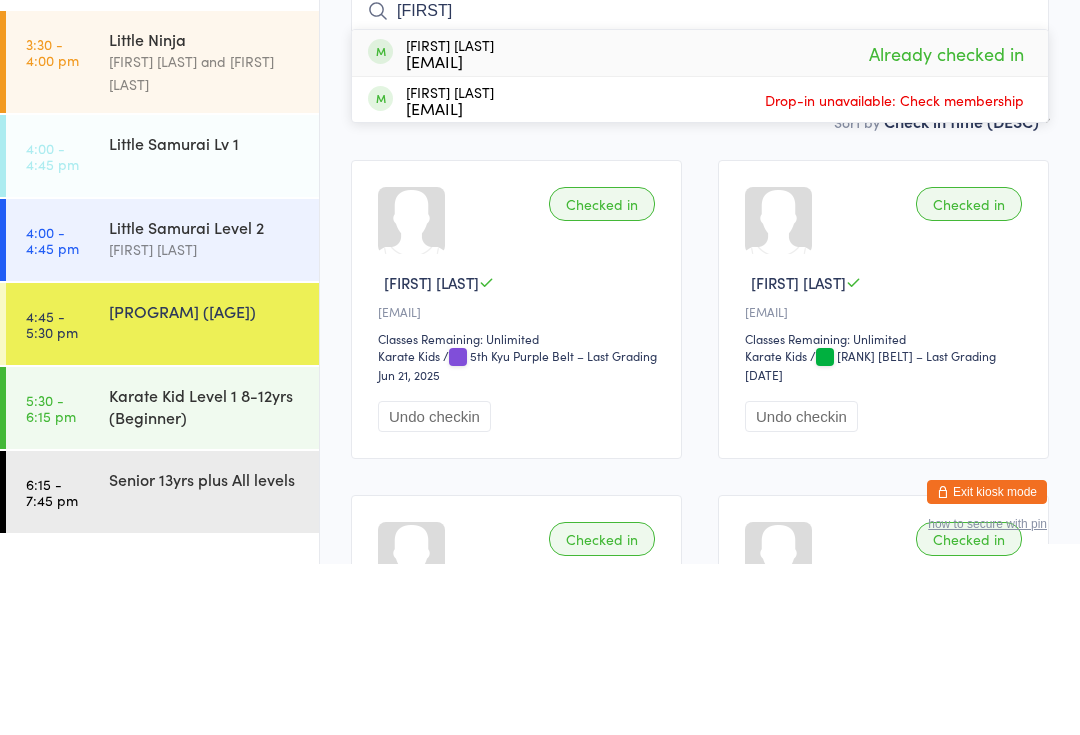 click on "Karate Kid Level 2 8-12yrs (In… Check-in 4 Aug 4:45pm    GKS Rutherford  Karate Kids  Manual search Scanner input Connor Connor Goodwin K•••••••••••••5@gmail.com Already checked in Rohan Conchie a••••••••••••••••1@gmail.com Drop-in unavailable: Check membership All Bookings Waiting  Checked in  4 Others in style  290 Sort by   Check in time (DESC) First name (ASC) First name (DESC) Last name (ASC) Last name (DESC) Check in time (ASC) Check in time (DESC) Rank (ASC) Rank (DESC) Checked in Charlotte H  D••••••••7@gmail.com Classes Remaining: Unlimited Karate Kids  Karate Kids   /  5th Kyu Purple Belt – Last Grading Jun 21, 2025   Undo checkin Checked in Ryder G  c••••••••••••••4@gmail.com Classes Remaining: Unlimited Karate Kids  Karate Kids   /  7th Kyu Green Belt – Last Grading Jun 21, 2025   Undo checkin Checked in Aaron Z  b•••••r@hotmail.com Classes Remaining: Unlimited   Undo checkin   /" at bounding box center (700, 497) 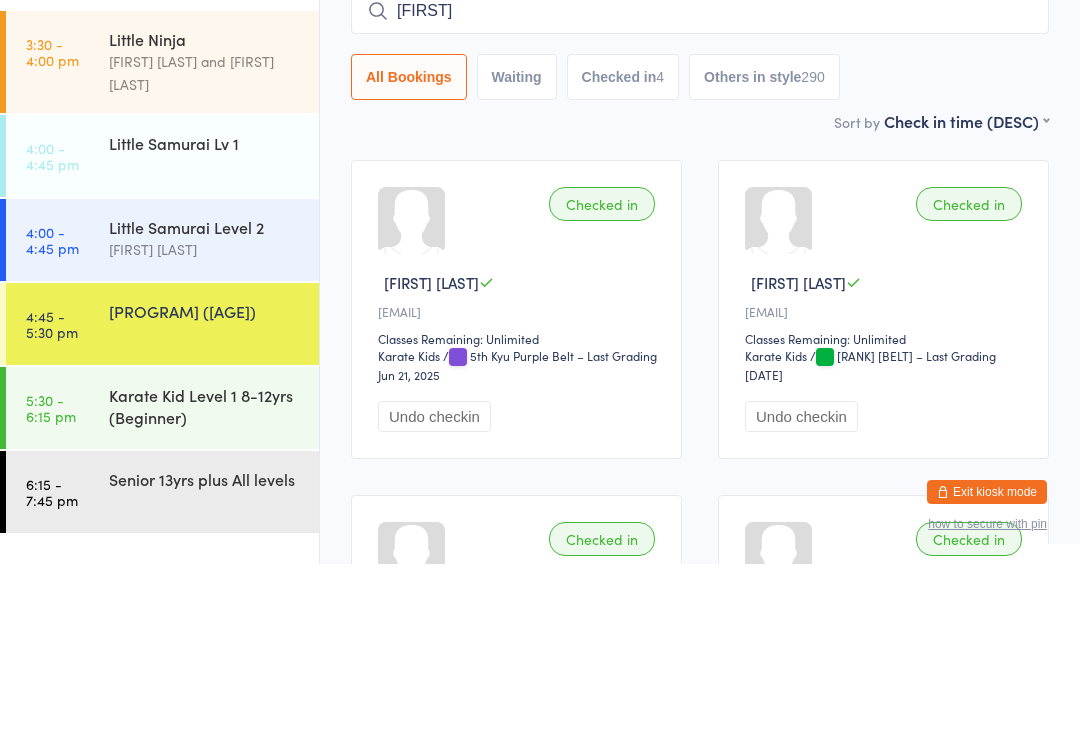 scroll, scrollTop: 171, scrollLeft: 0, axis: vertical 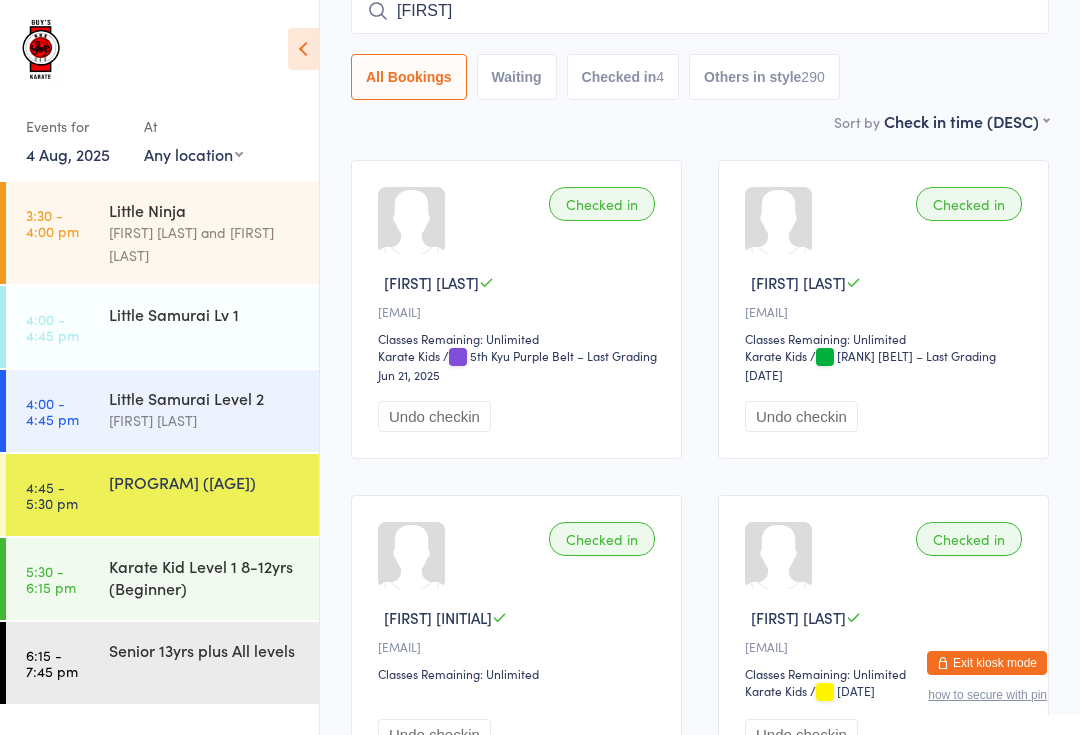 click on "Connor" at bounding box center [700, 11] 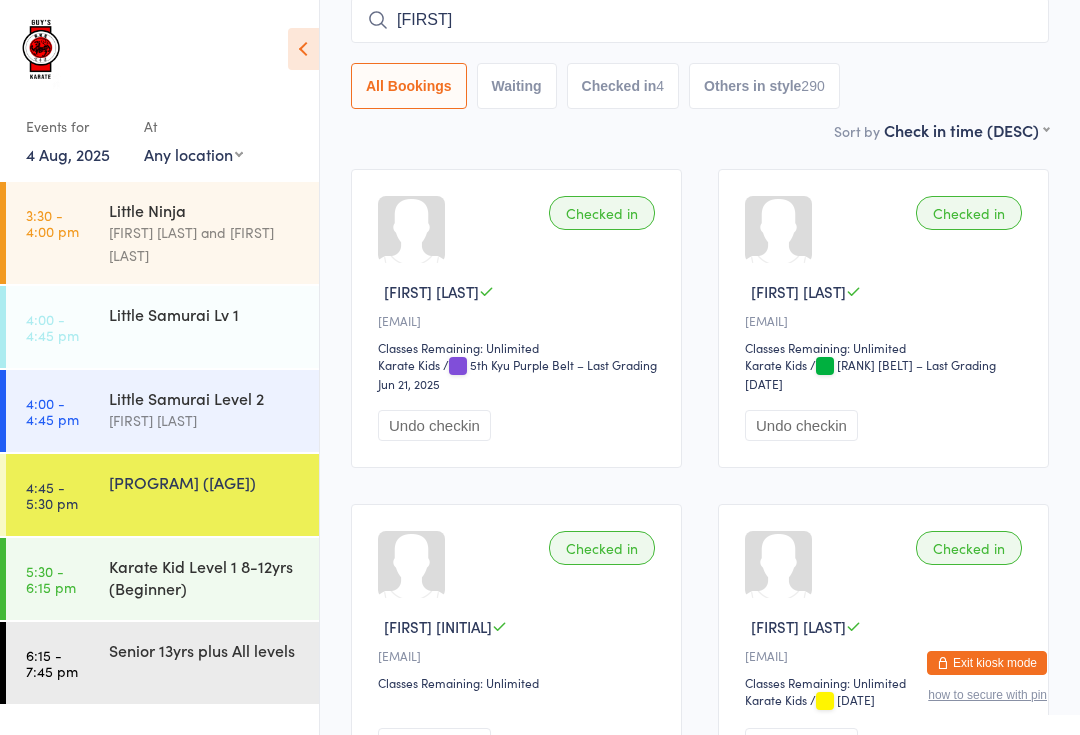 scroll, scrollTop: 161, scrollLeft: 0, axis: vertical 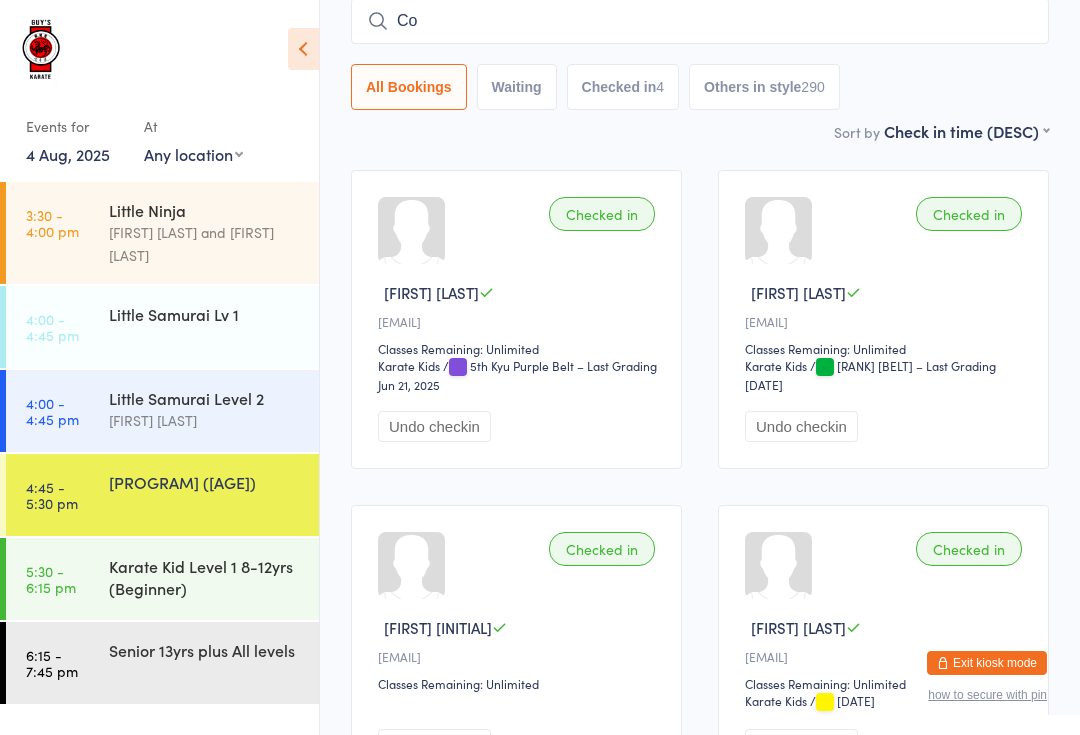 type on "C" 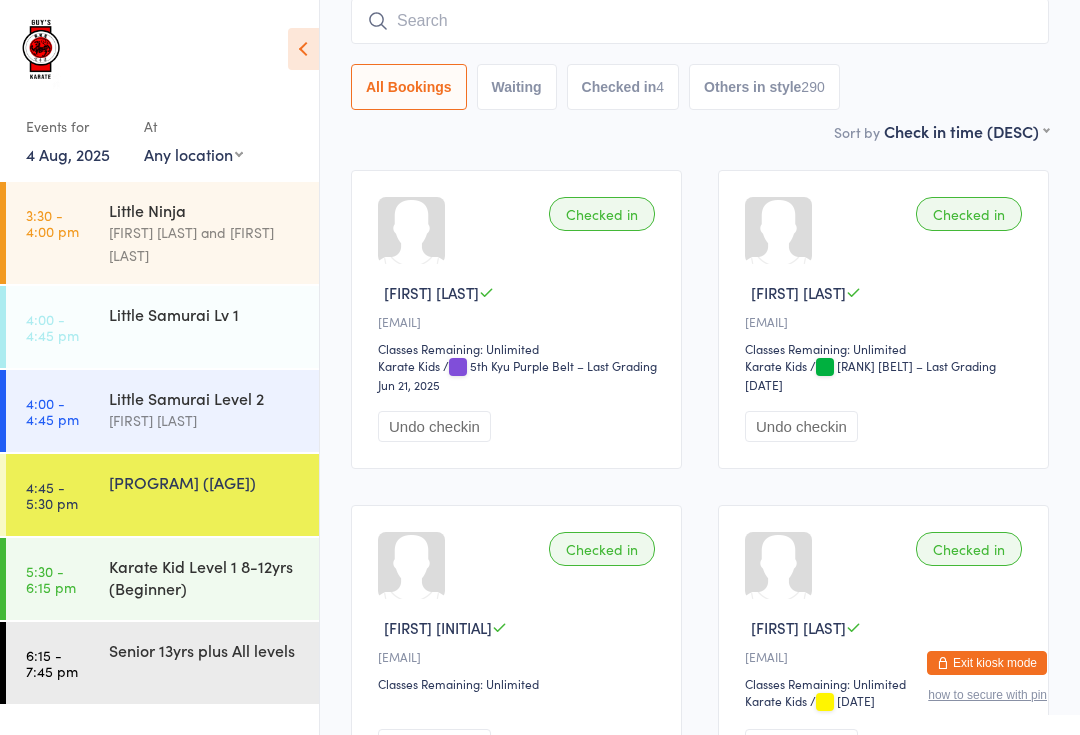 type 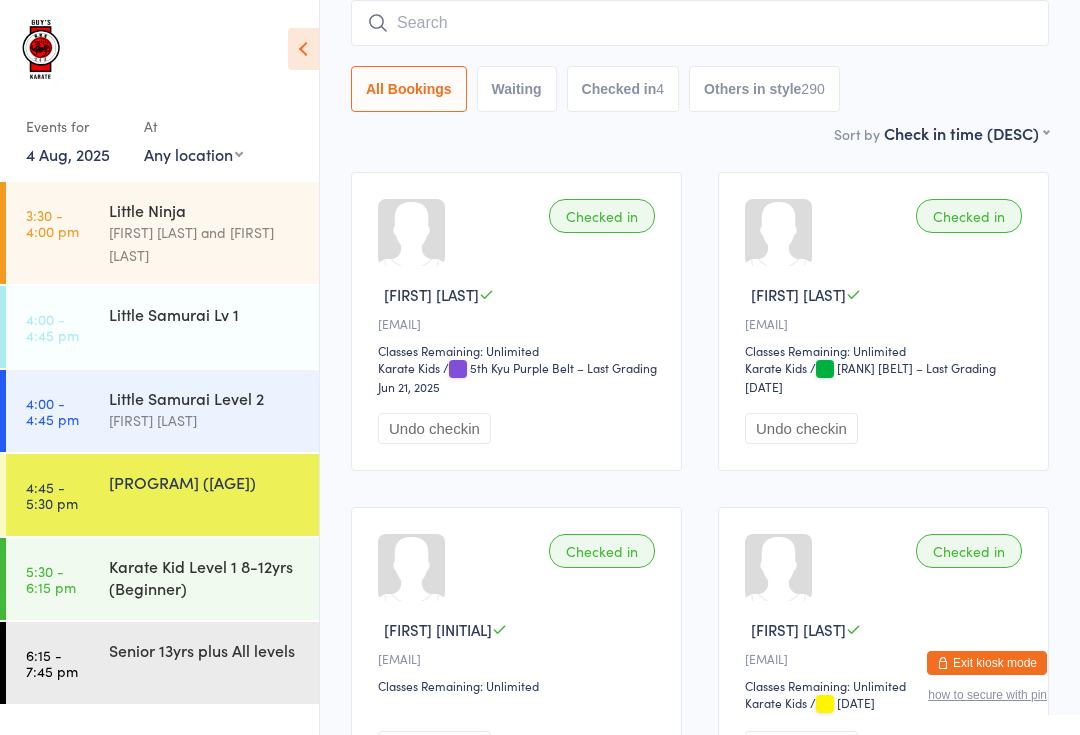 scroll, scrollTop: 150, scrollLeft: 0, axis: vertical 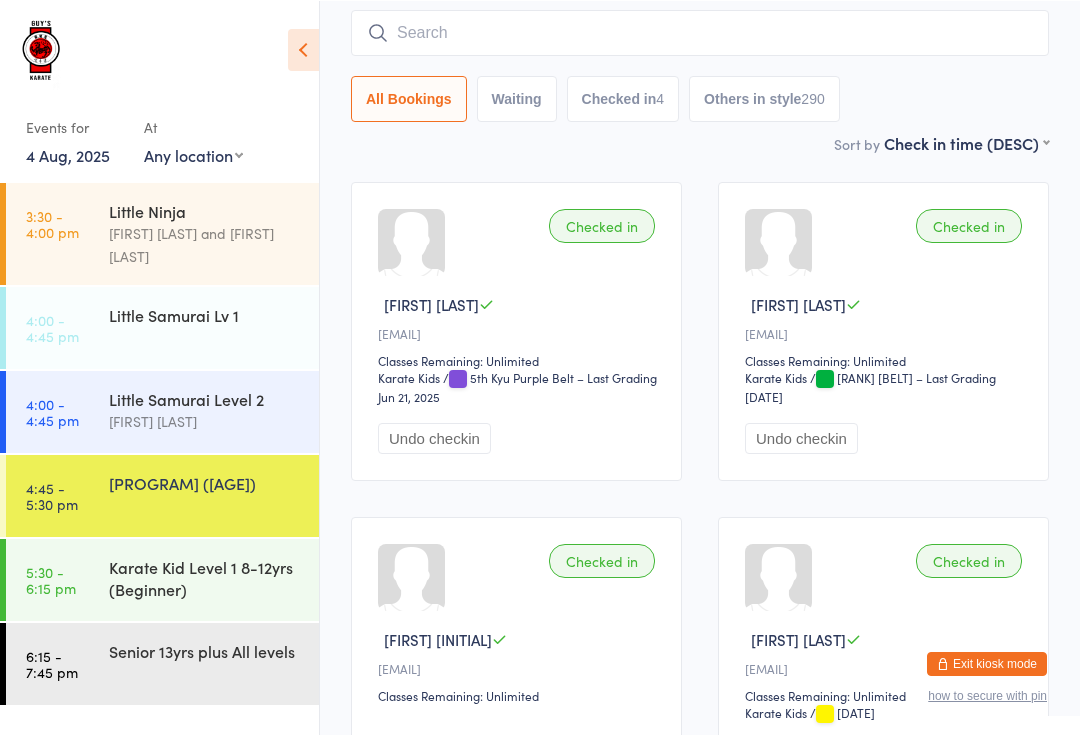 click on "Others in style  290" at bounding box center [764, 98] 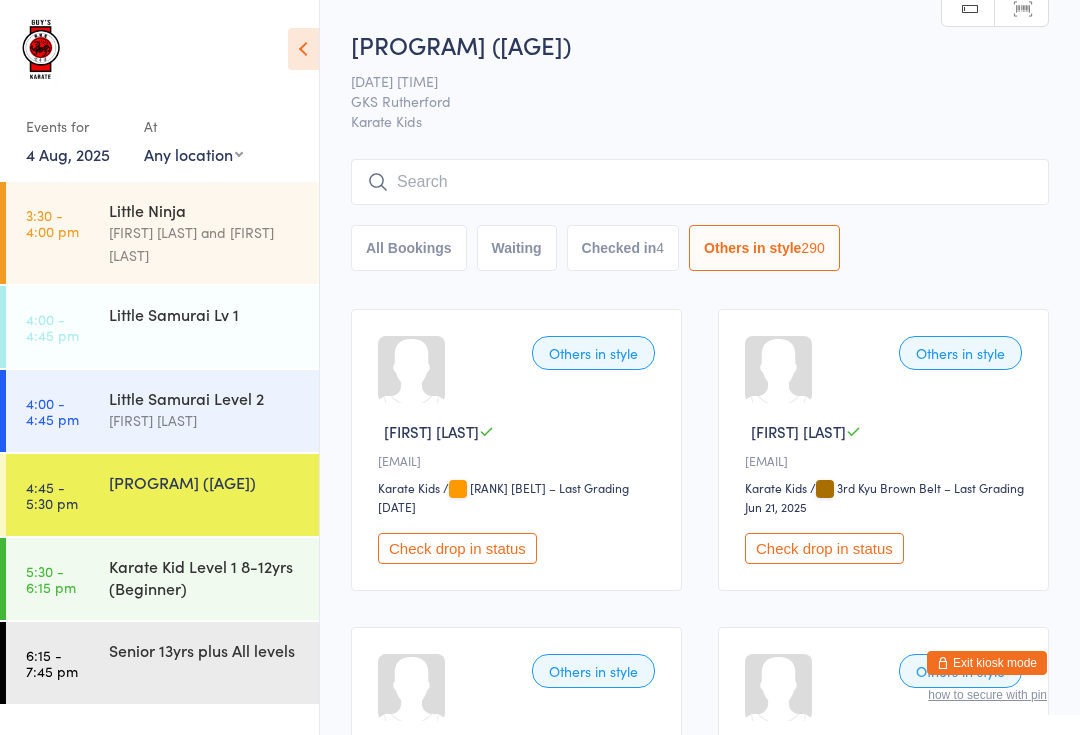 click on "Karate Kid Level 2 [AGE]-[AGE]yrs (Intermediate)" at bounding box center (205, 482) 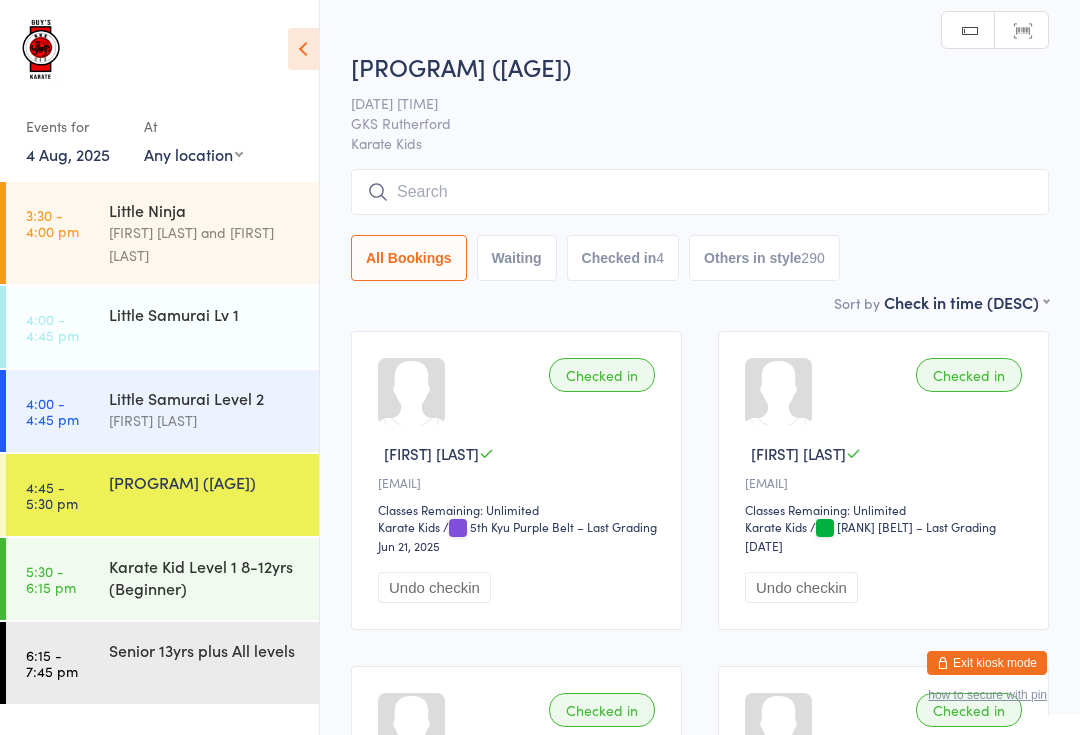 click at bounding box center (700, 192) 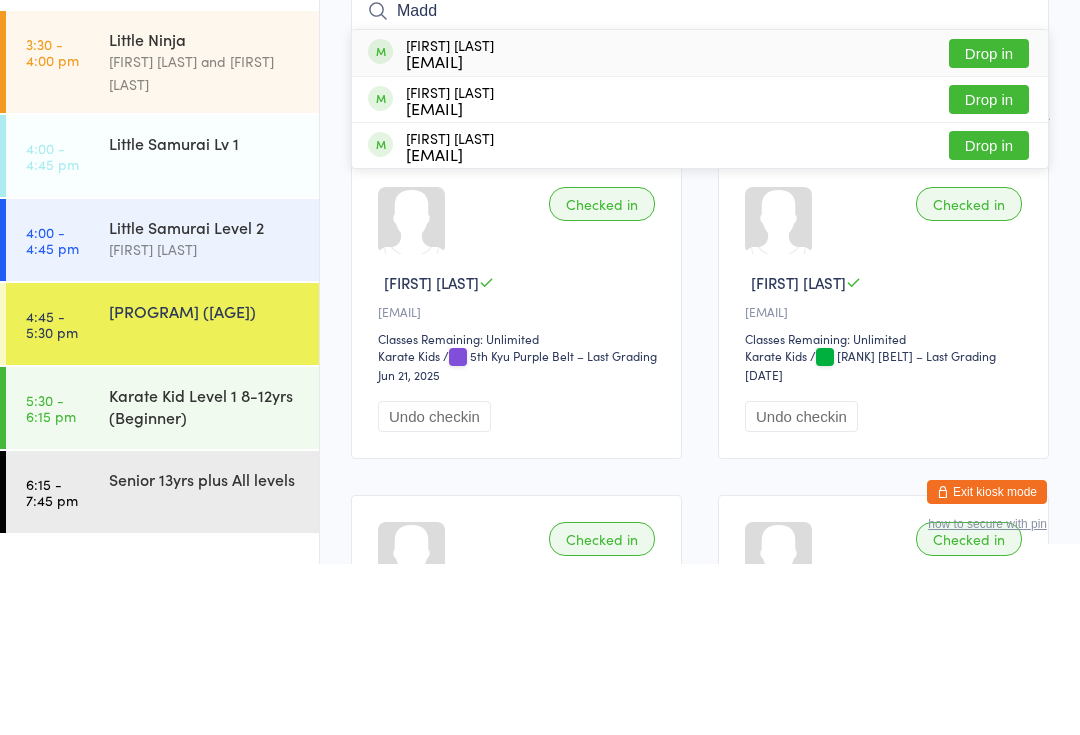 type on "Madd" 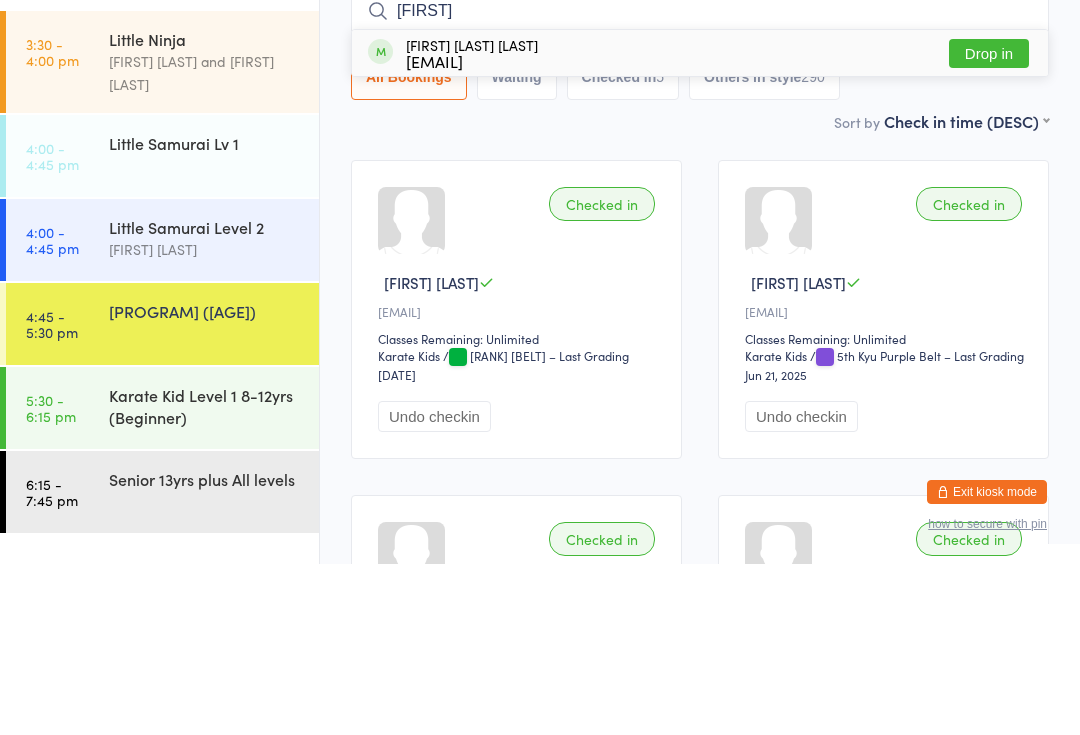type on "Ange" 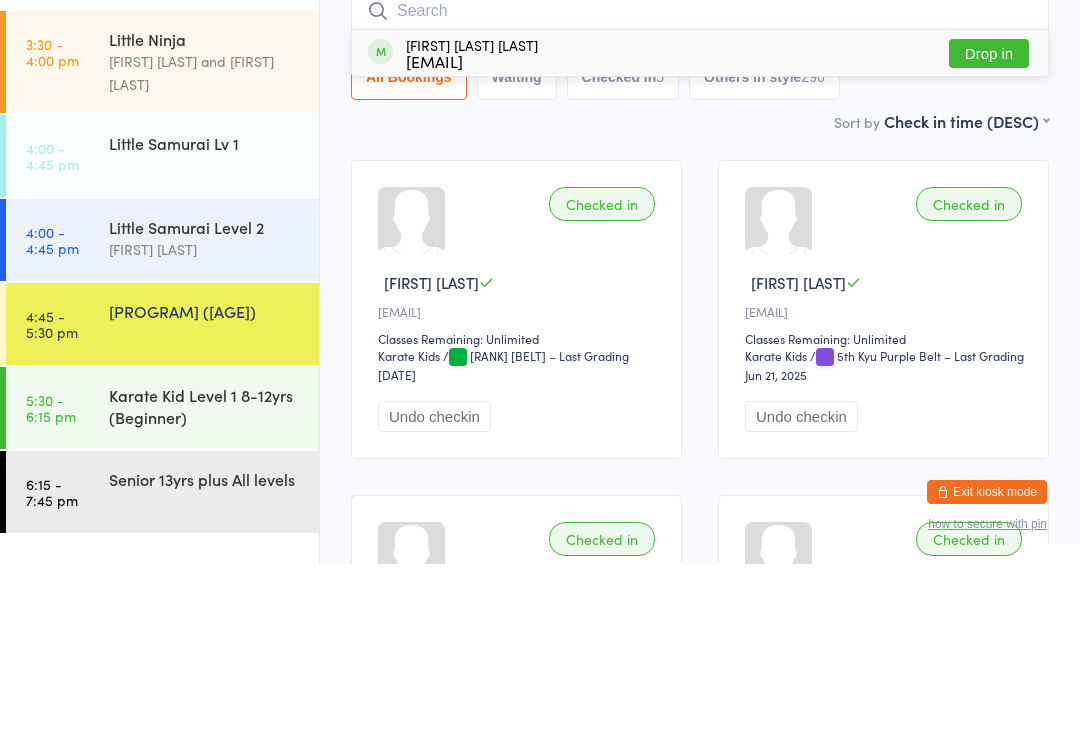 scroll, scrollTop: 171, scrollLeft: 0, axis: vertical 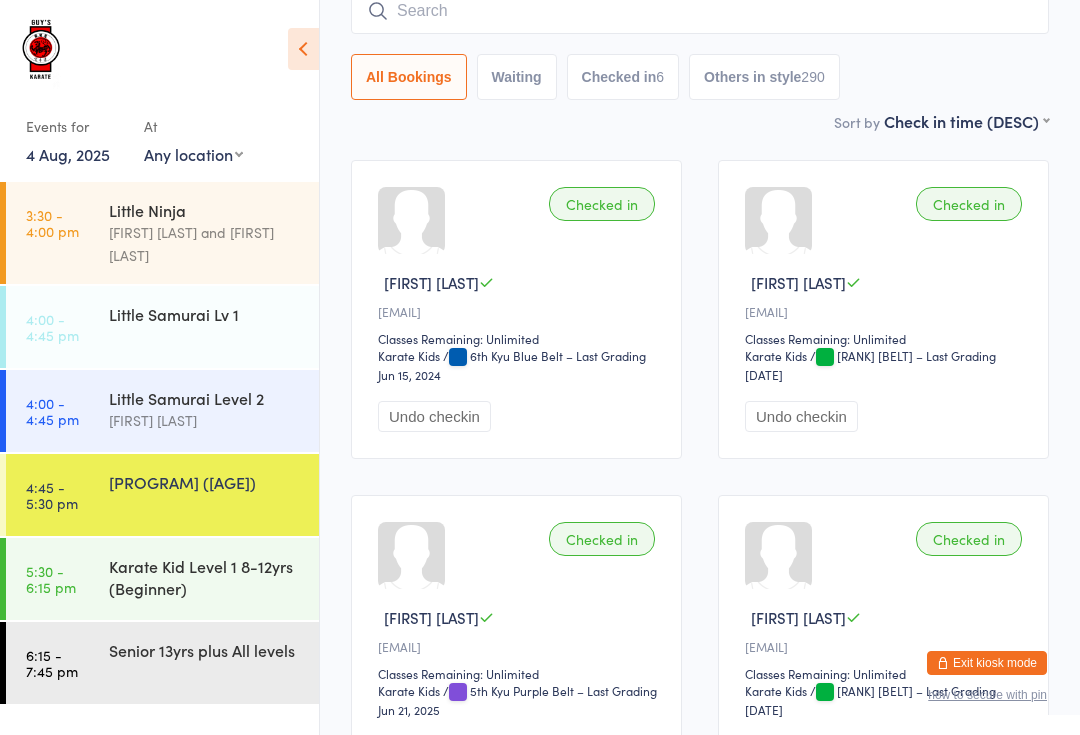 click at bounding box center [700, 11] 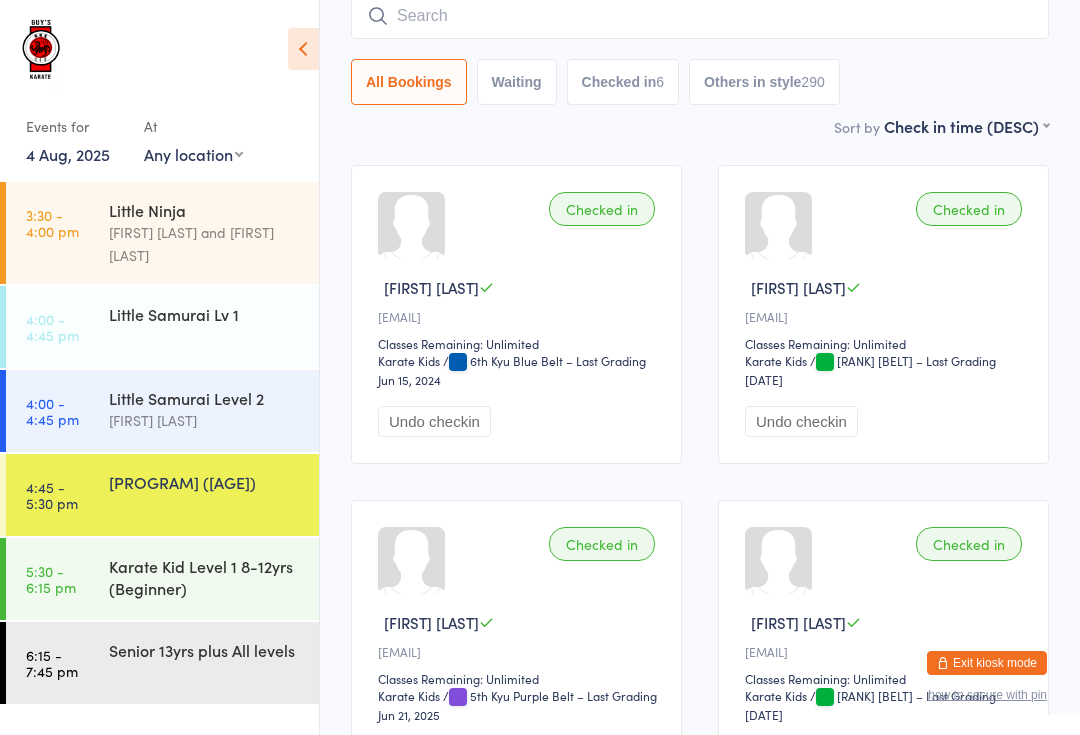 scroll, scrollTop: 161, scrollLeft: 0, axis: vertical 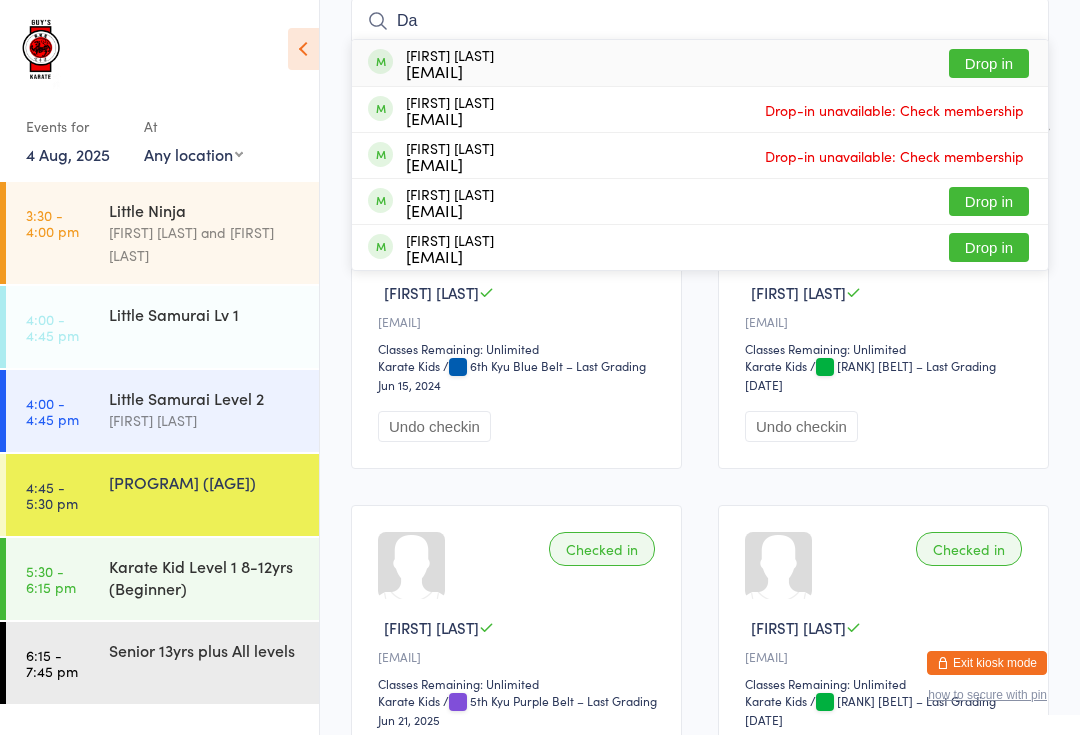 type on "Da" 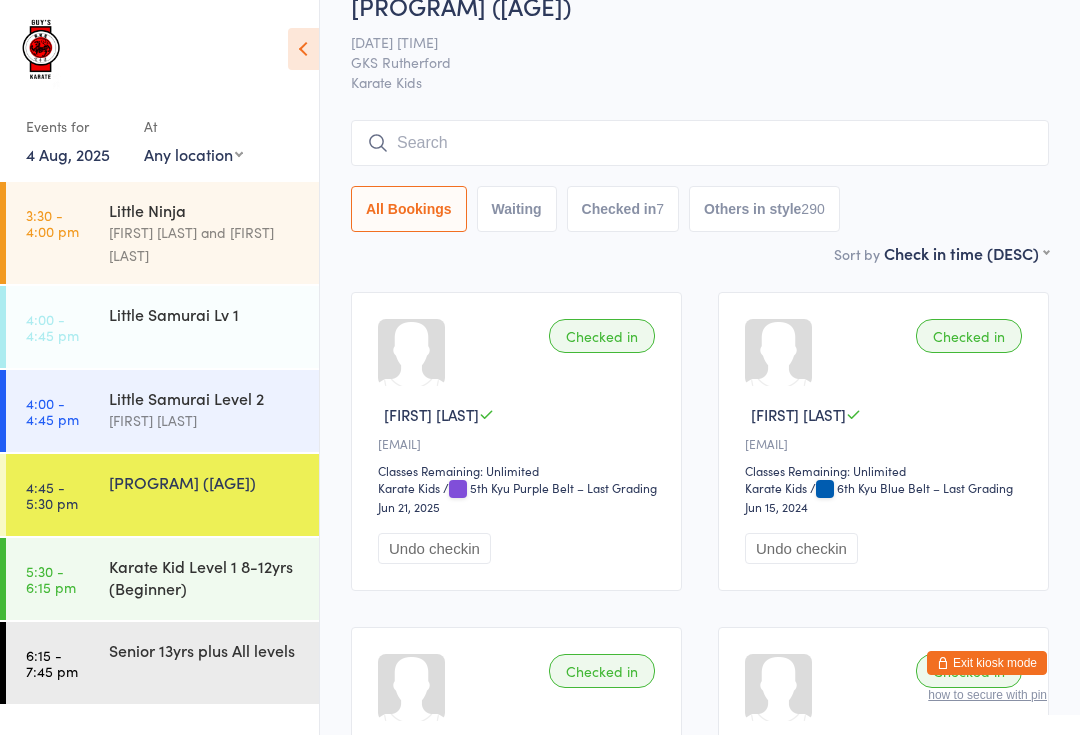 scroll, scrollTop: 0, scrollLeft: 0, axis: both 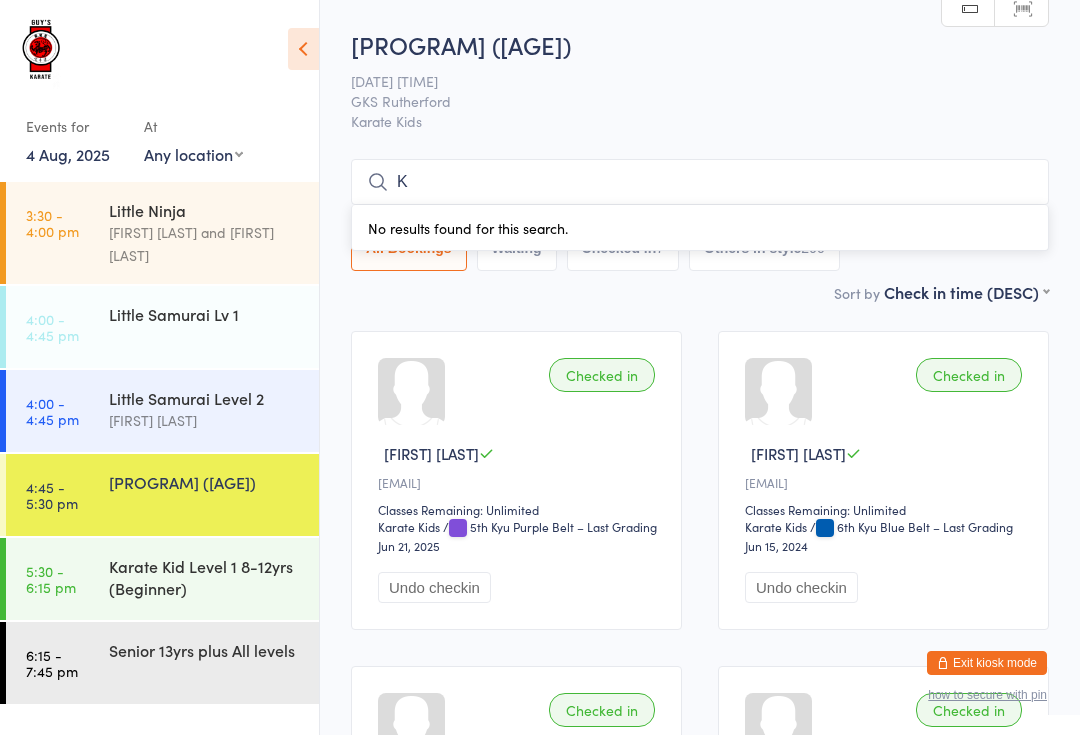 type on "Ka" 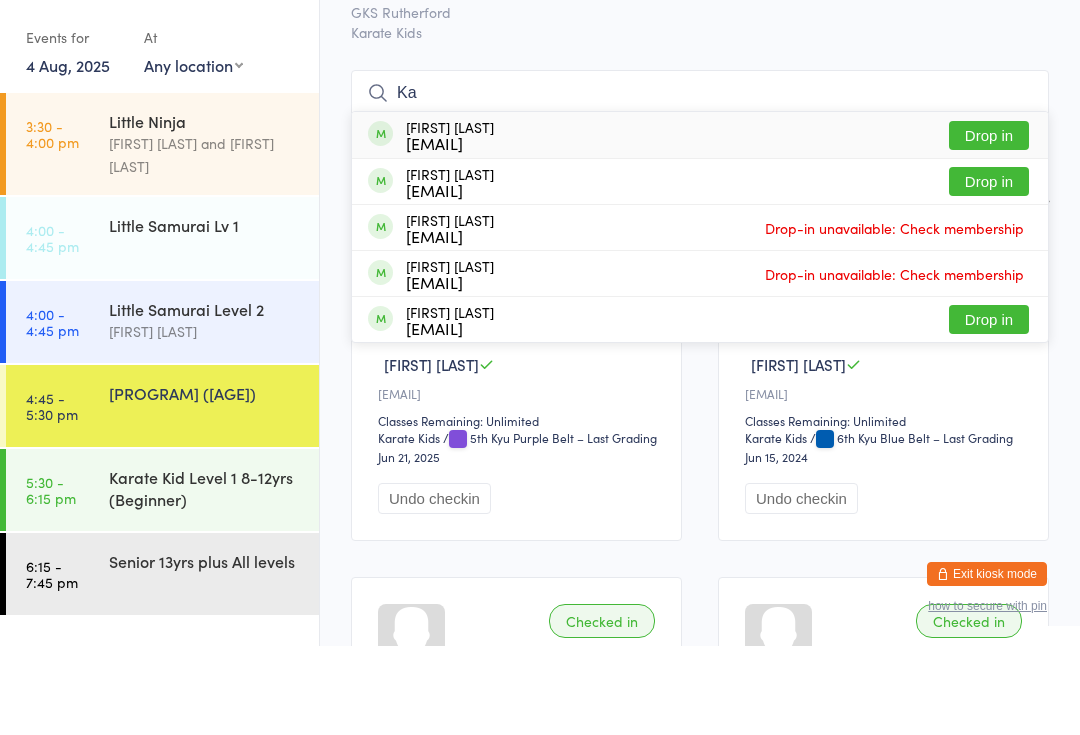 click on "Lindsay Guy" at bounding box center [205, 420] 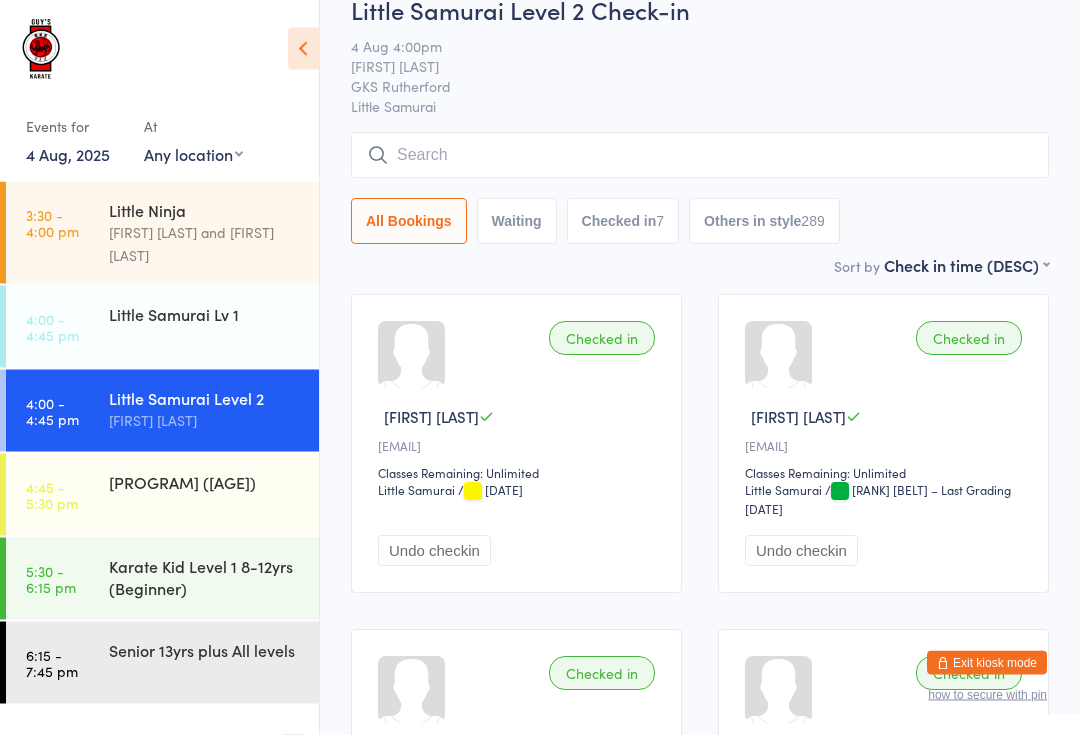scroll, scrollTop: 57, scrollLeft: 0, axis: vertical 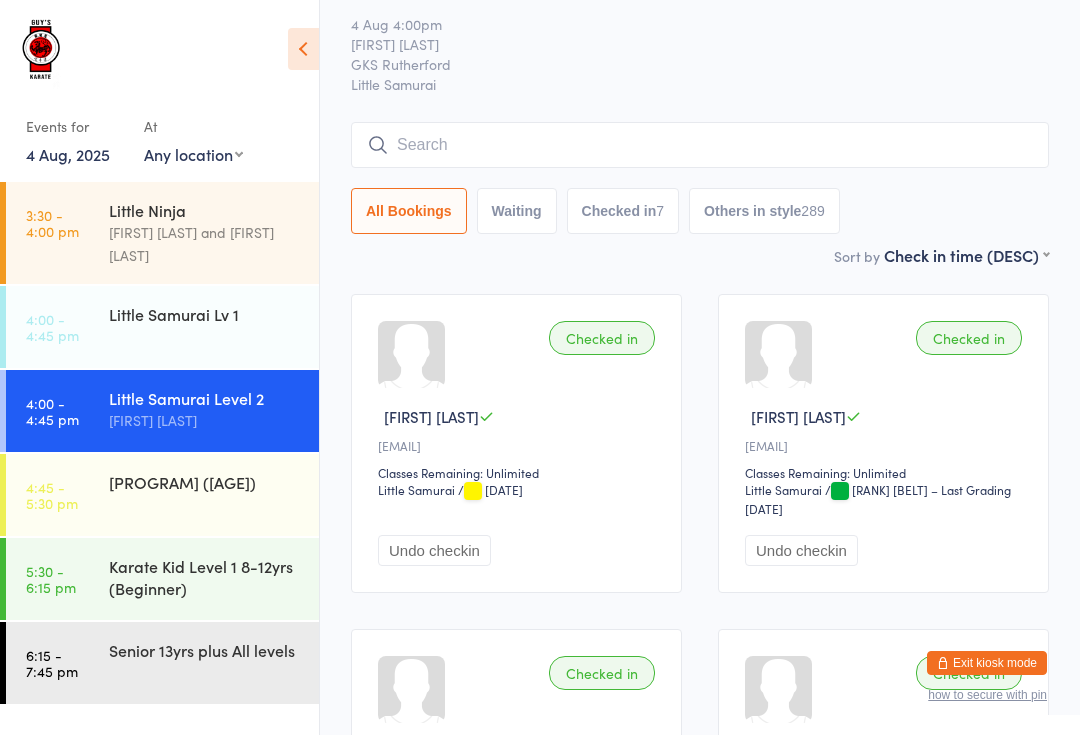 click on "Karate Kid Level 2 [AGE]-[AGE]yrs (Intermediate)" at bounding box center [205, 482] 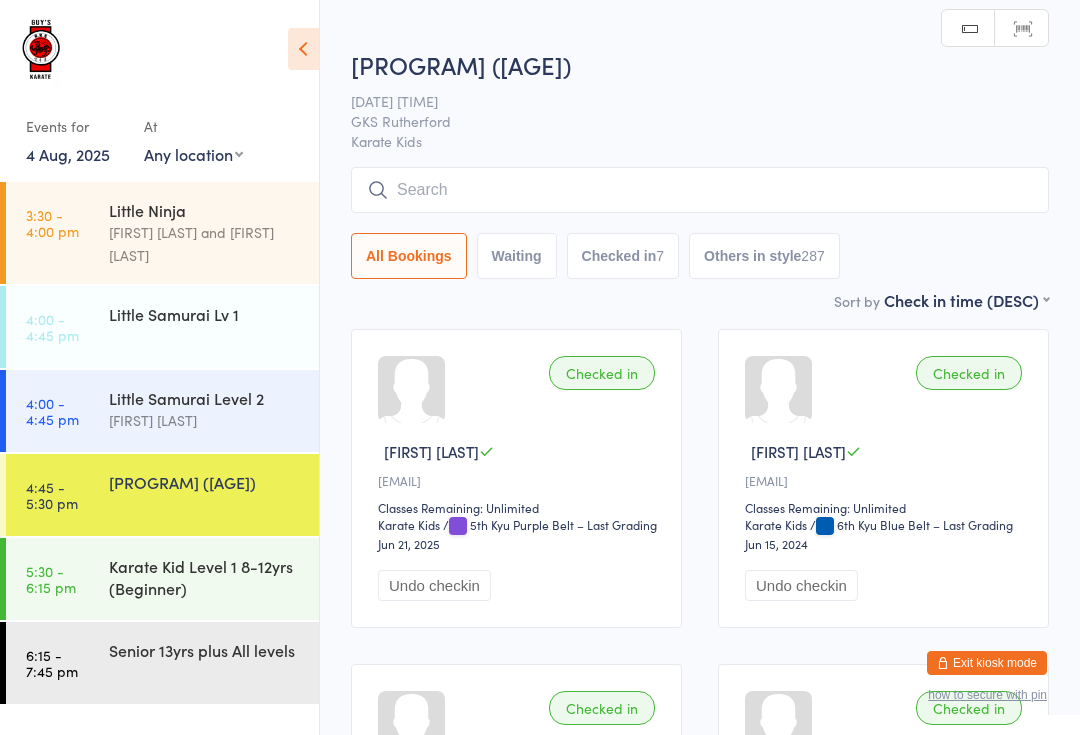 scroll, scrollTop: 33, scrollLeft: 0, axis: vertical 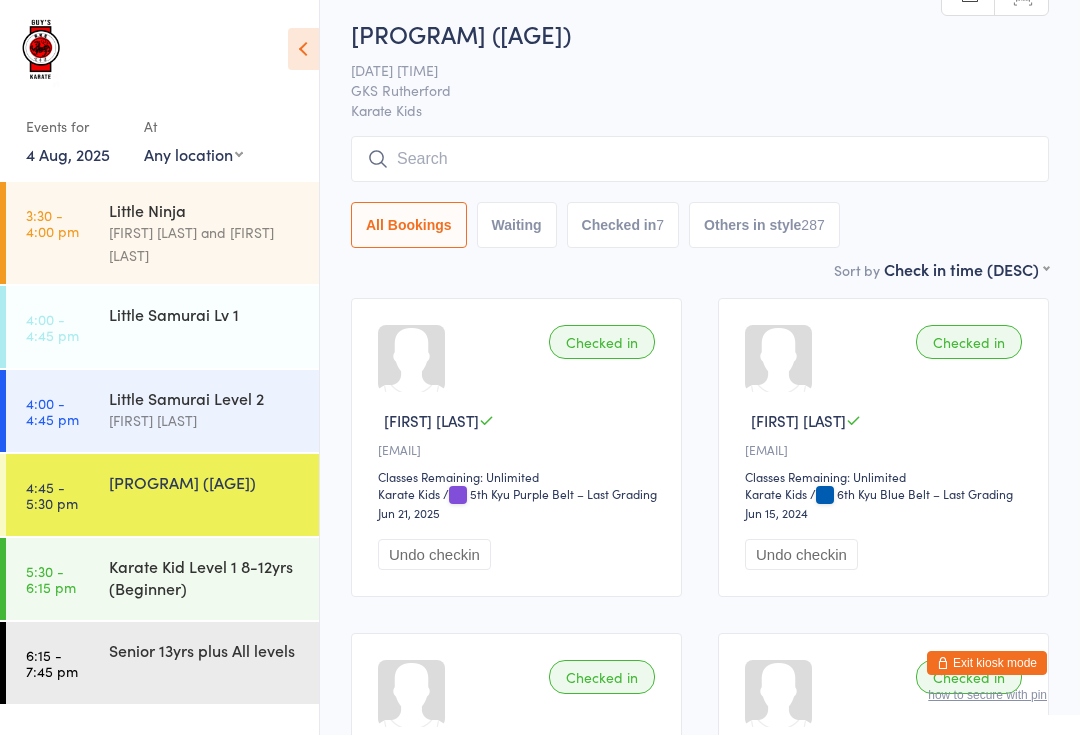 click at bounding box center [700, 159] 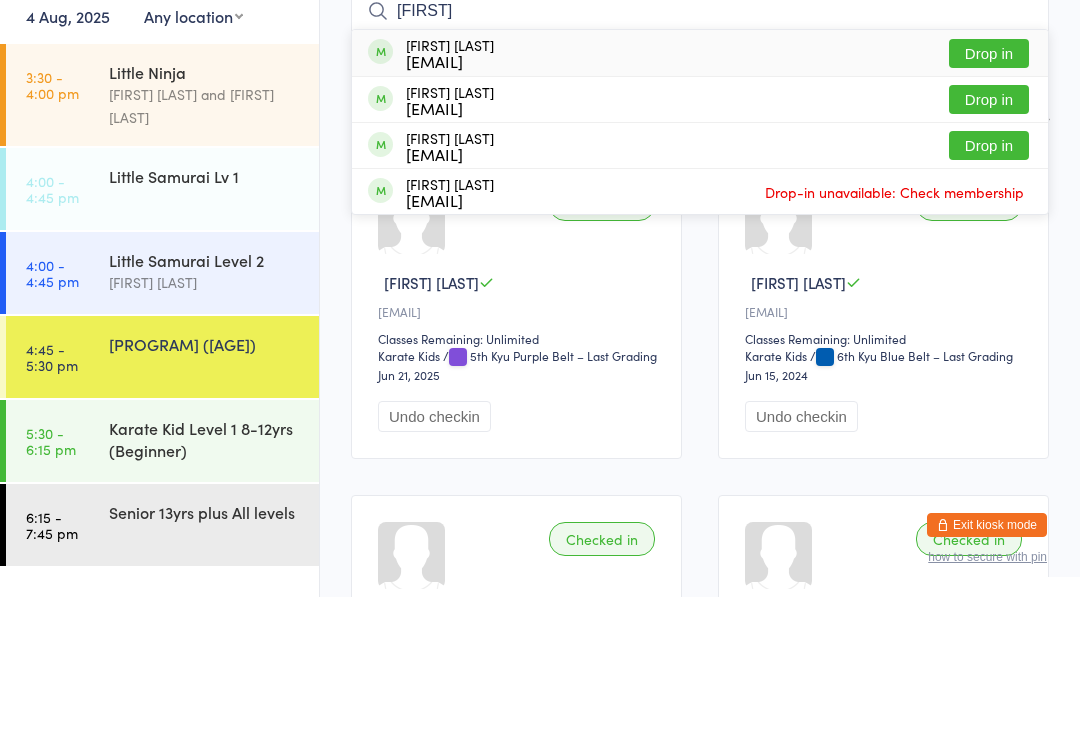type on "Kay" 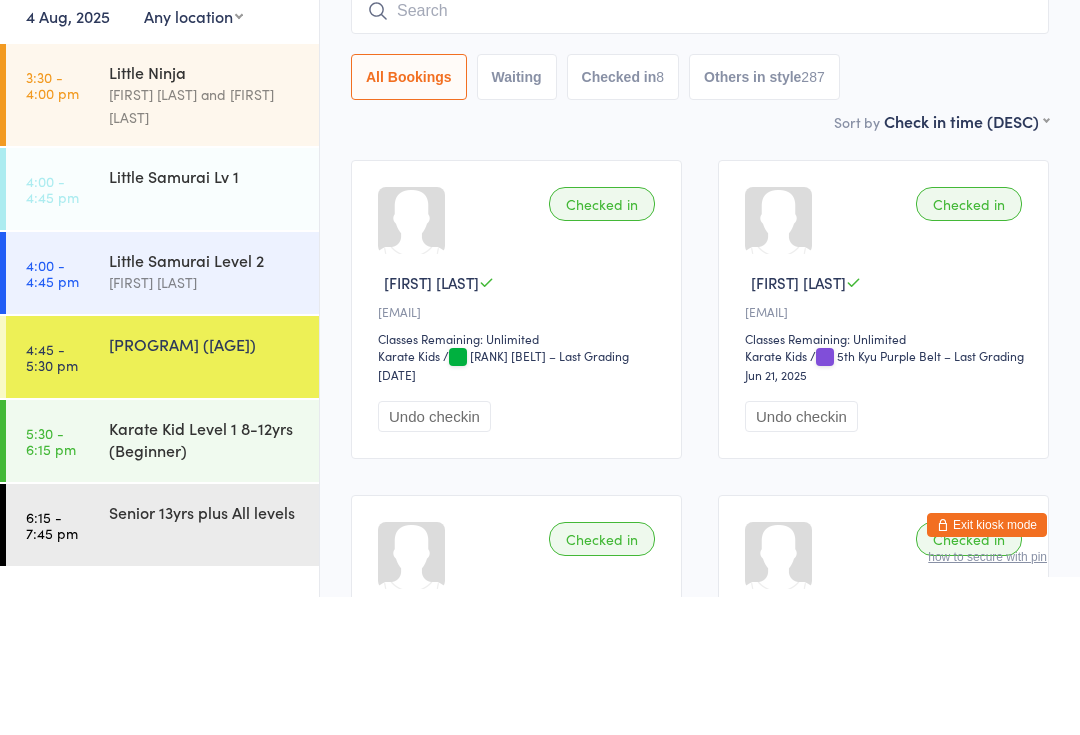 click on "Lindsay Guy" at bounding box center (205, 420) 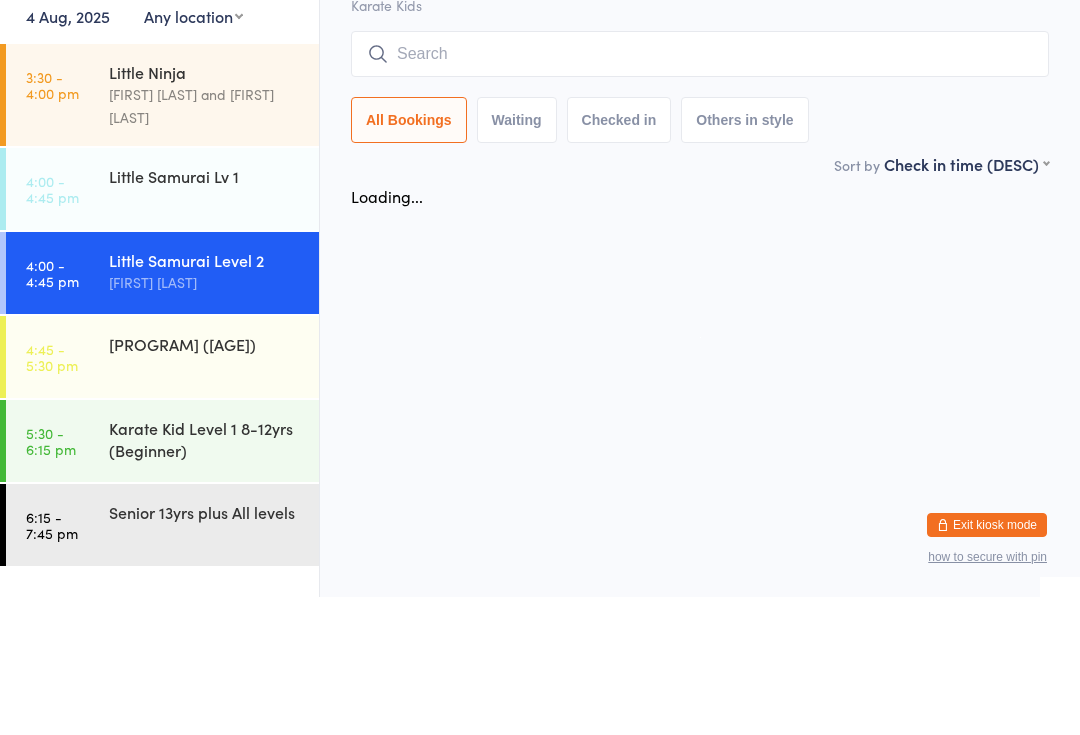 scroll, scrollTop: 0, scrollLeft: 0, axis: both 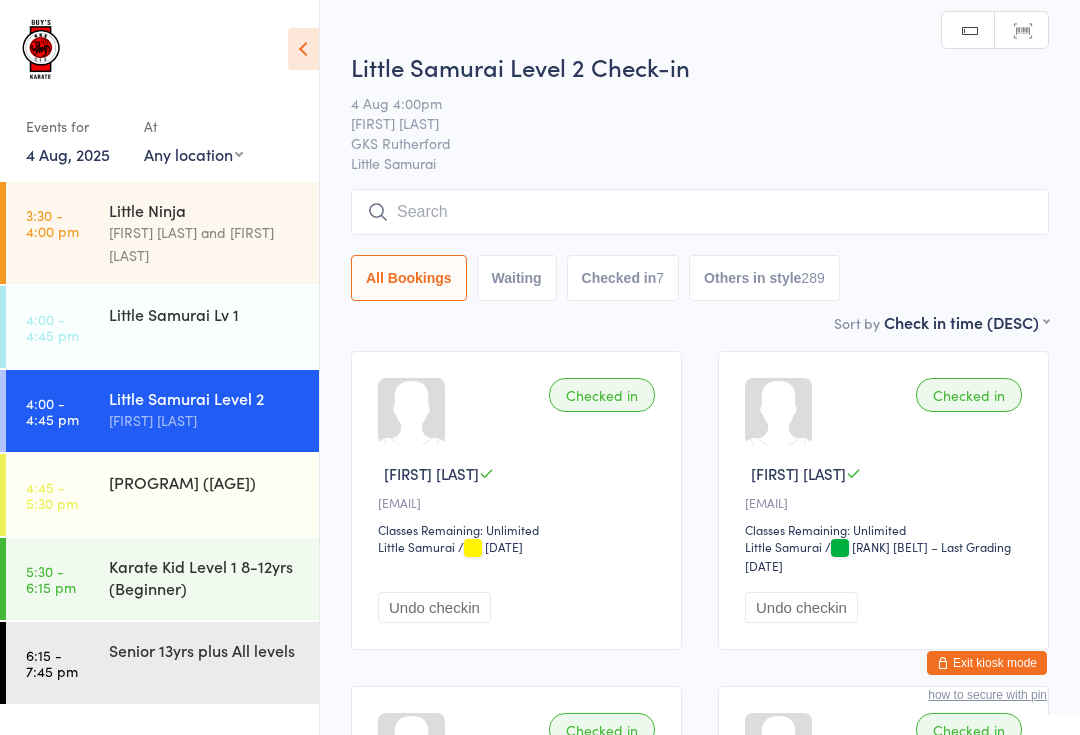 click at bounding box center [700, 212] 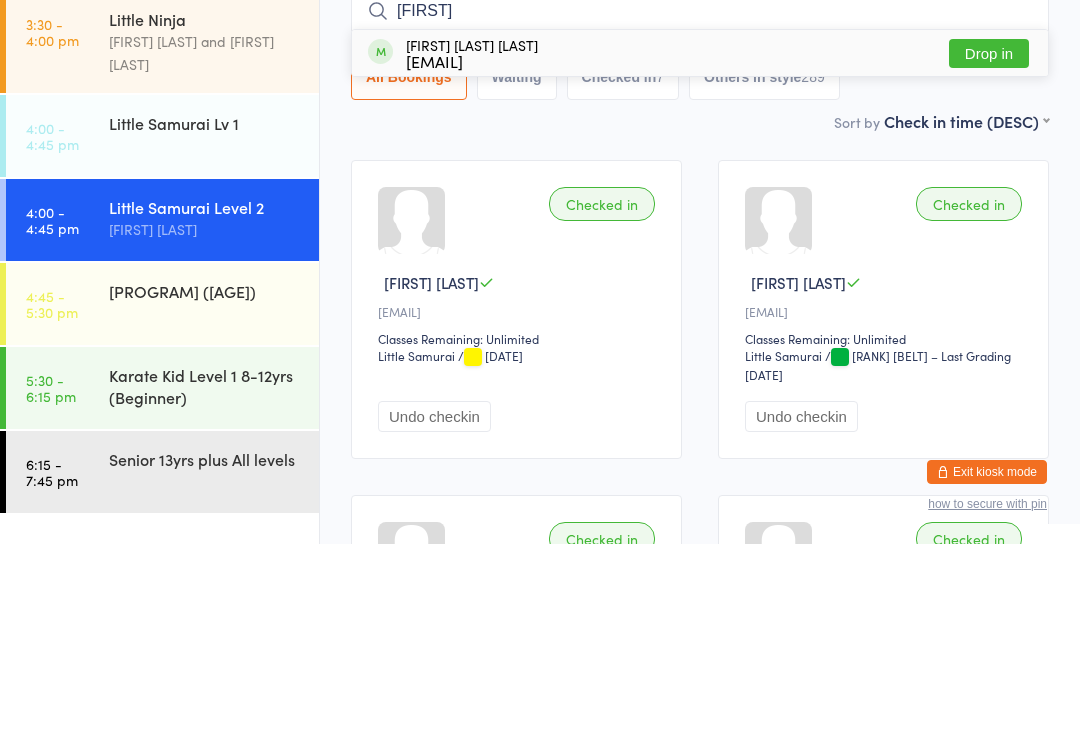 type on "Bruno" 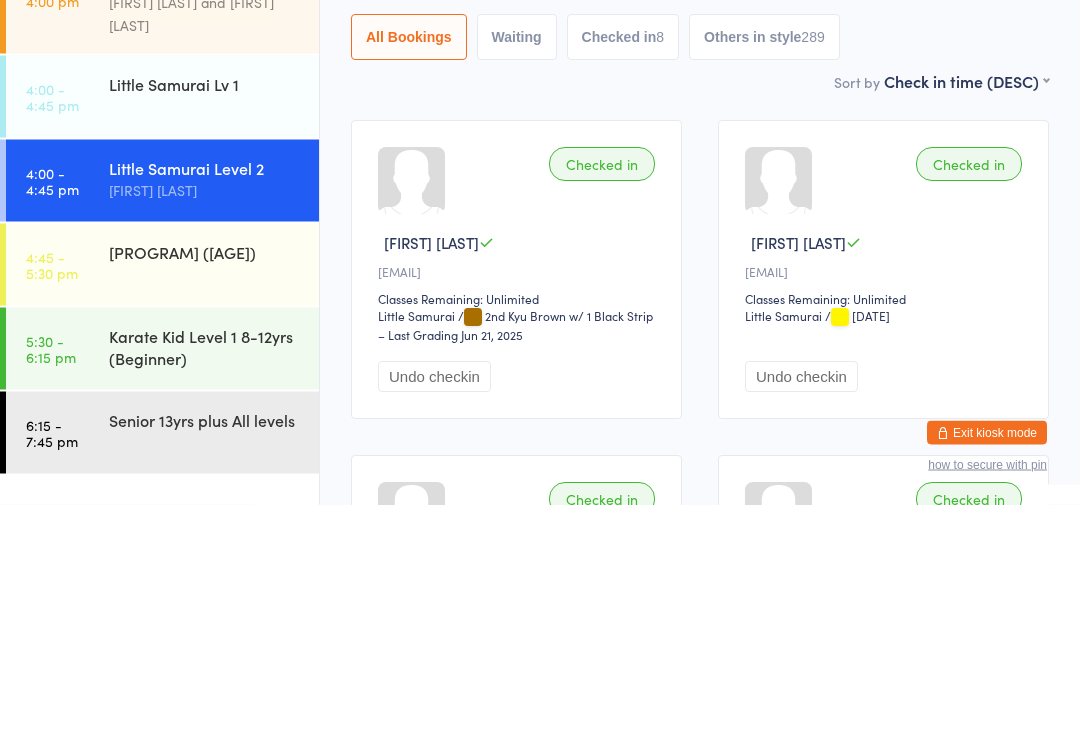 click on "Karate Kid Level 2 [AGE]-[AGE]yrs (Intermediate)" at bounding box center (205, 482) 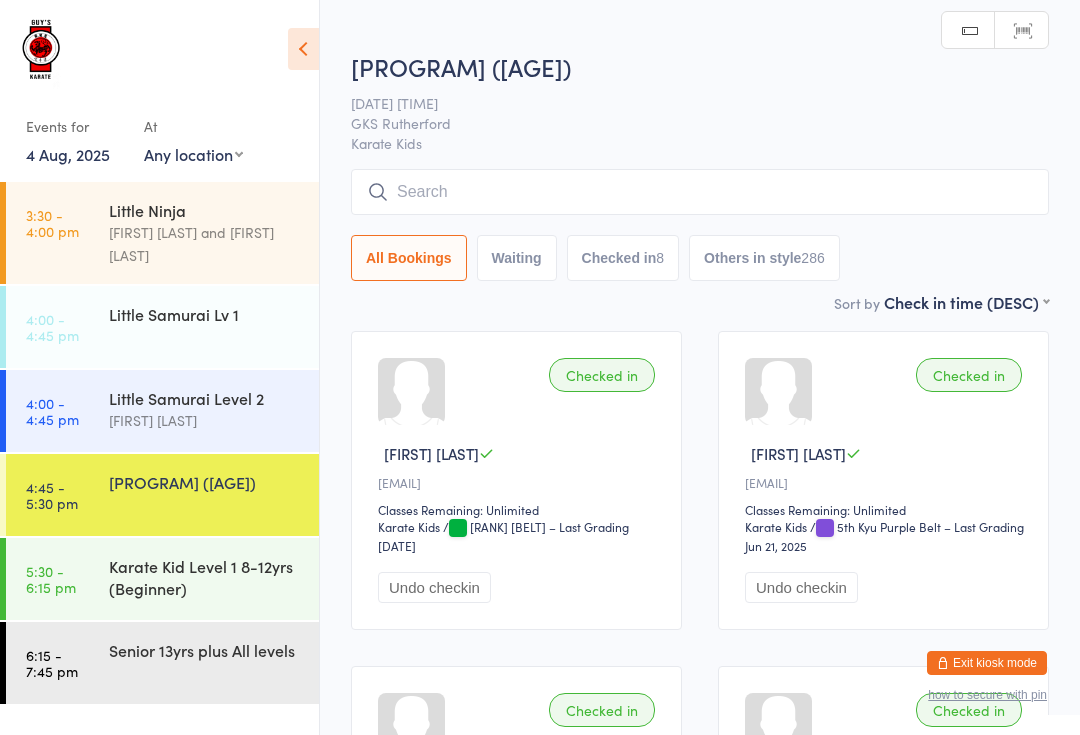 click on "Karate Kid Level 2 8-12yrs (In… Check-in 4 Aug 4:45pm    GKS Rutherford  Karate Kids  Manual search Scanner input All Bookings Waiting  Checked in  8 Others in style  286" at bounding box center (700, 170) 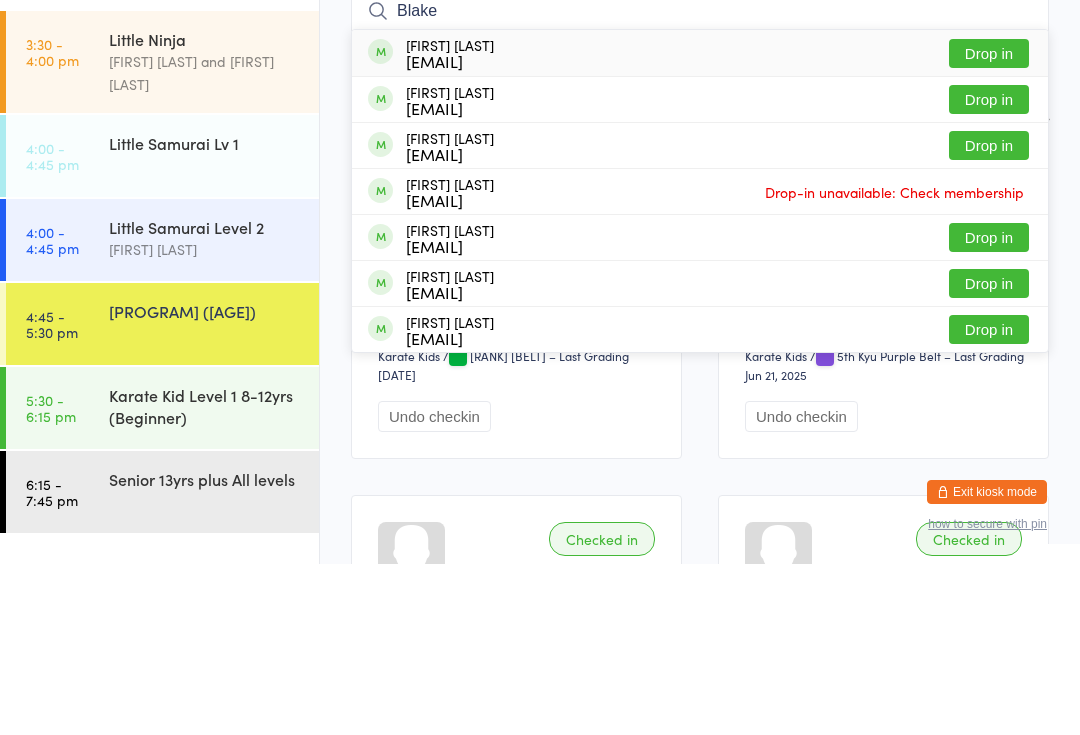 type on "Blake" 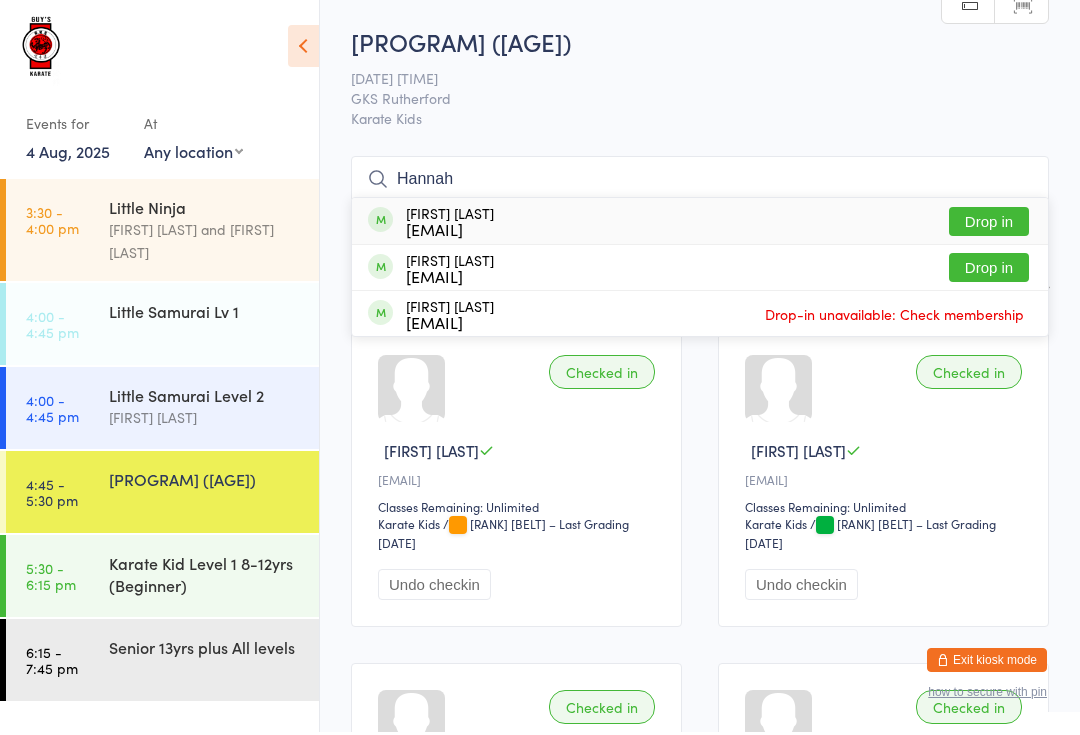 type on "Hannah" 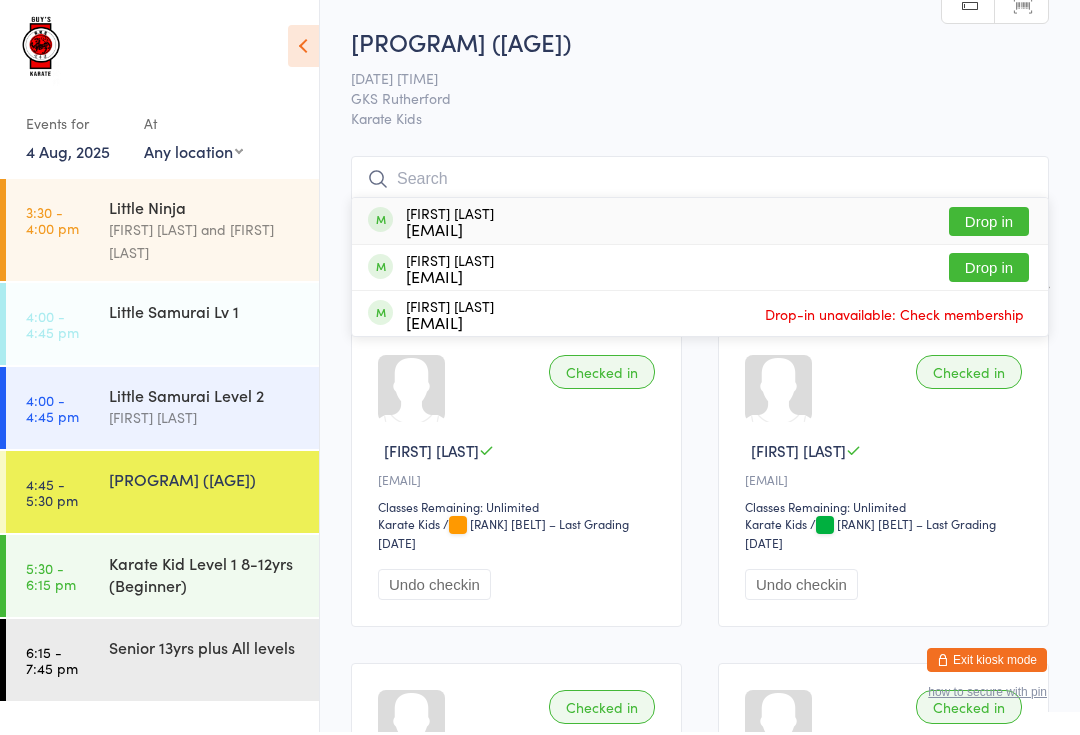scroll, scrollTop: 3, scrollLeft: 0, axis: vertical 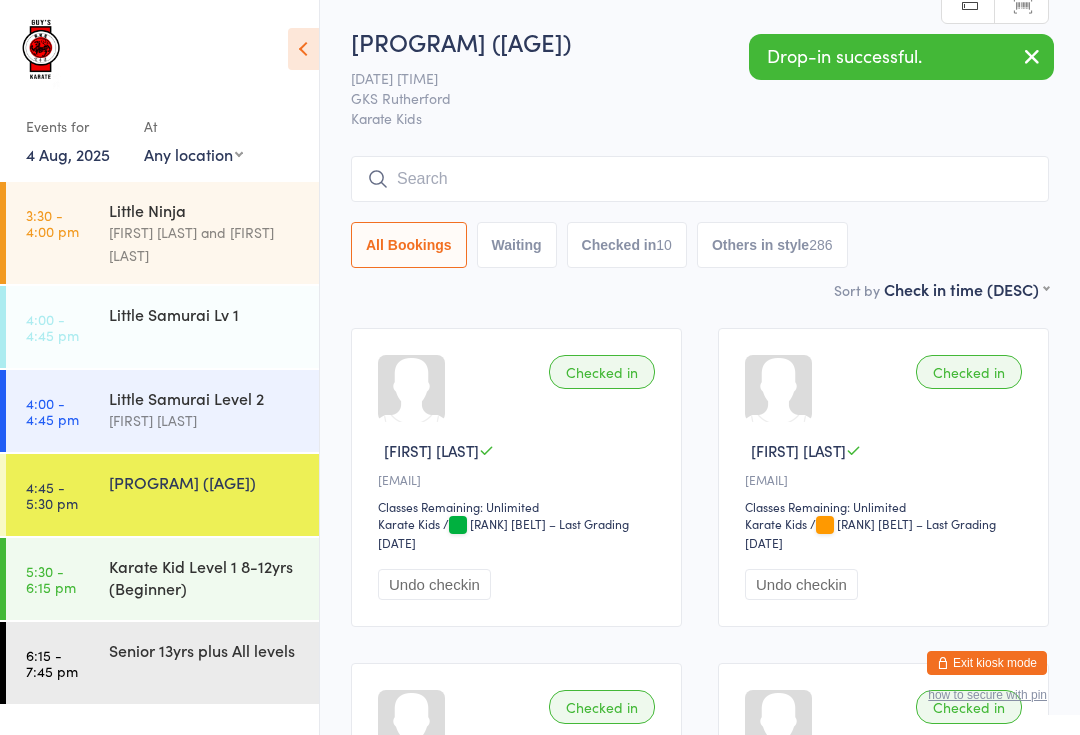 click on "All Bookings Waiting  Checked in  10 Others in style  286" at bounding box center (700, 212) 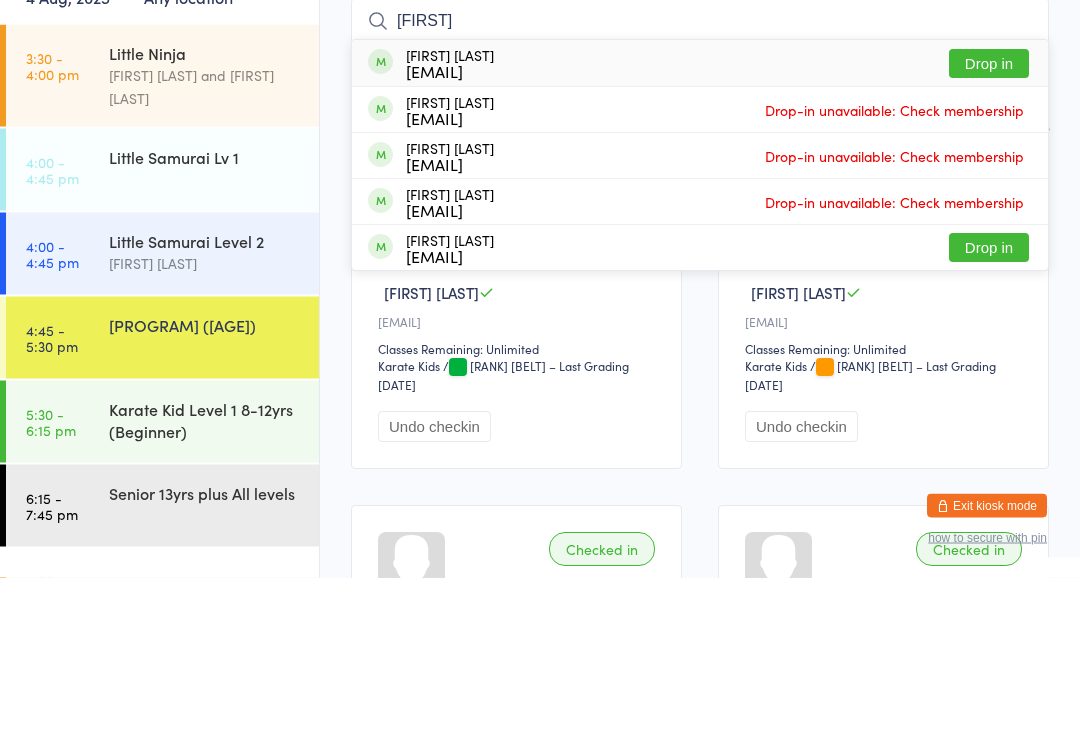 type on "Ethan" 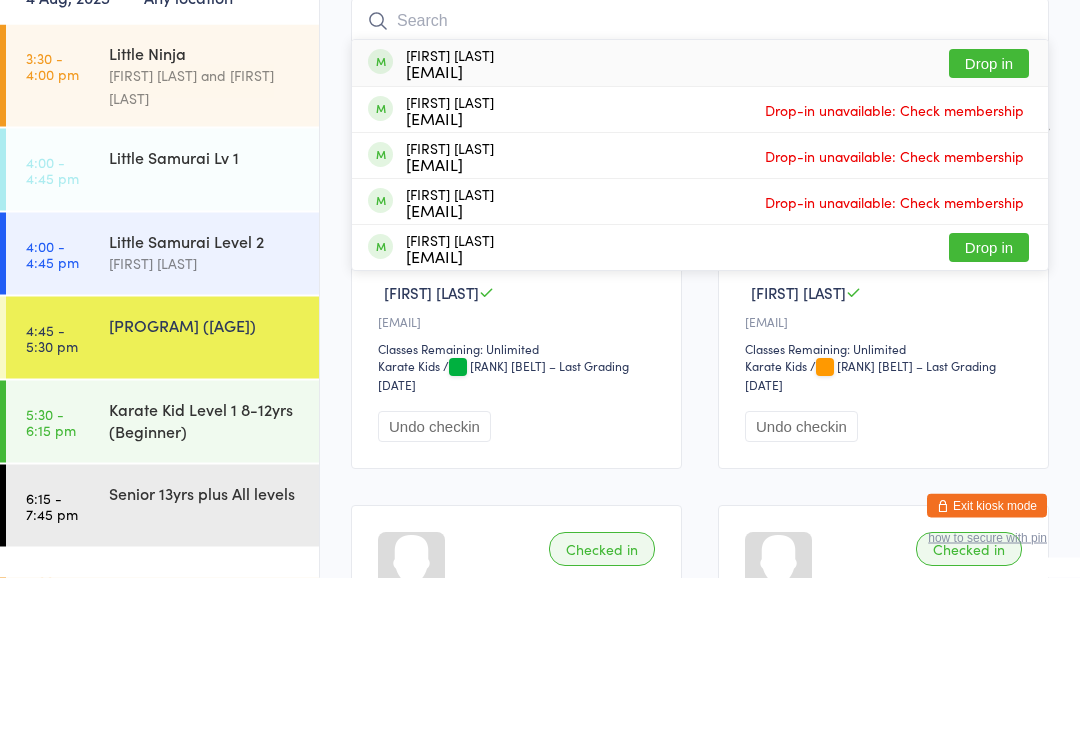 scroll, scrollTop: 161, scrollLeft: 0, axis: vertical 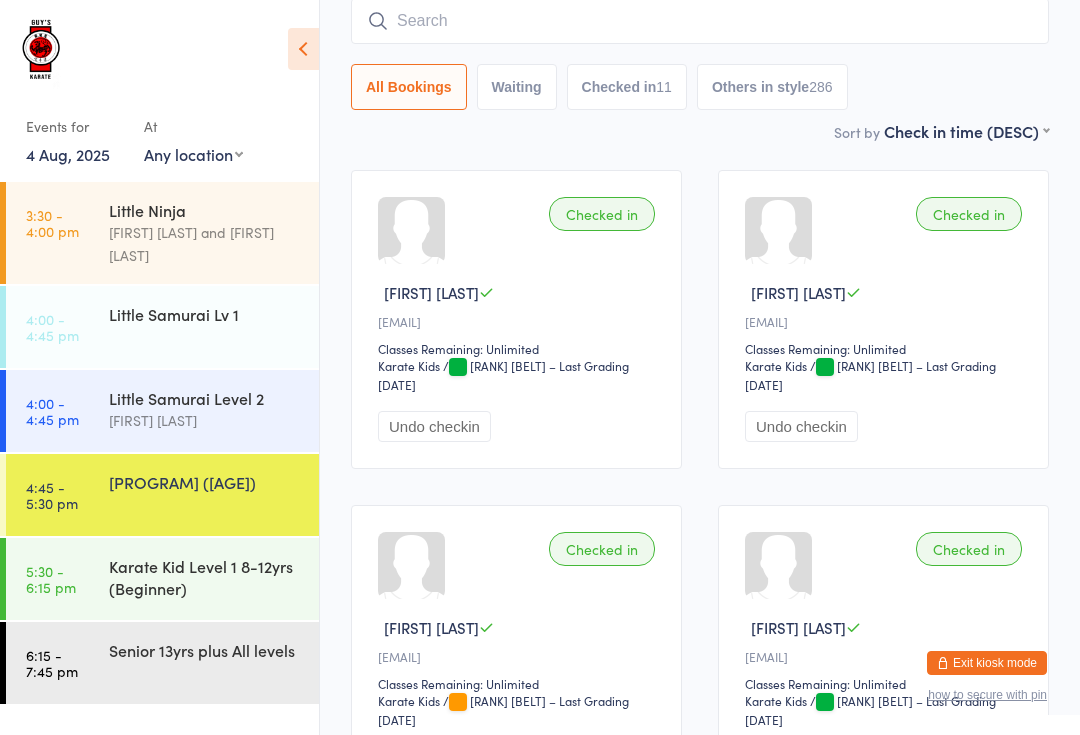 click on "Little Samurai Level 2" at bounding box center [205, 398] 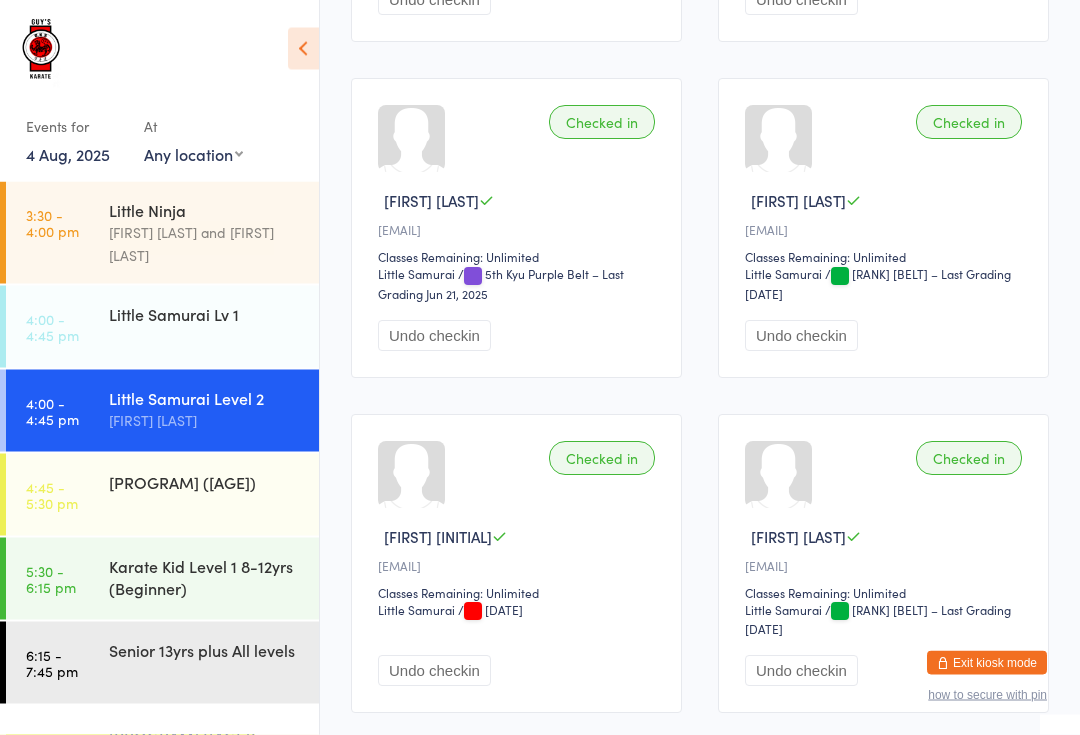 scroll, scrollTop: 1071, scrollLeft: 0, axis: vertical 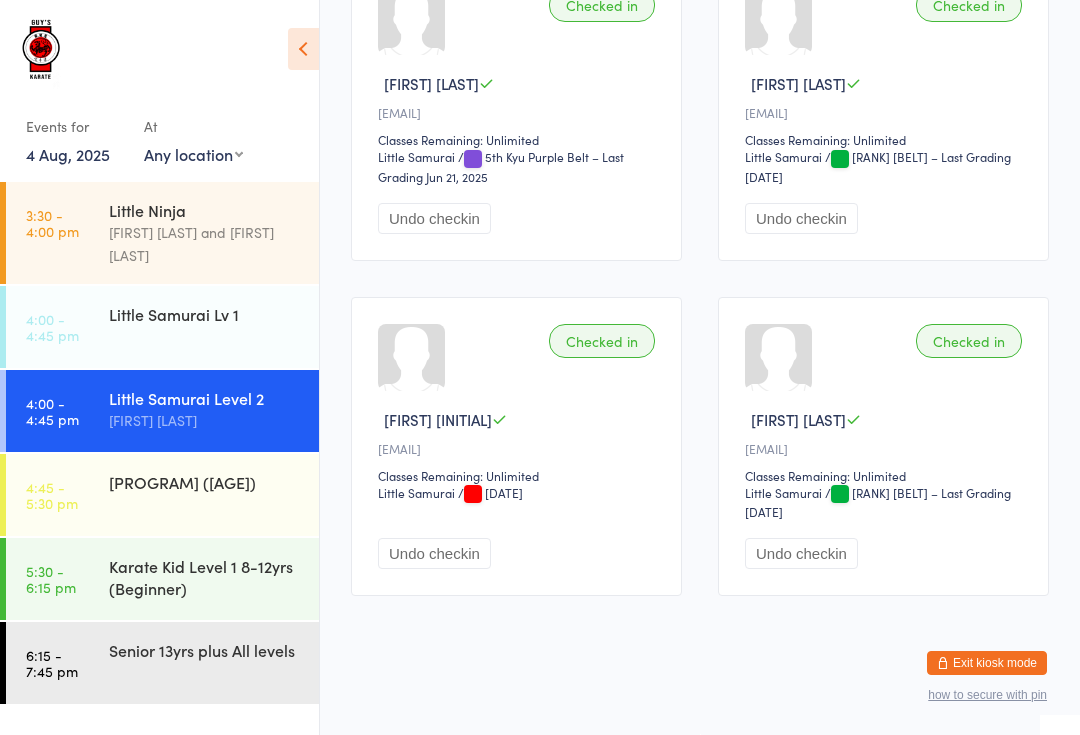 click on "Karate Kid Level 2 [AGE]-[AGE]yrs (Intermediate)" at bounding box center (205, 482) 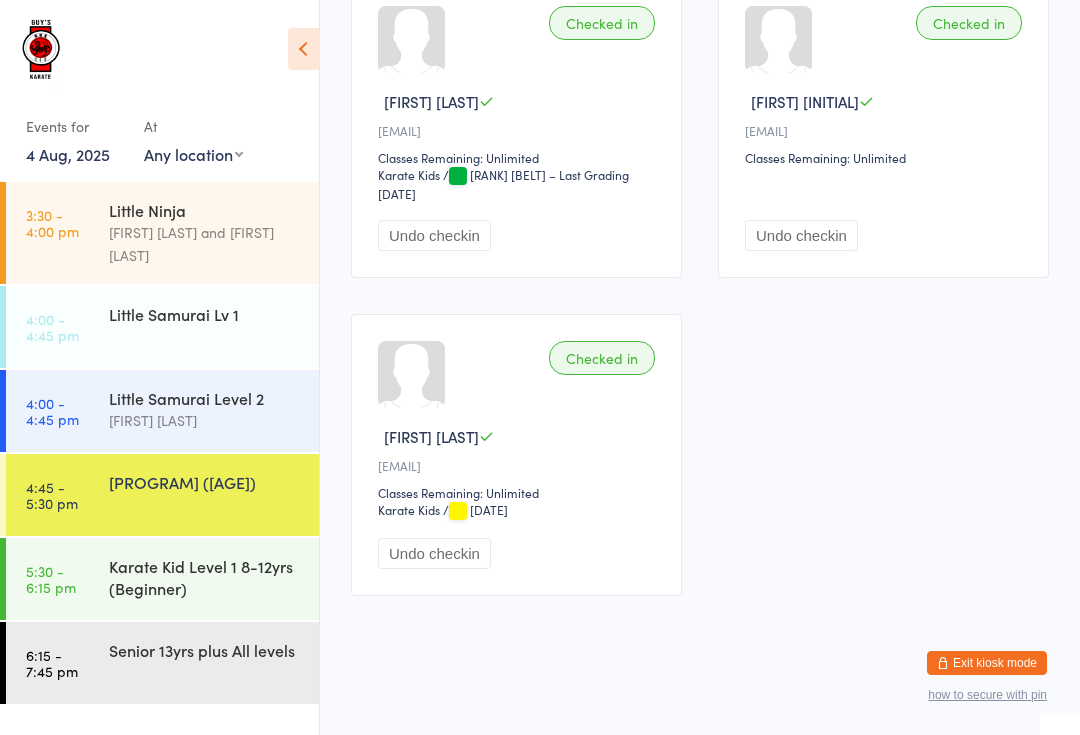 scroll, scrollTop: 1735, scrollLeft: 0, axis: vertical 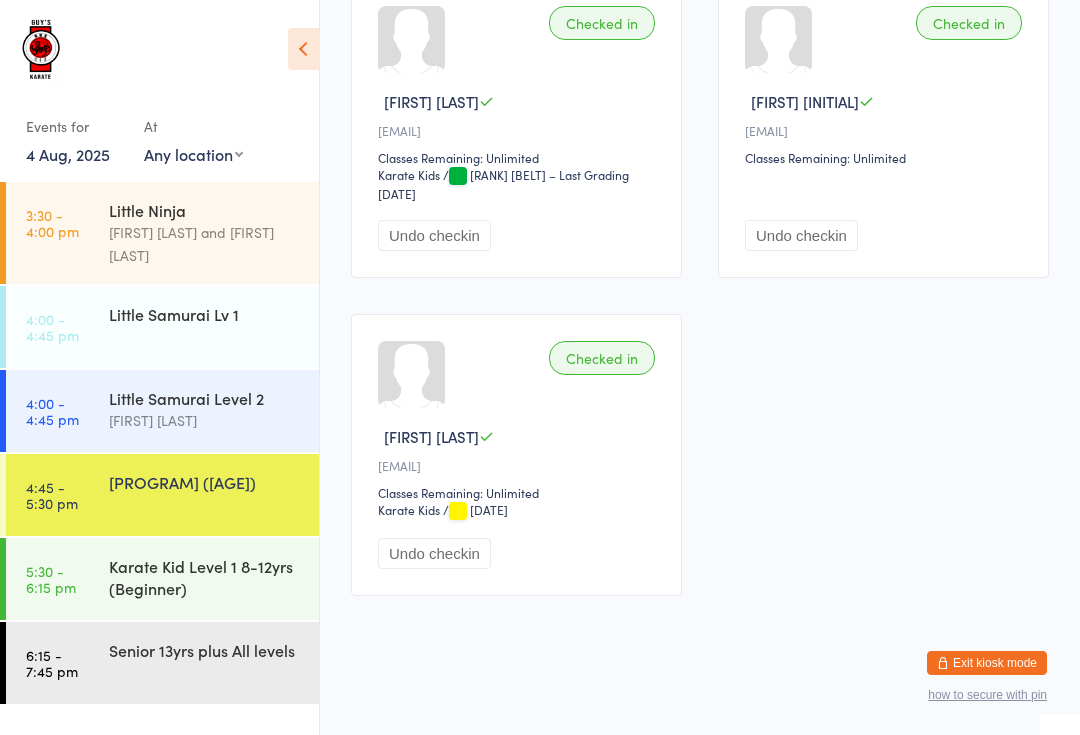 click on "Karate Kid Level 1 [AGE]-[AGE]yrs (Beginner)" at bounding box center (205, 577) 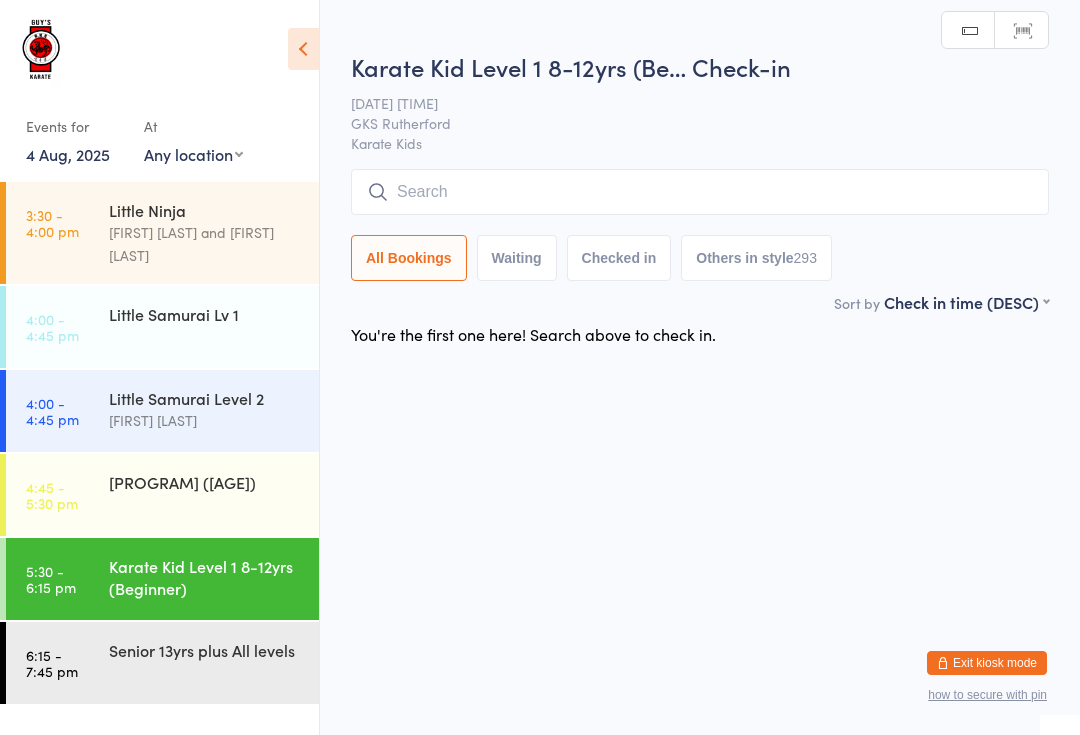 click on "Karate Kid Level 2 [AGE]-[AGE]yrs (Intermediate)" at bounding box center [205, 482] 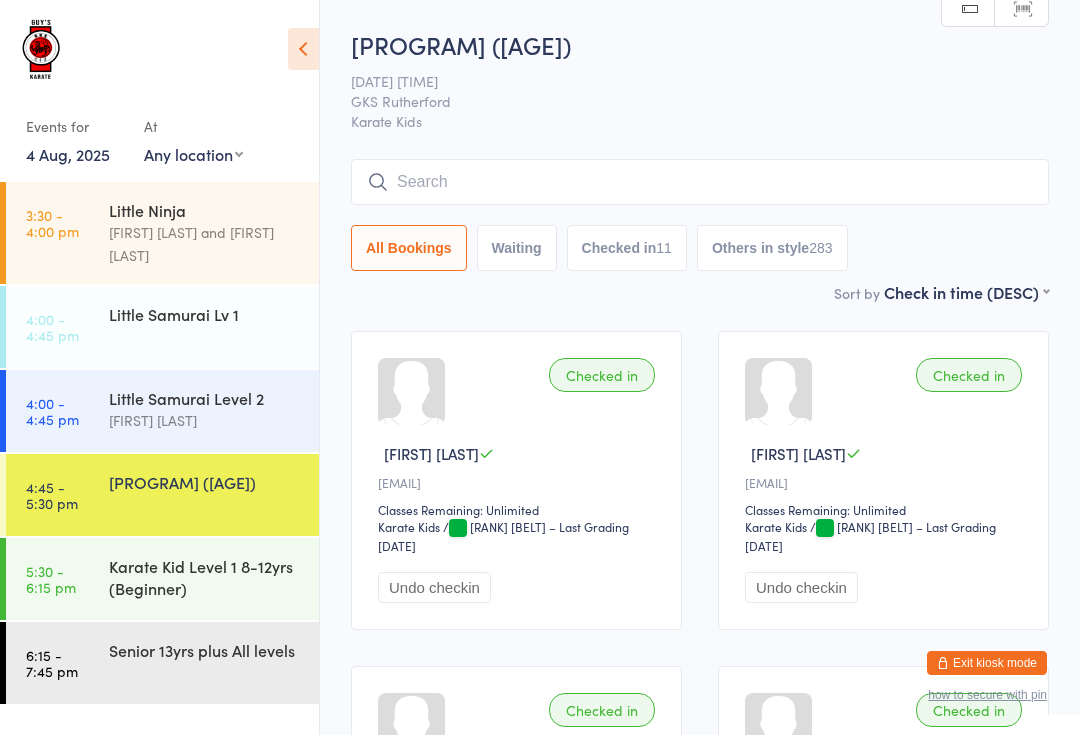 click on "Karate Kid Level 1 [AGE]-[AGE]yrs (Beginner)" at bounding box center (205, 577) 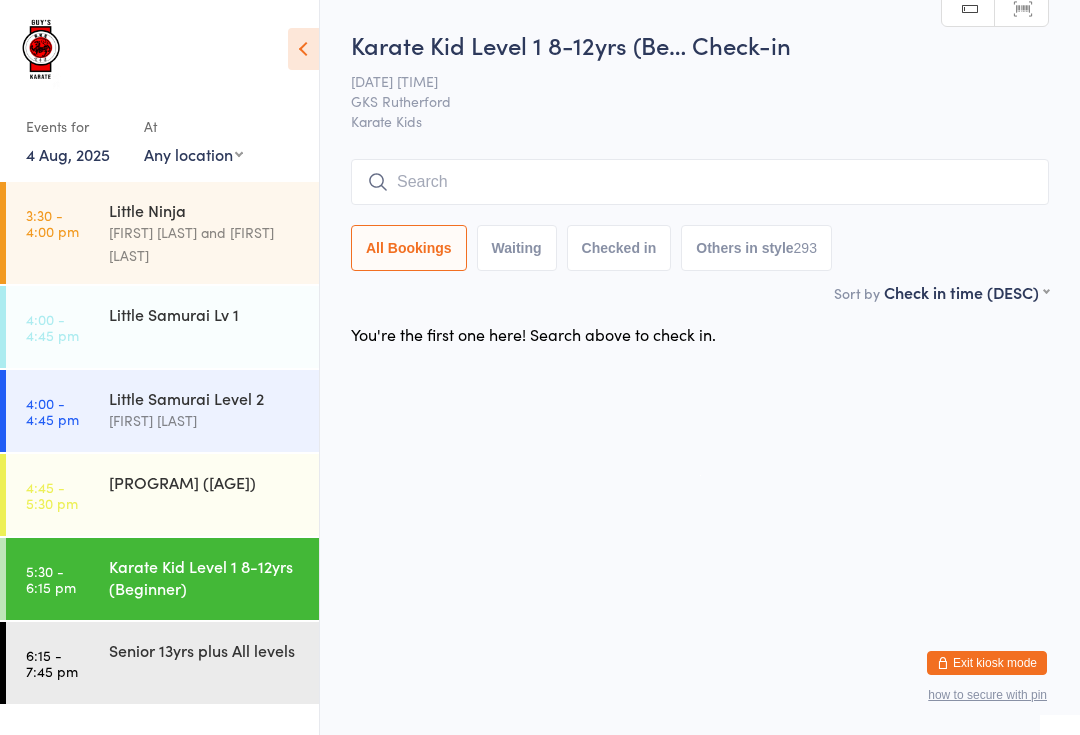 click at bounding box center (700, 182) 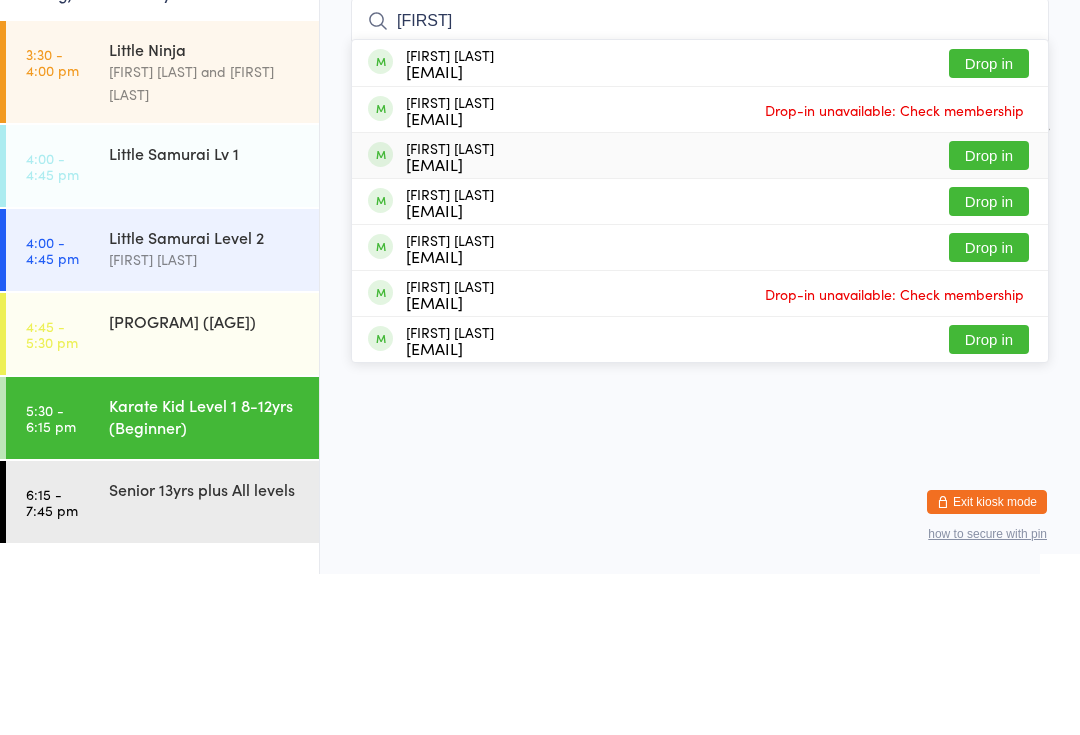 type on "Charlott" 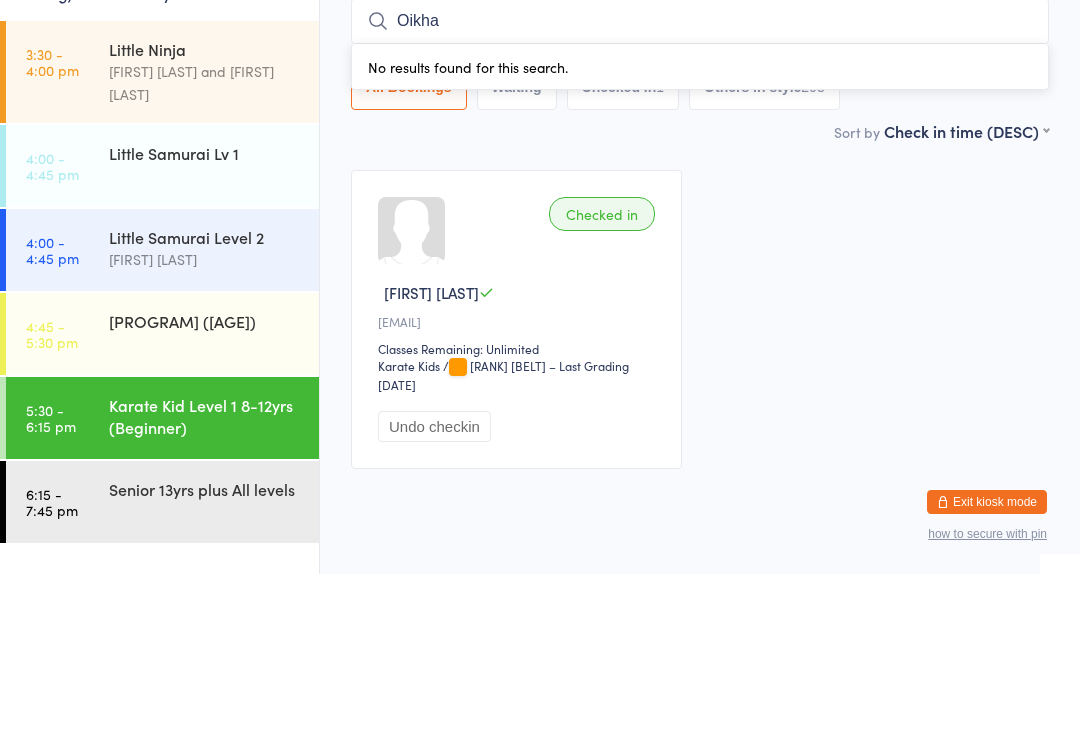 type on "Oikham" 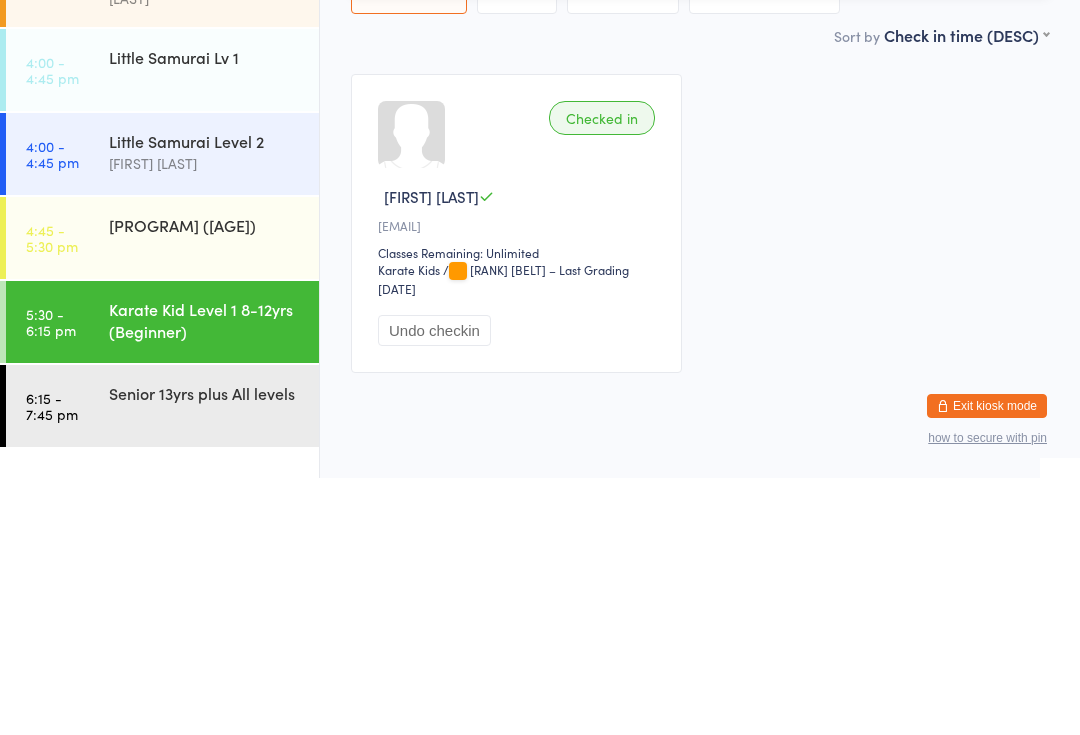 click on "Karate Kid Level 1 [AGE]-[AGE]yrs (Beginner)" at bounding box center [205, 577] 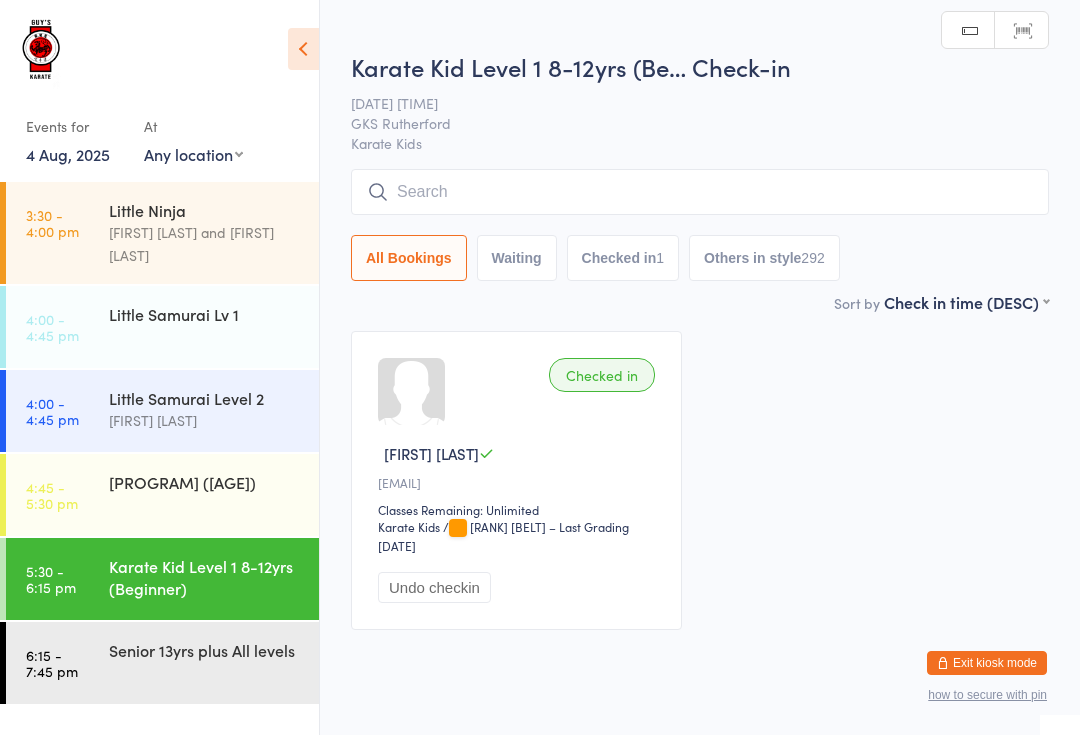 click at bounding box center [700, 192] 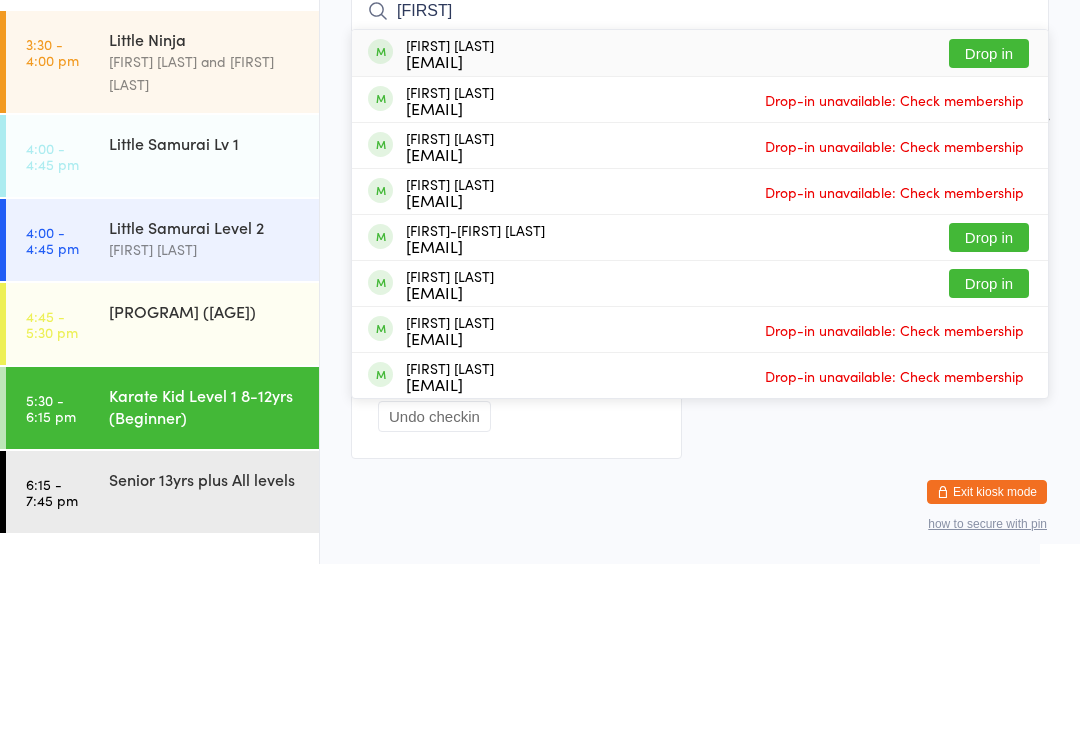 type on "Calleigh" 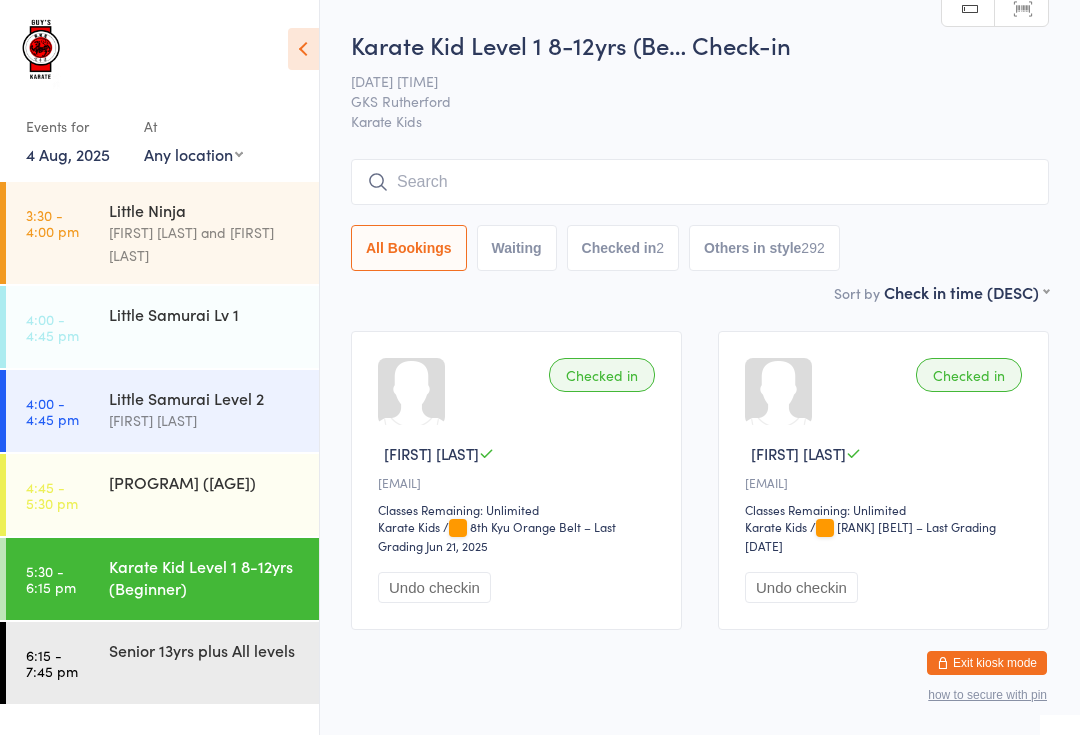click at bounding box center [700, 182] 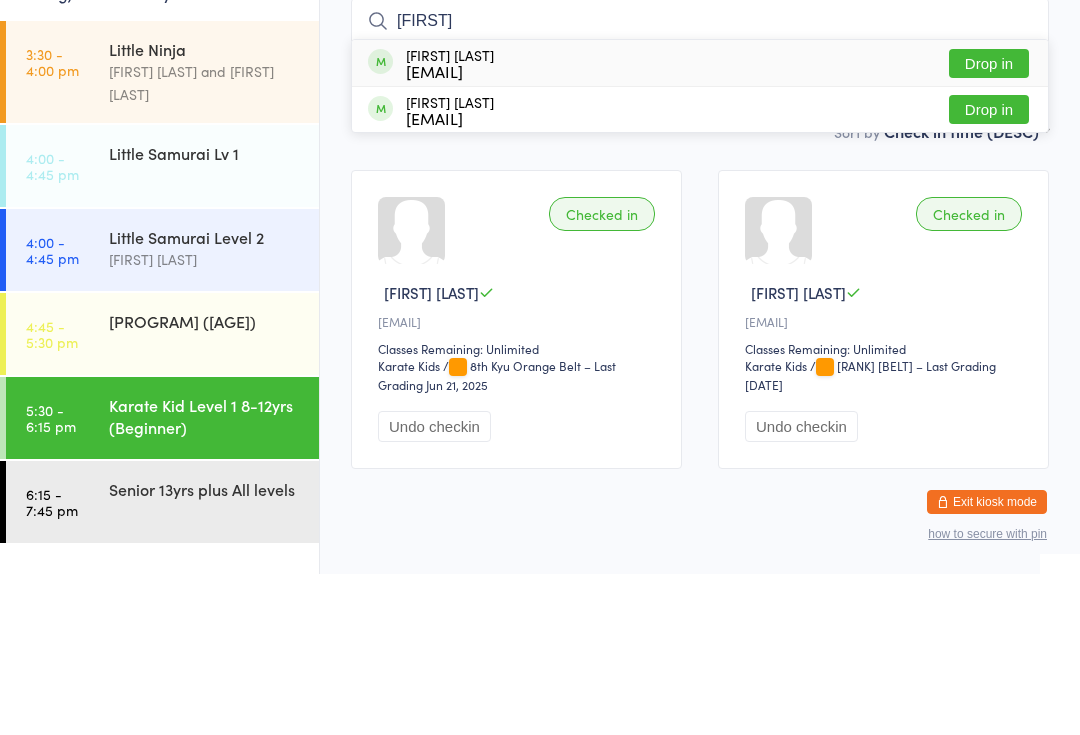 type on "Esden" 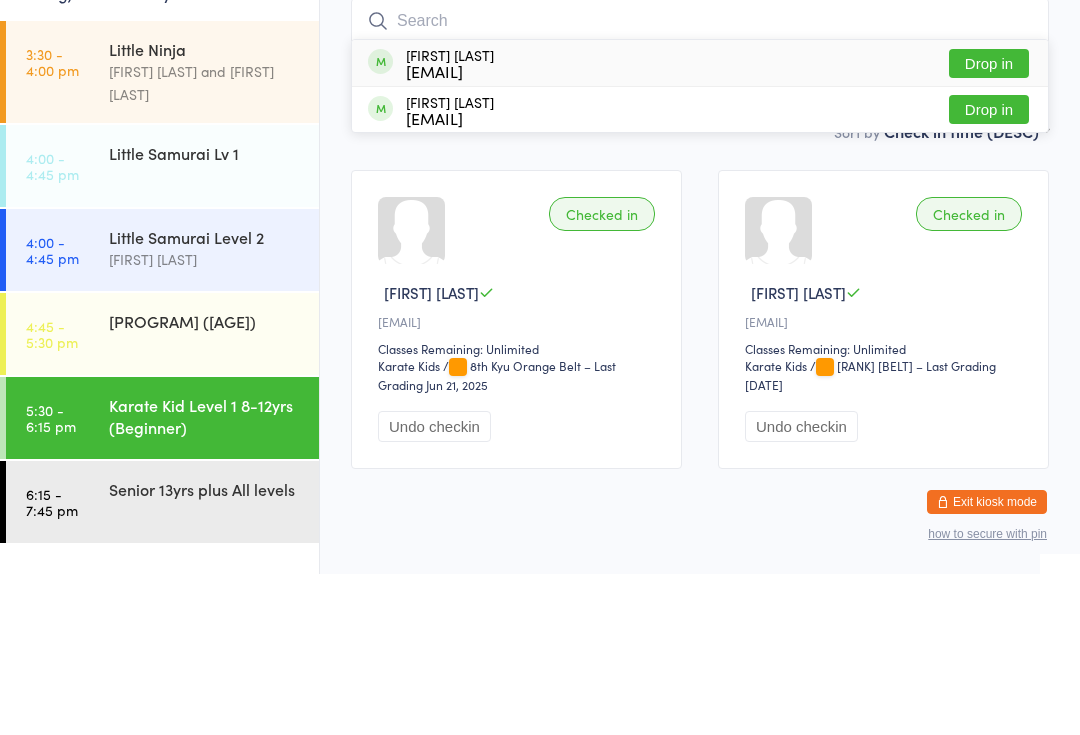 scroll, scrollTop: 60, scrollLeft: 0, axis: vertical 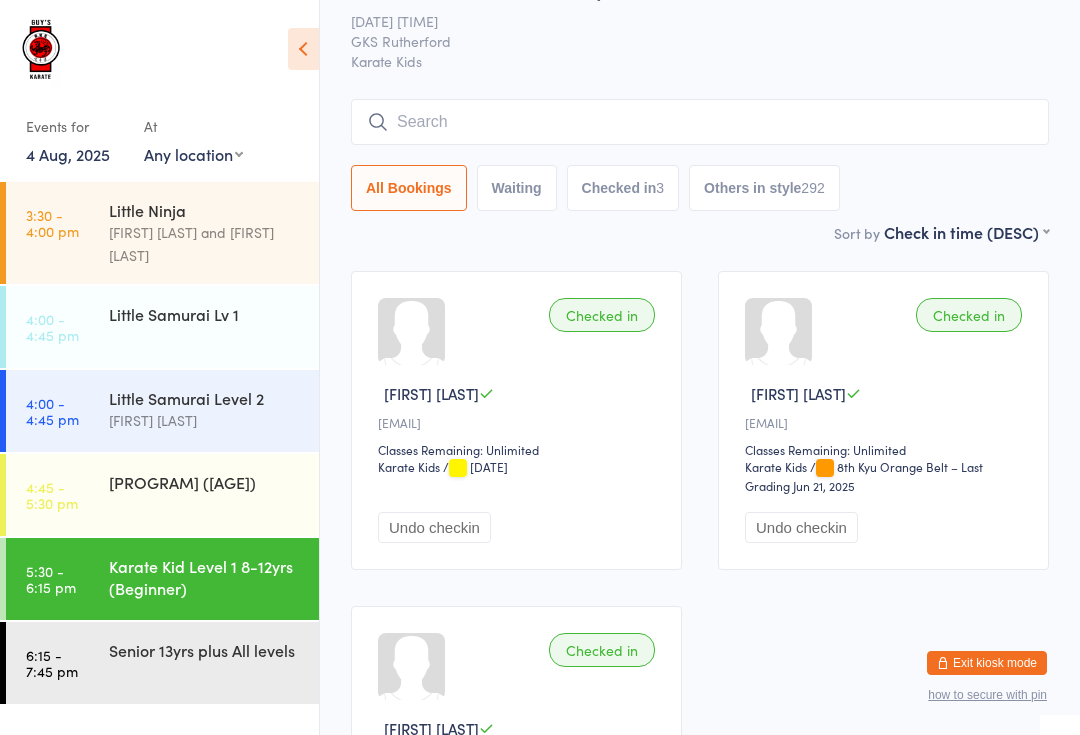 click at bounding box center (700, 122) 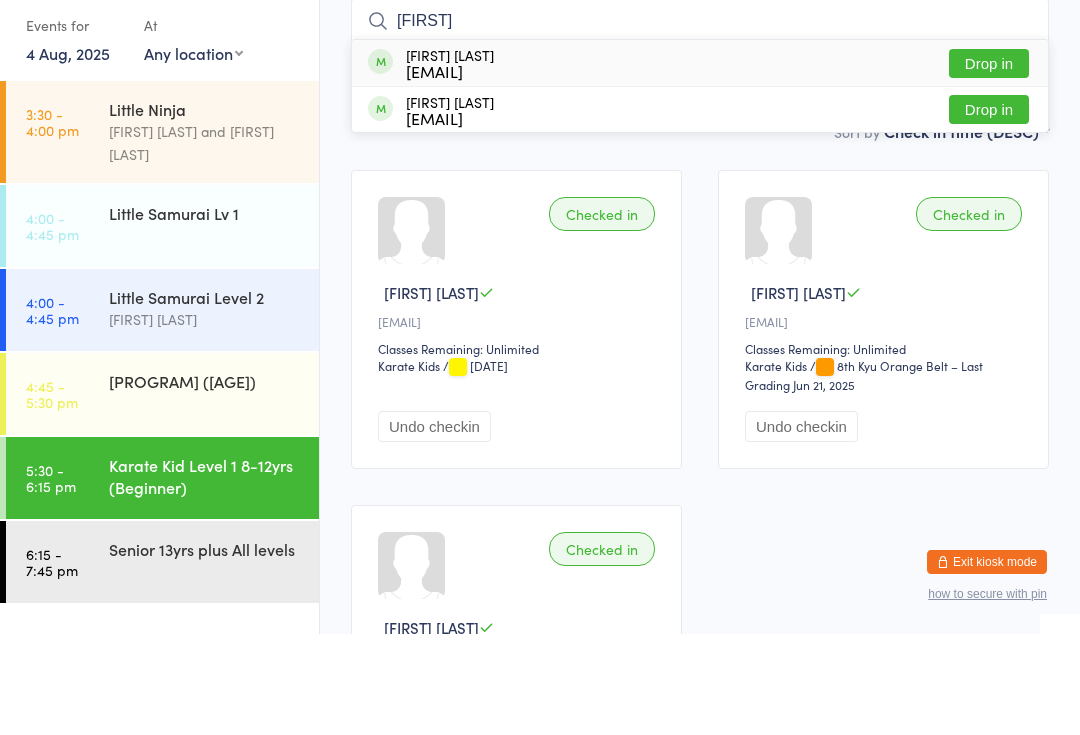 type on "Josep" 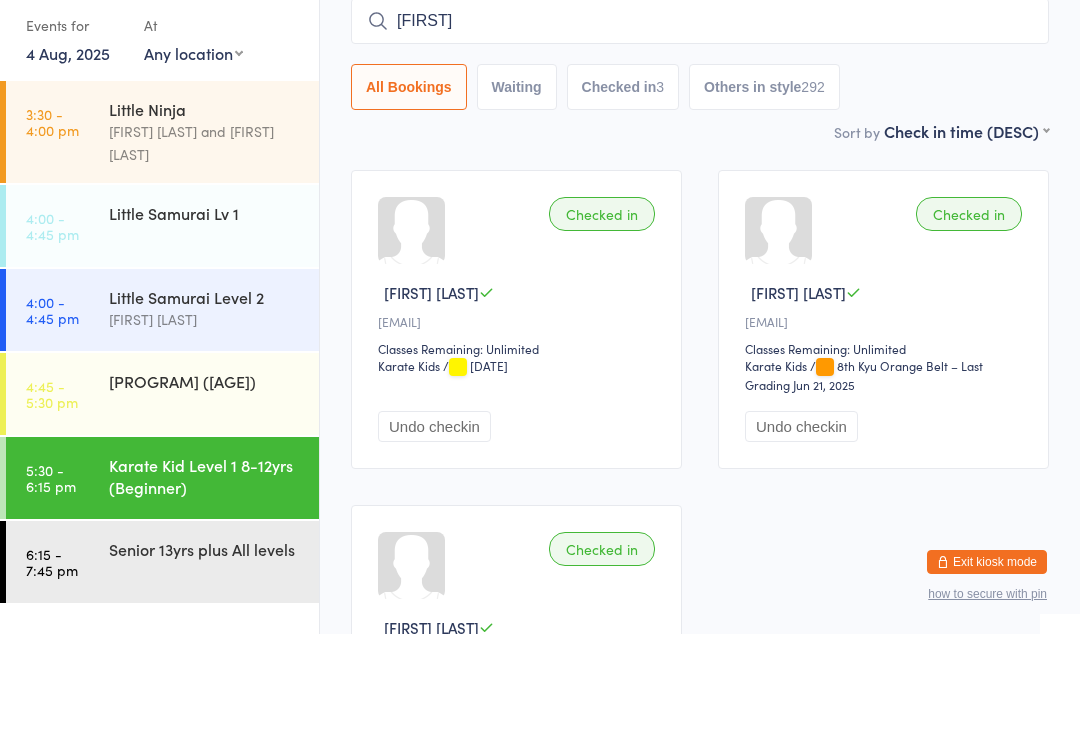 type 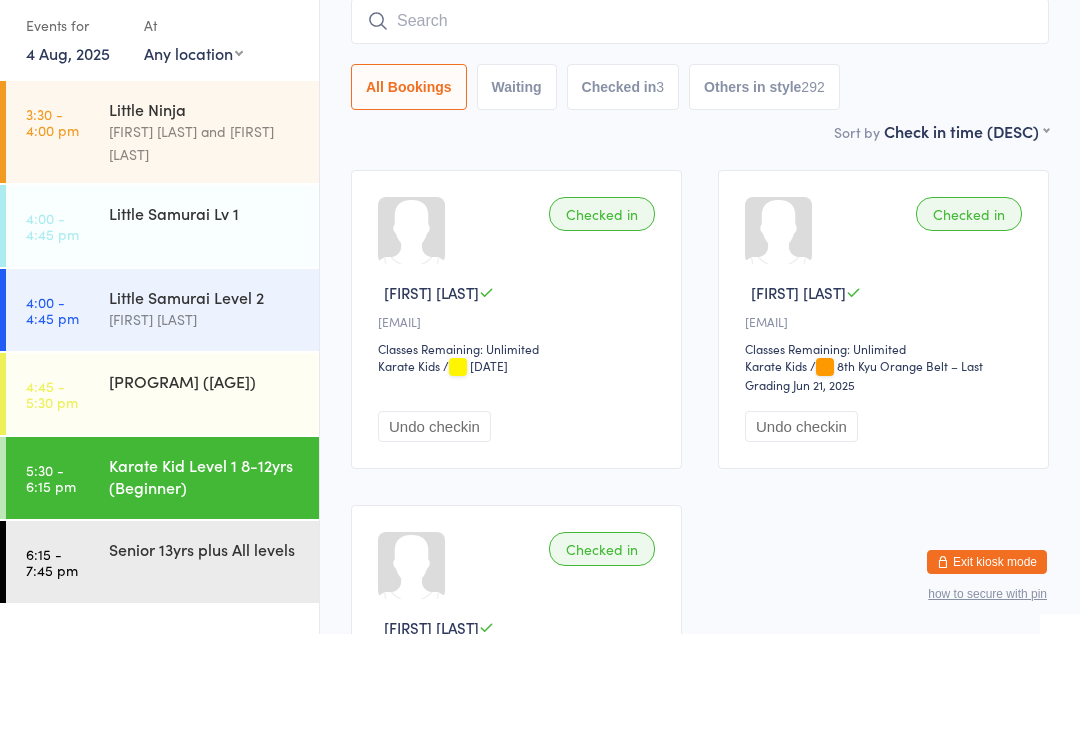 scroll, scrollTop: 161, scrollLeft: 0, axis: vertical 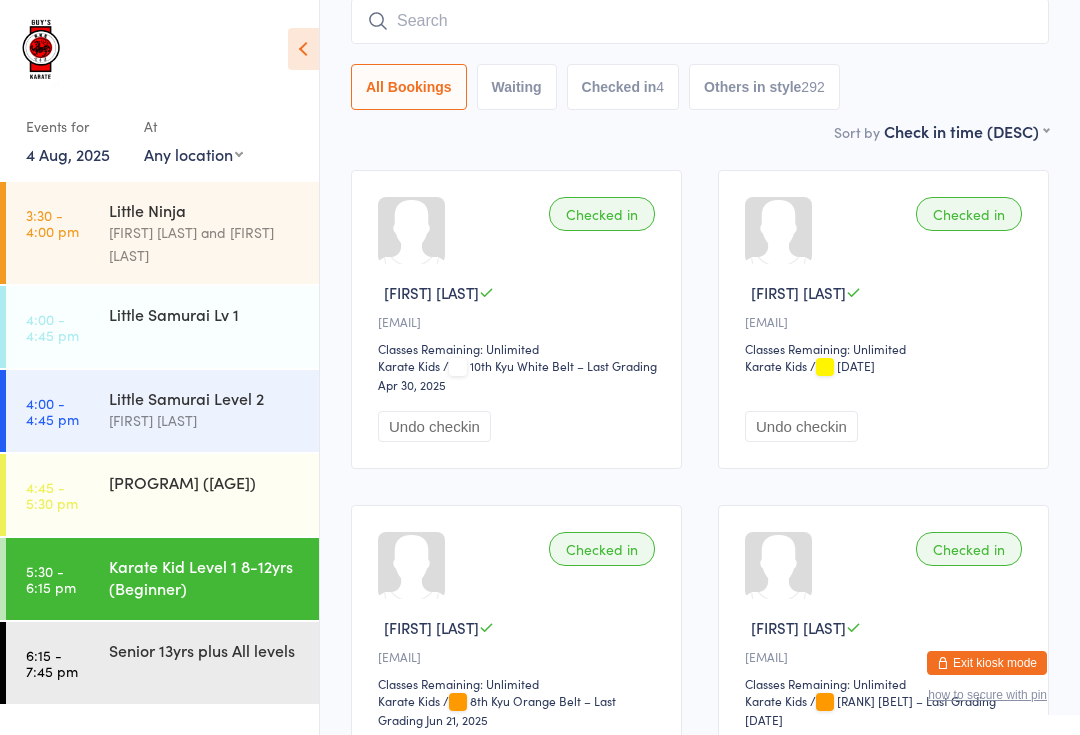 click on "Karate Kid Level 2 [AGE]-[AGE]yrs (Intermediate)" at bounding box center [205, 482] 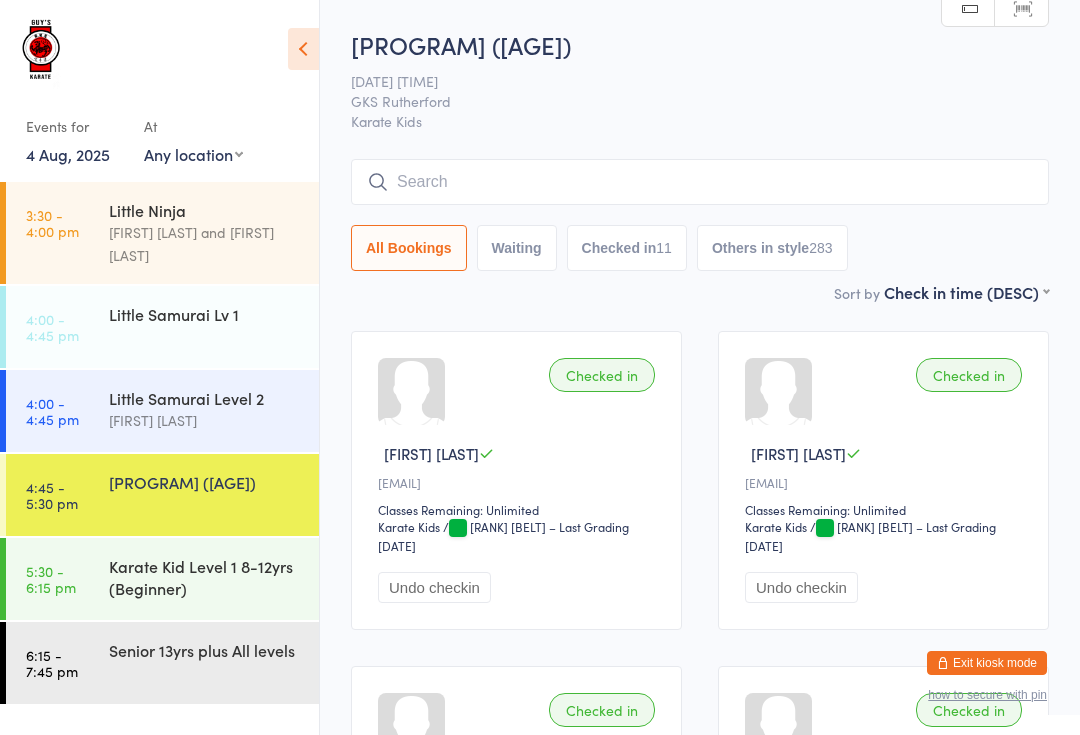 click on "Karate Kid Level 1 [AGE]-[AGE]yrs (Beginner)" at bounding box center [205, 577] 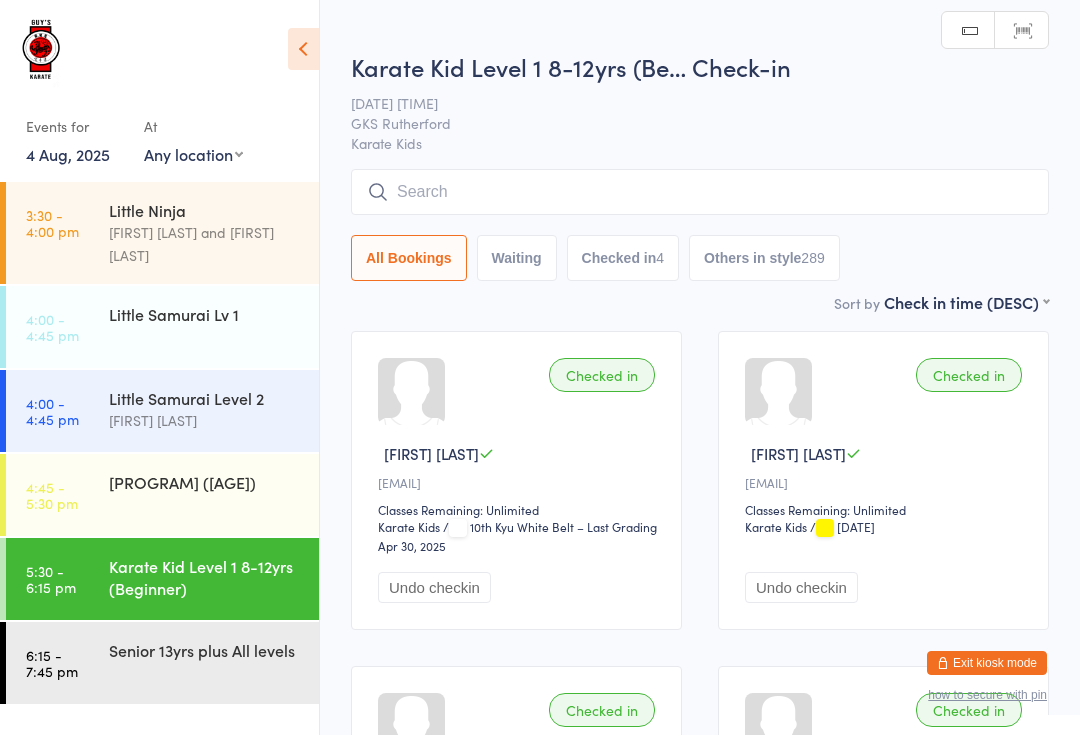 click at bounding box center [700, 192] 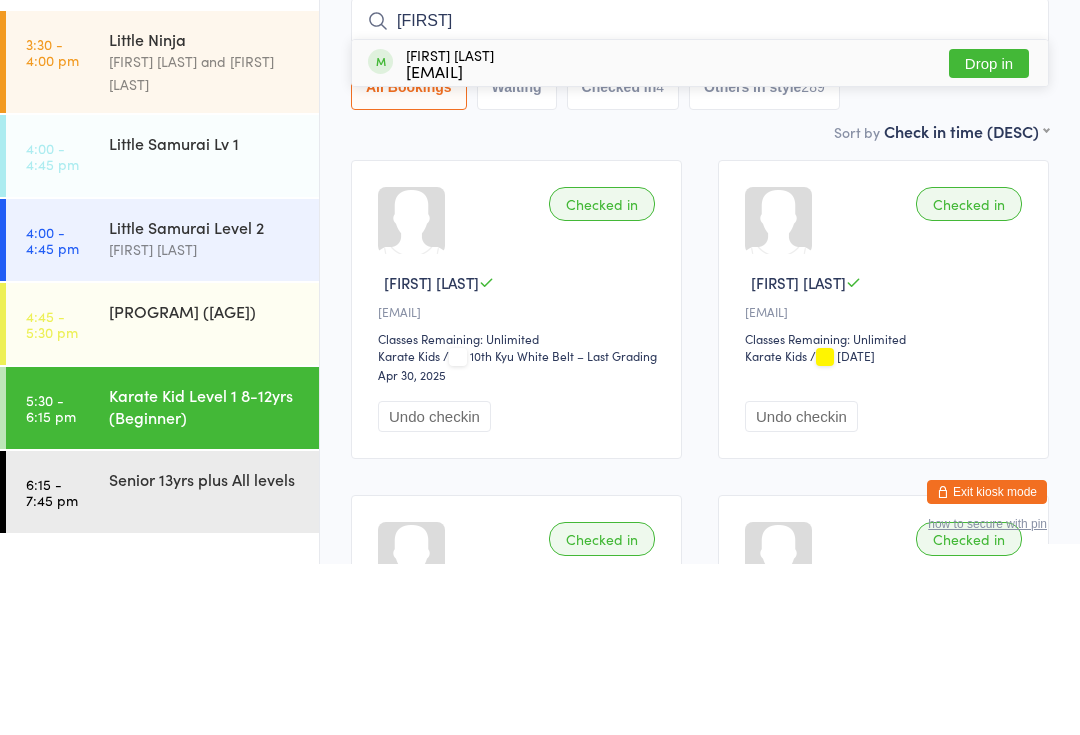 type on "Bryce" 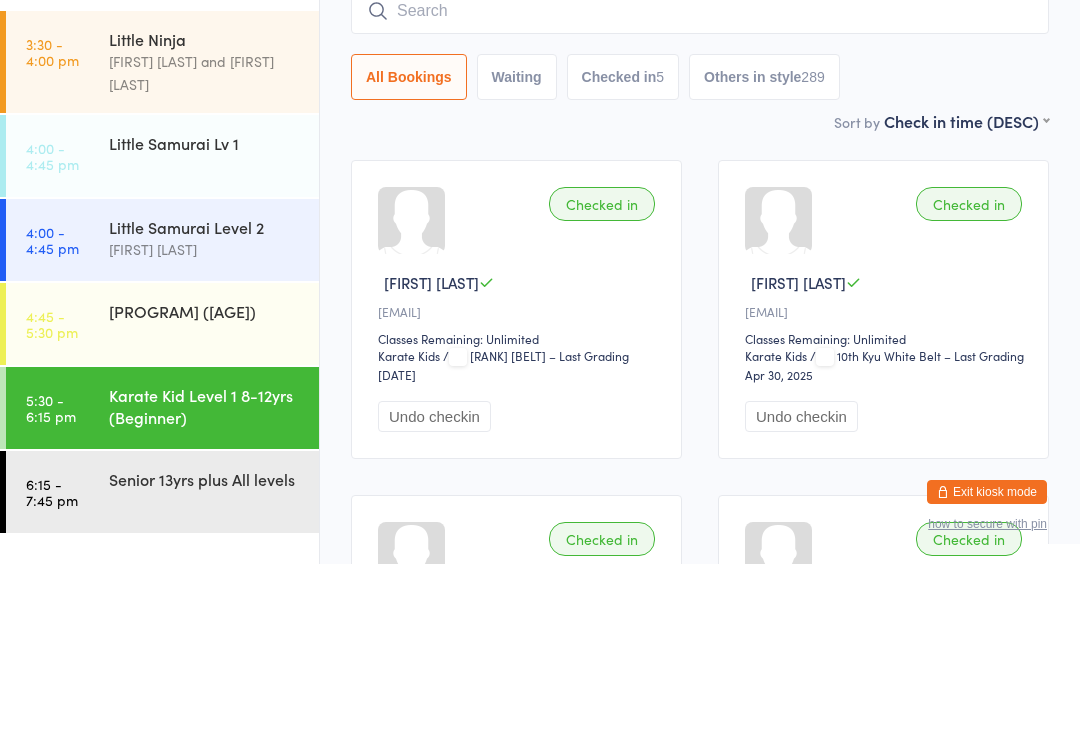 type on "B" 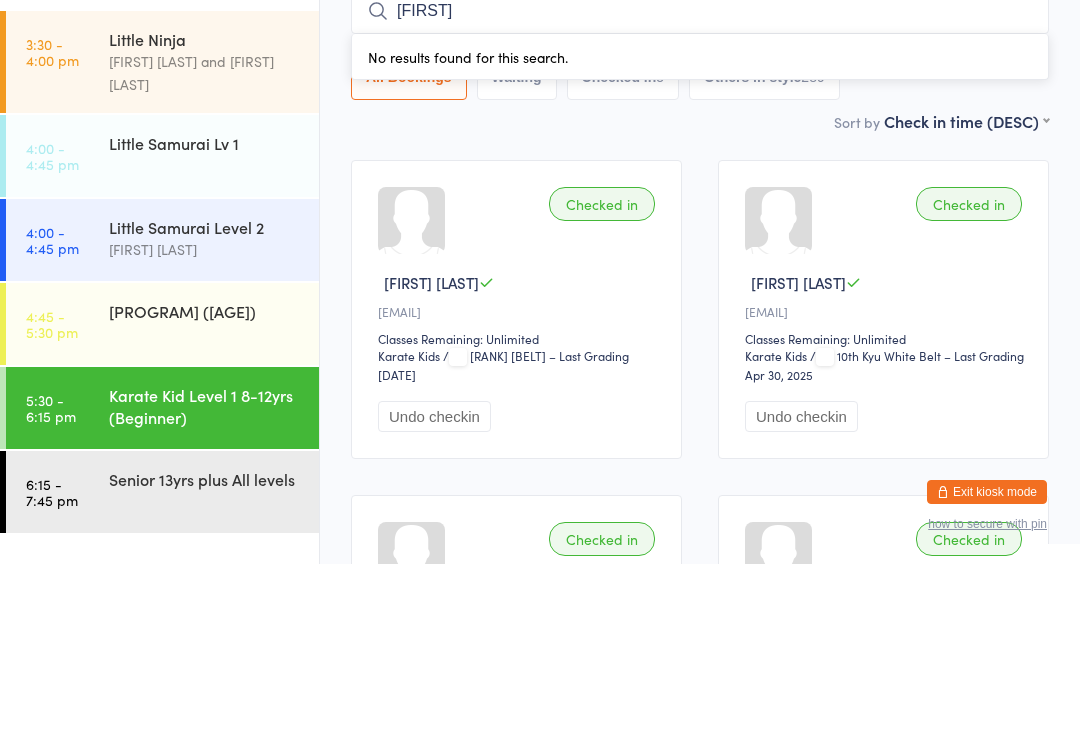 type on "Y" 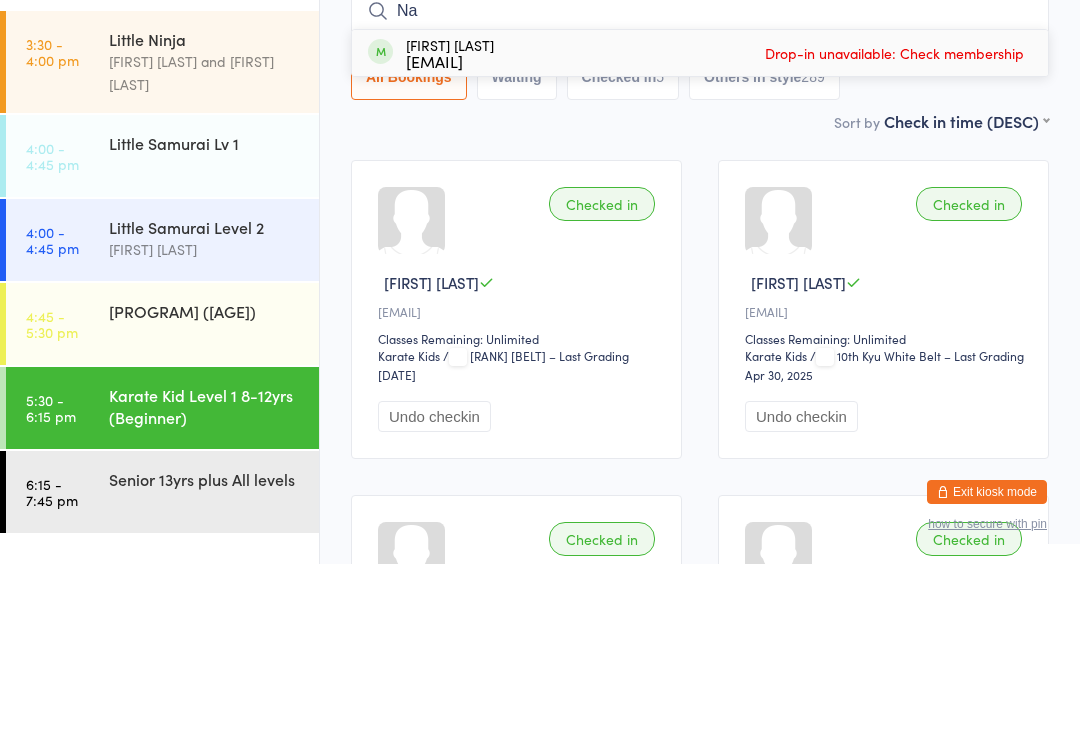 type on "N" 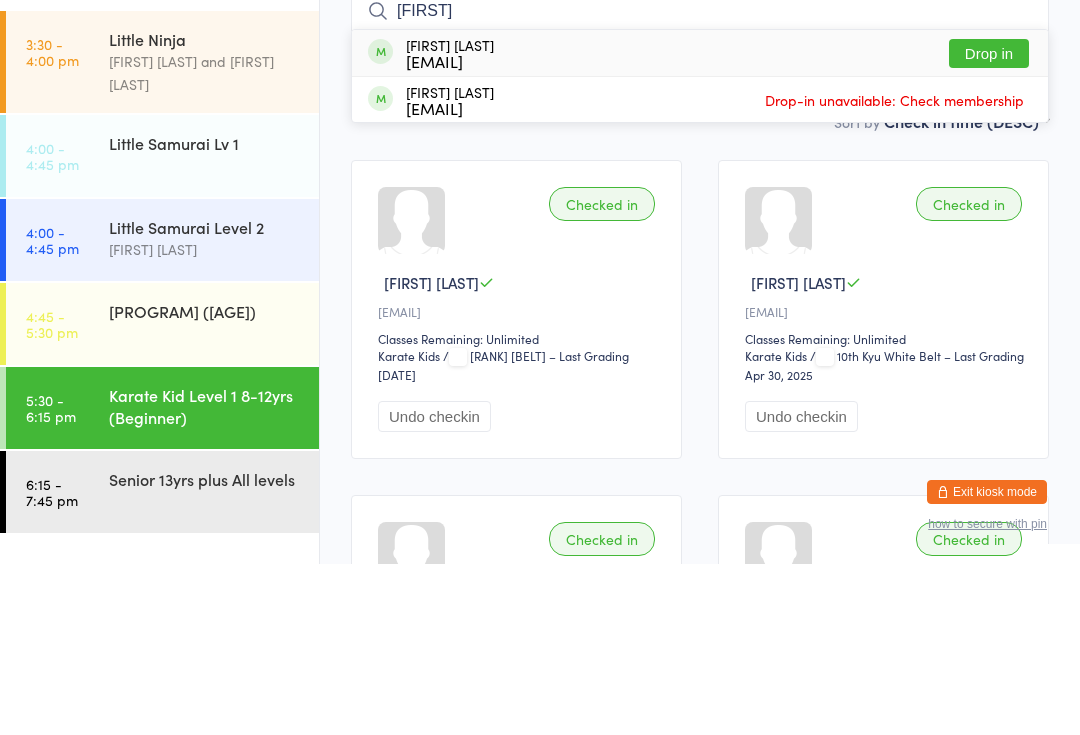 type on "Cayden" 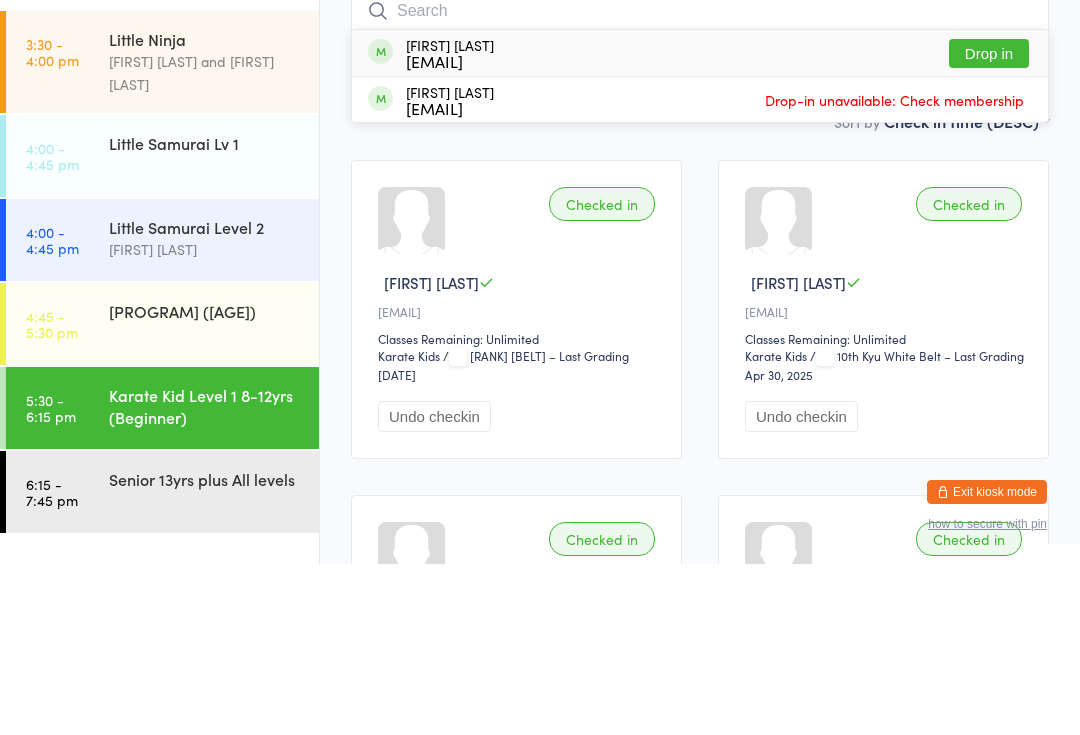 scroll, scrollTop: 171, scrollLeft: 0, axis: vertical 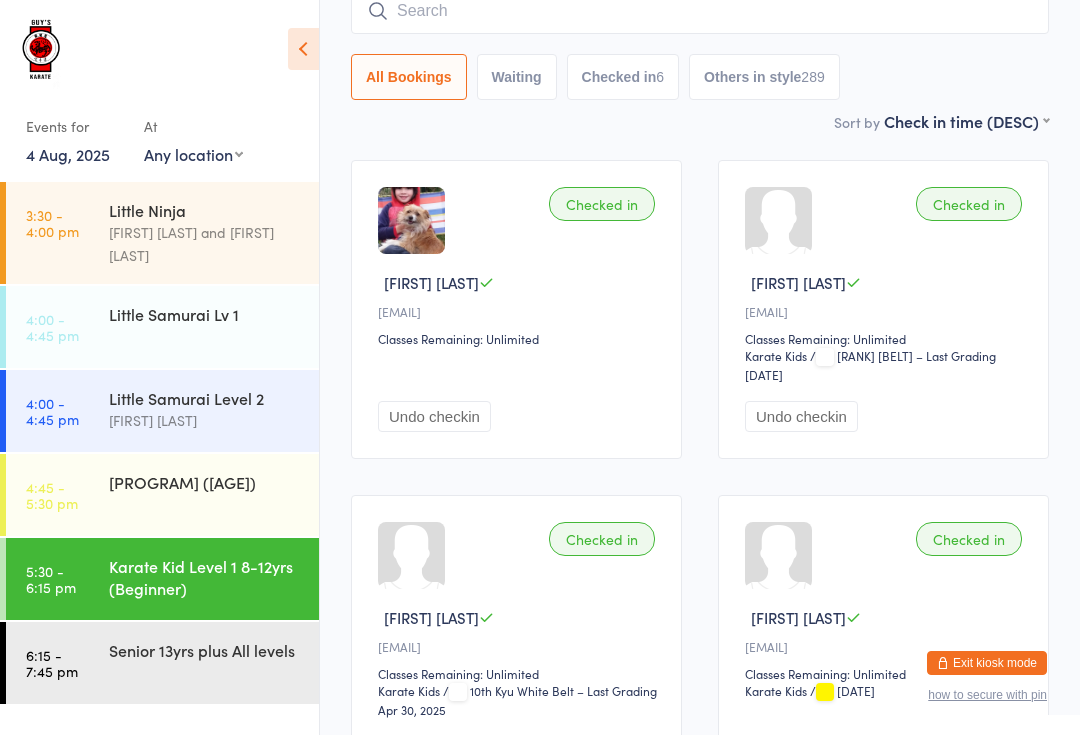 click at bounding box center (700, 11) 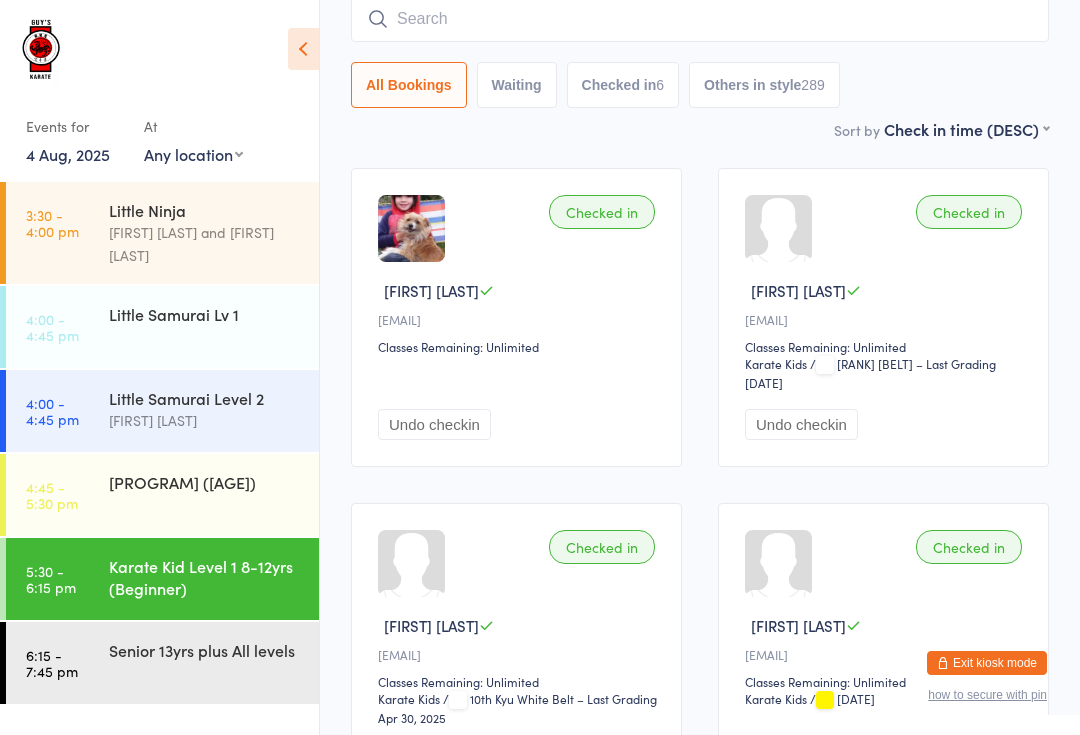 scroll, scrollTop: 161, scrollLeft: 0, axis: vertical 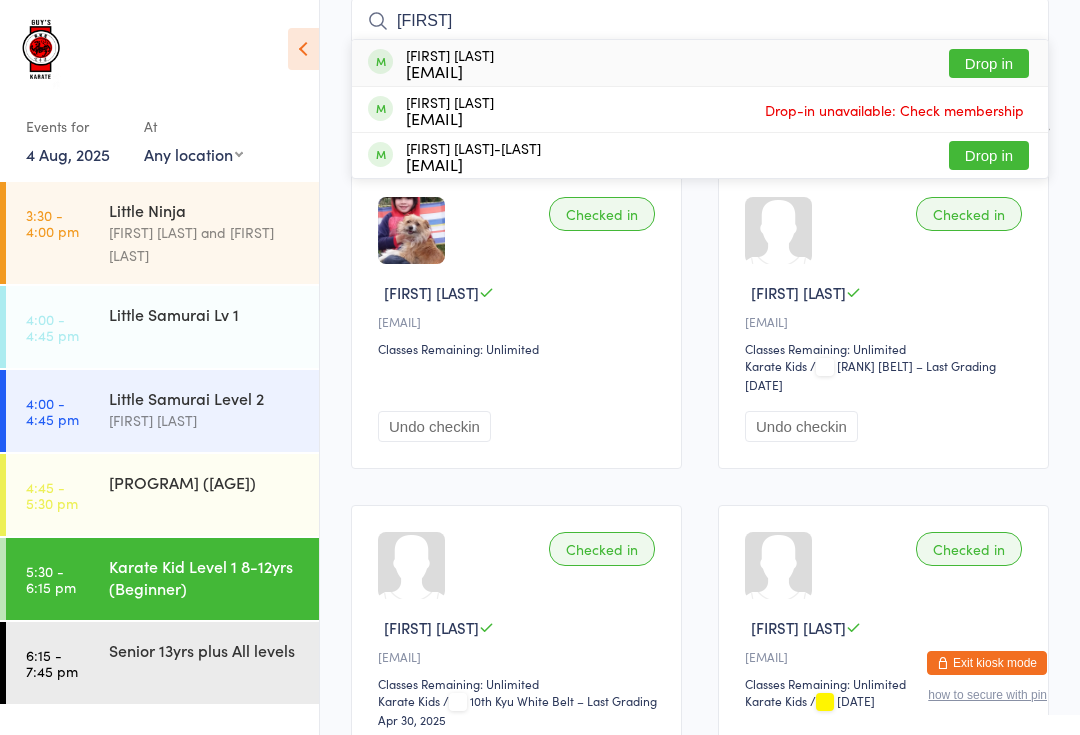 type on "Davis" 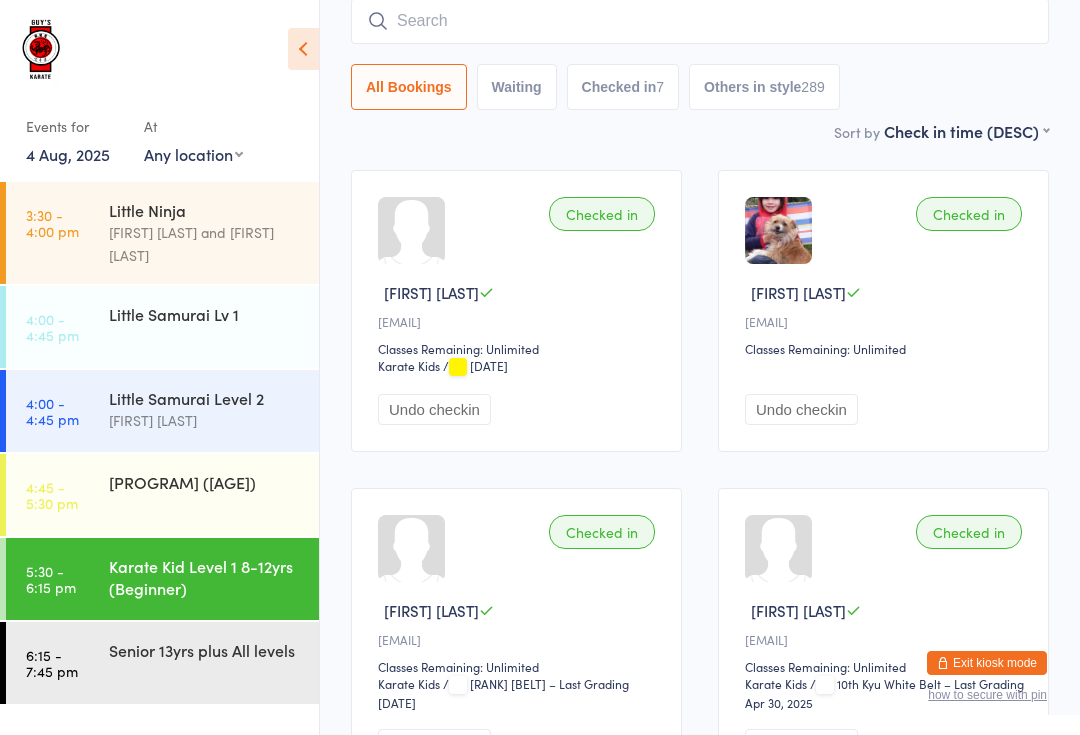 click at bounding box center [700, 21] 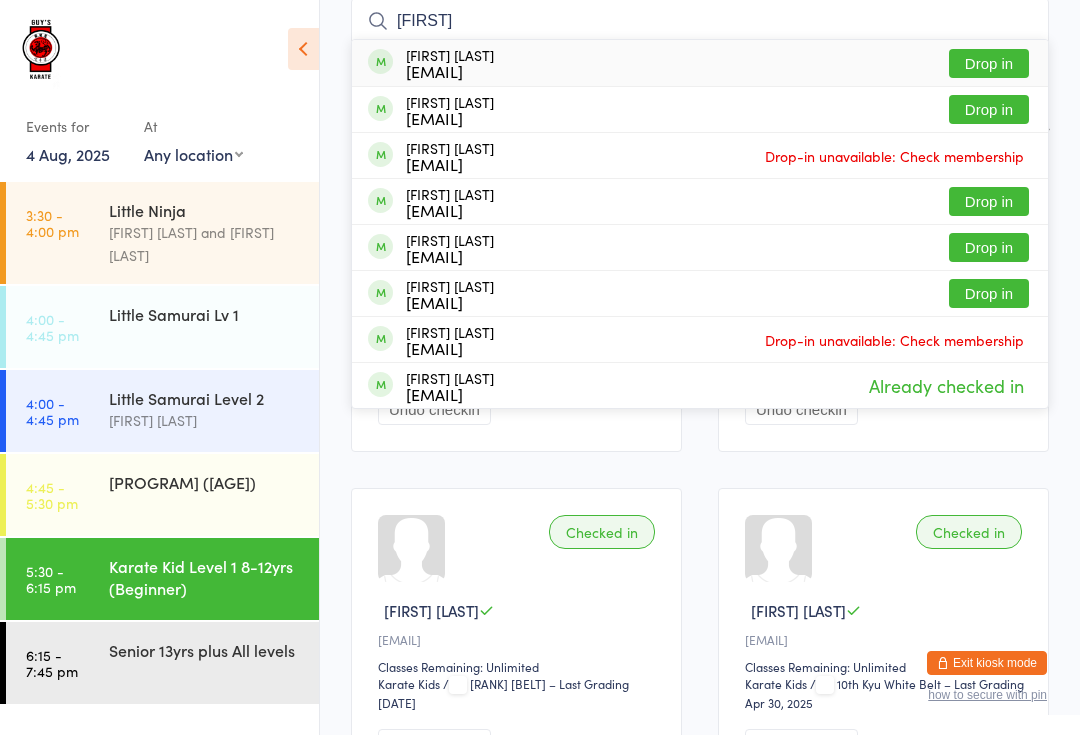 type on "Chase" 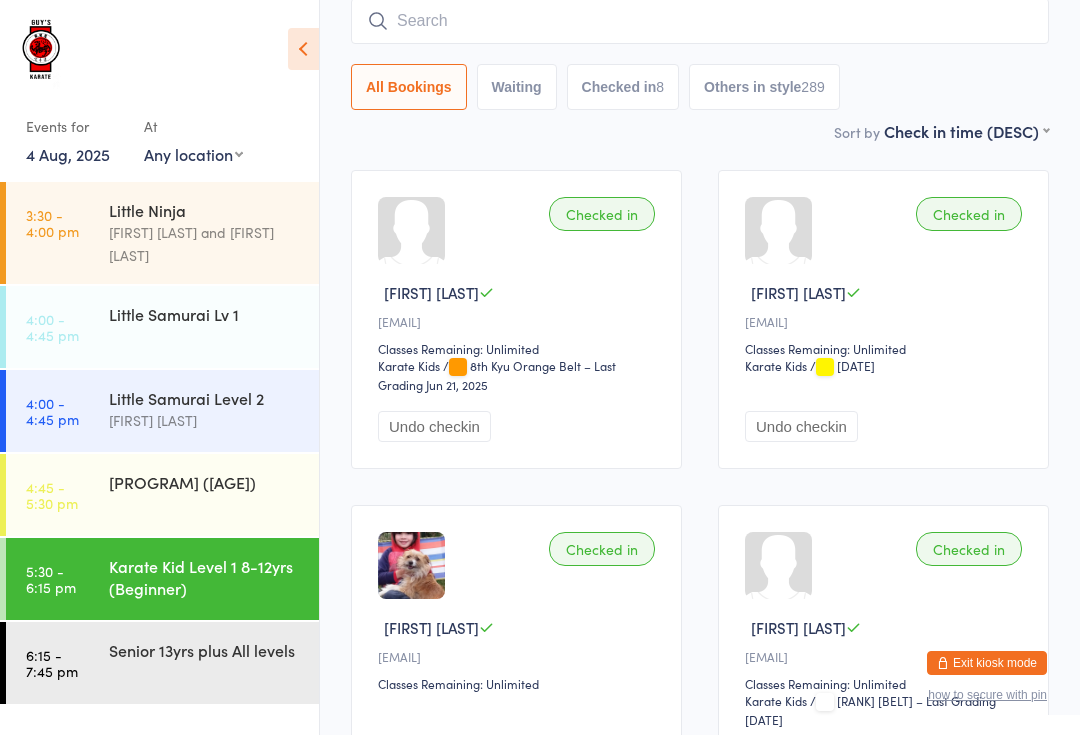 click at bounding box center (700, 21) 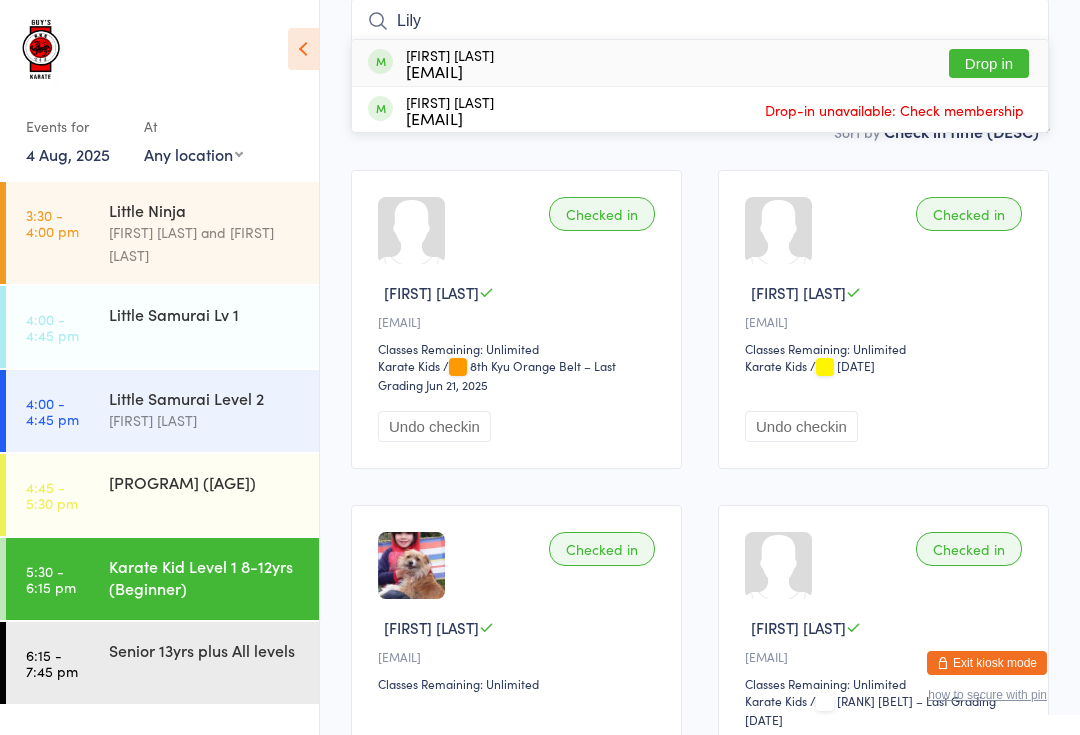 type on "Lily" 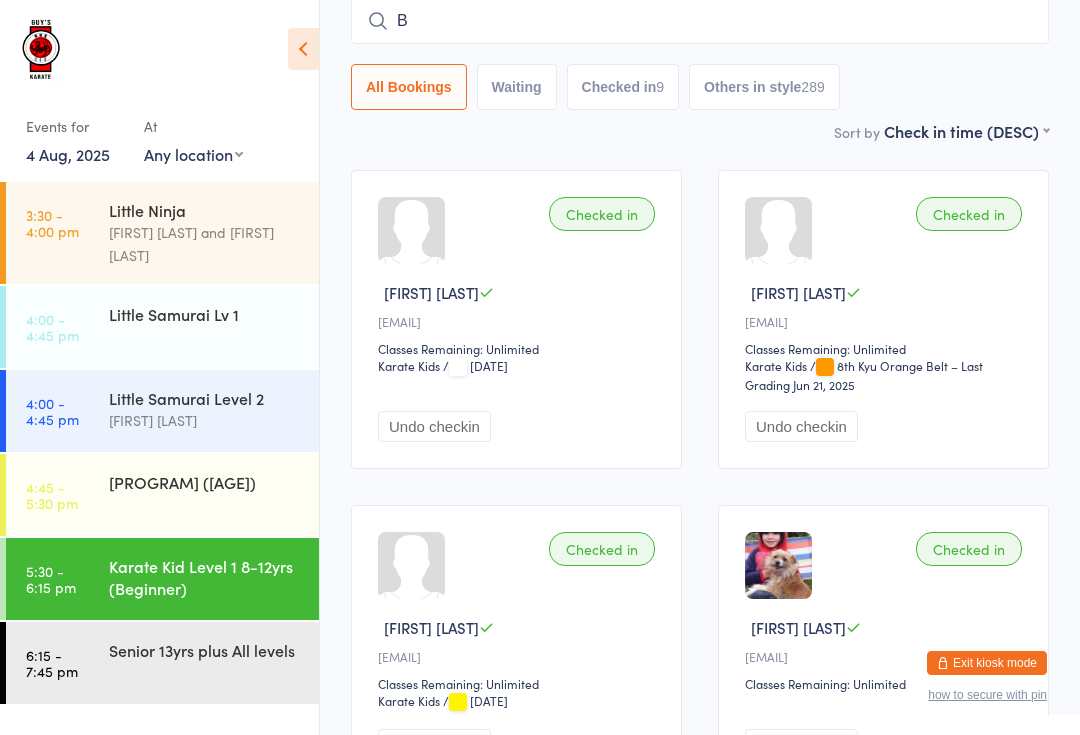 type on "Be" 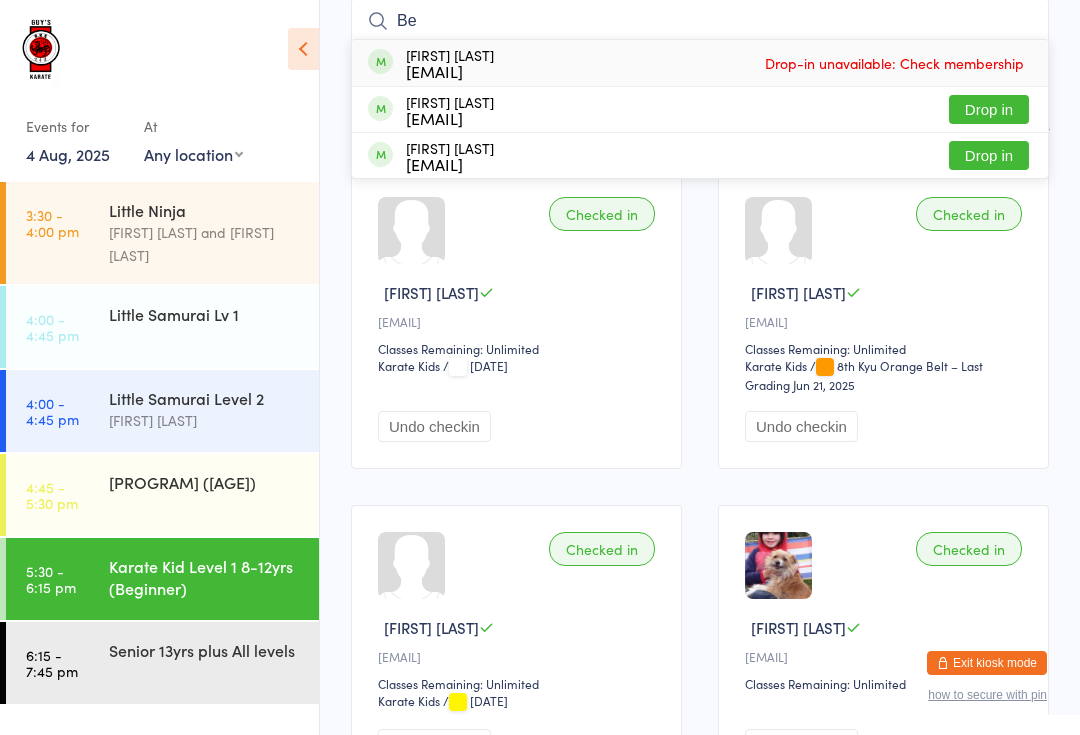 click on "Little Samurai Lv 1" at bounding box center (205, 314) 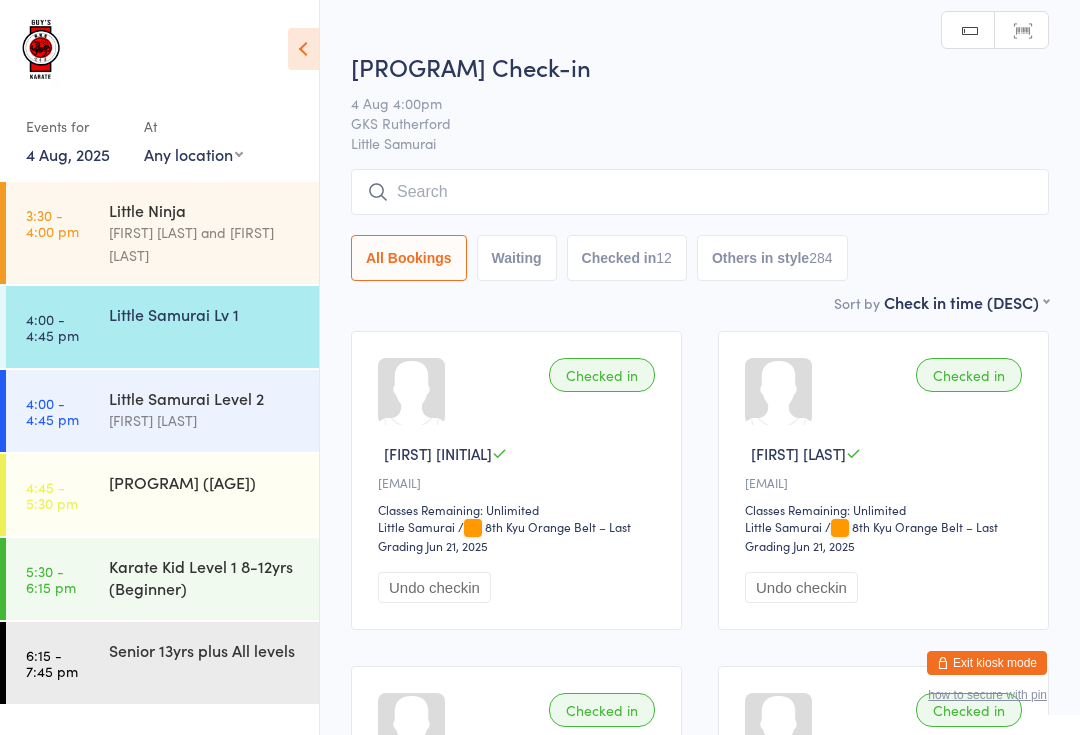 click on "Lindsay Guy" at bounding box center (205, 420) 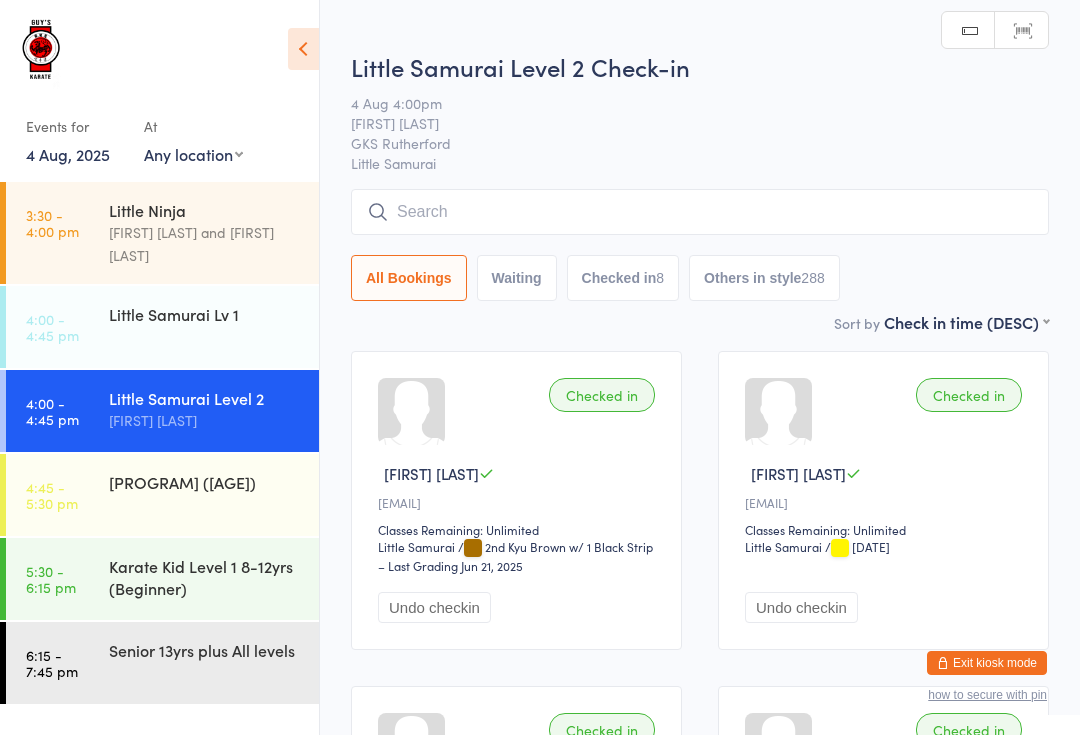click on "Karate Kid Level 2 [AGE]-[AGE]yrs (Intermediate)" at bounding box center [205, 482] 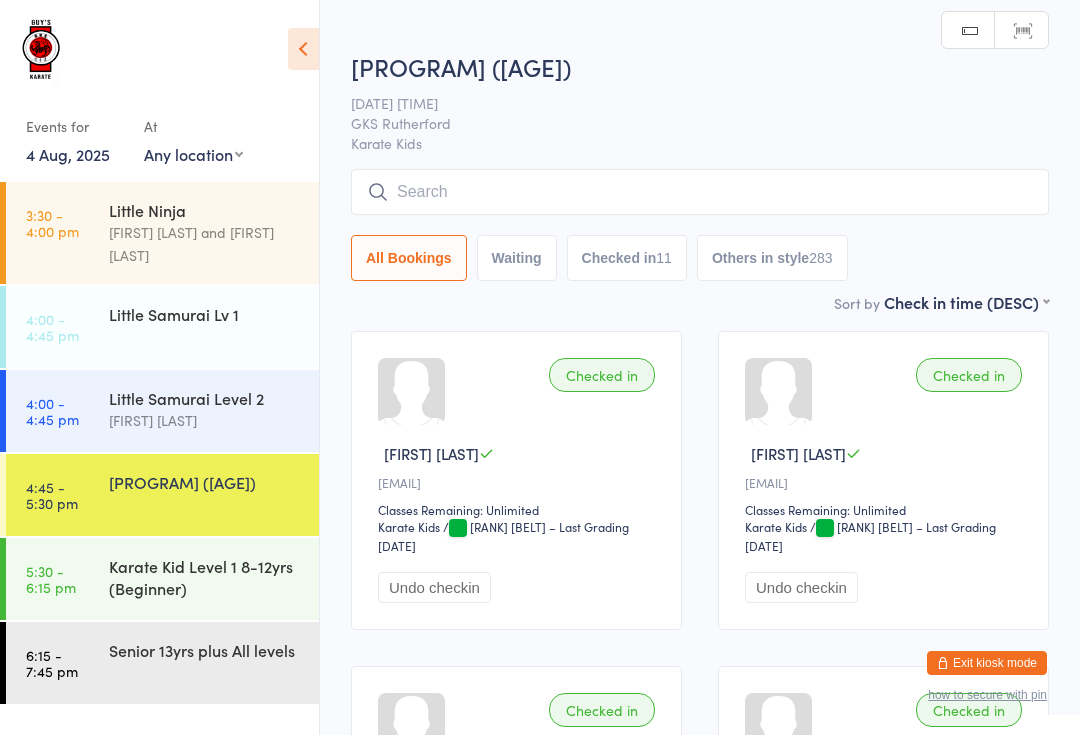 click on "Karate Kid Level 1 [AGE]-[AGE]yrs (Beginner)" at bounding box center (205, 577) 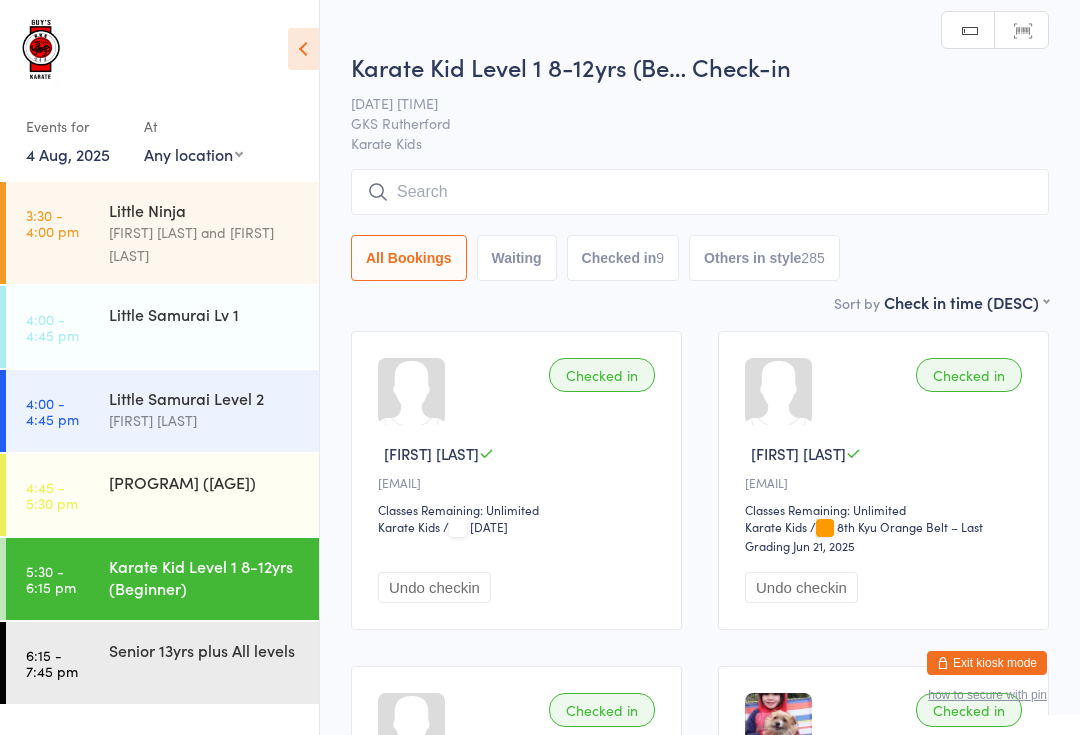 click at bounding box center (700, 192) 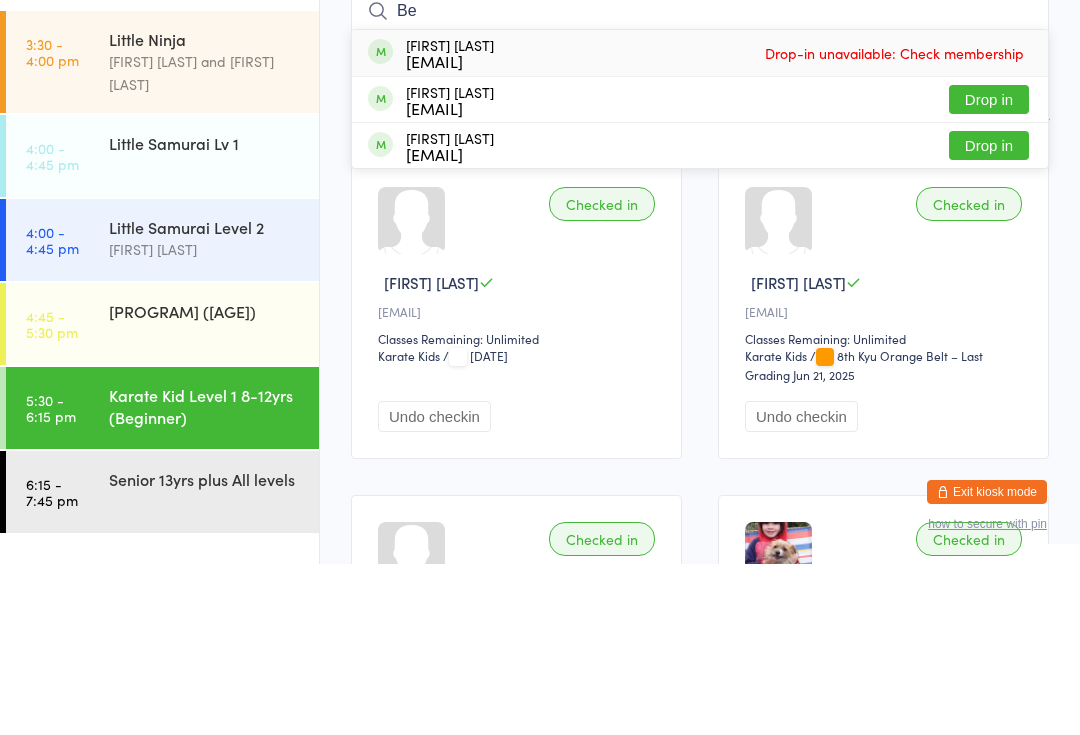 type on "Be" 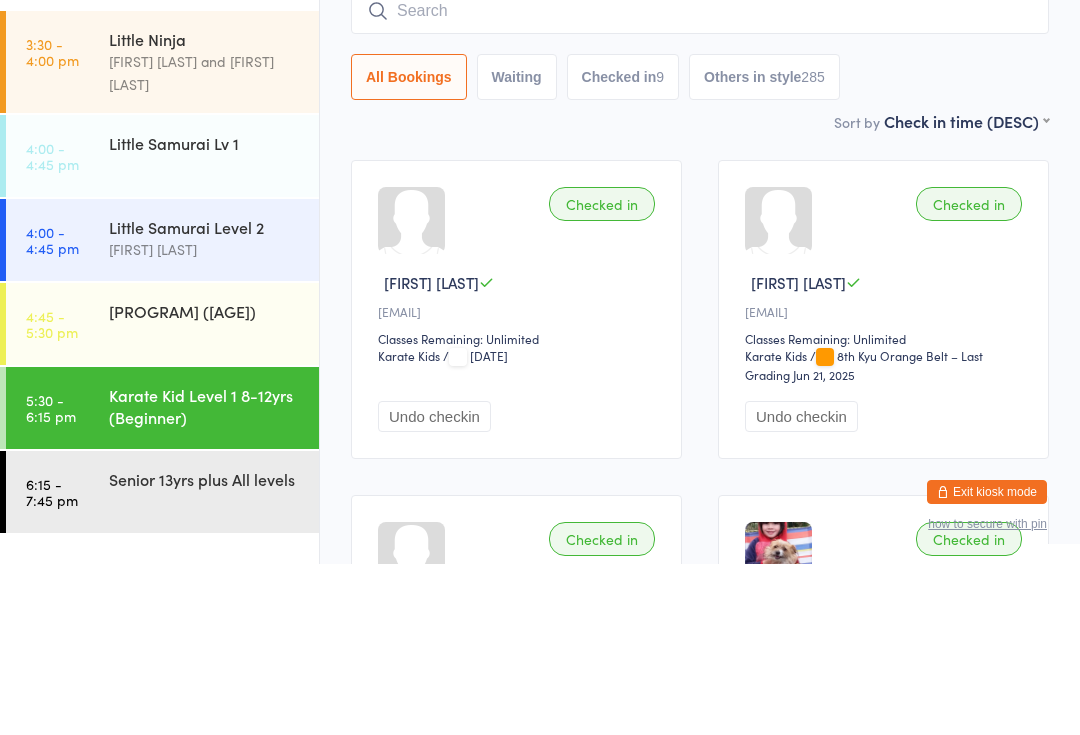 scroll, scrollTop: 171, scrollLeft: 0, axis: vertical 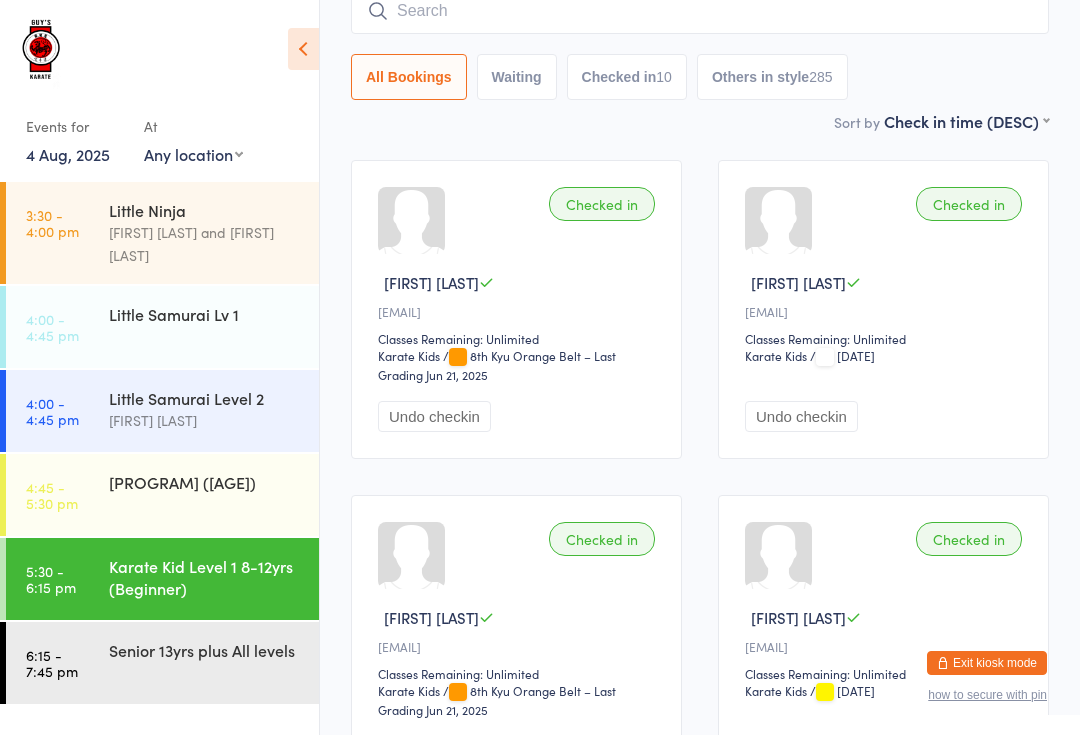 click at bounding box center [700, 11] 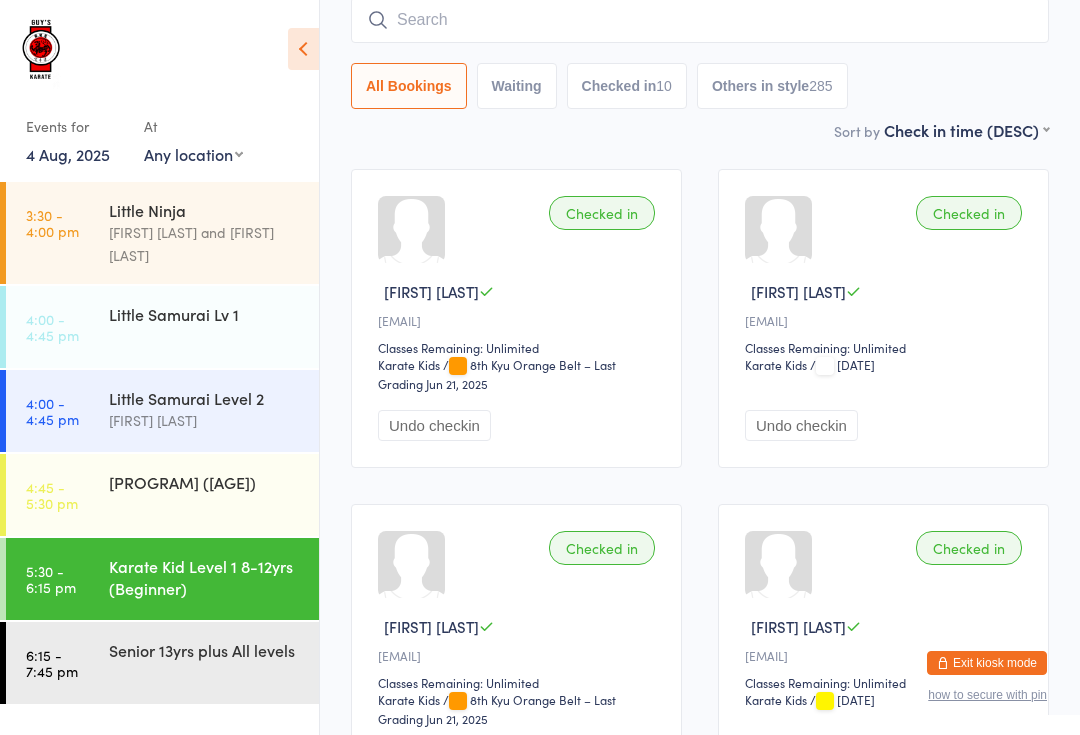 scroll, scrollTop: 161, scrollLeft: 0, axis: vertical 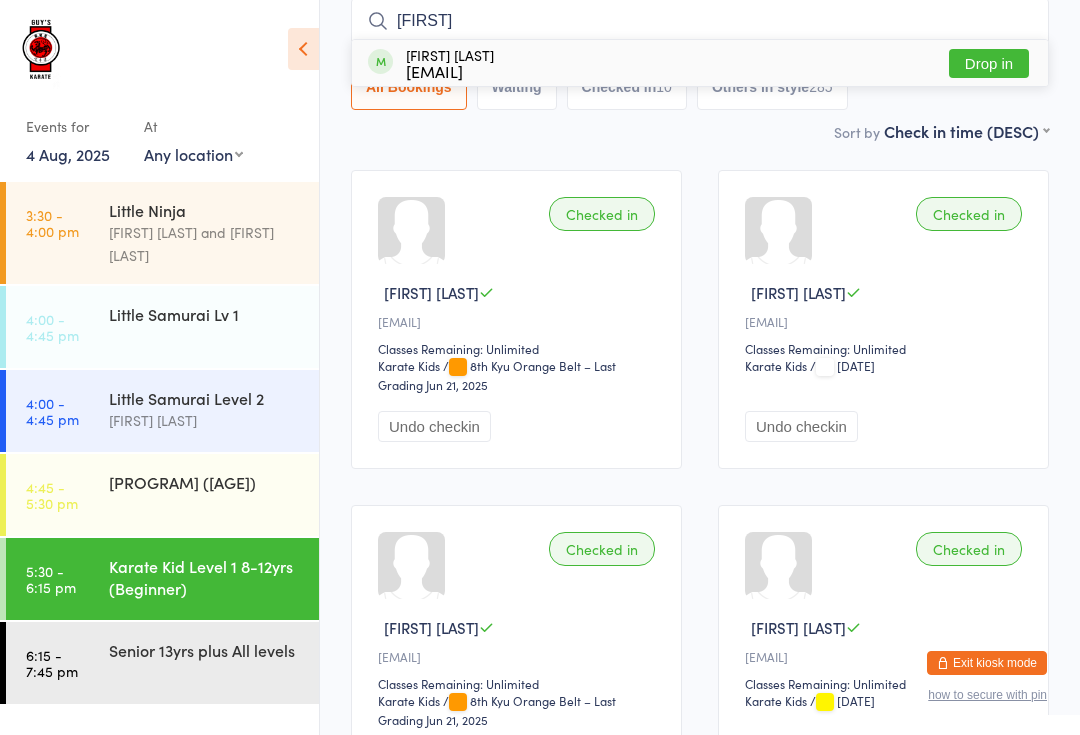 type on "Haze" 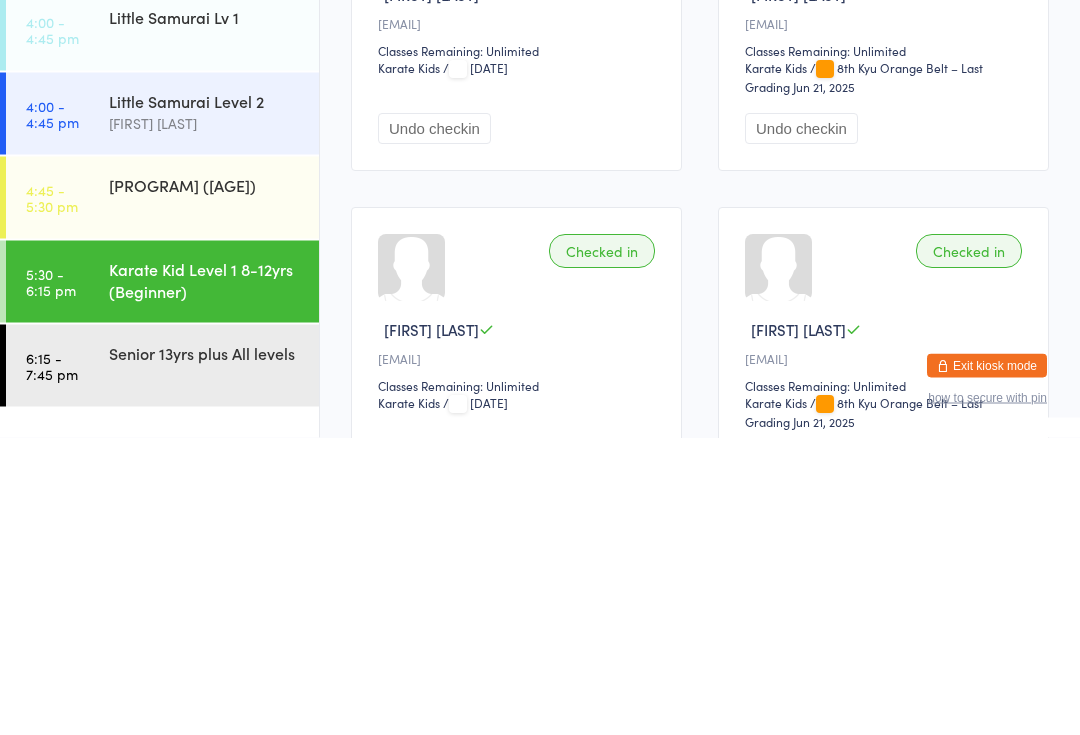 click on "5:30 - 6:15 pm Karate Kid Level 1 8-12yrs (Beginner)" at bounding box center (162, 579) 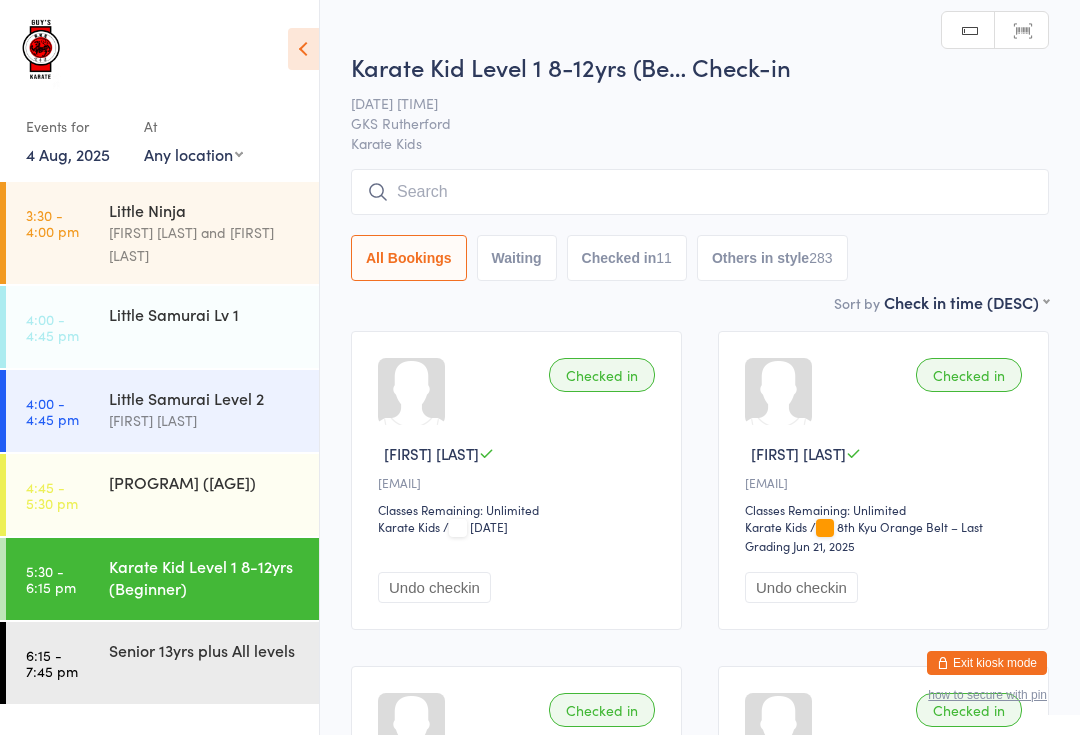 click on "5:30 - 6:15 pm Karate Kid Level 1 8-12yrs (Beginner)" at bounding box center [162, 579] 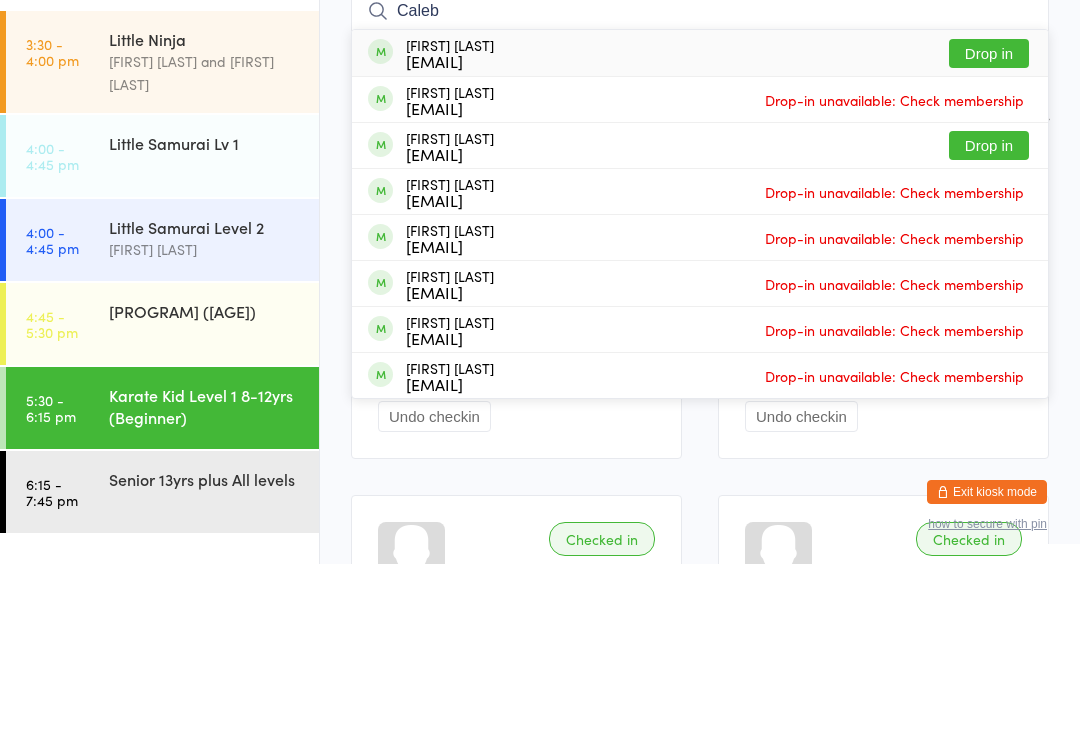 type on "Caleb" 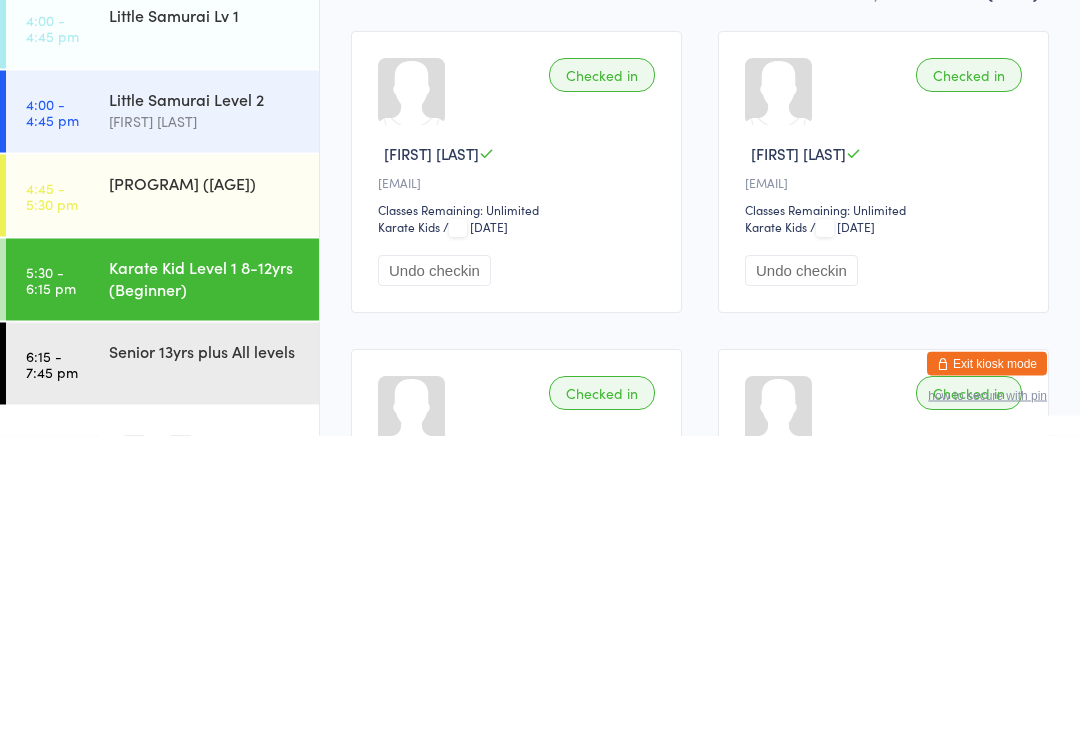 click on "Karate Kid Level 1 [AGE]-[AGE]yrs (Beginner)" at bounding box center [205, 577] 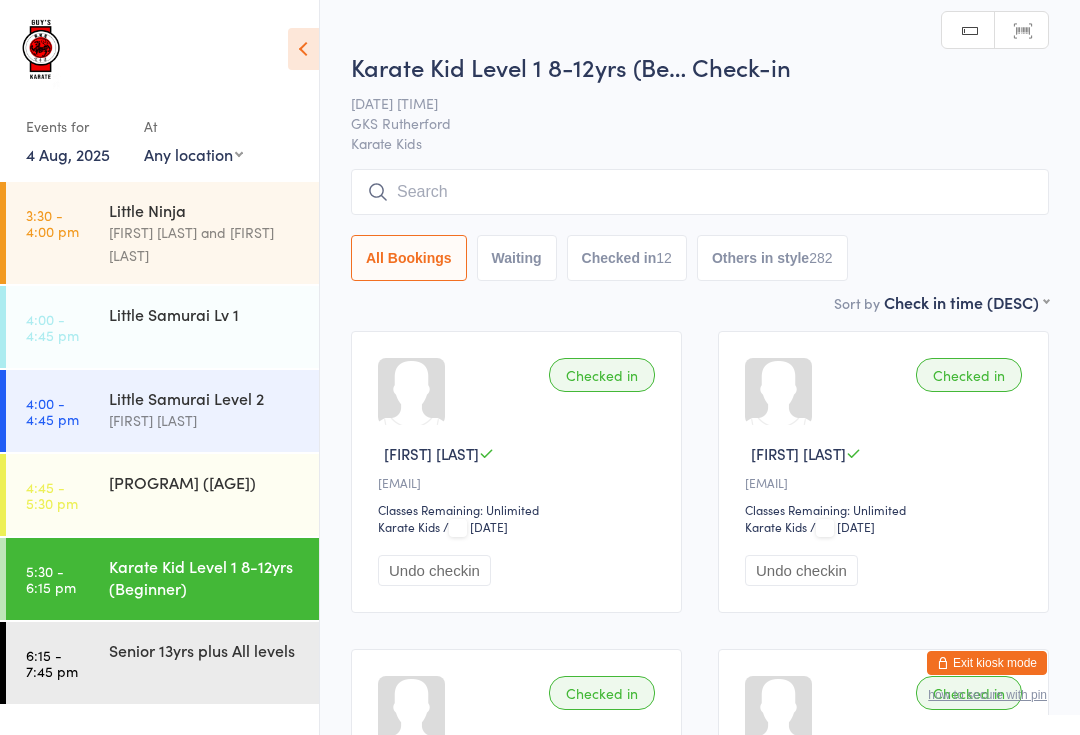 click at bounding box center [700, 192] 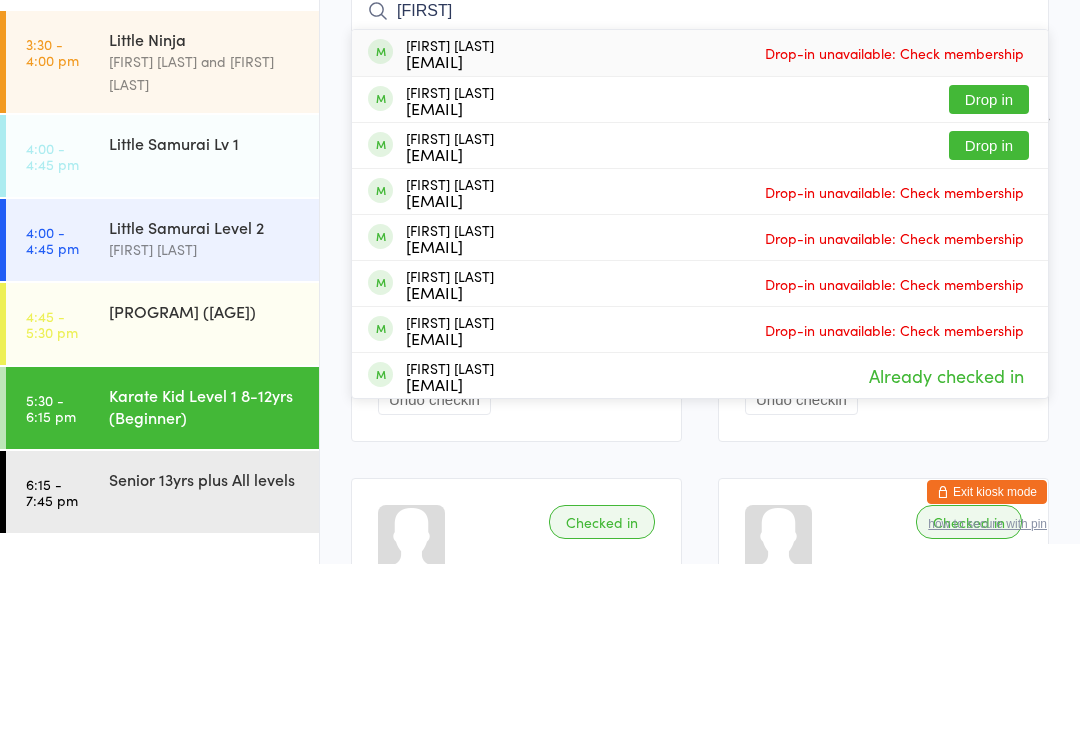 type on "Rohan" 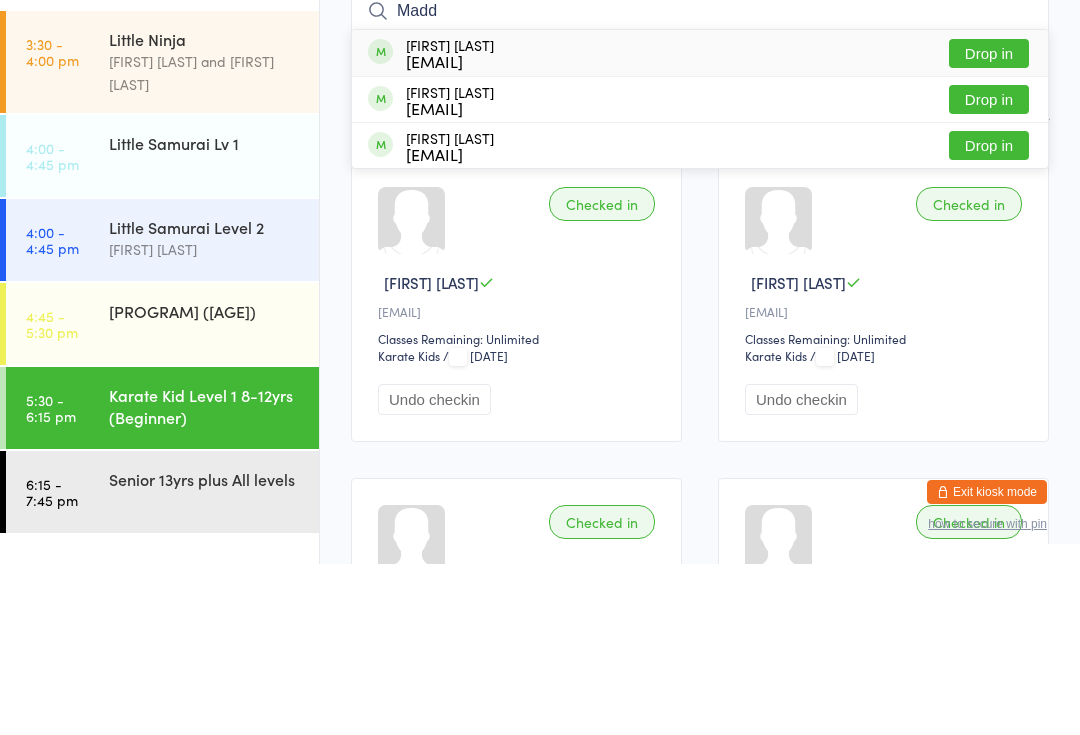 type on "Madd" 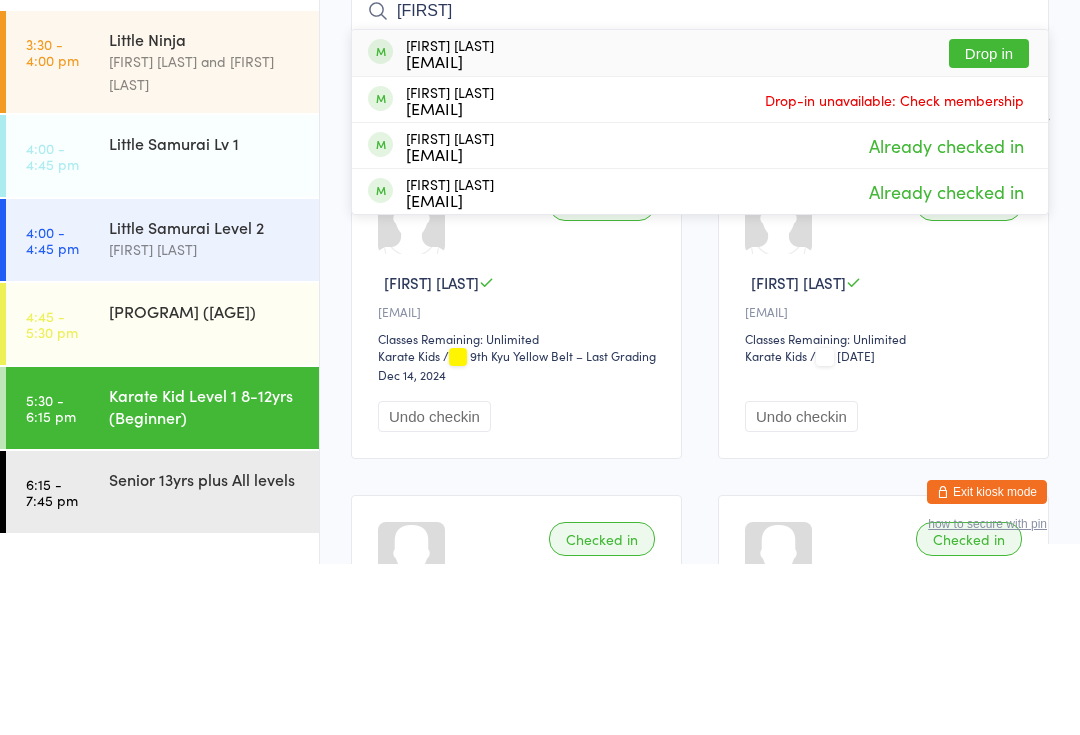 type on "Rohab" 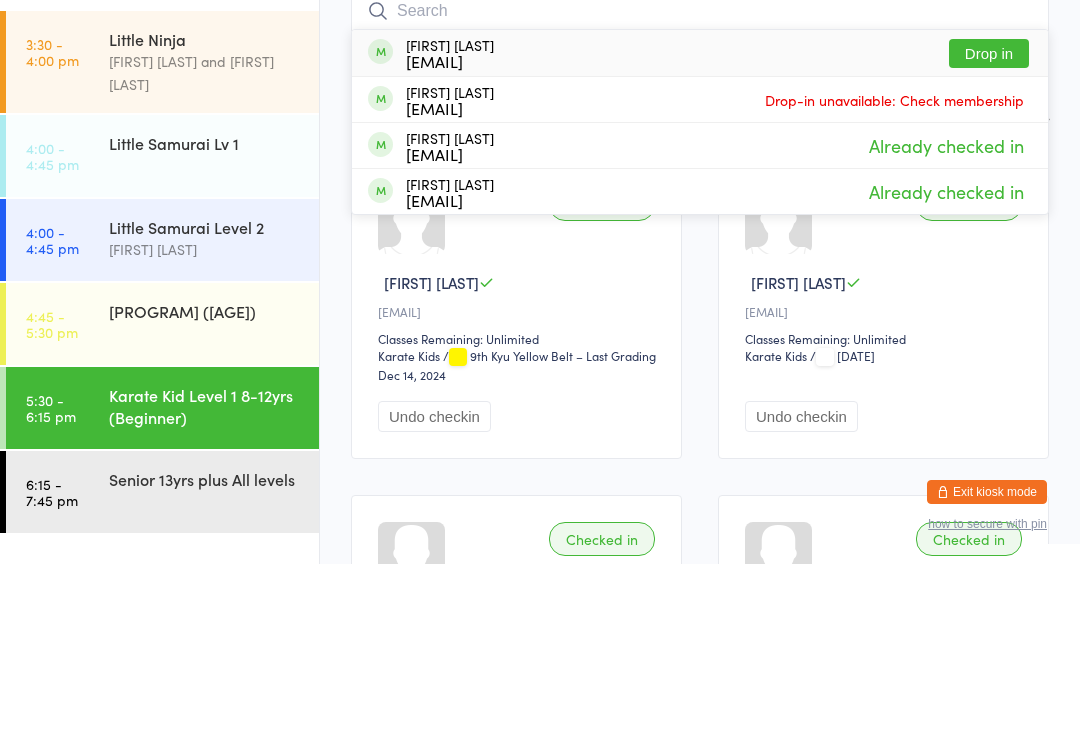 scroll, scrollTop: 171, scrollLeft: 0, axis: vertical 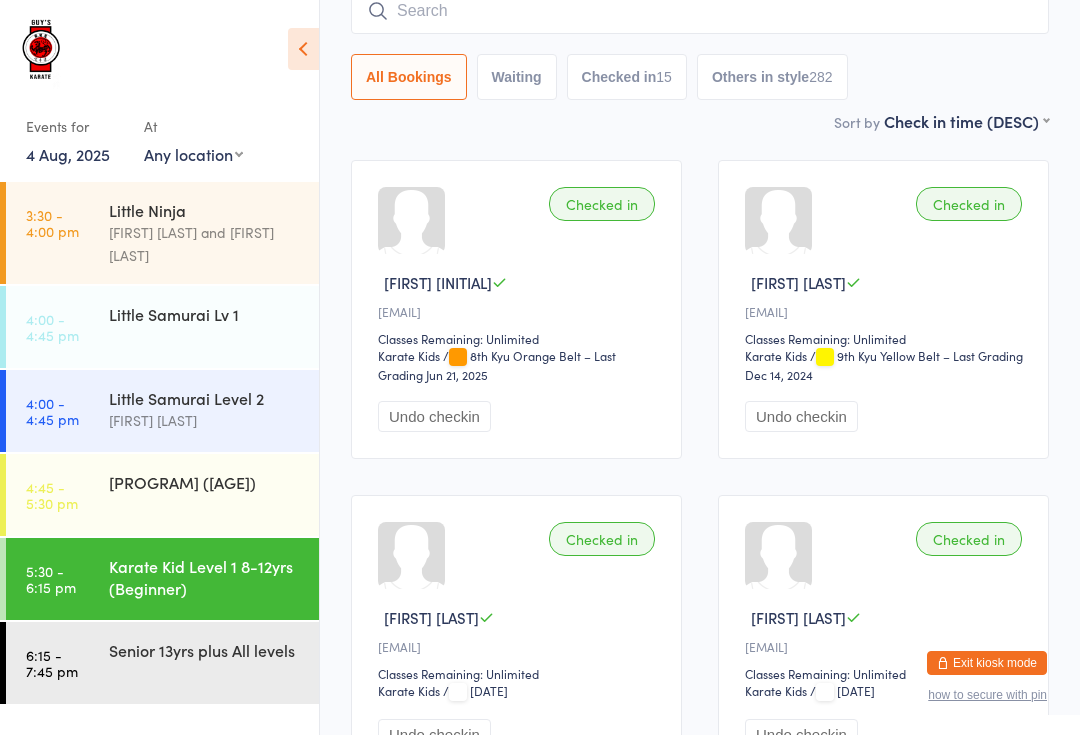 click at bounding box center (700, 11) 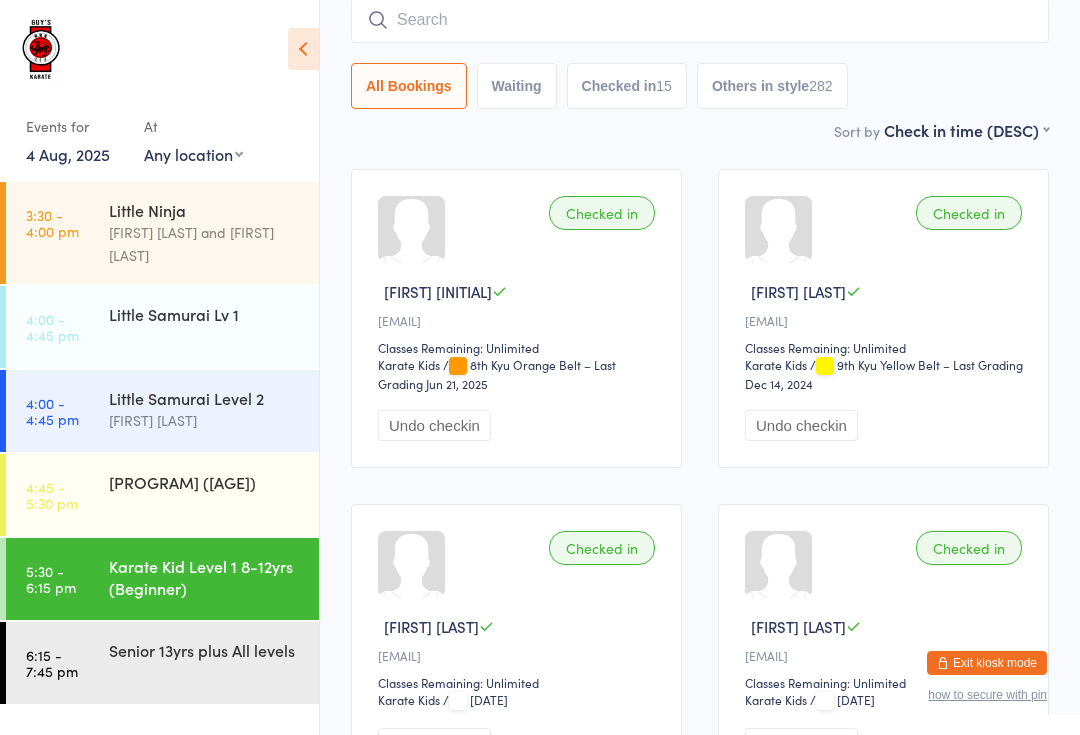 scroll, scrollTop: 161, scrollLeft: 0, axis: vertical 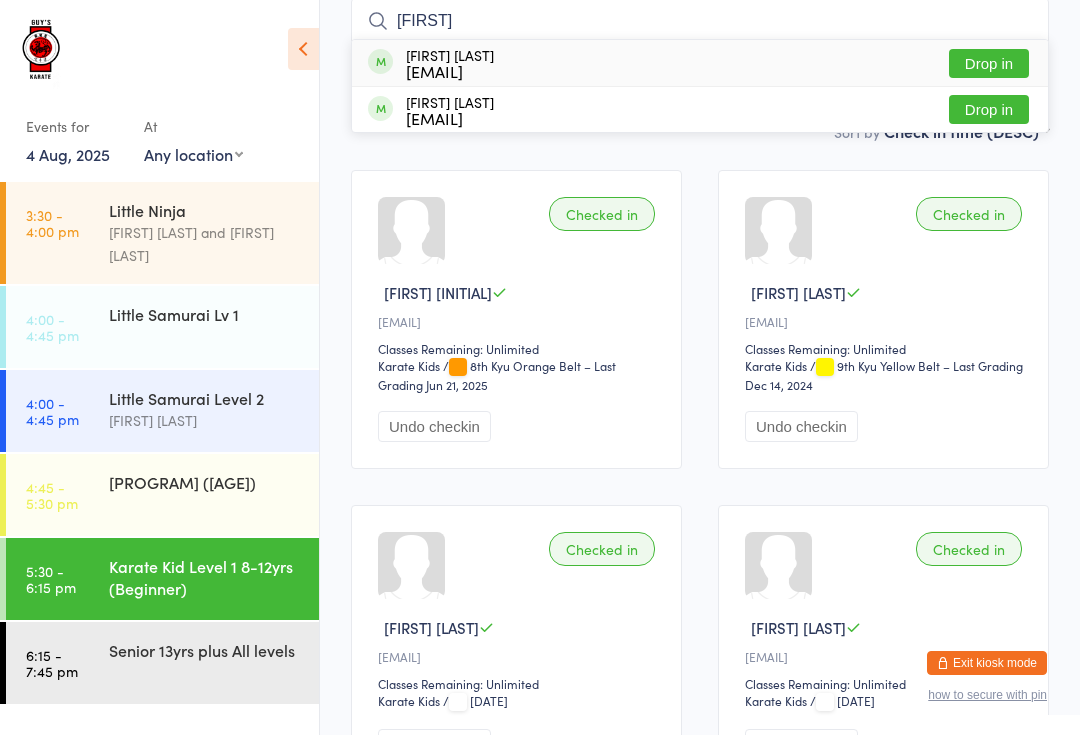 type on "Nate" 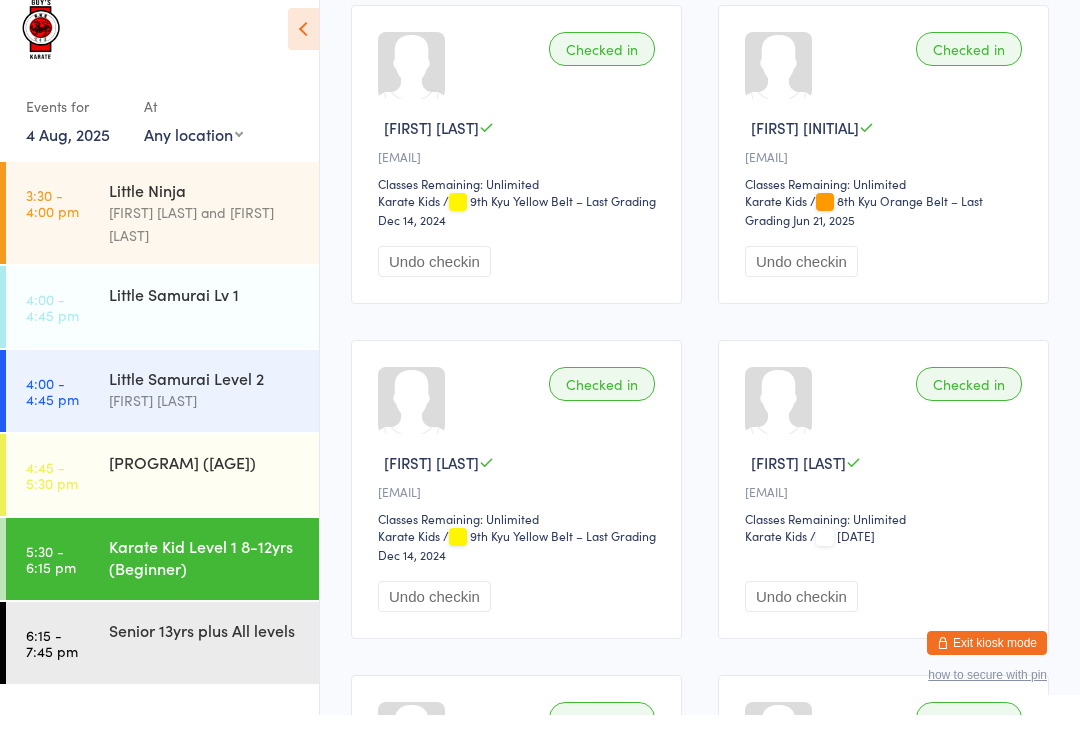 scroll, scrollTop: 0, scrollLeft: 0, axis: both 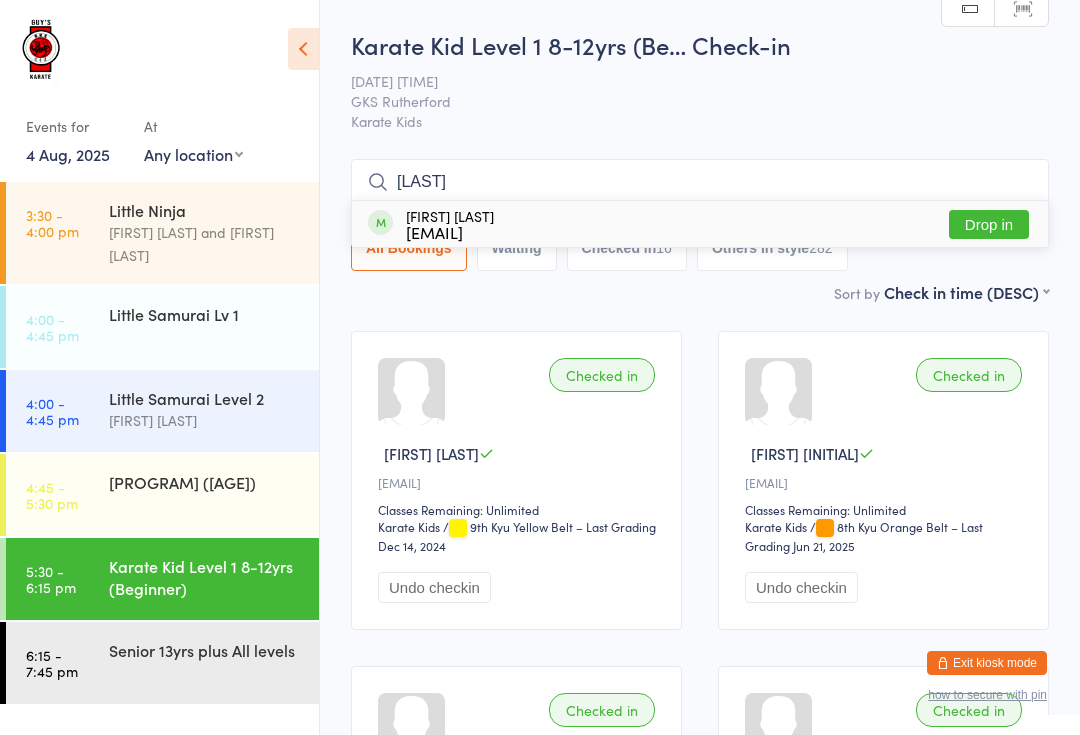 type on "Sienn" 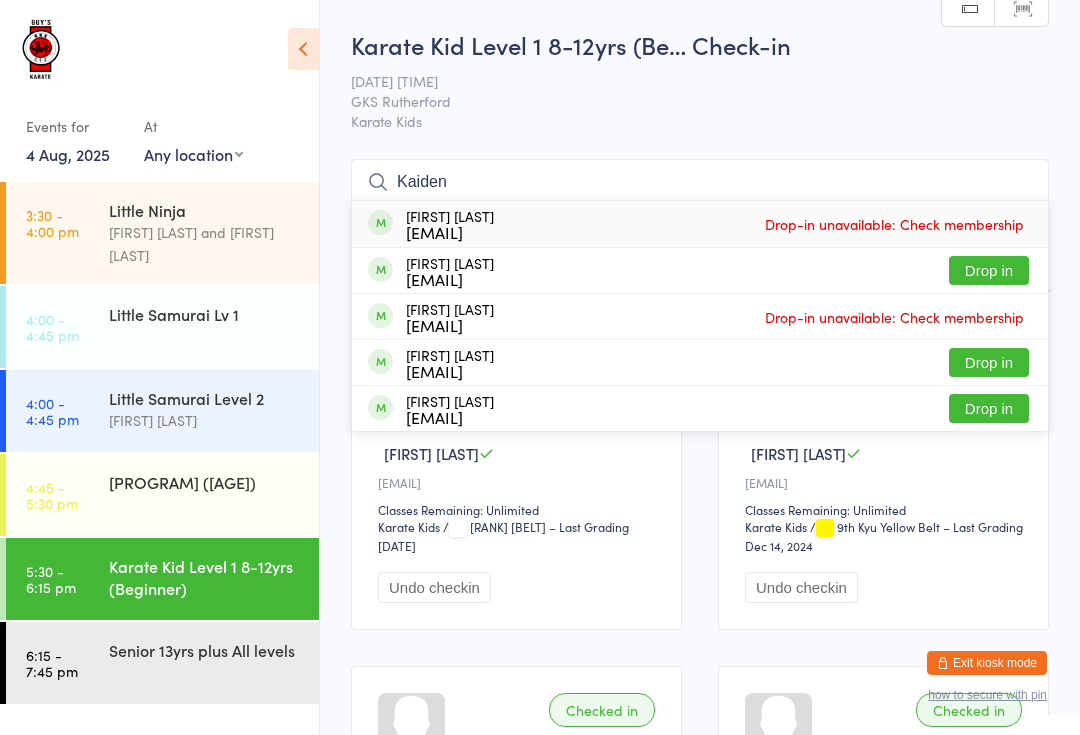 type on "Kaiden" 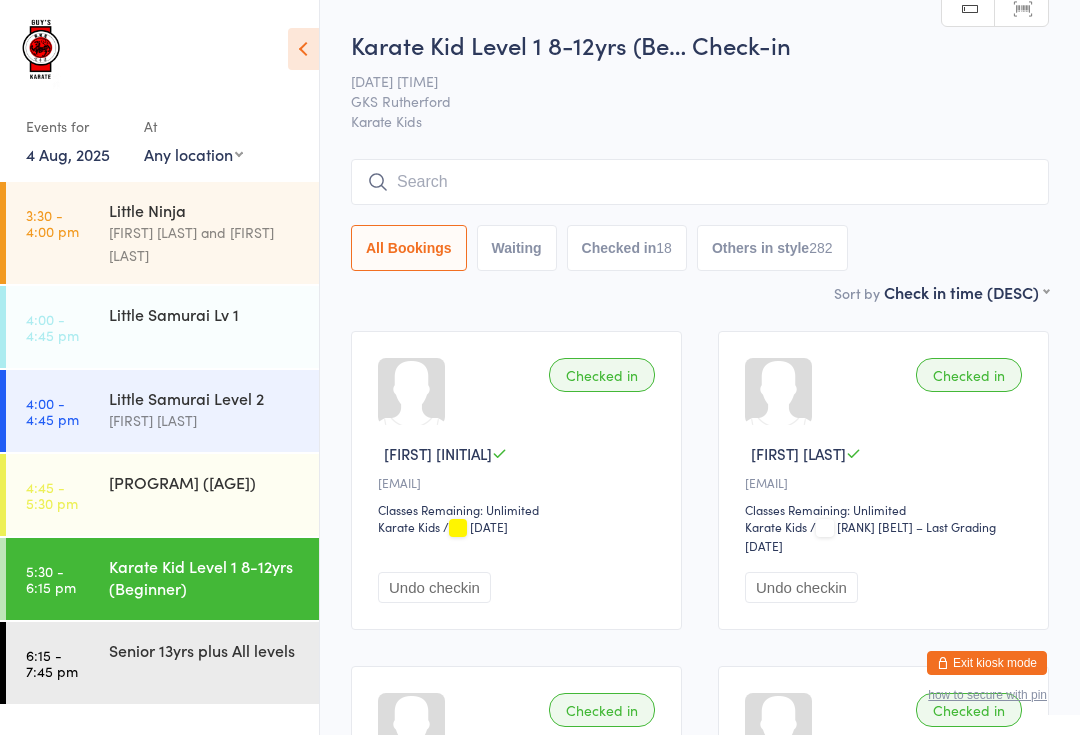 click at bounding box center (700, 182) 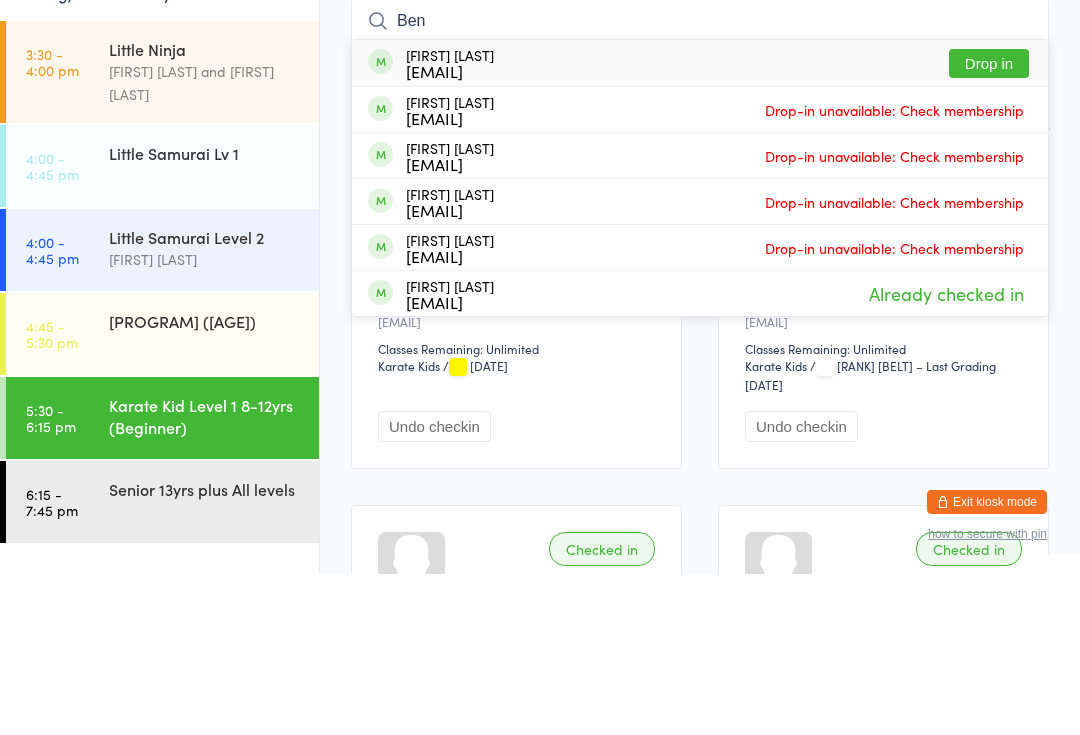 type on "Ben" 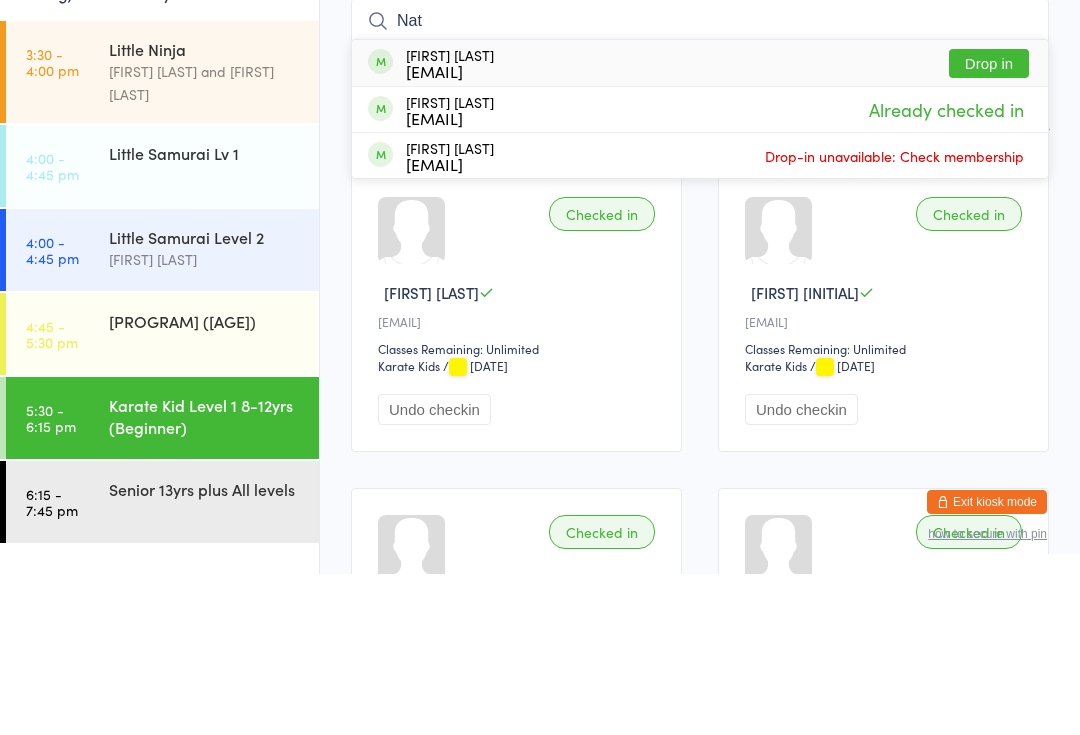 type on "Nat" 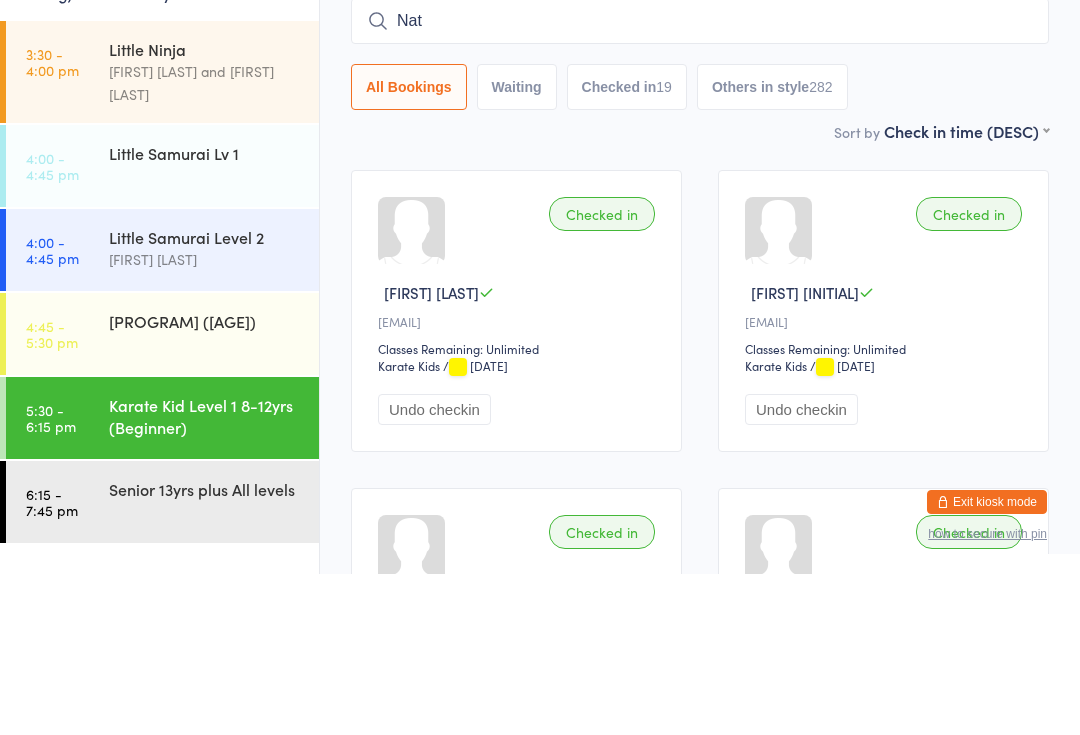 type 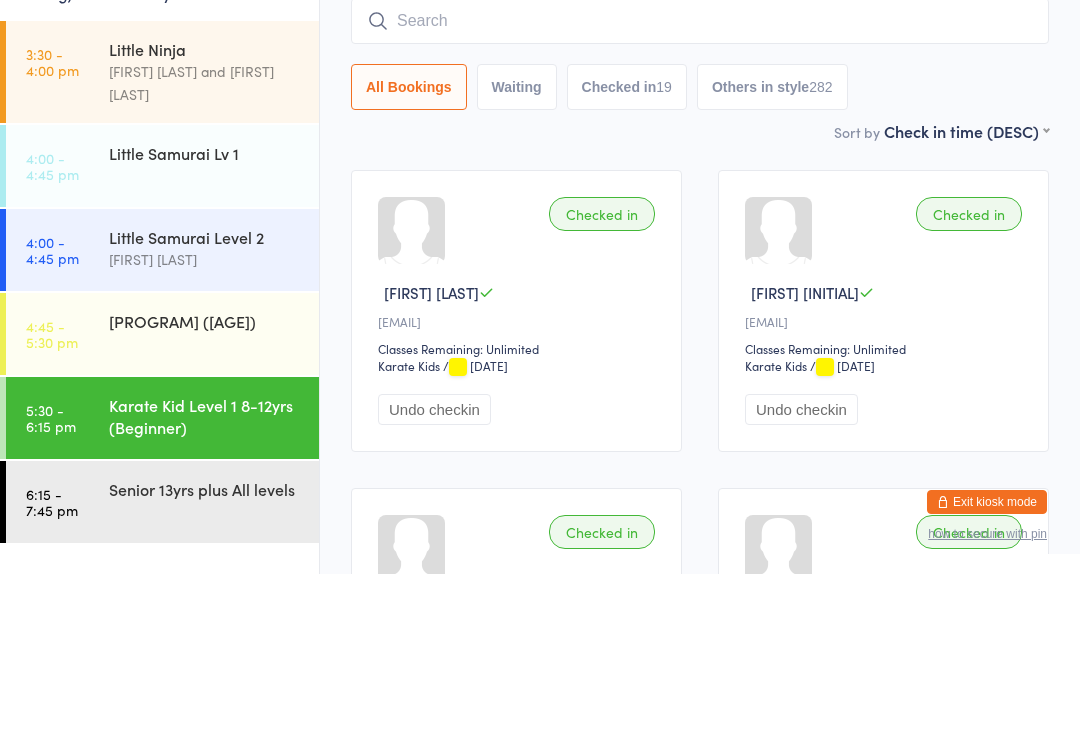 scroll, scrollTop: 161, scrollLeft: 0, axis: vertical 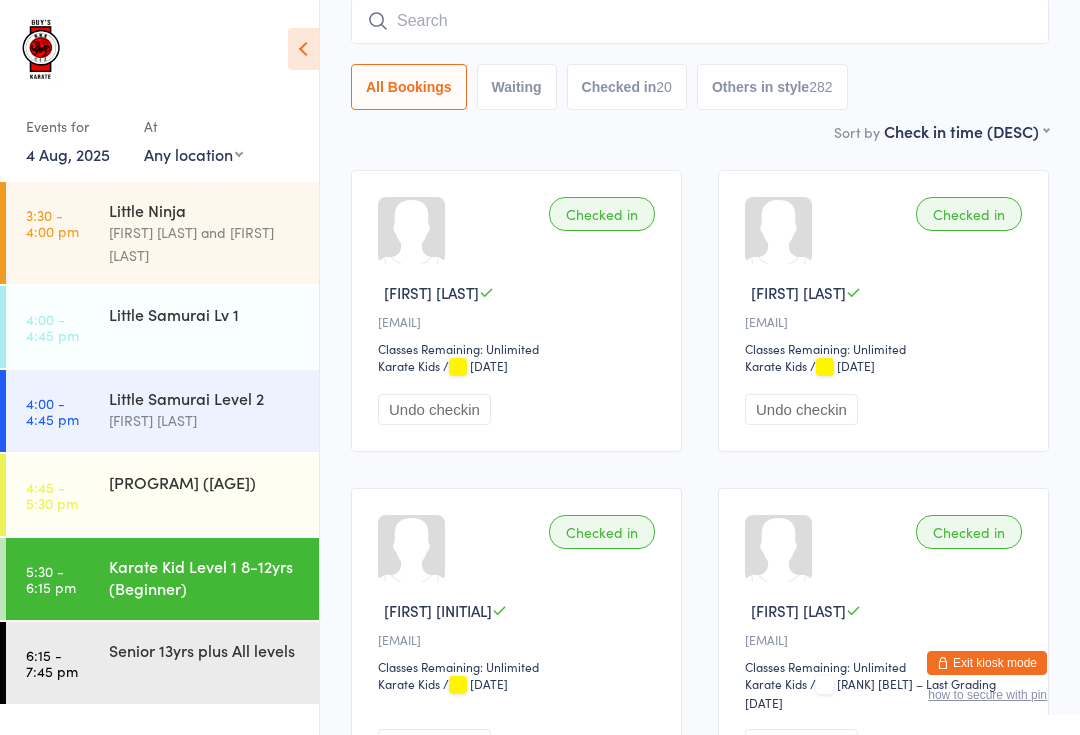 click on "6:15 - 7:45 pm Senior 13yrs plus All levels" at bounding box center [162, 663] 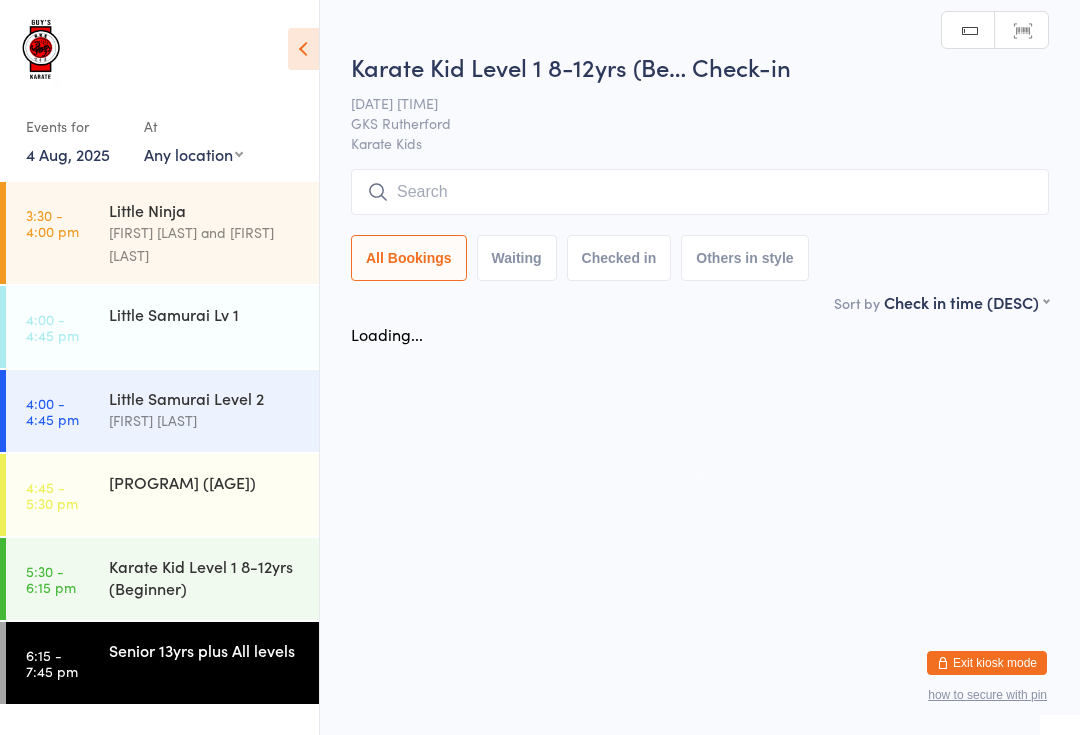 scroll, scrollTop: 0, scrollLeft: 0, axis: both 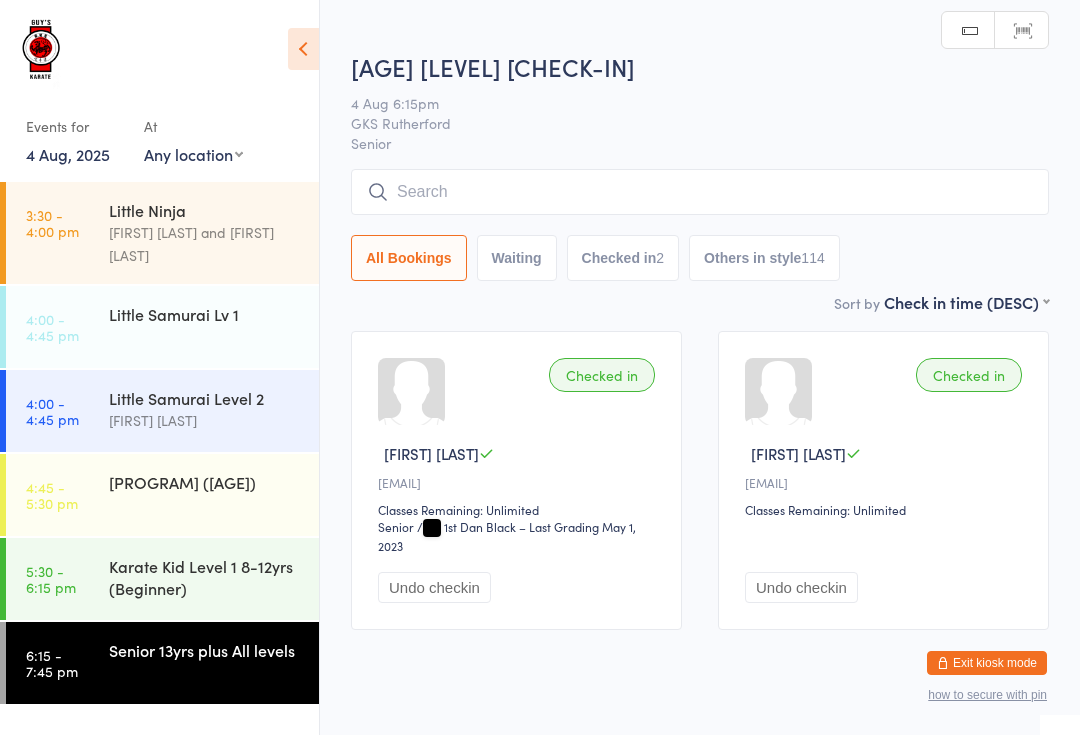 click at bounding box center (700, 192) 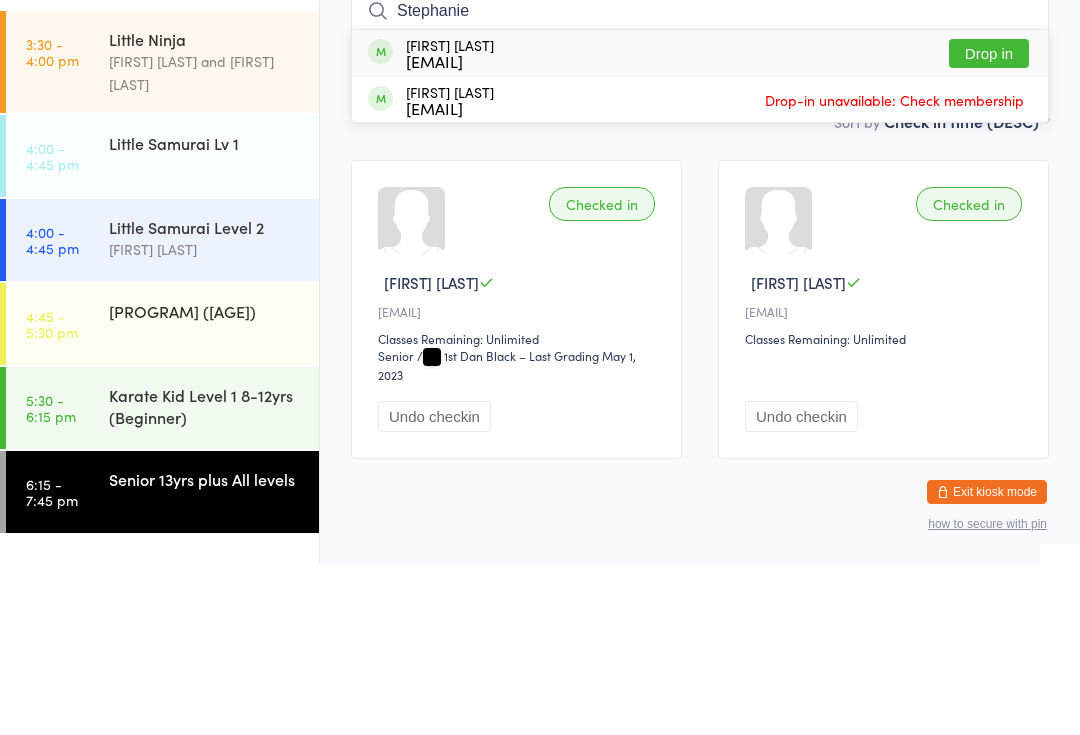 type on "Stephanie" 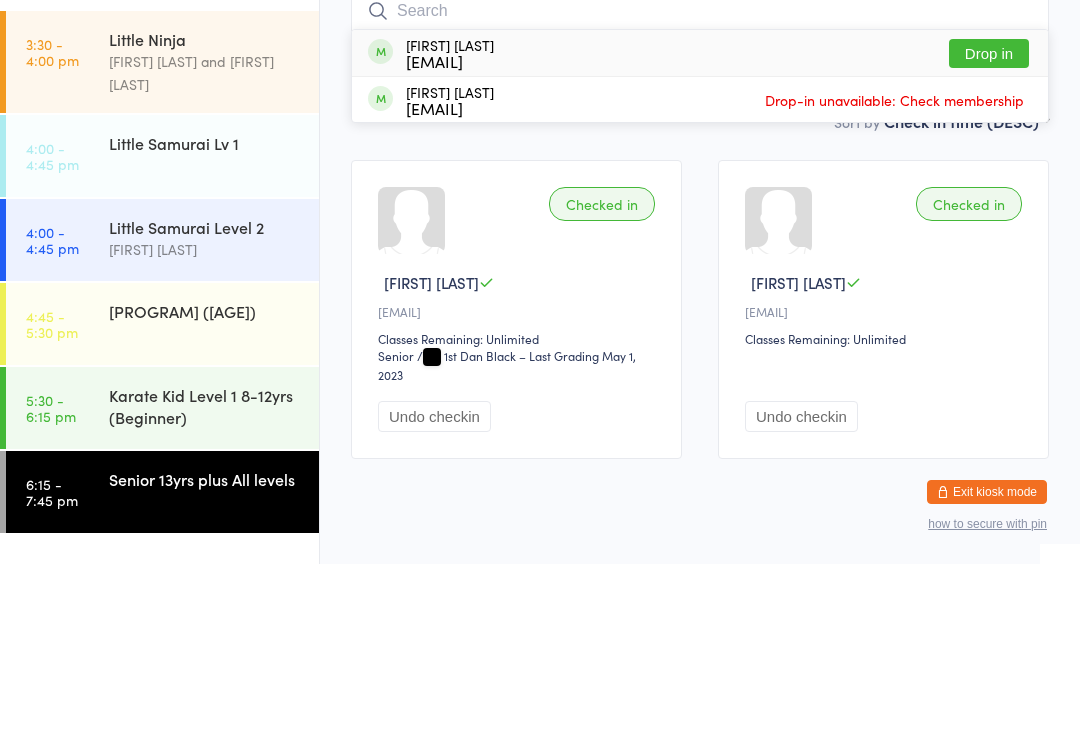 scroll, scrollTop: 60, scrollLeft: 0, axis: vertical 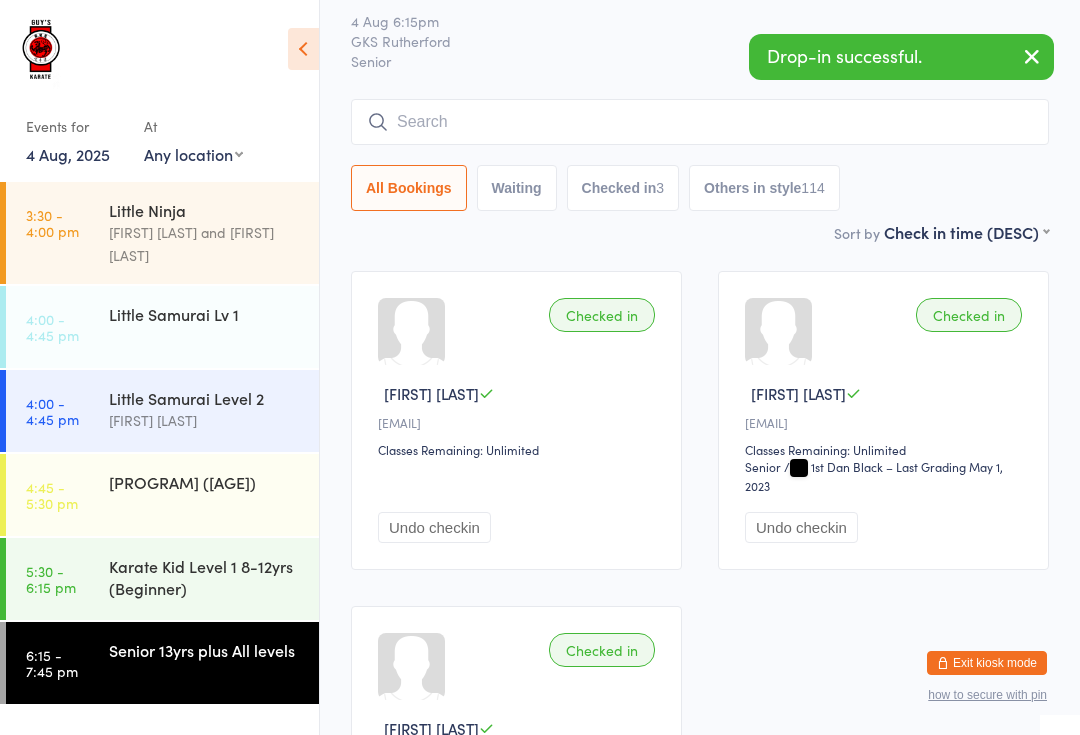 click at bounding box center [700, 122] 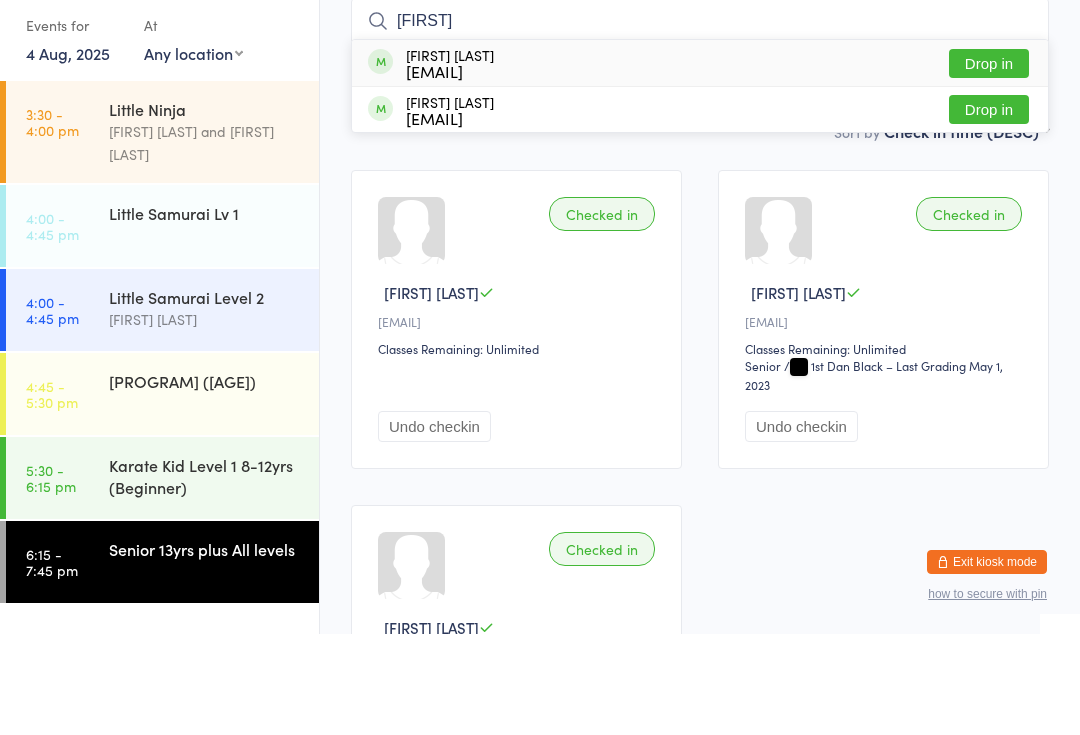 type on "Sarspah" 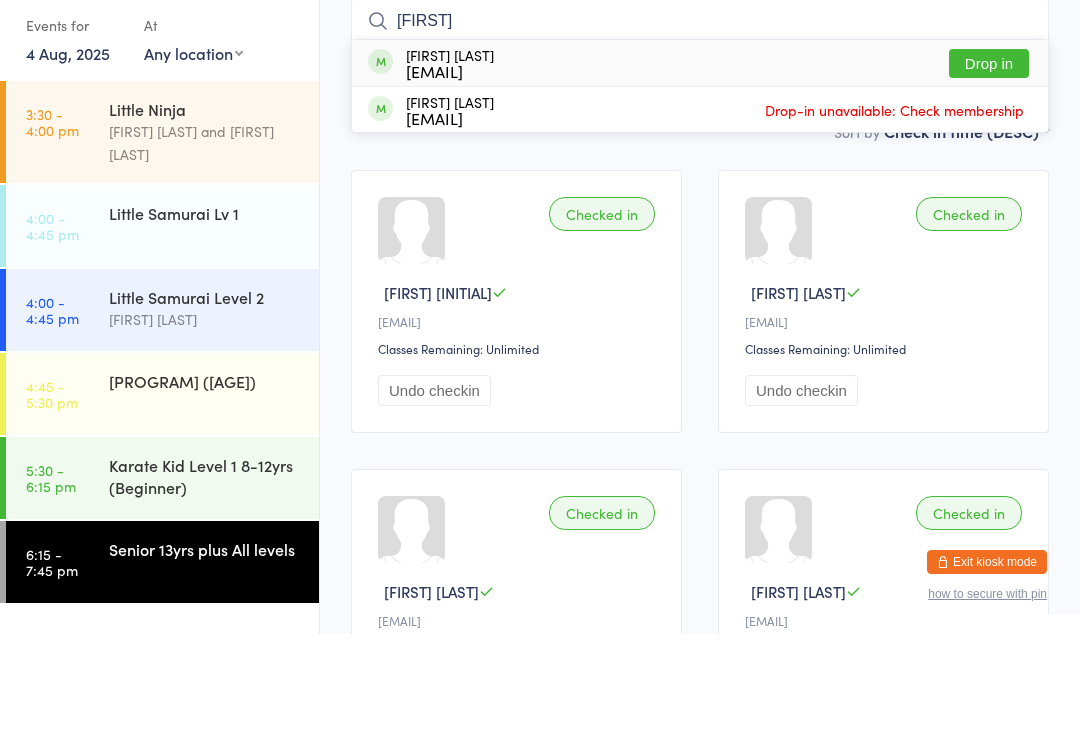 type on "Jenna" 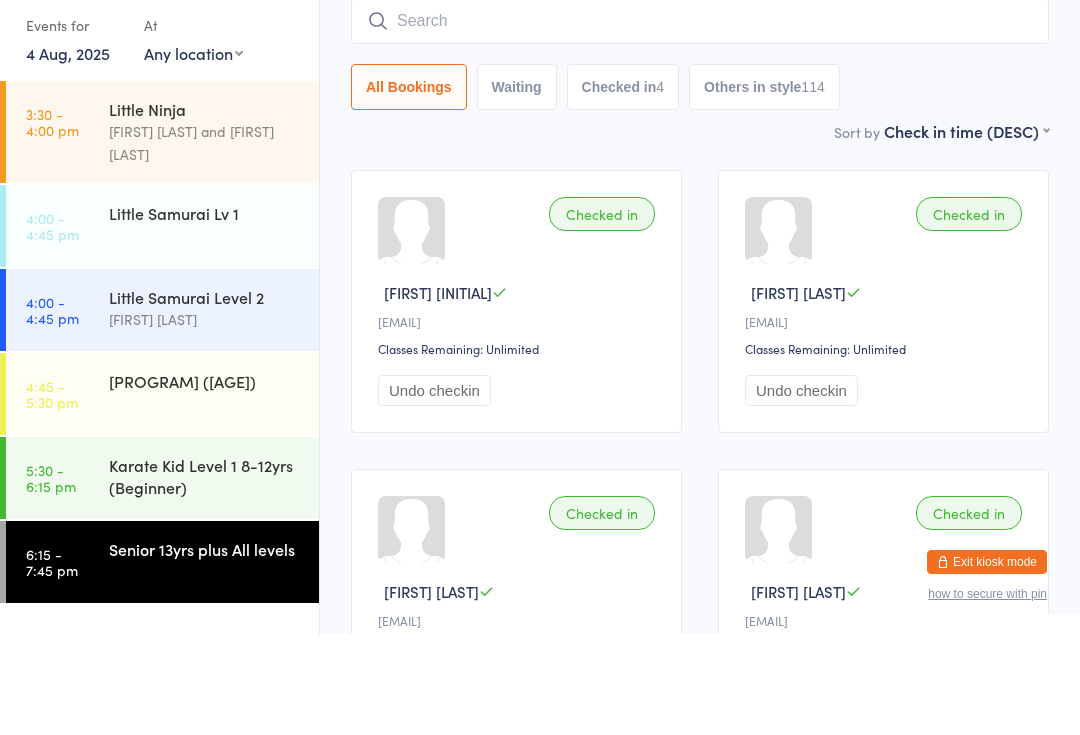 scroll, scrollTop: 161, scrollLeft: 0, axis: vertical 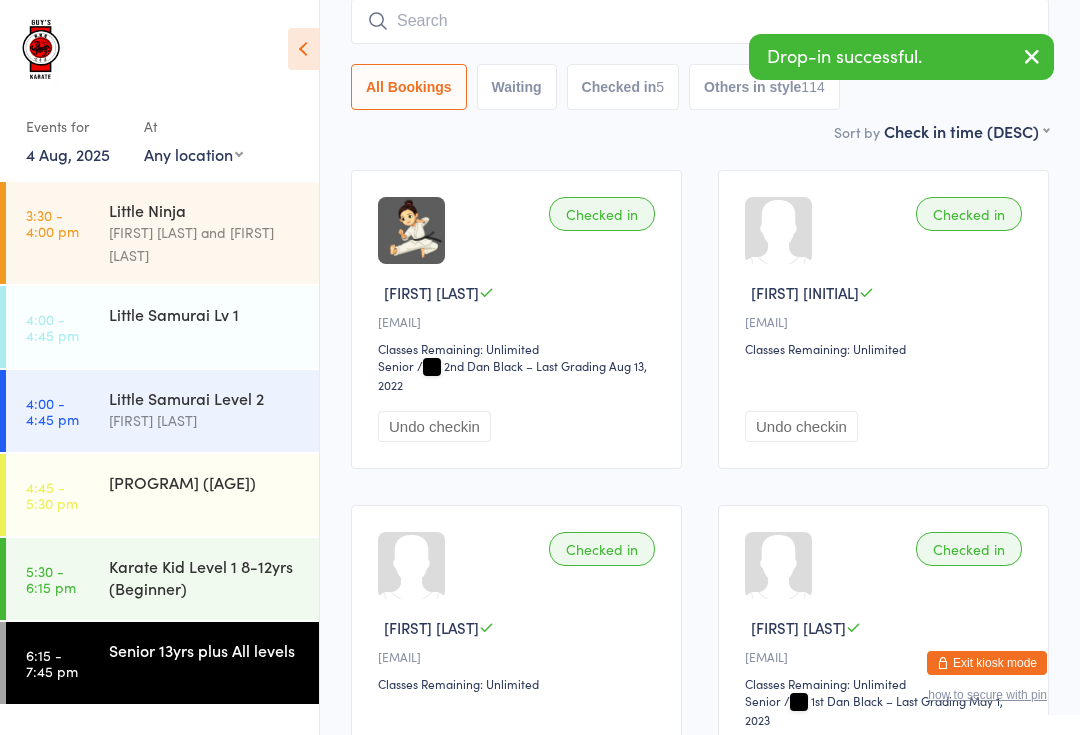 click on "Karate Kid Level 1 [AGE]-[AGE]yrs (Beginner)" at bounding box center [205, 577] 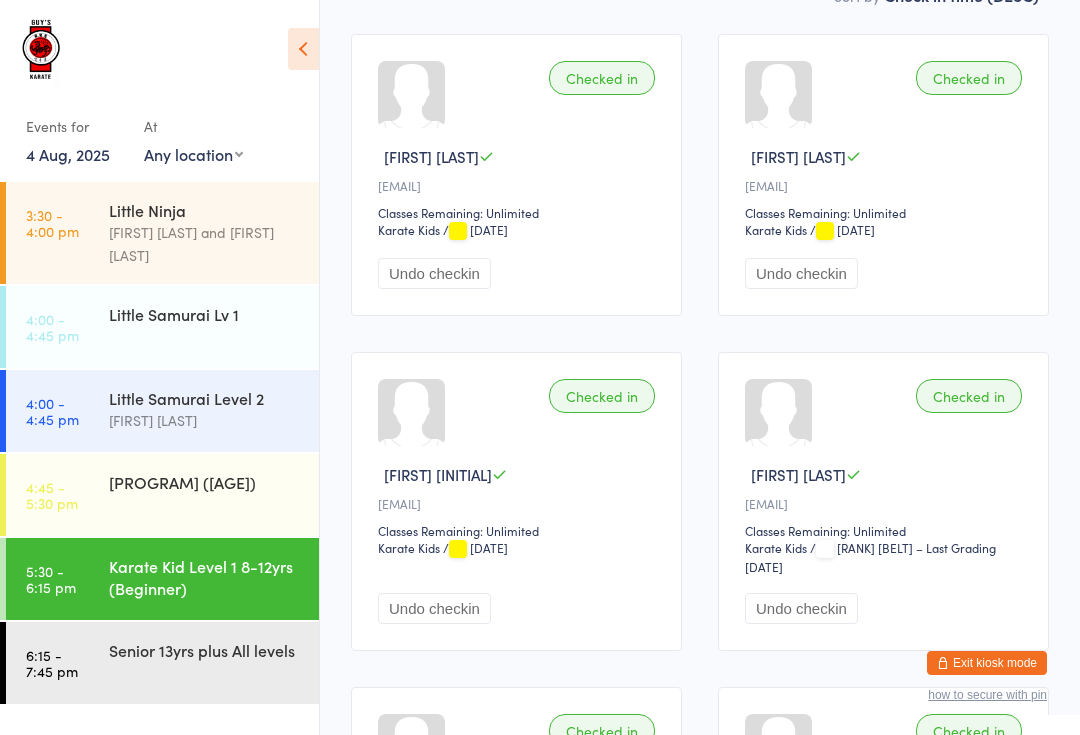 scroll, scrollTop: 0, scrollLeft: 0, axis: both 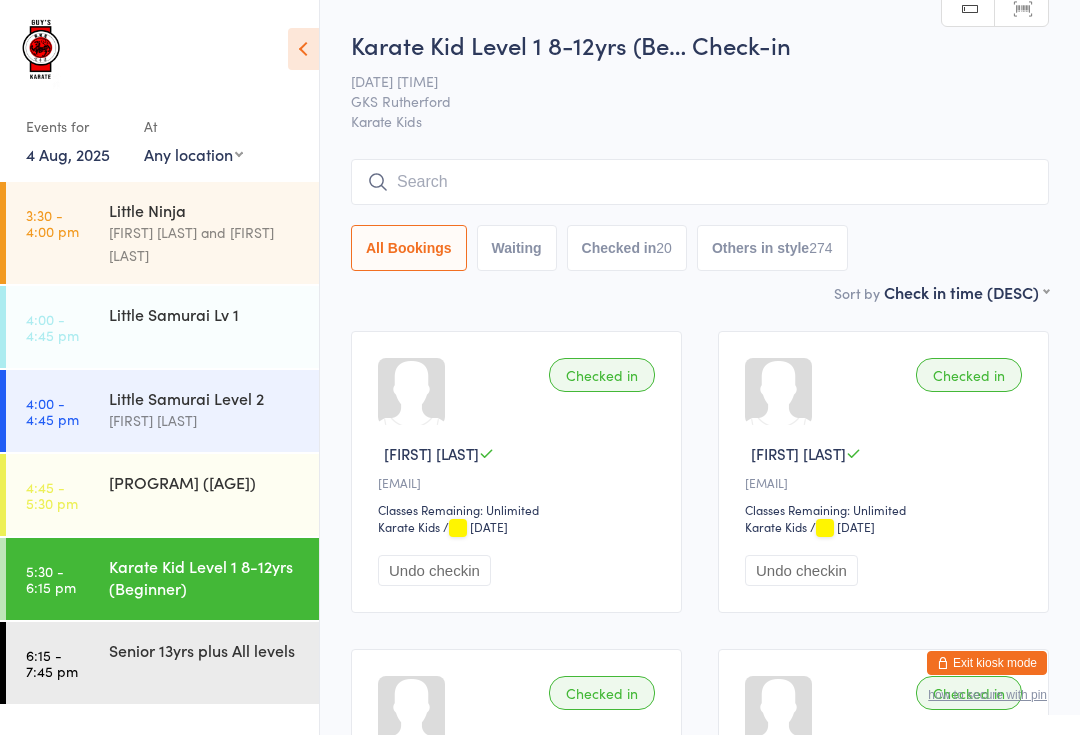click at bounding box center [700, 182] 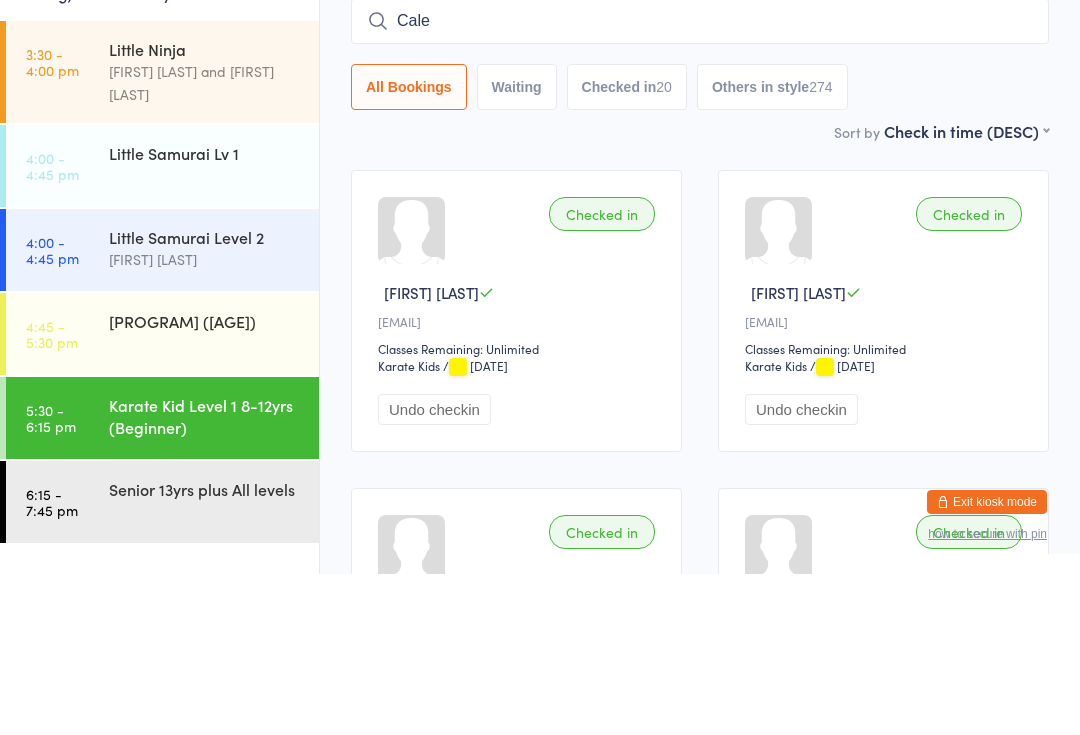 type on "Caleb" 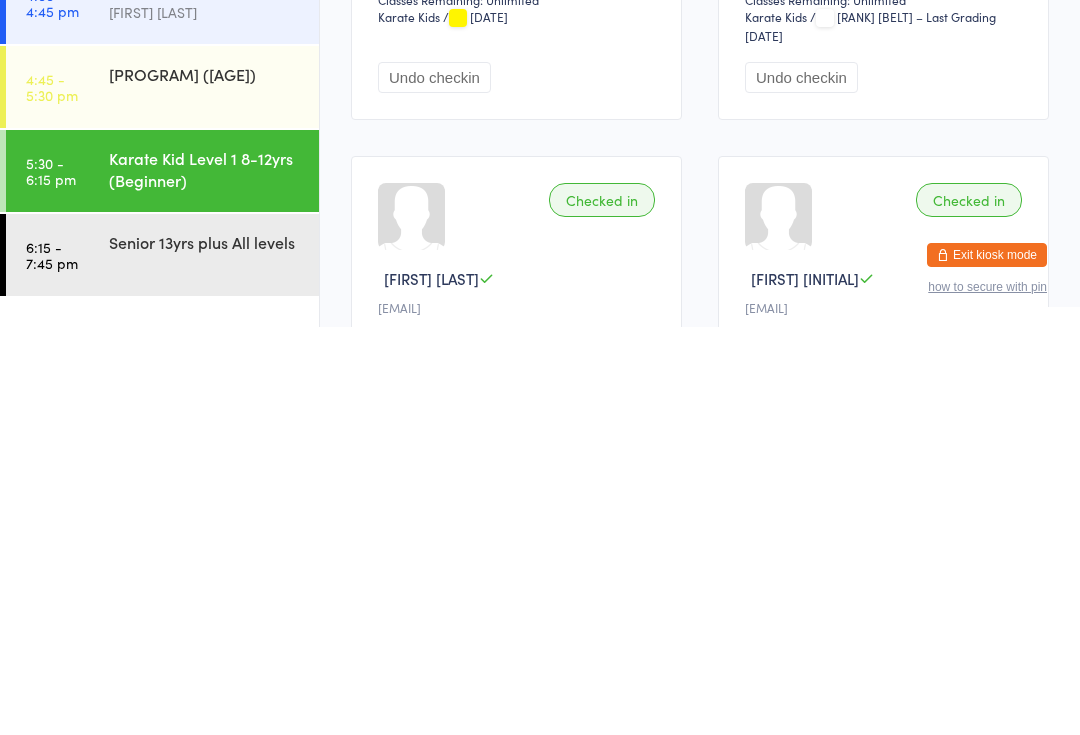 scroll, scrollTop: 423, scrollLeft: 0, axis: vertical 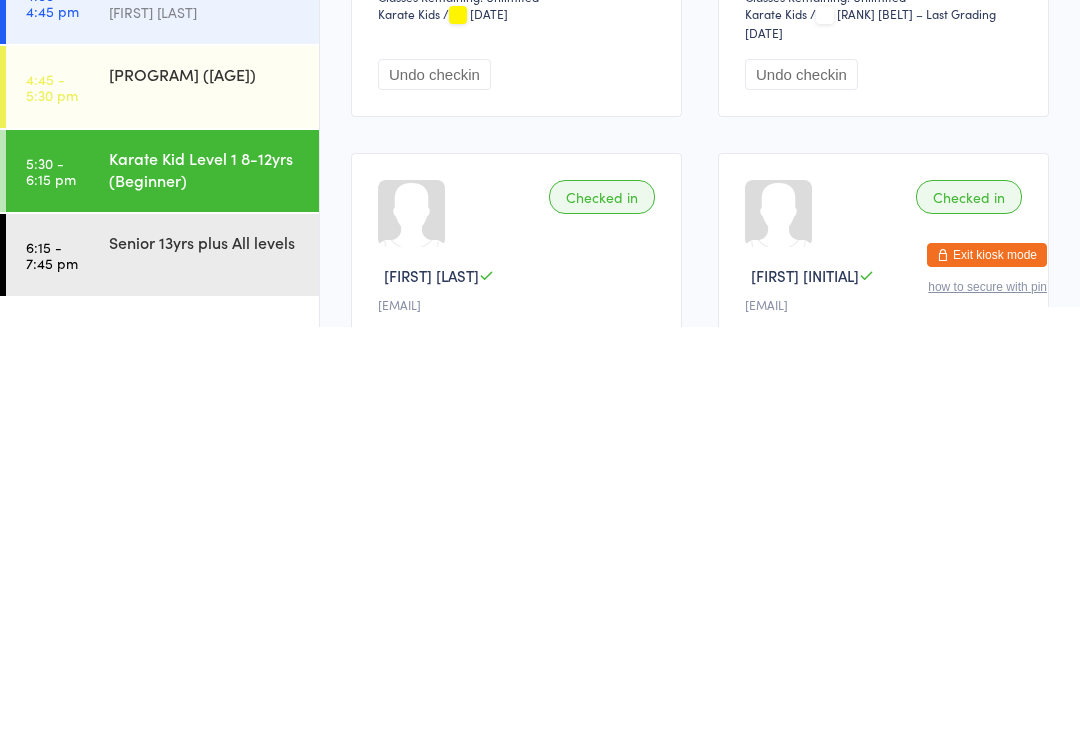 click on "Senior [AGE]yrs plus All levels" at bounding box center (205, 650) 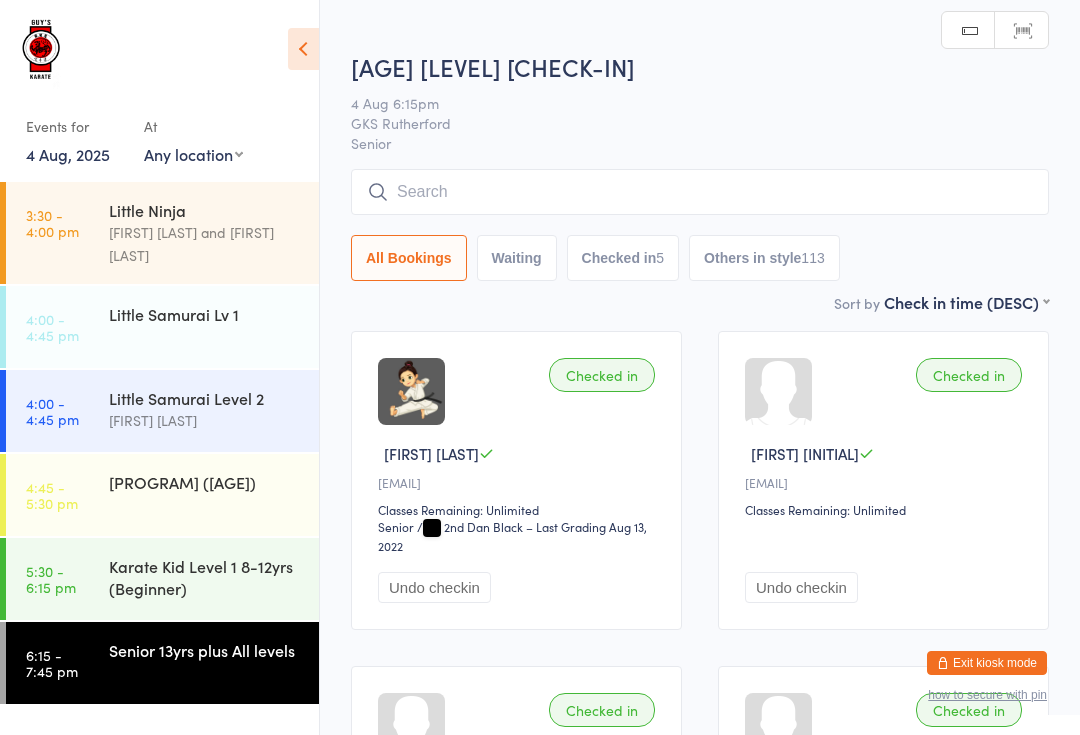 click at bounding box center [700, 192] 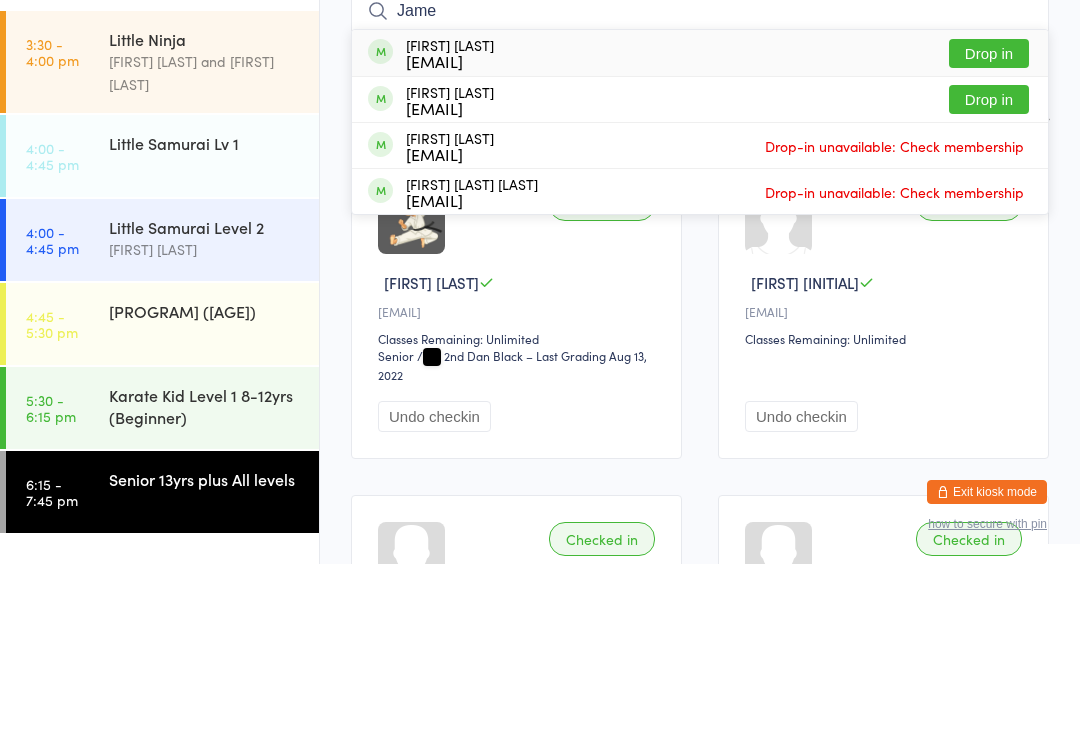 type on "Jame" 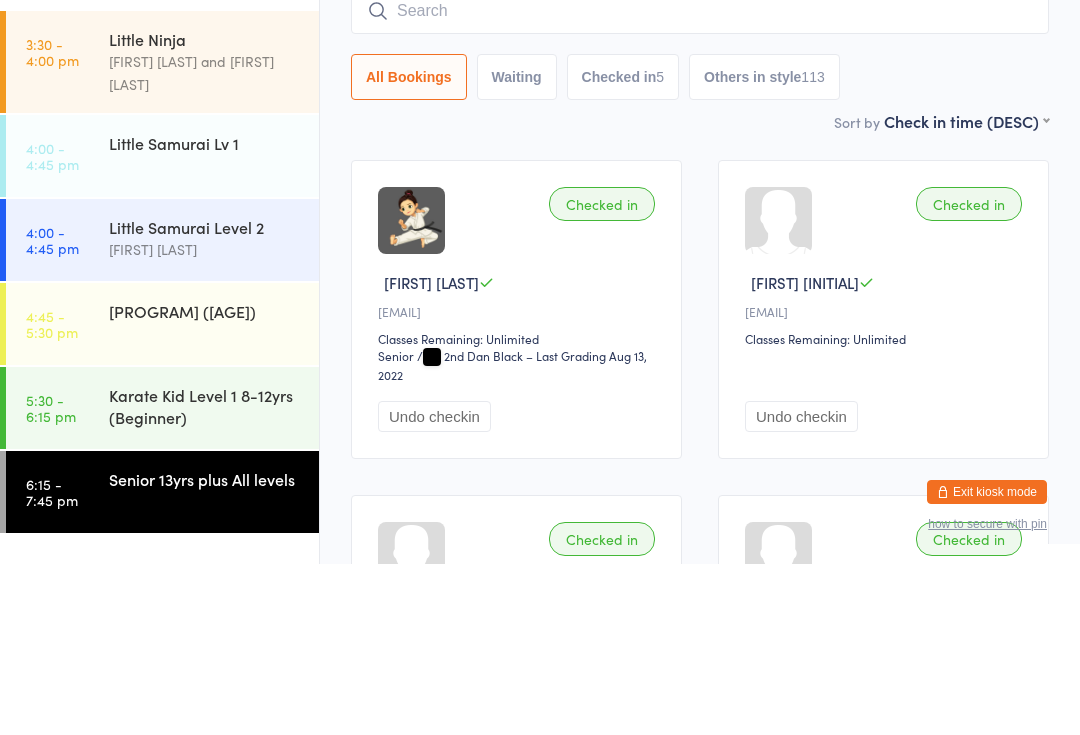 scroll, scrollTop: 171, scrollLeft: 0, axis: vertical 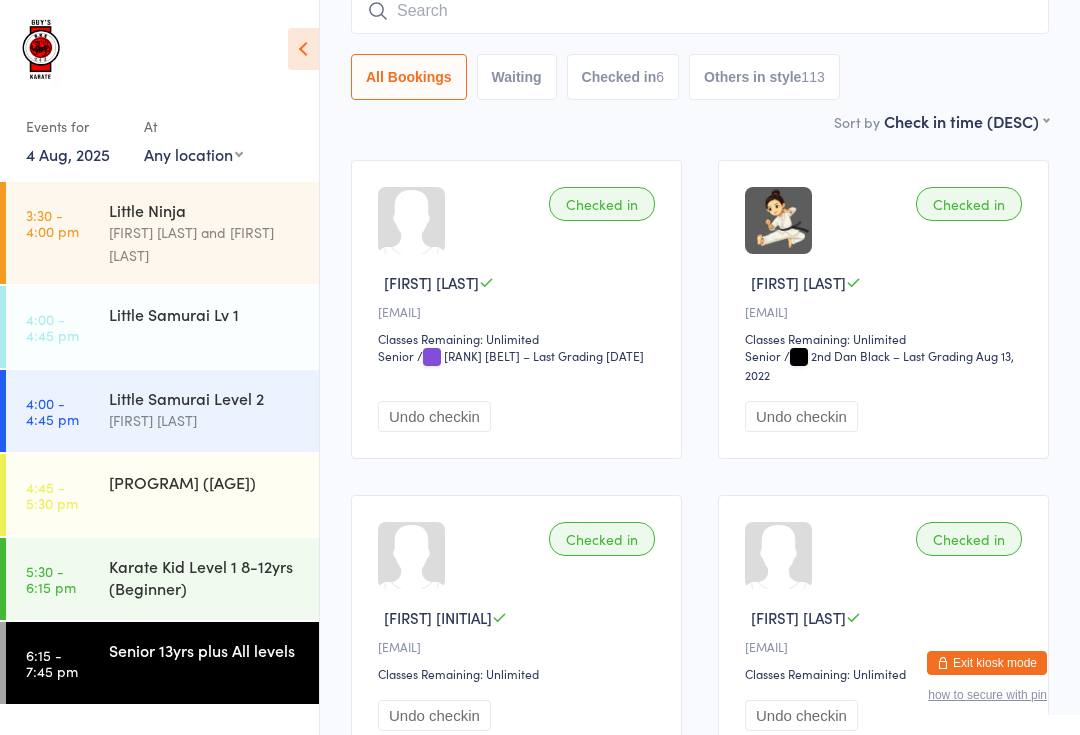 click on "6:15 - 7:45 pm Senior 13yrs plus All levels" at bounding box center [162, 663] 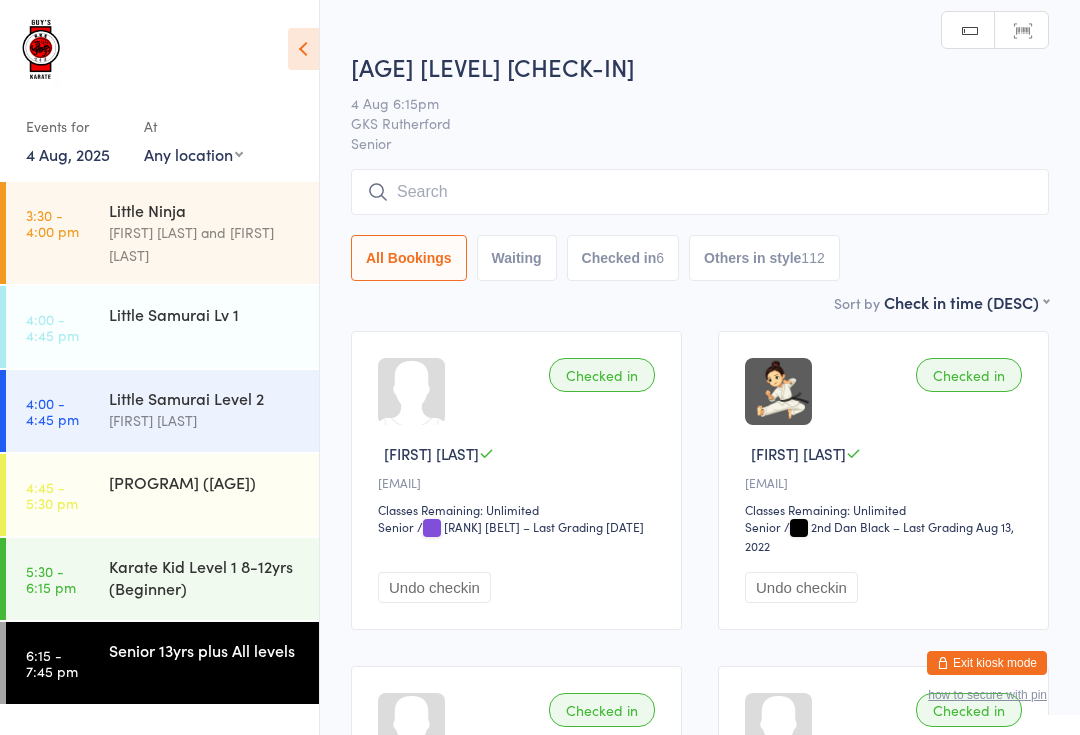 click at bounding box center [700, 192] 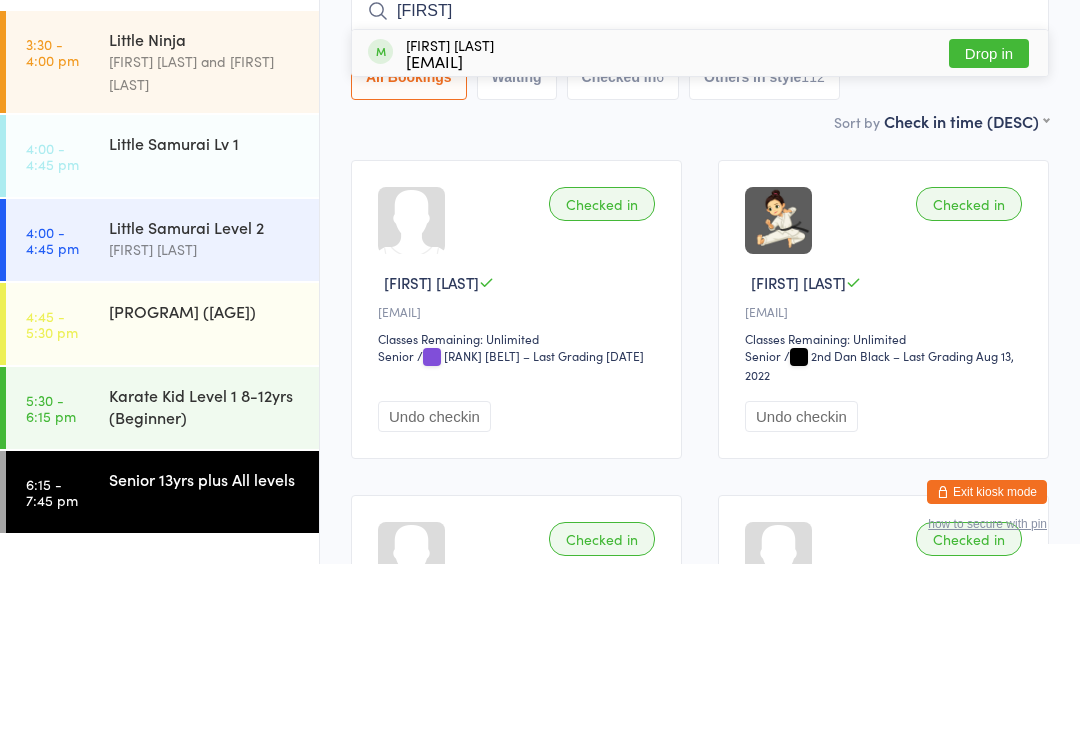 type on "Troy" 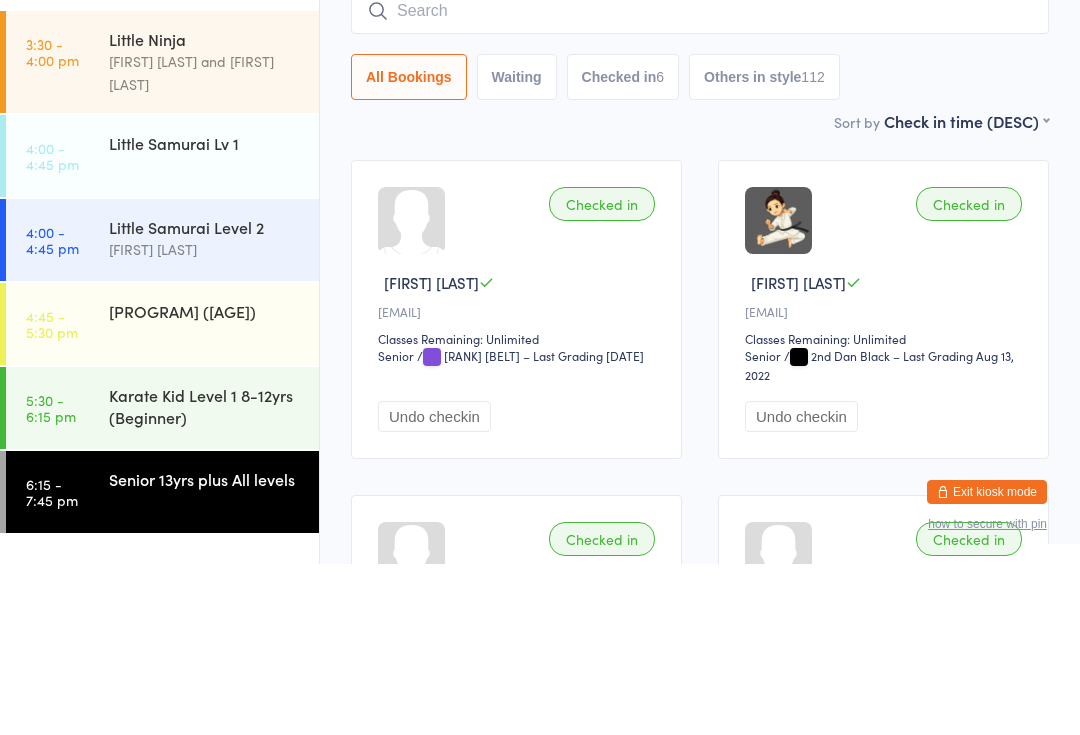 scroll, scrollTop: 171, scrollLeft: 0, axis: vertical 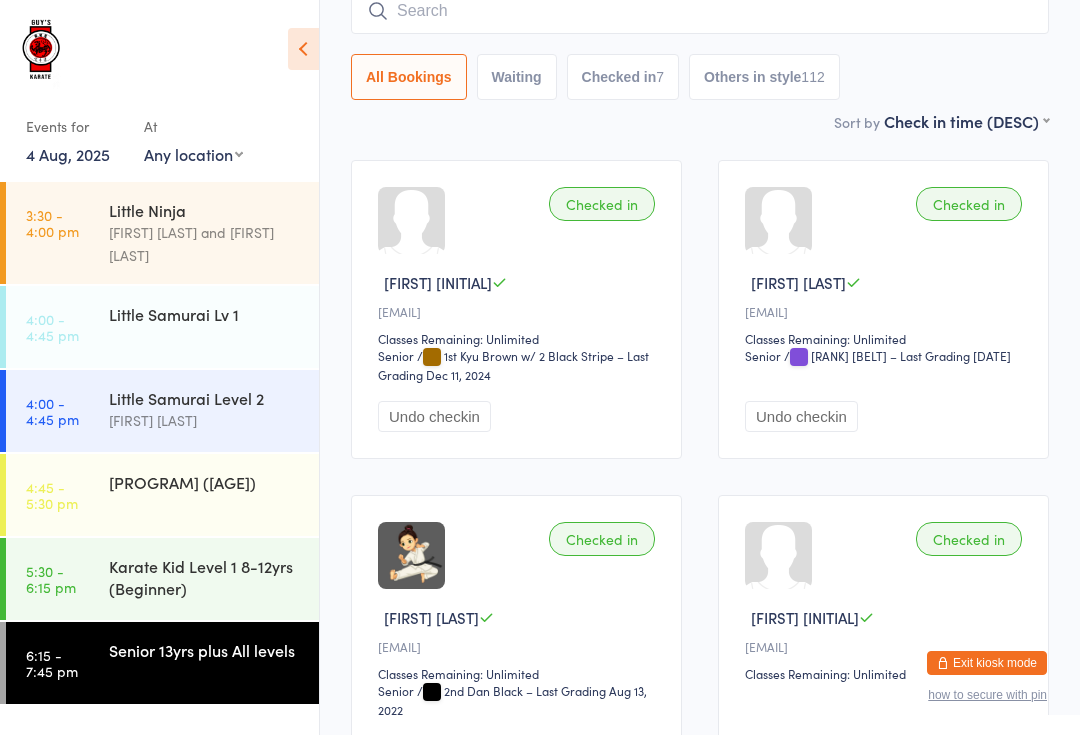 click at bounding box center (700, 11) 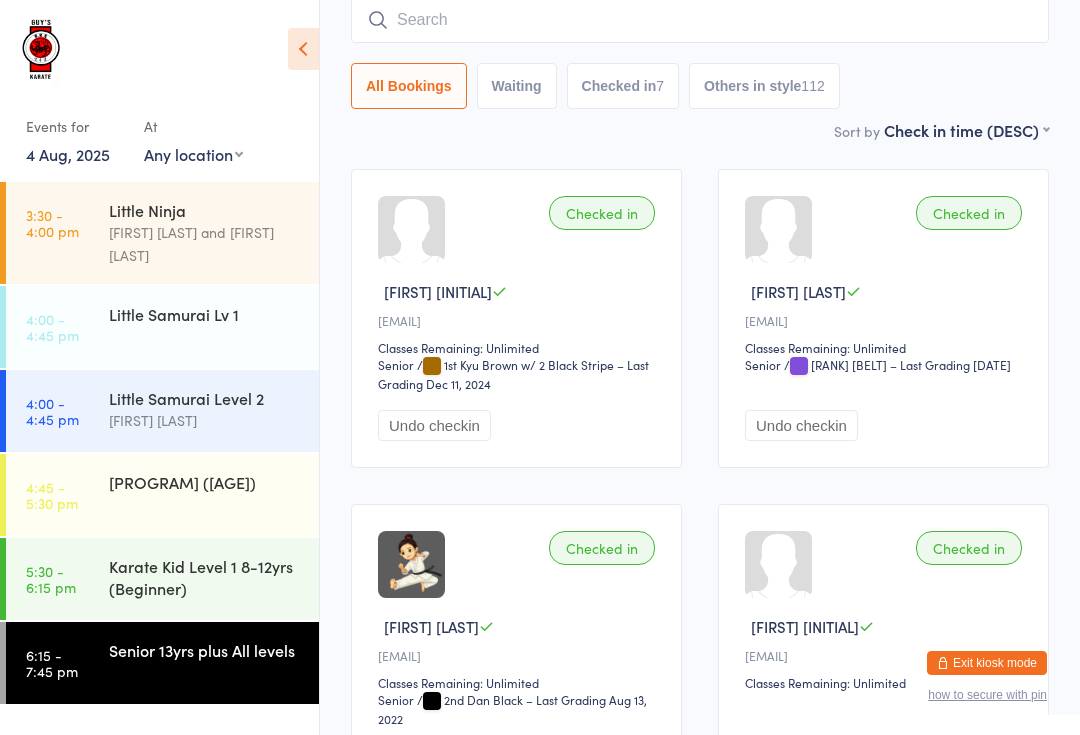 scroll, scrollTop: 161, scrollLeft: 0, axis: vertical 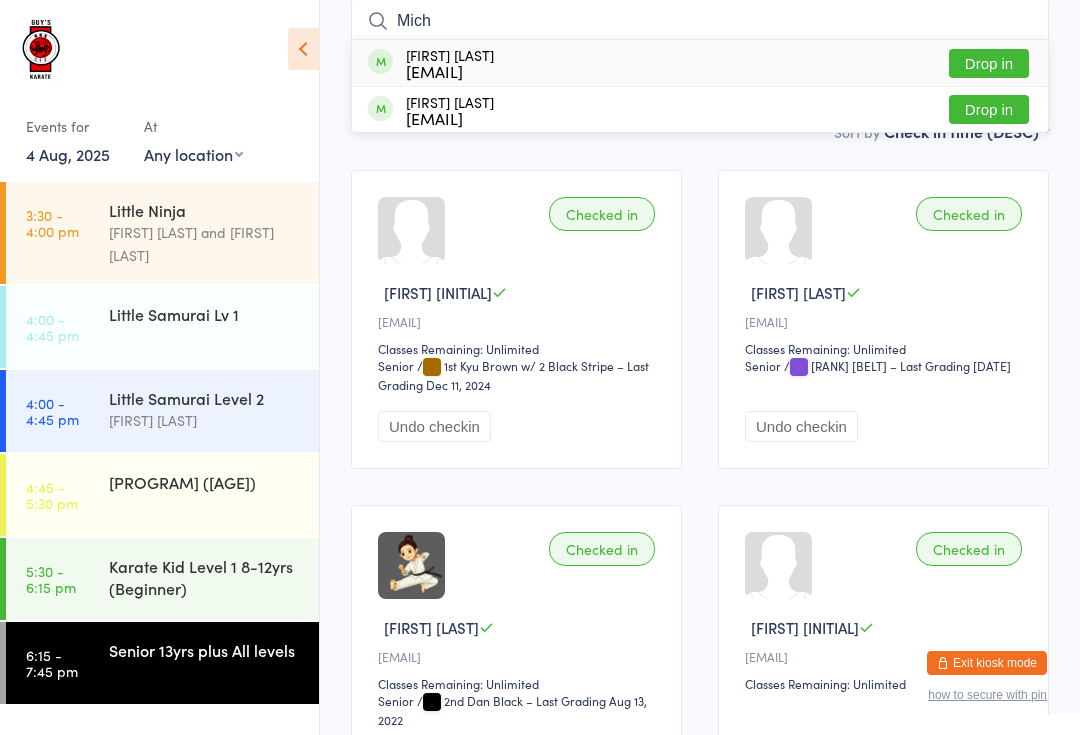 type on "Mich" 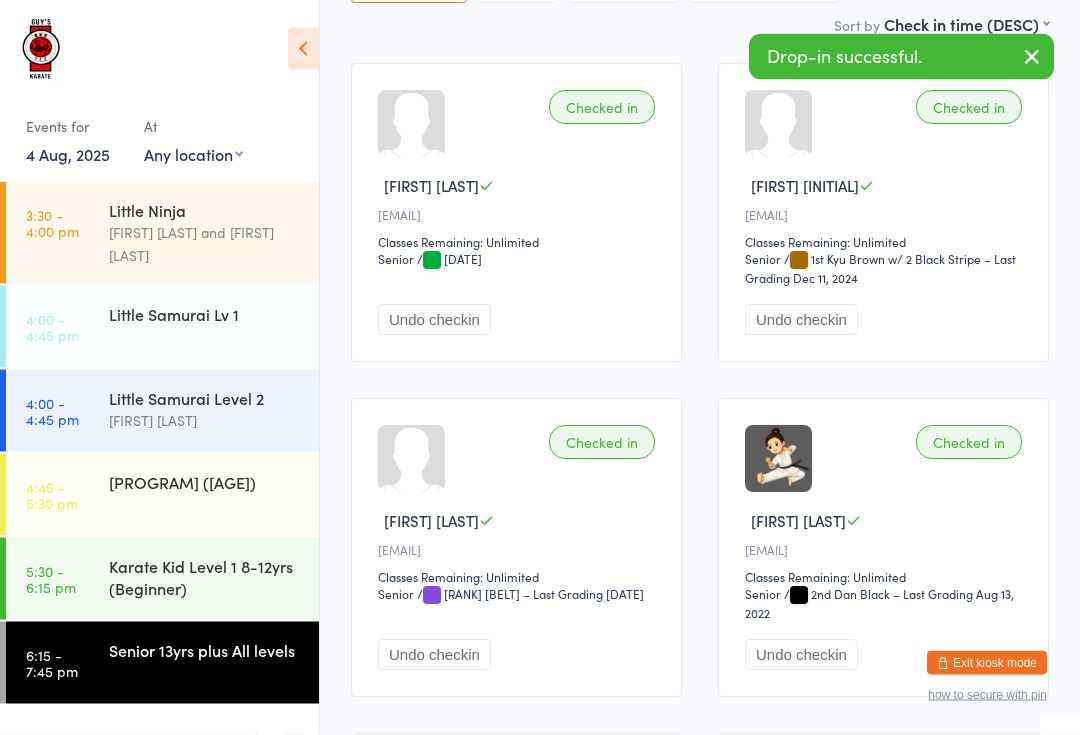scroll, scrollTop: 268, scrollLeft: 0, axis: vertical 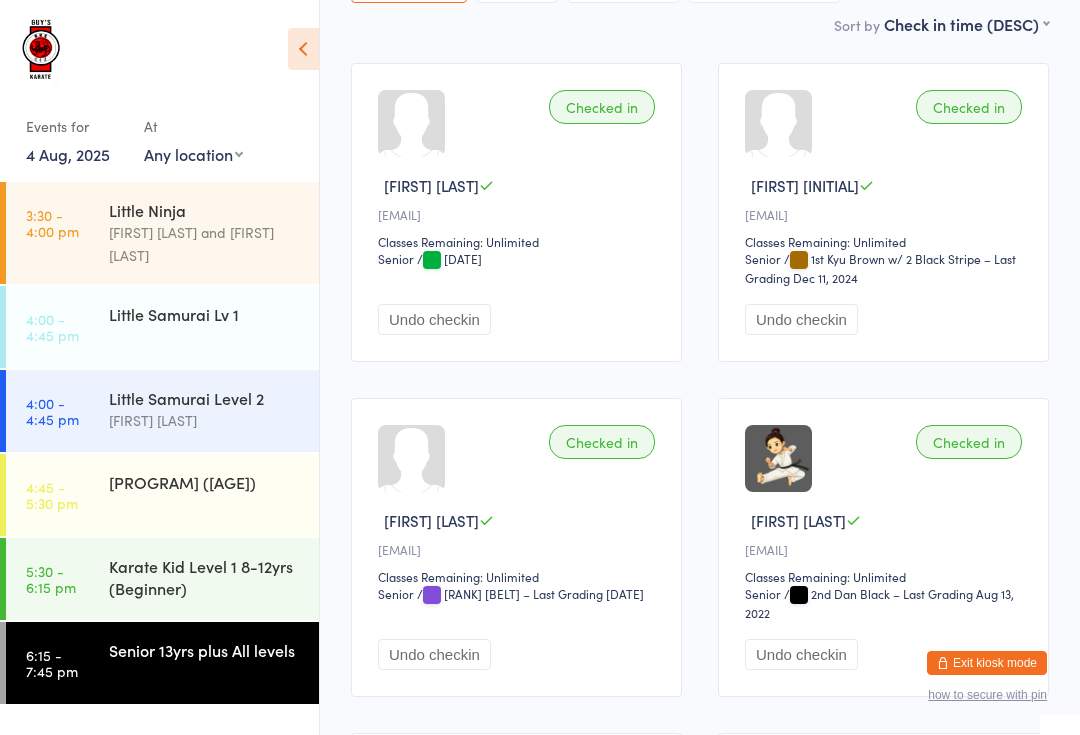 click on "Senior [AGE]yrs plus All levels" at bounding box center (214, 650) 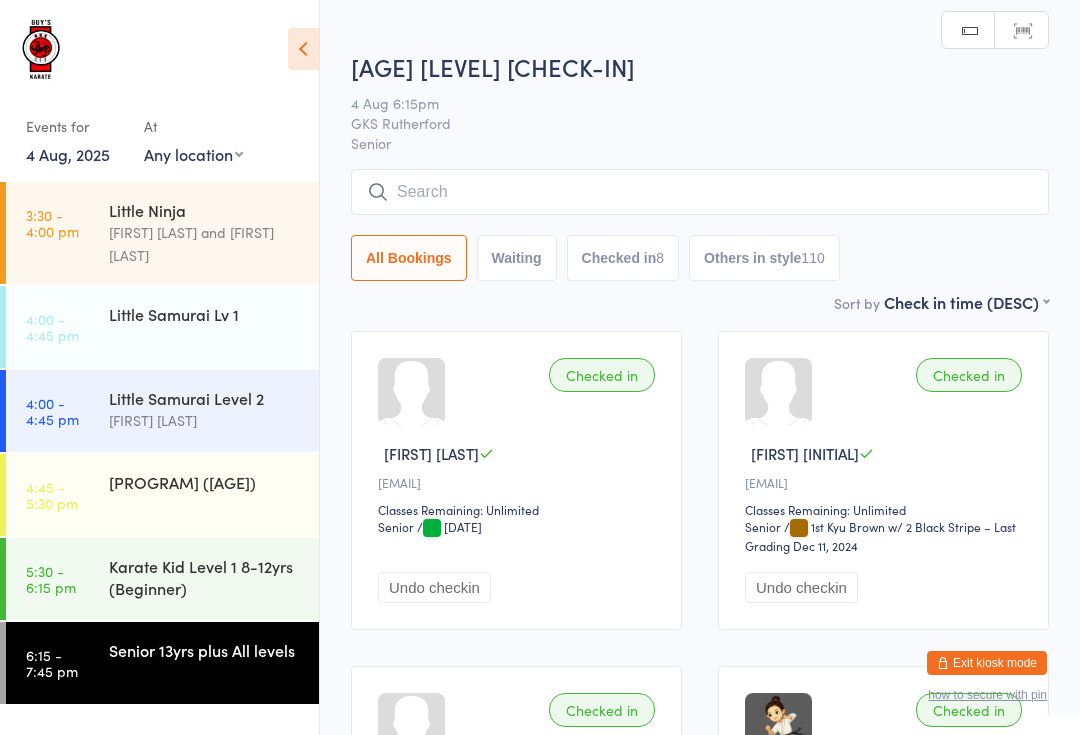 click at bounding box center (700, 192) 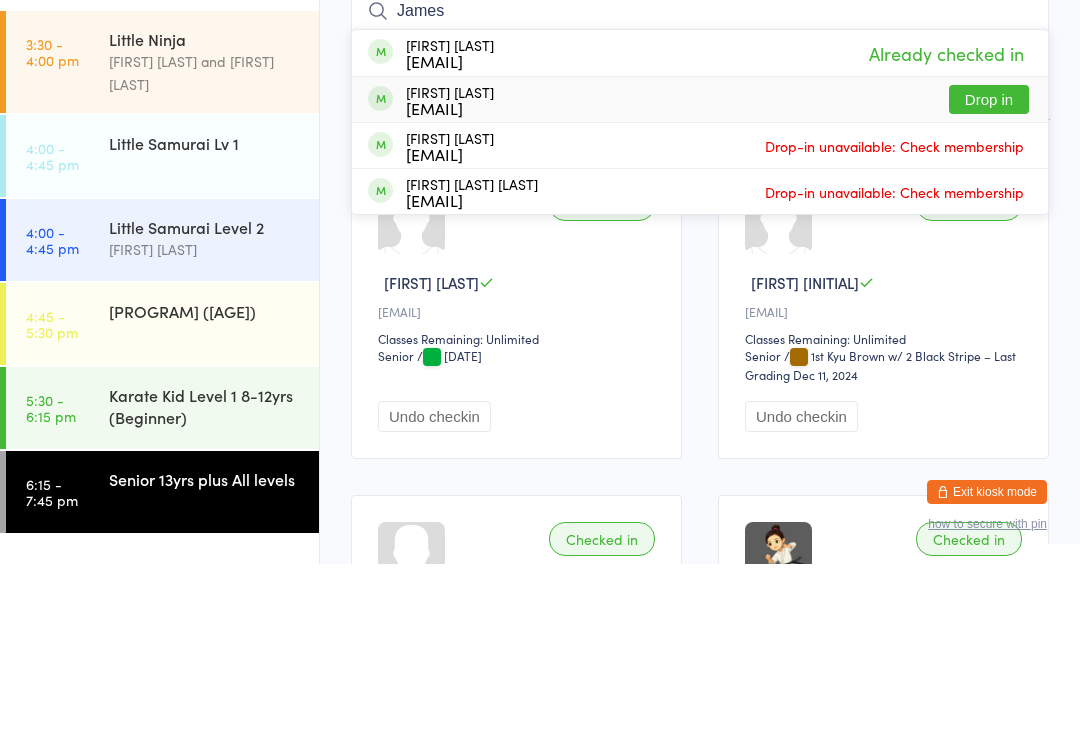 type on "James" 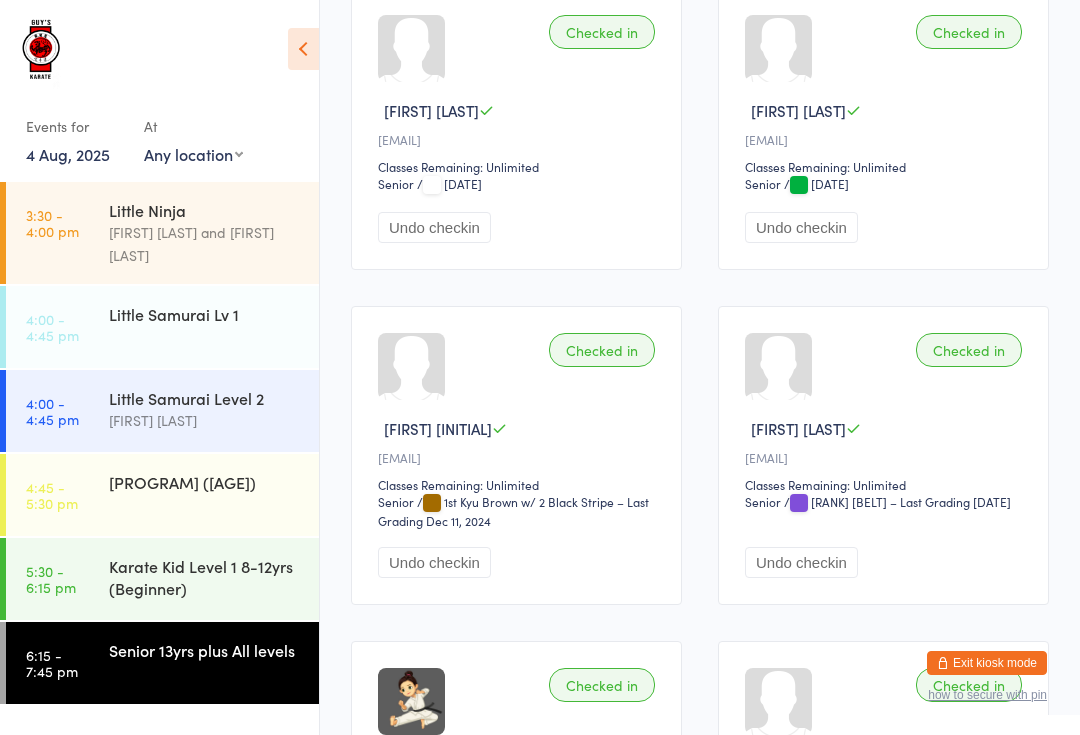 scroll, scrollTop: 0, scrollLeft: 0, axis: both 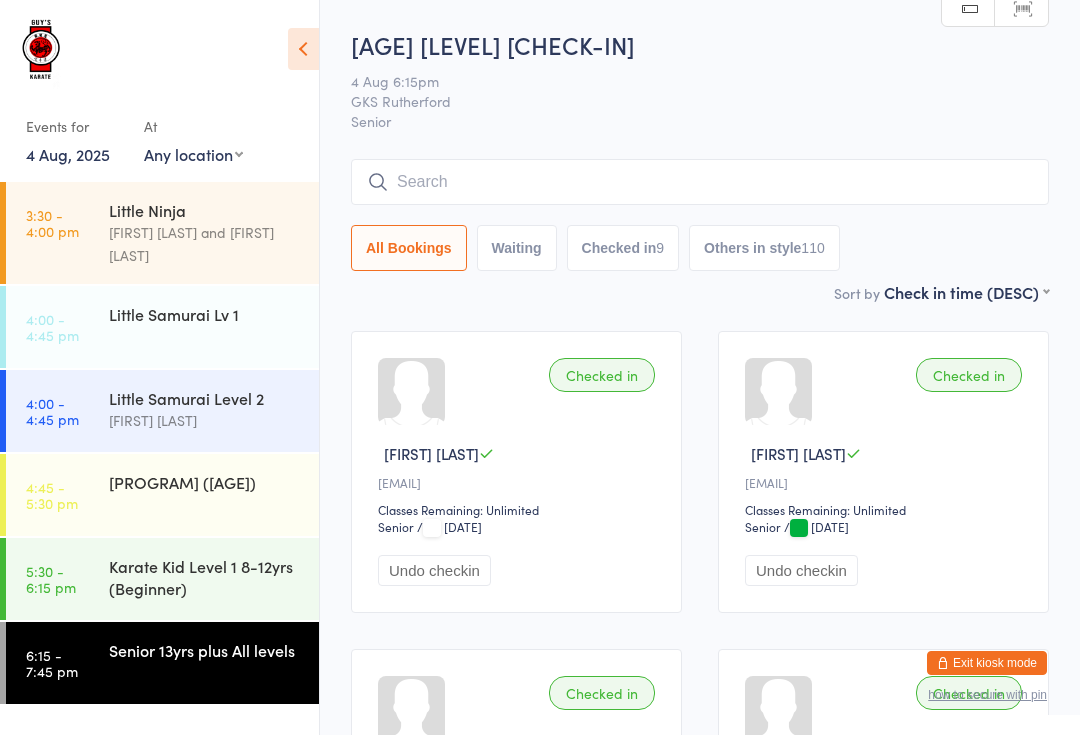 click at bounding box center [700, 182] 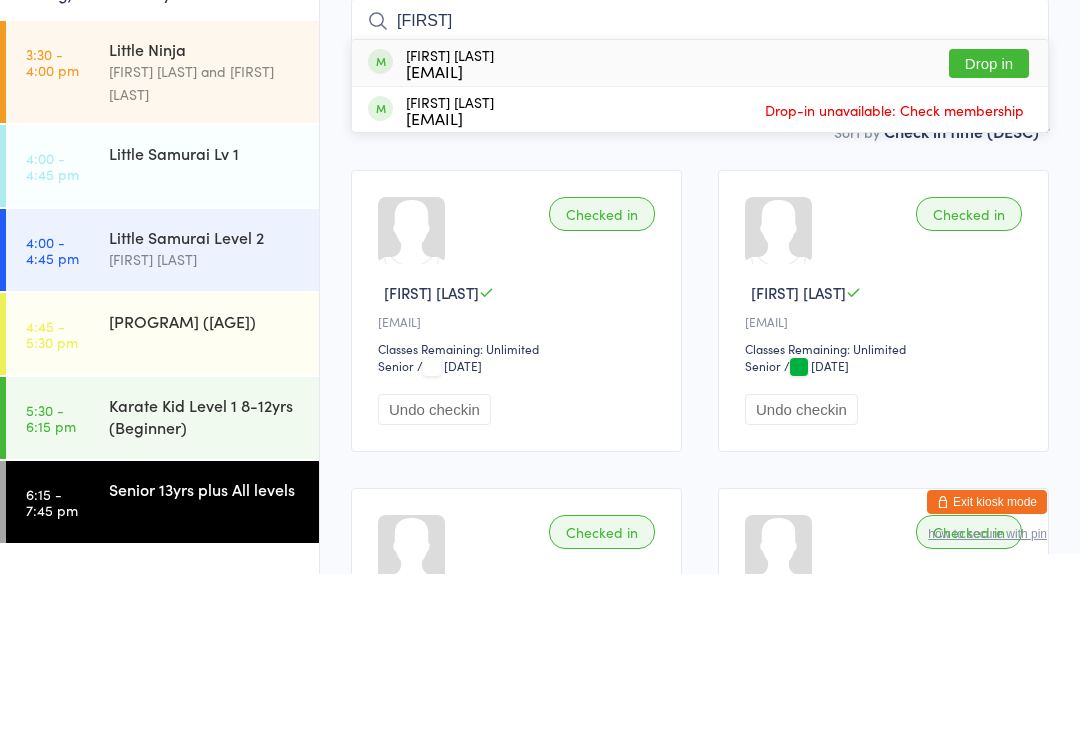 type on "Catreen" 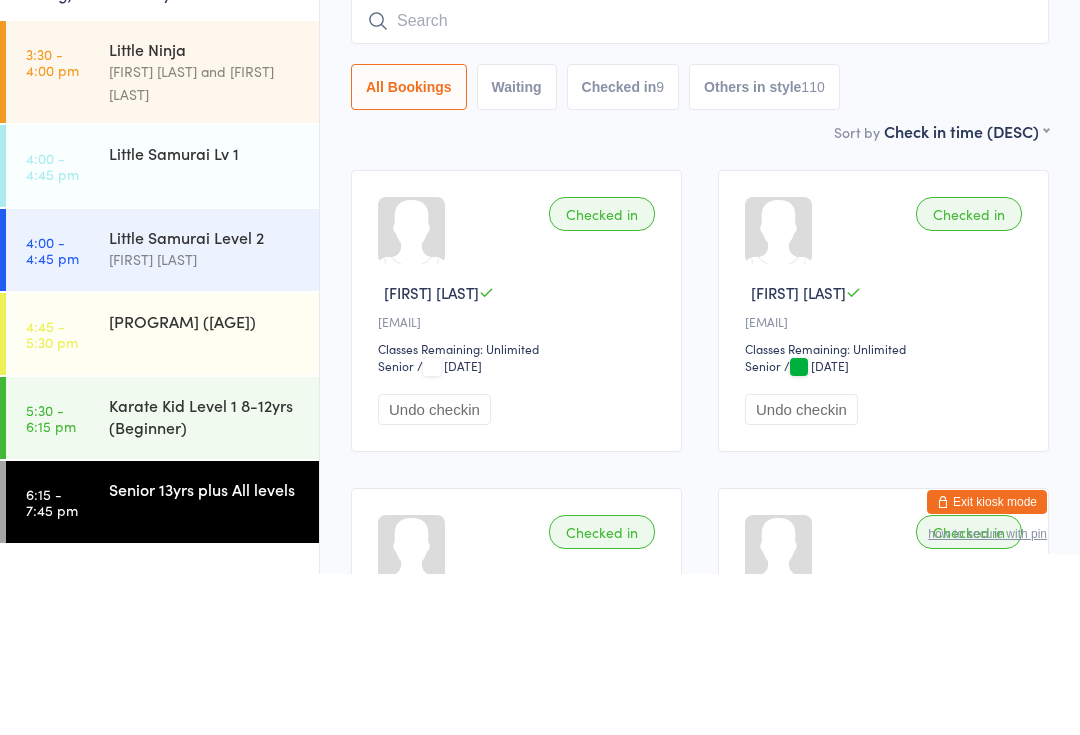 scroll, scrollTop: 161, scrollLeft: 0, axis: vertical 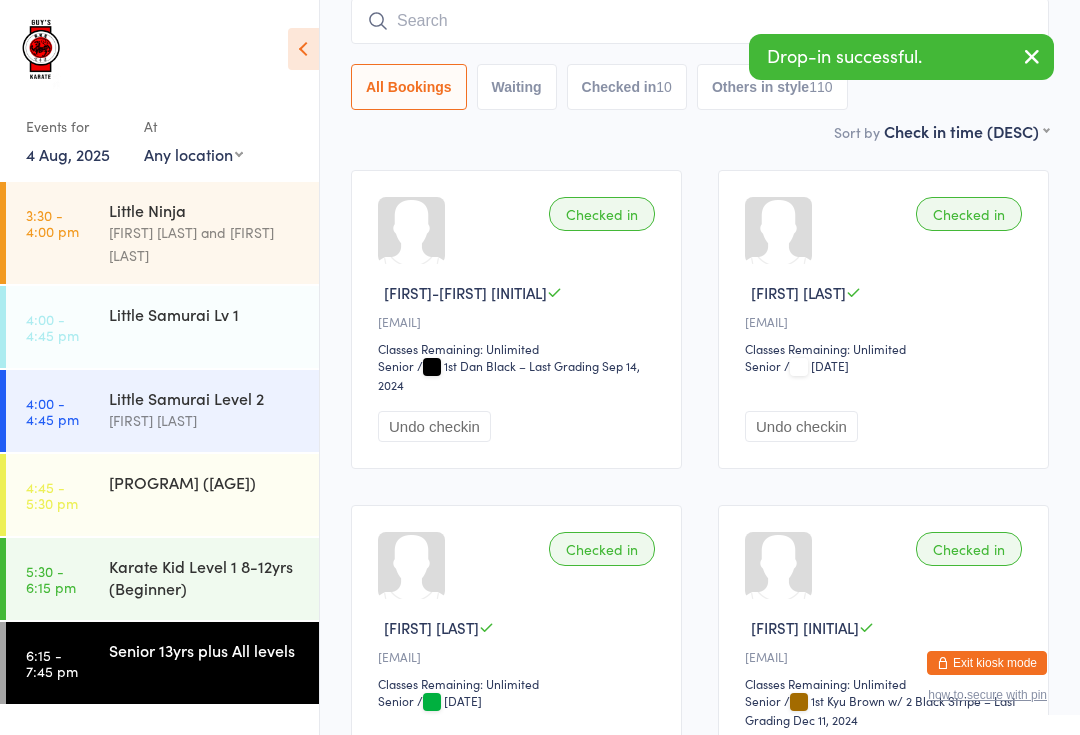 click at bounding box center (700, 21) 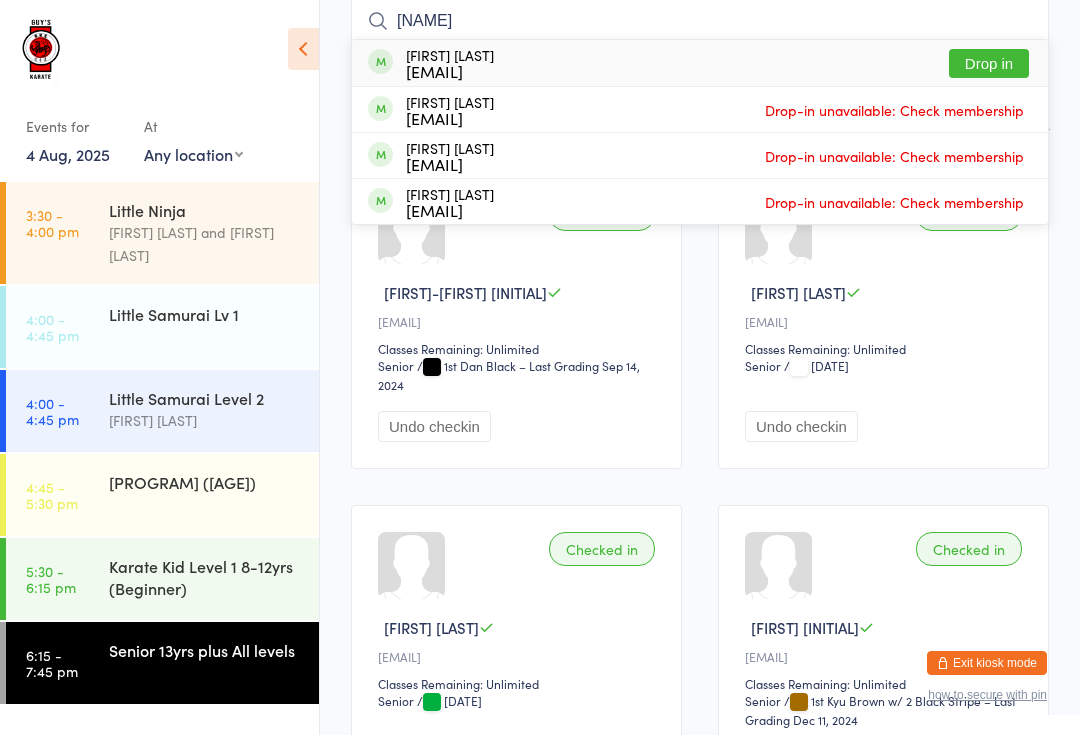 type on "Ells" 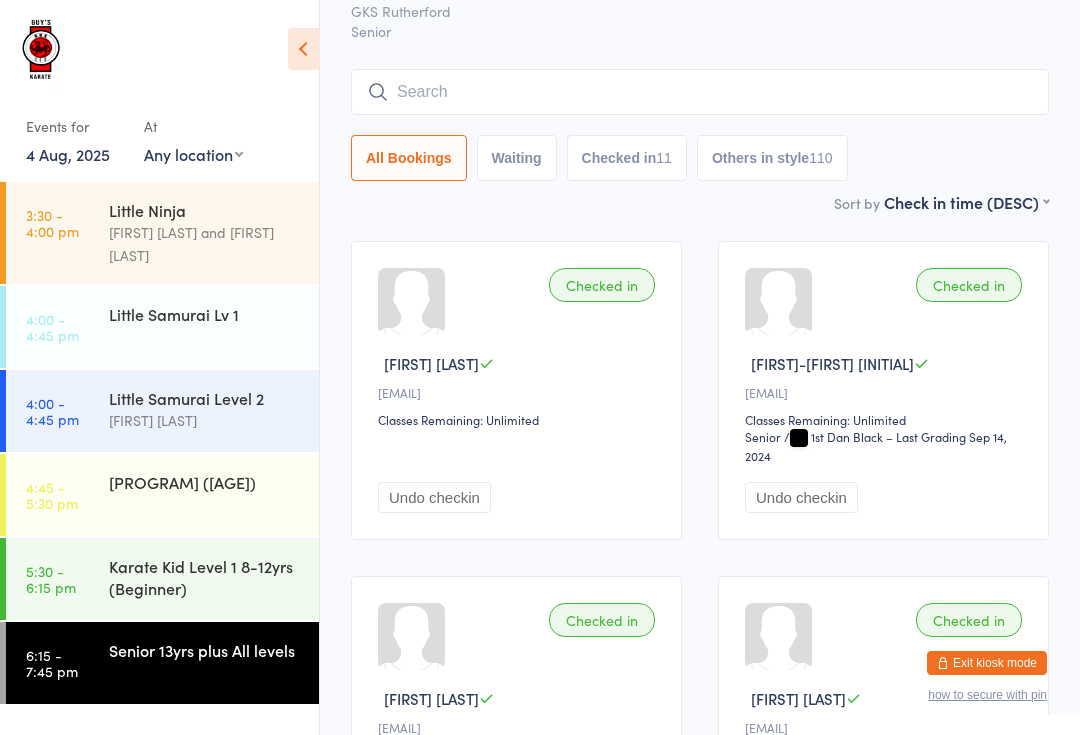 scroll, scrollTop: 91, scrollLeft: 0, axis: vertical 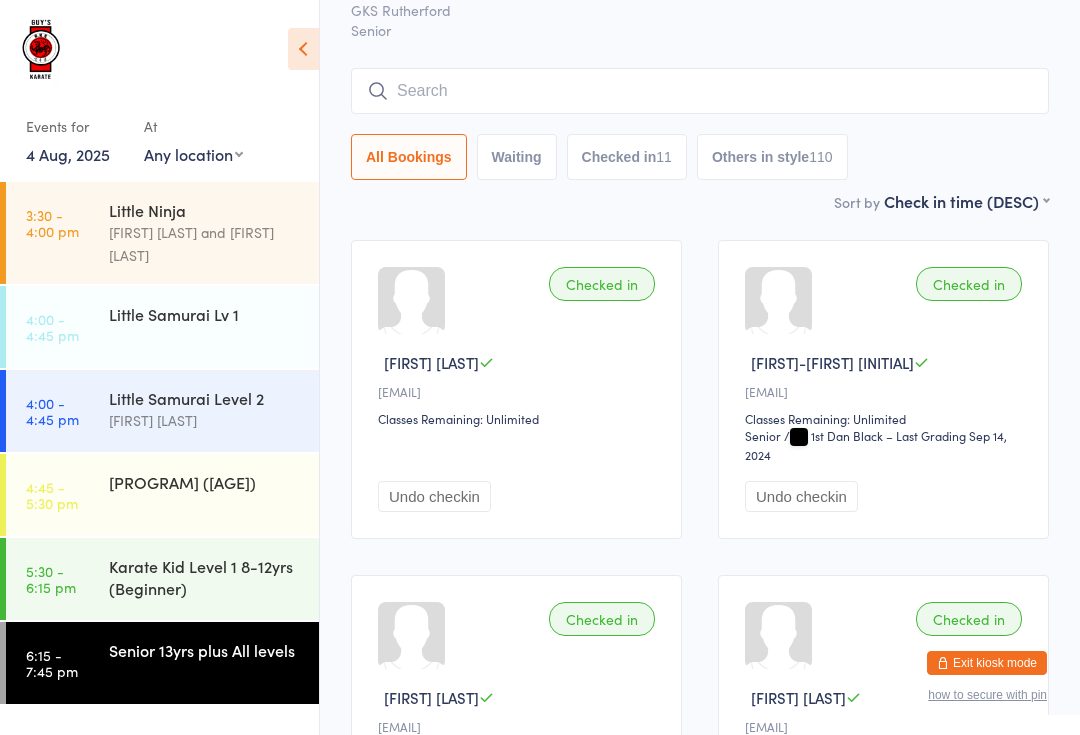 click at bounding box center (700, 91) 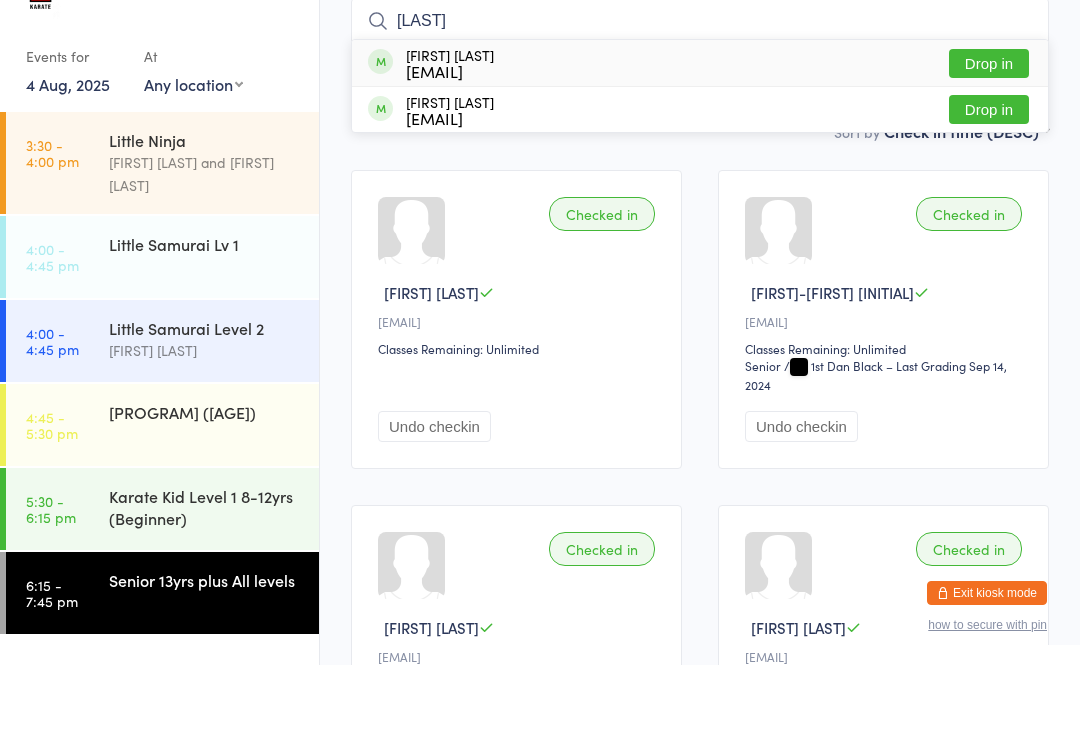 type on "Welb" 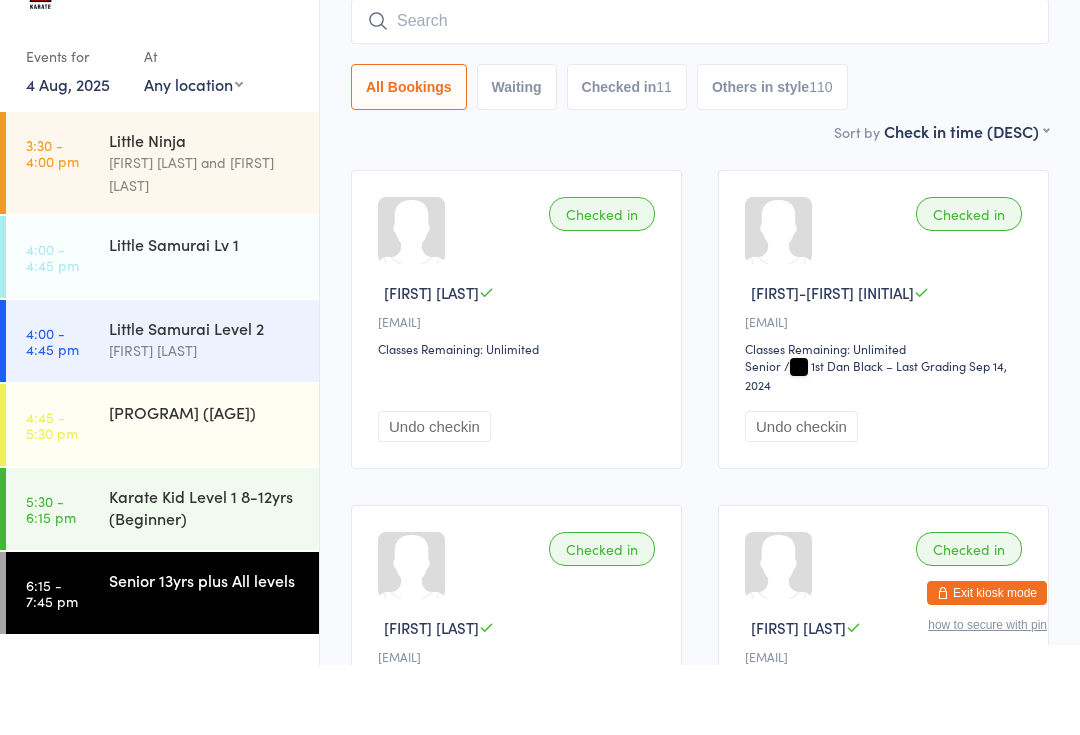 scroll, scrollTop: 161, scrollLeft: 0, axis: vertical 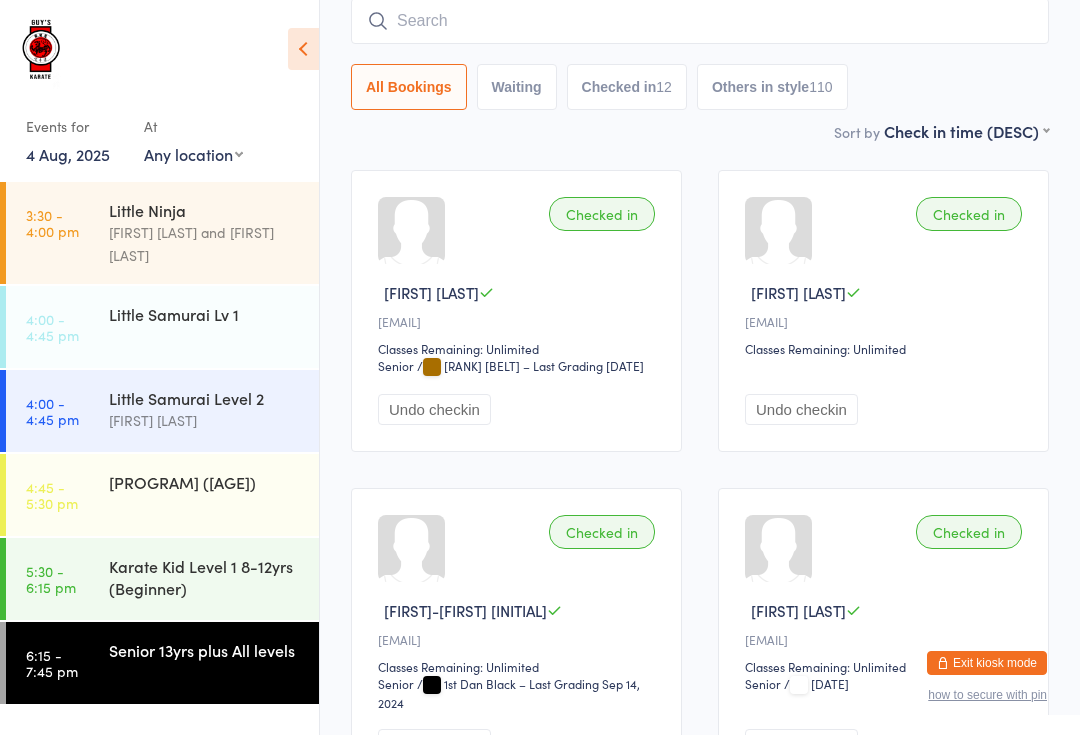 click on "Senior [AGE]yrs plus All levels" at bounding box center (205, 650) 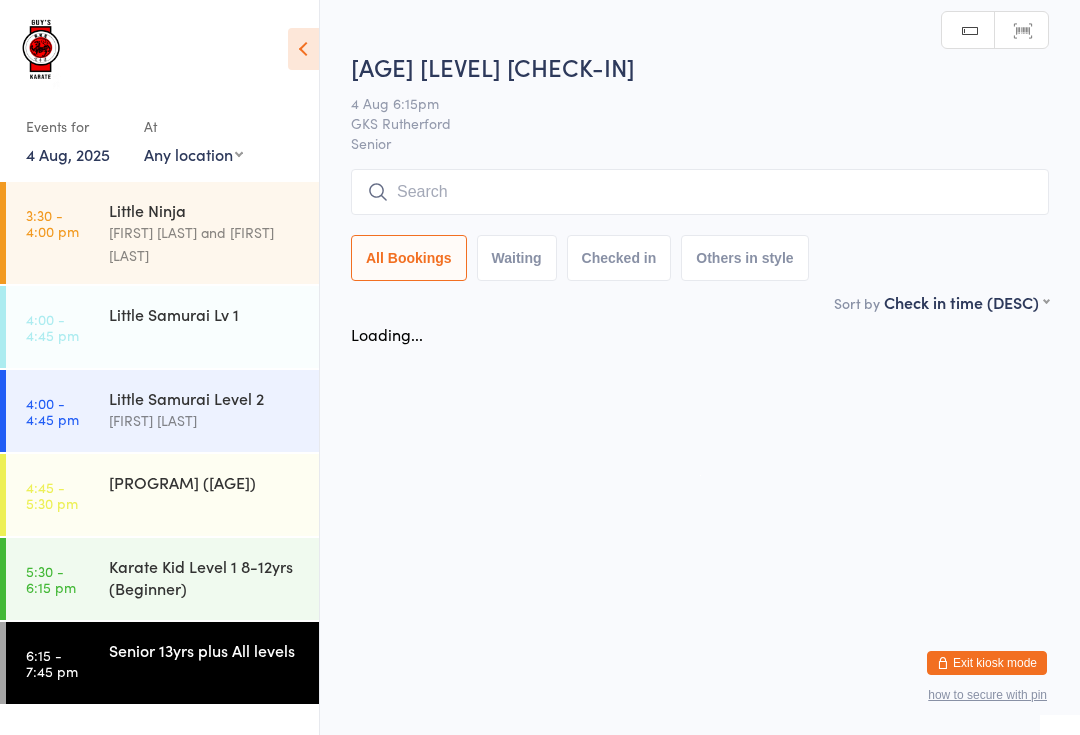 scroll, scrollTop: 0, scrollLeft: 0, axis: both 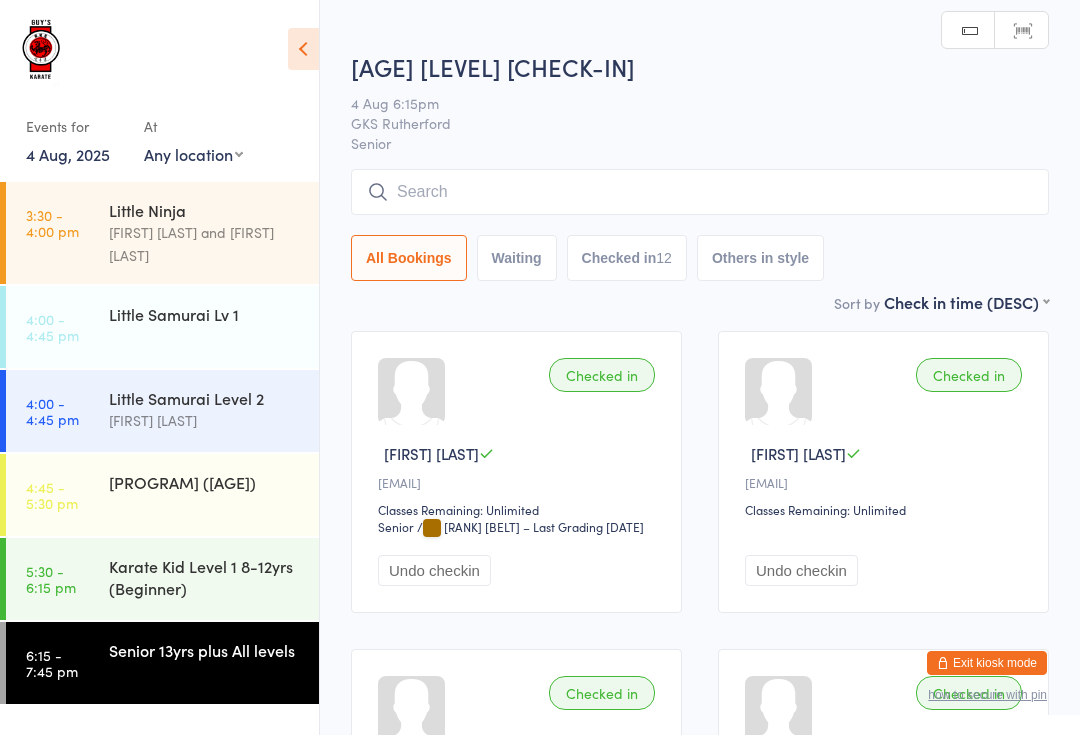 click at bounding box center [700, 192] 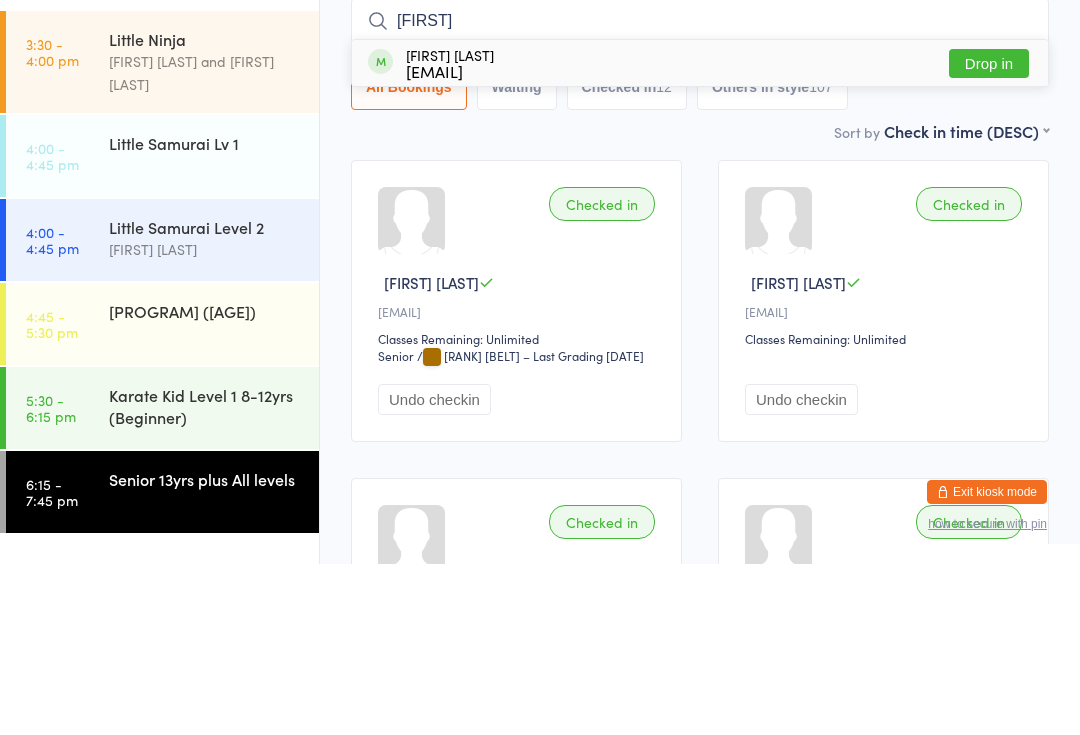 type on "Seth" 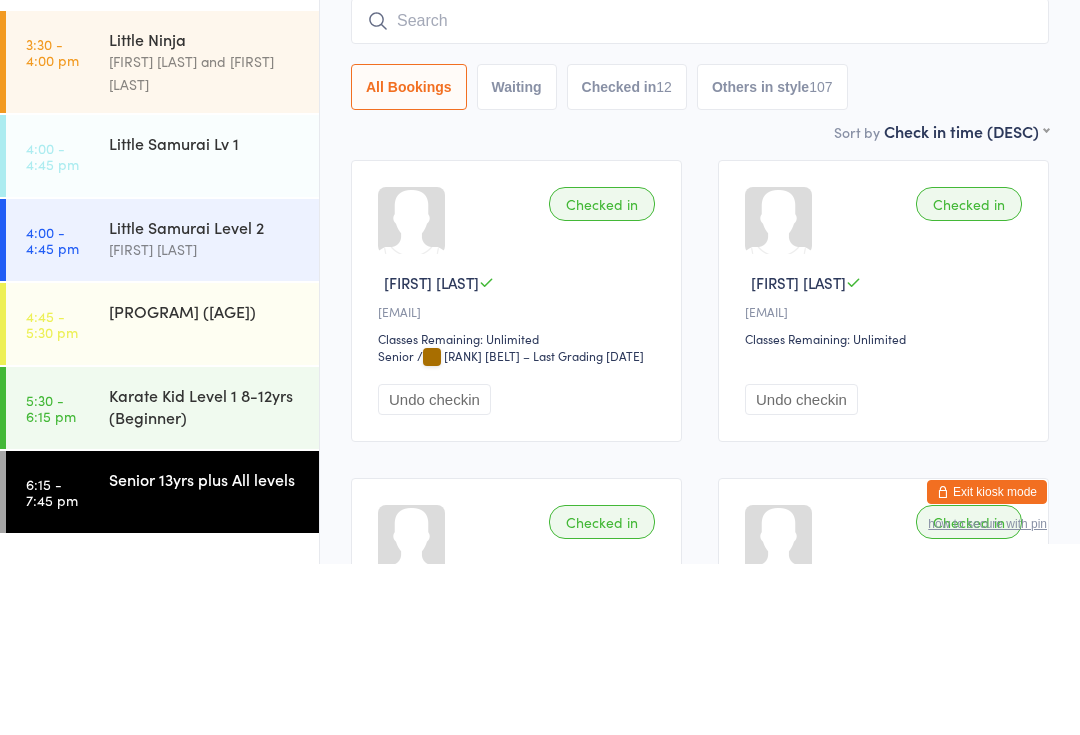 scroll, scrollTop: 171, scrollLeft: 0, axis: vertical 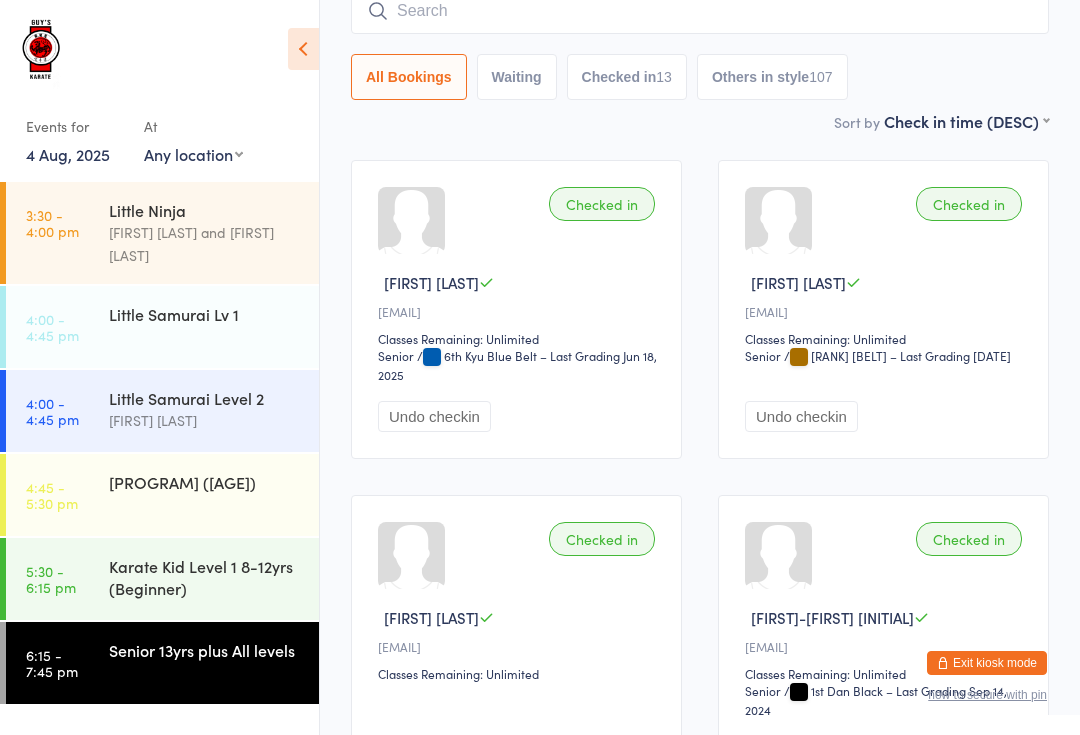 click at bounding box center [700, 11] 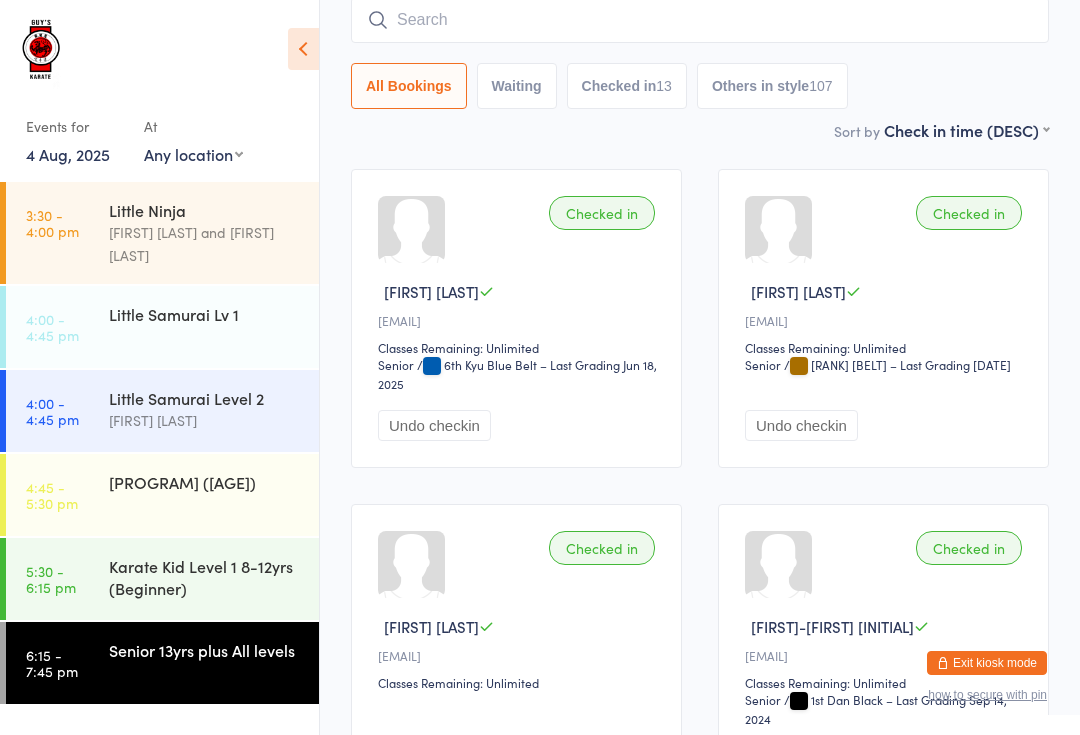 scroll, scrollTop: 161, scrollLeft: 0, axis: vertical 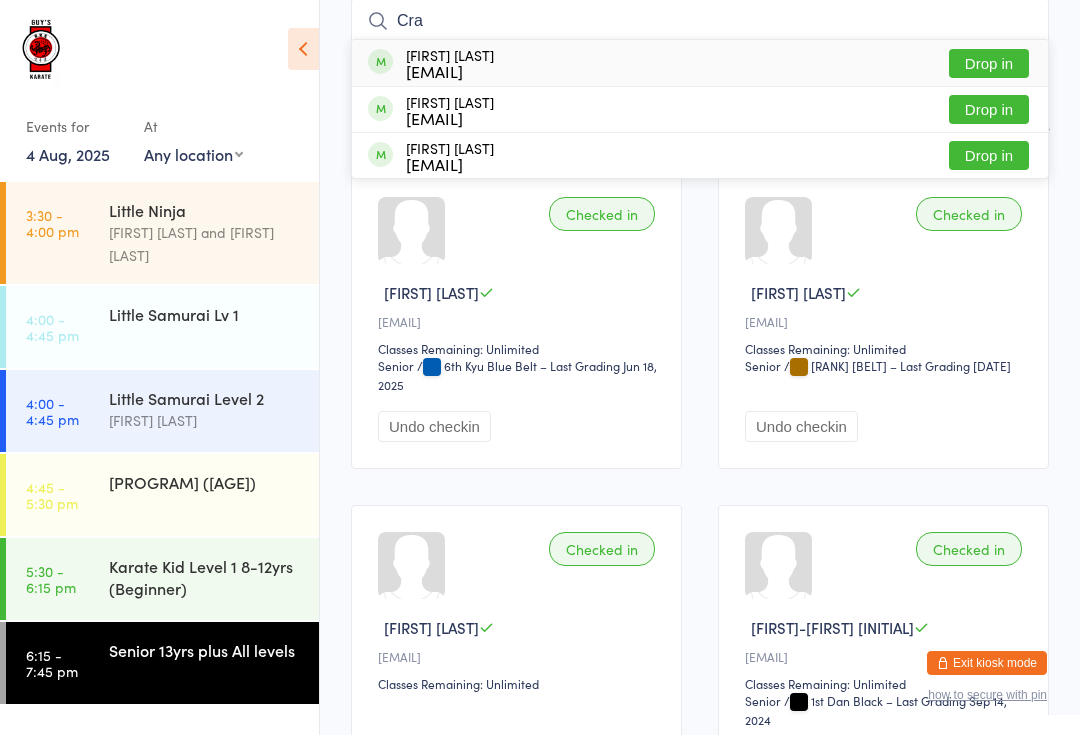type on "Cra" 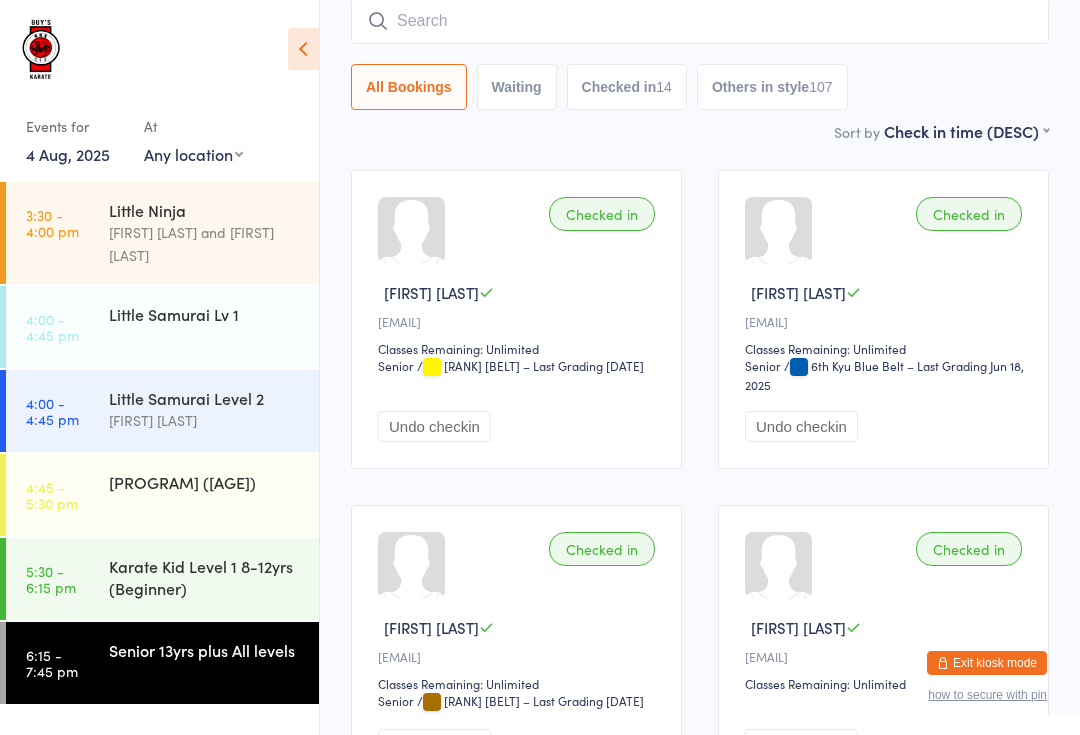 click at bounding box center [700, 21] 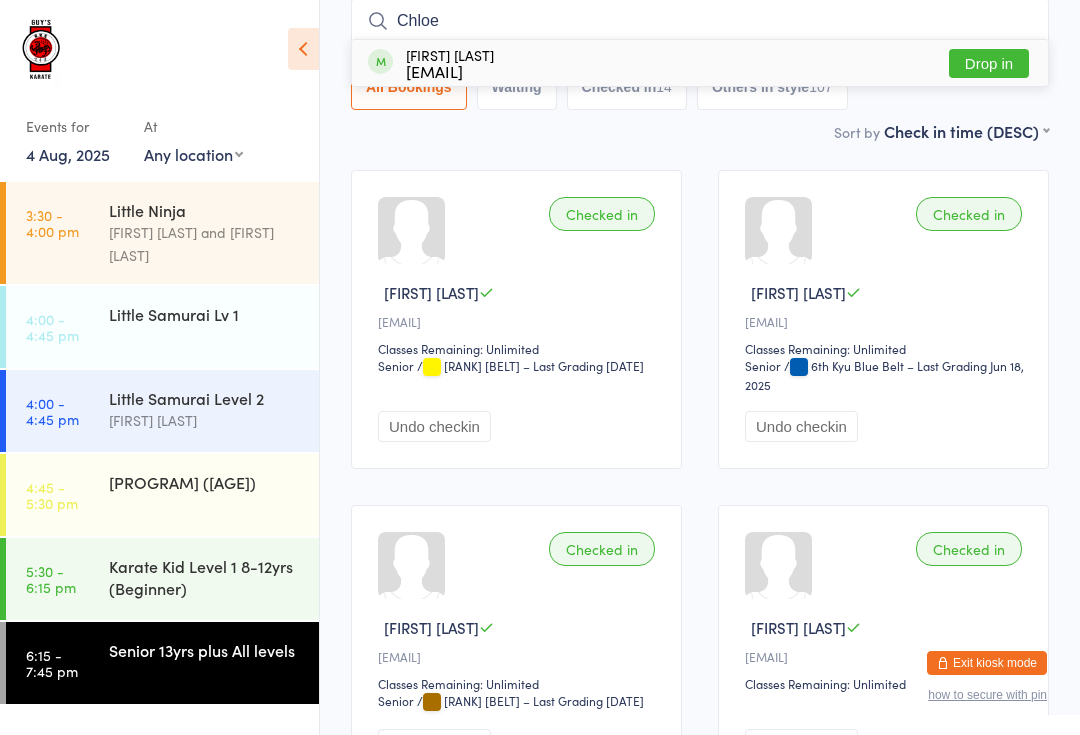 type on "Chloe" 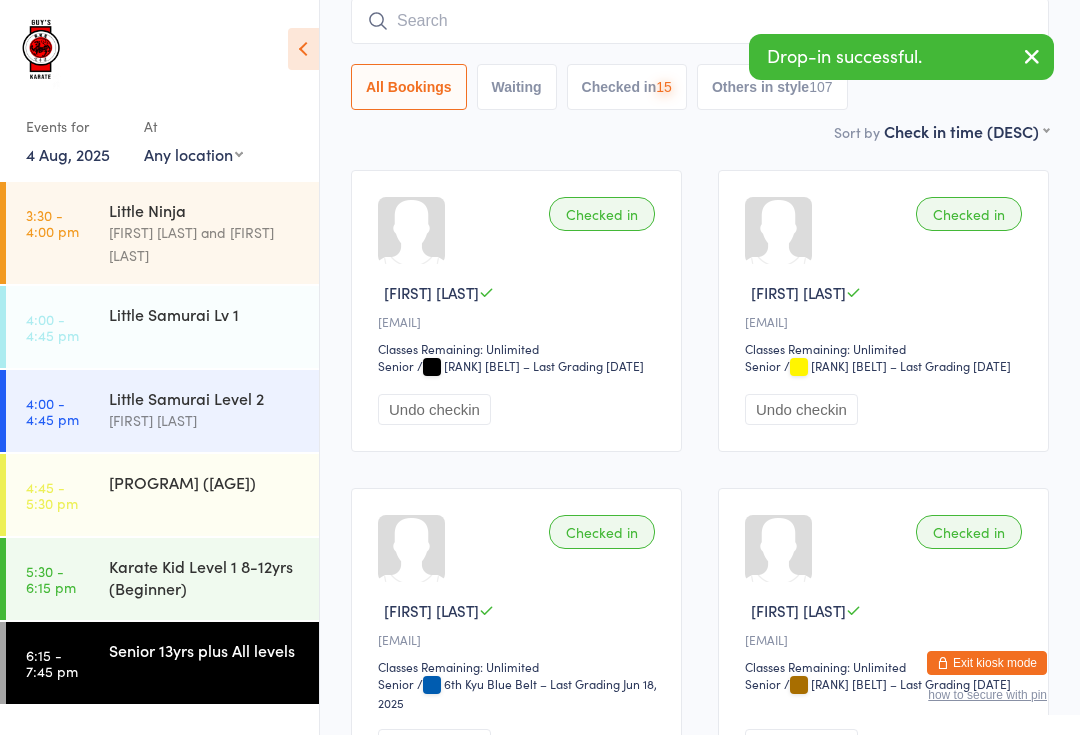 click at bounding box center (1032, 56) 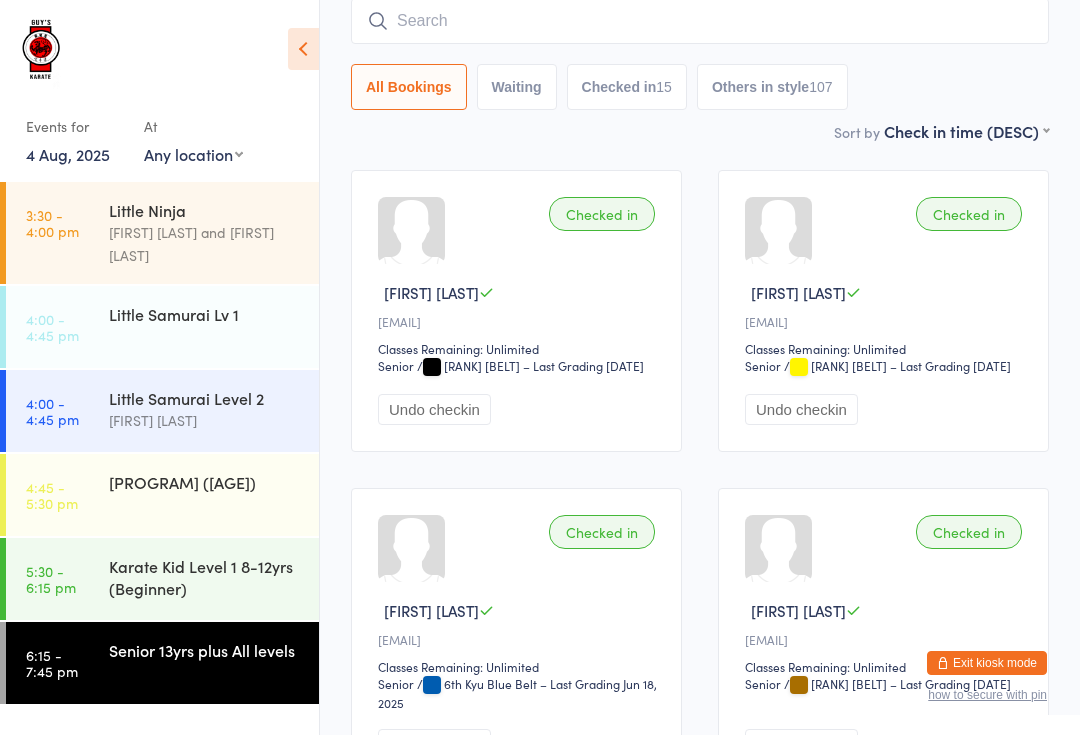 click at bounding box center [700, 21] 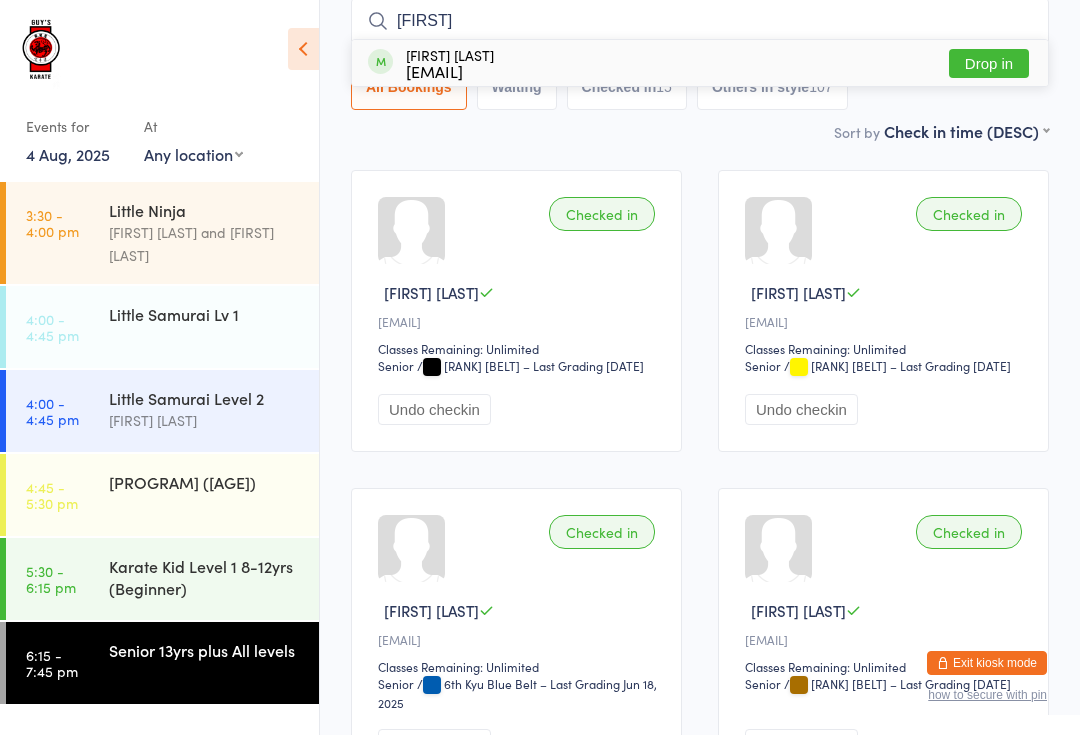 type on "Eric" 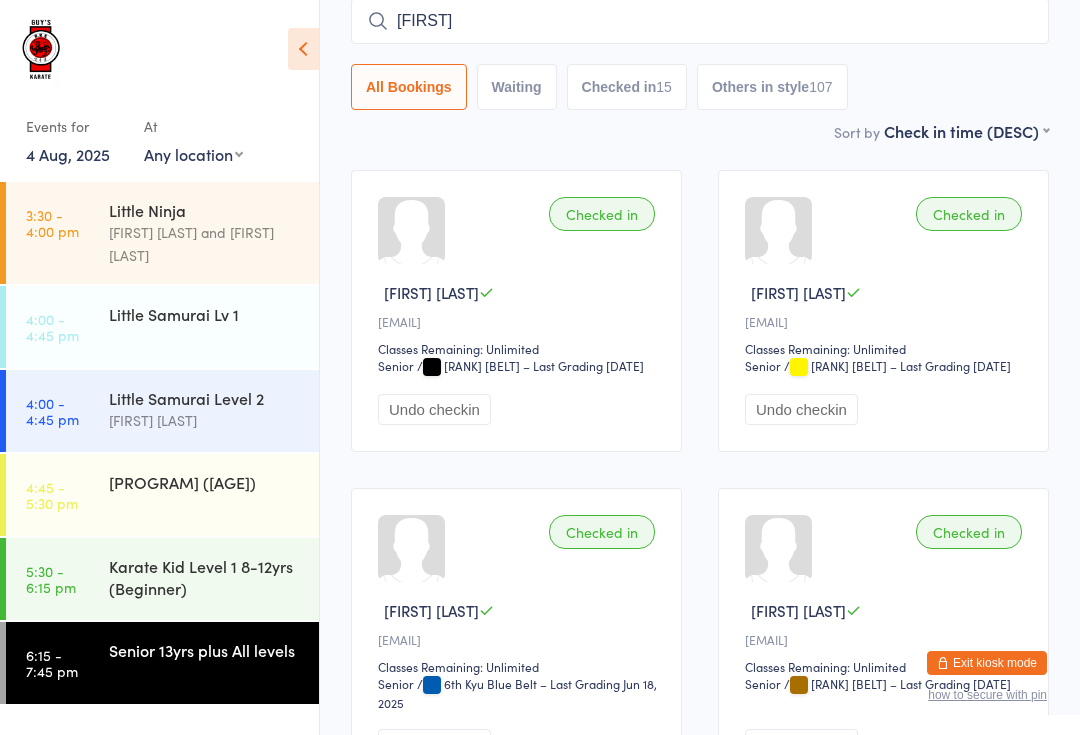 type 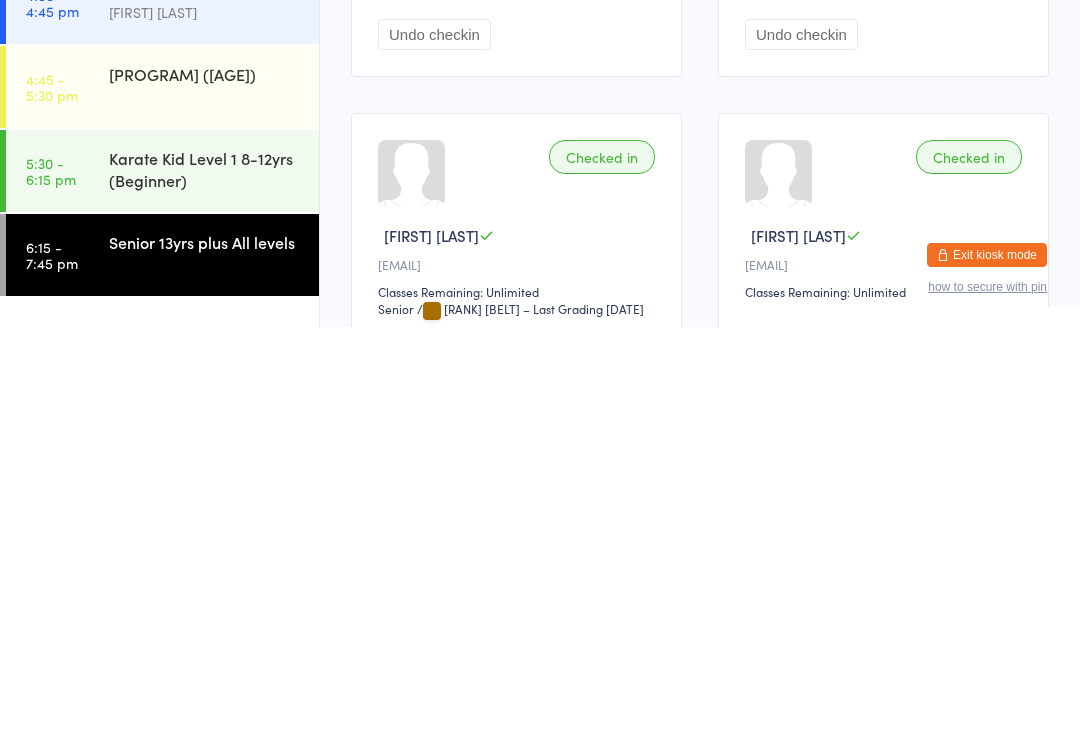 scroll, scrollTop: 521, scrollLeft: 0, axis: vertical 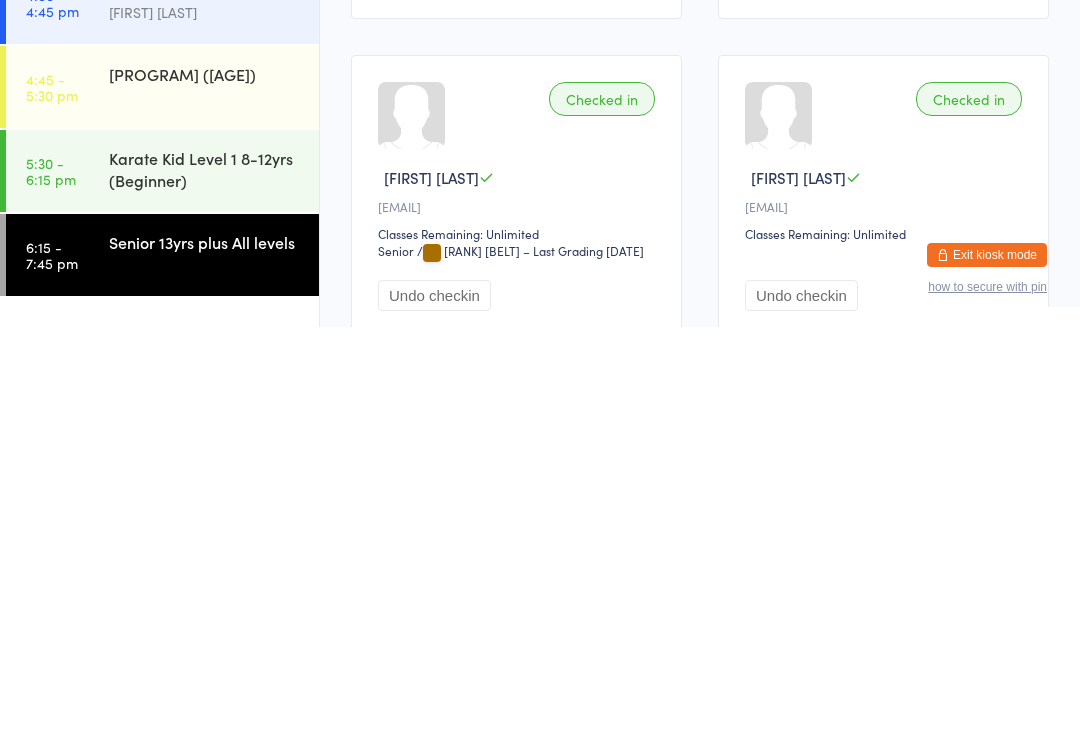 click on "Senior [AGE]yrs plus All levels" at bounding box center [205, 650] 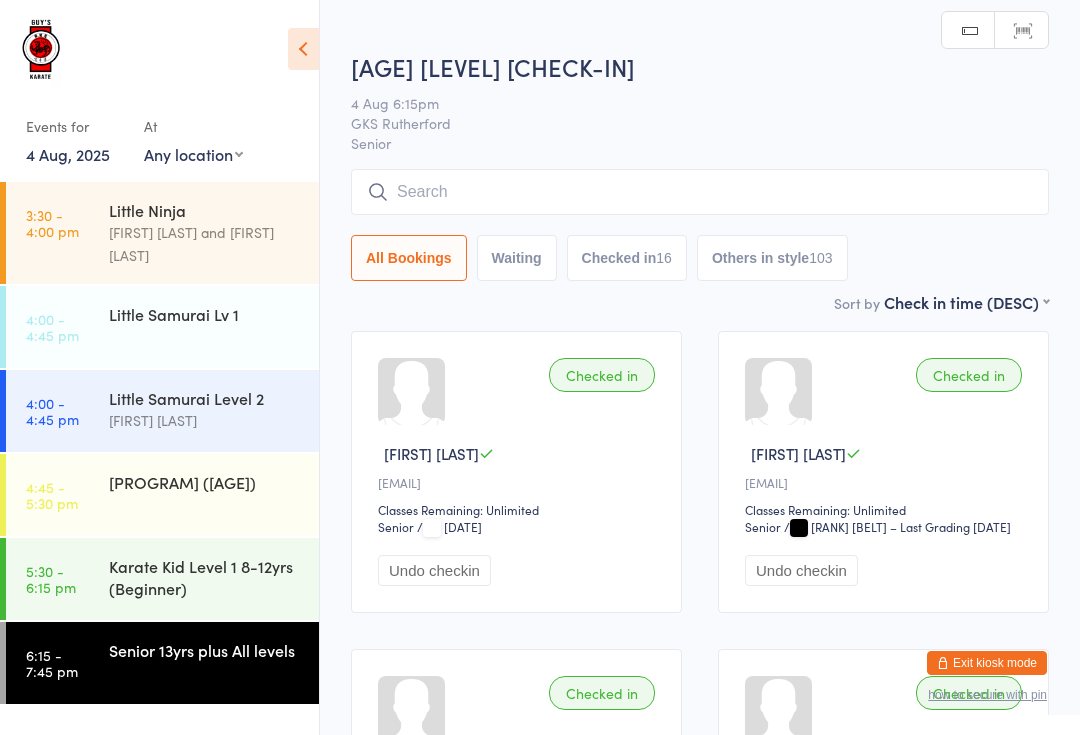 click at bounding box center (700, 192) 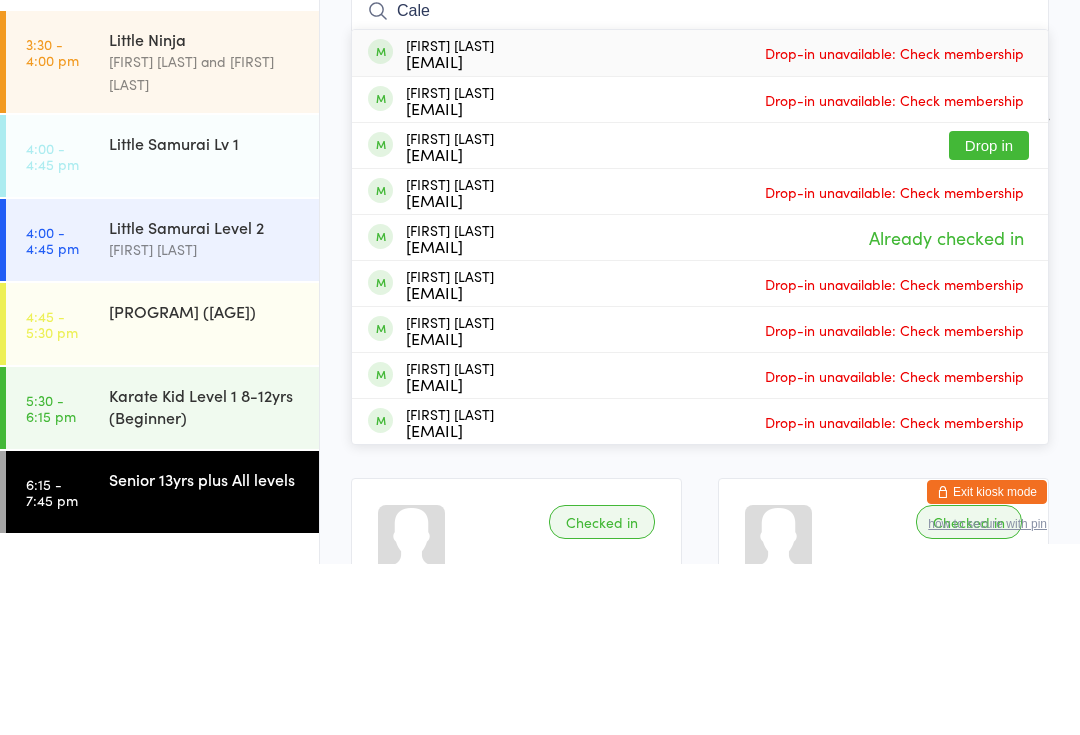 type on "Cale" 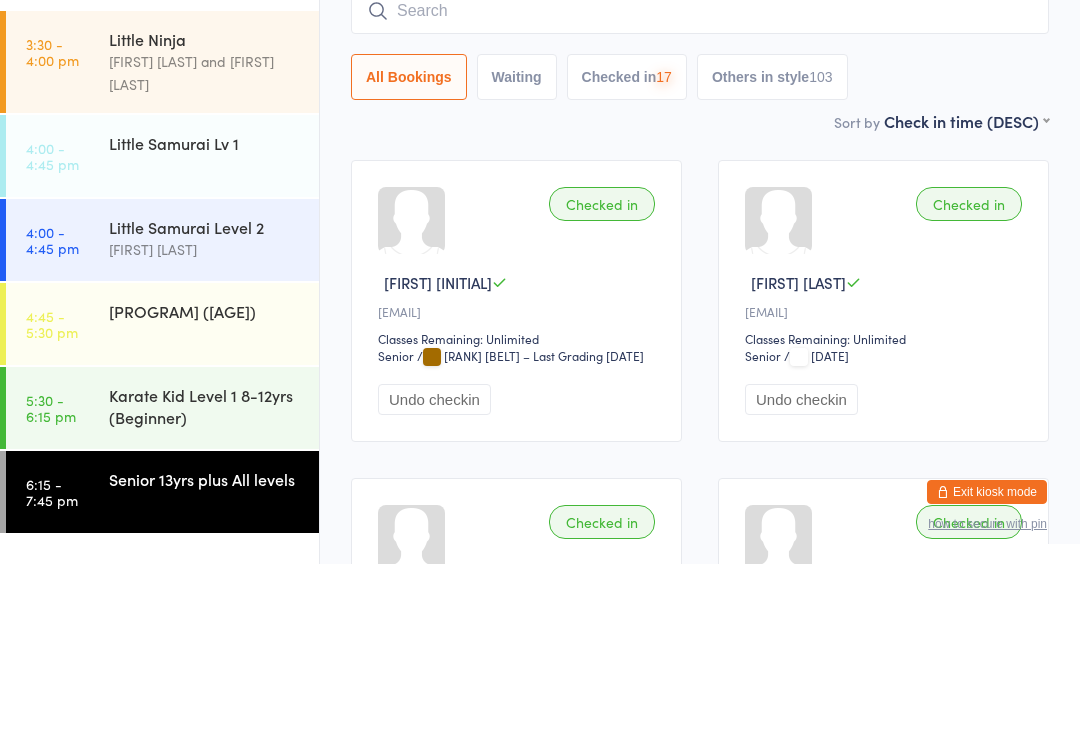 click at bounding box center (700, 182) 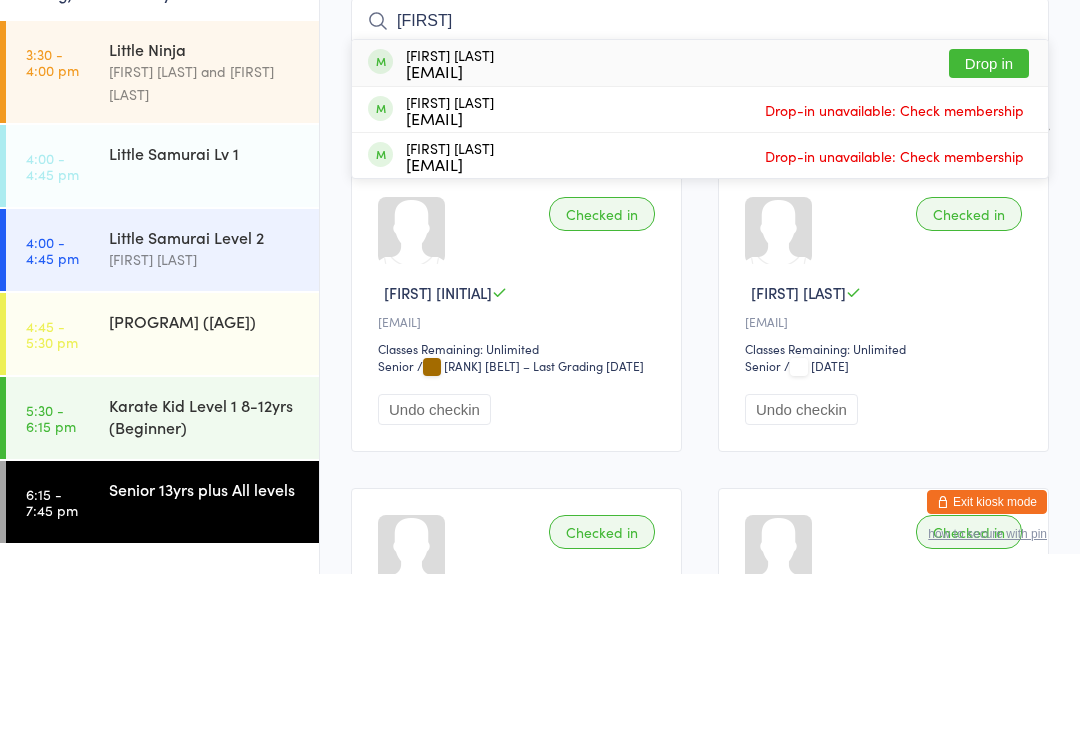 type on "Jonath" 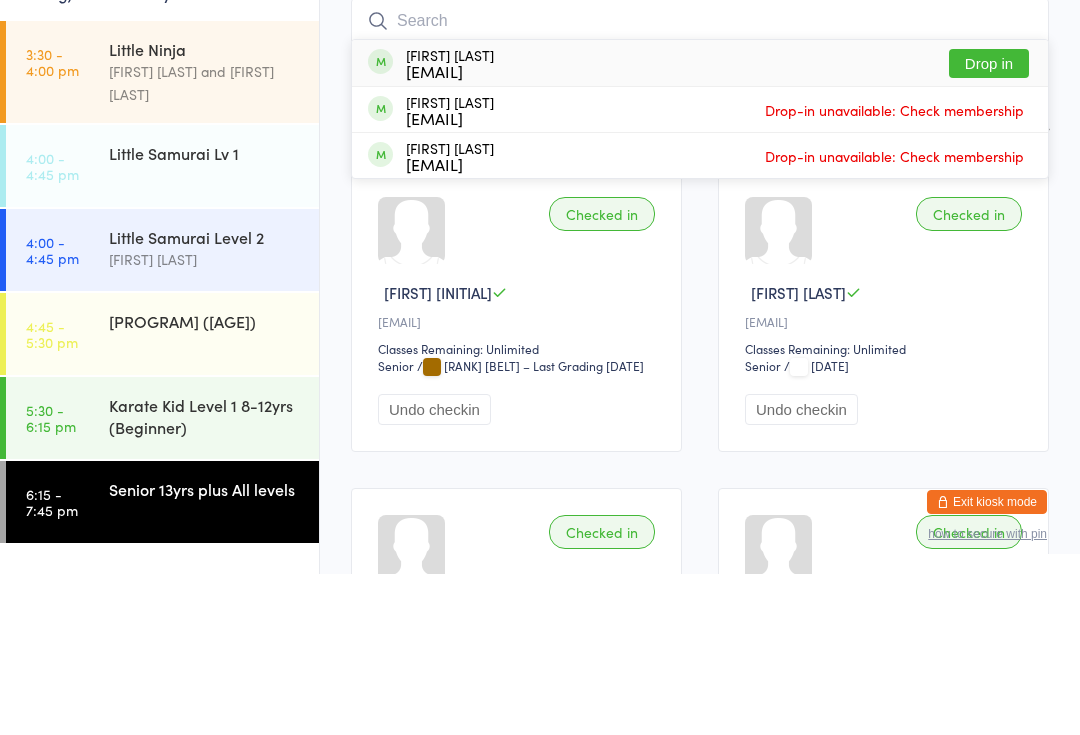 scroll, scrollTop: 161, scrollLeft: 0, axis: vertical 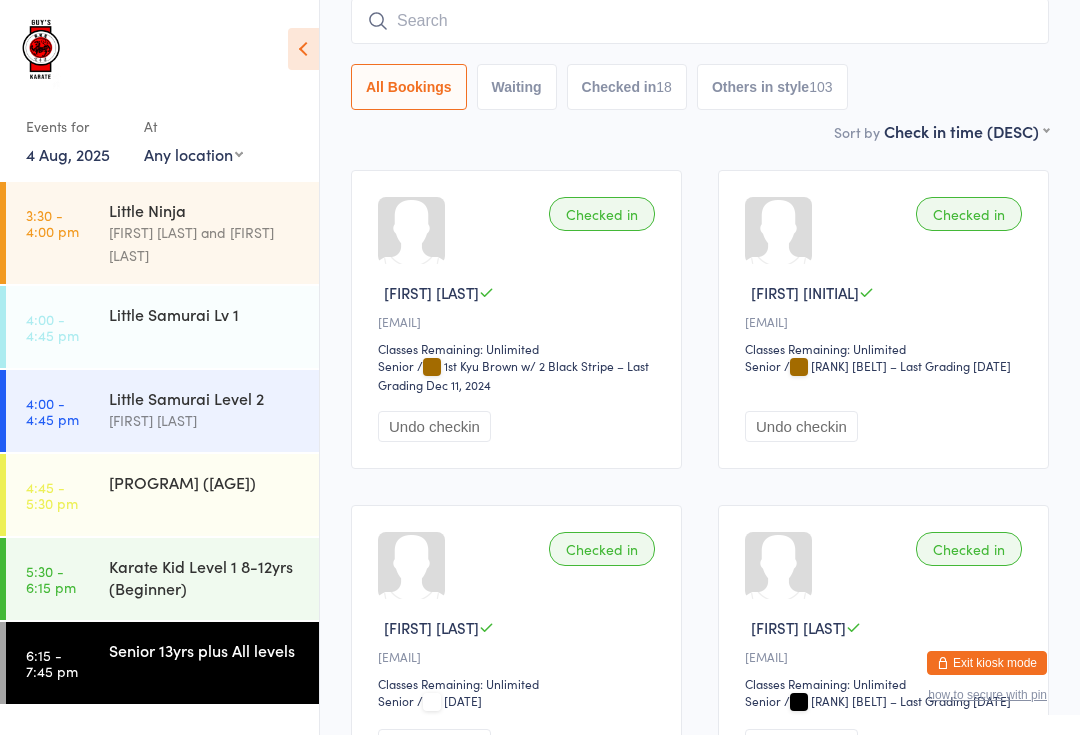 click on "Senior [AGE]yrs plus All levels" at bounding box center [214, 650] 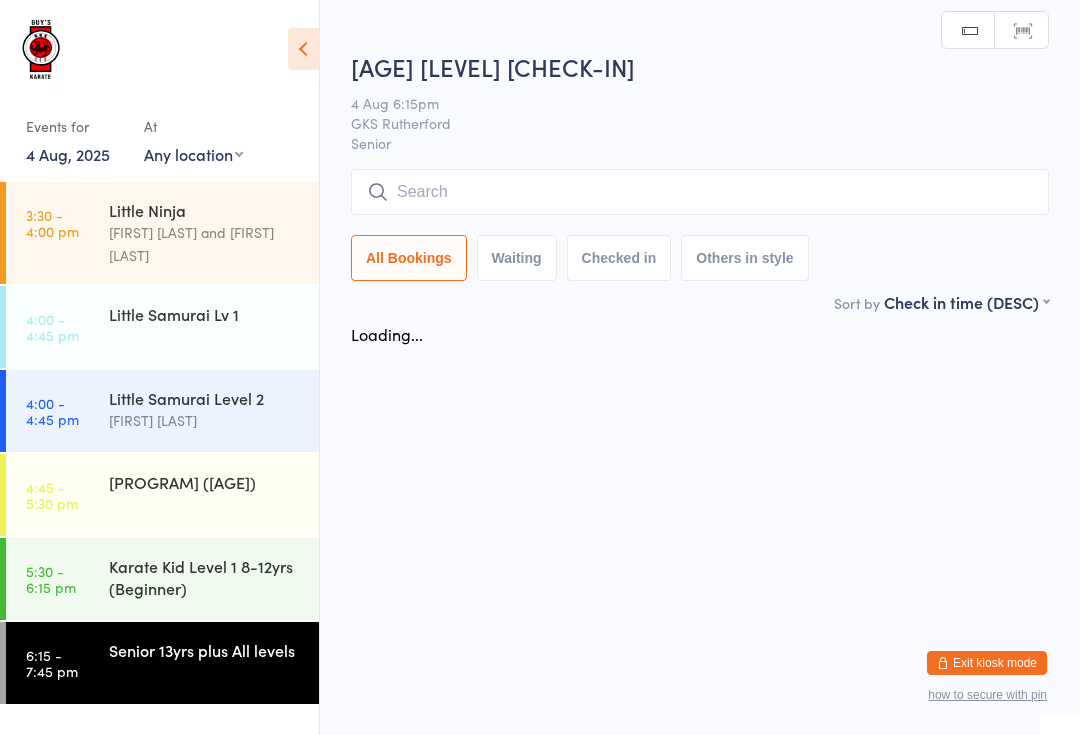 scroll, scrollTop: 0, scrollLeft: 0, axis: both 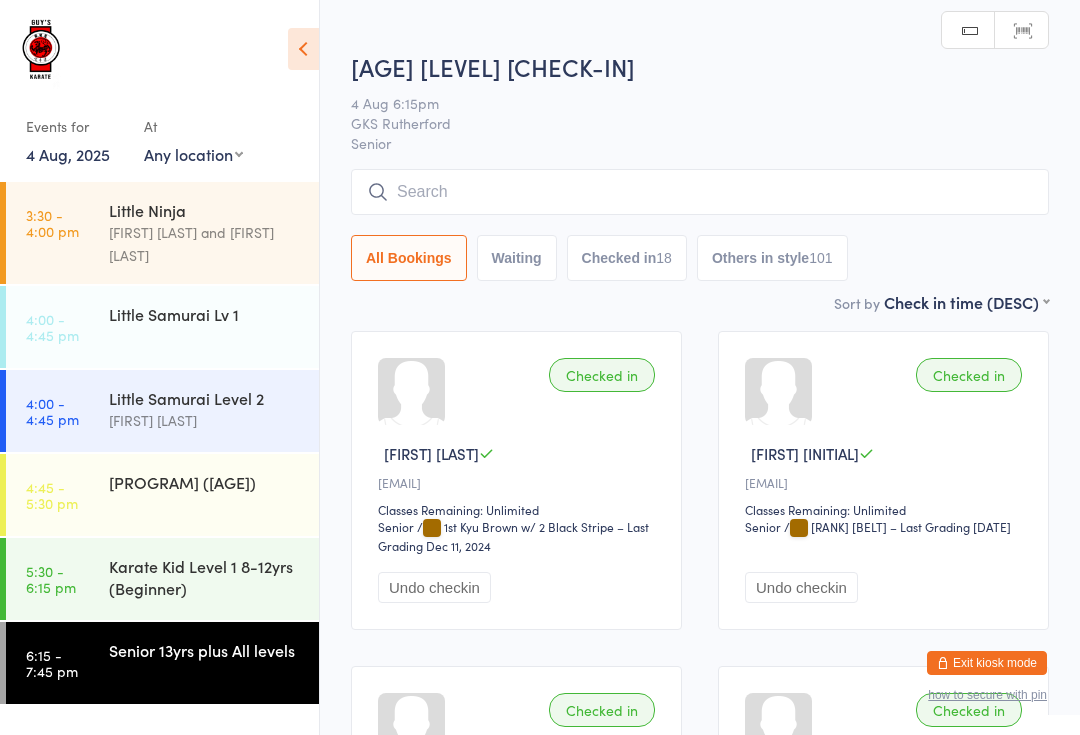 click at bounding box center (700, 192) 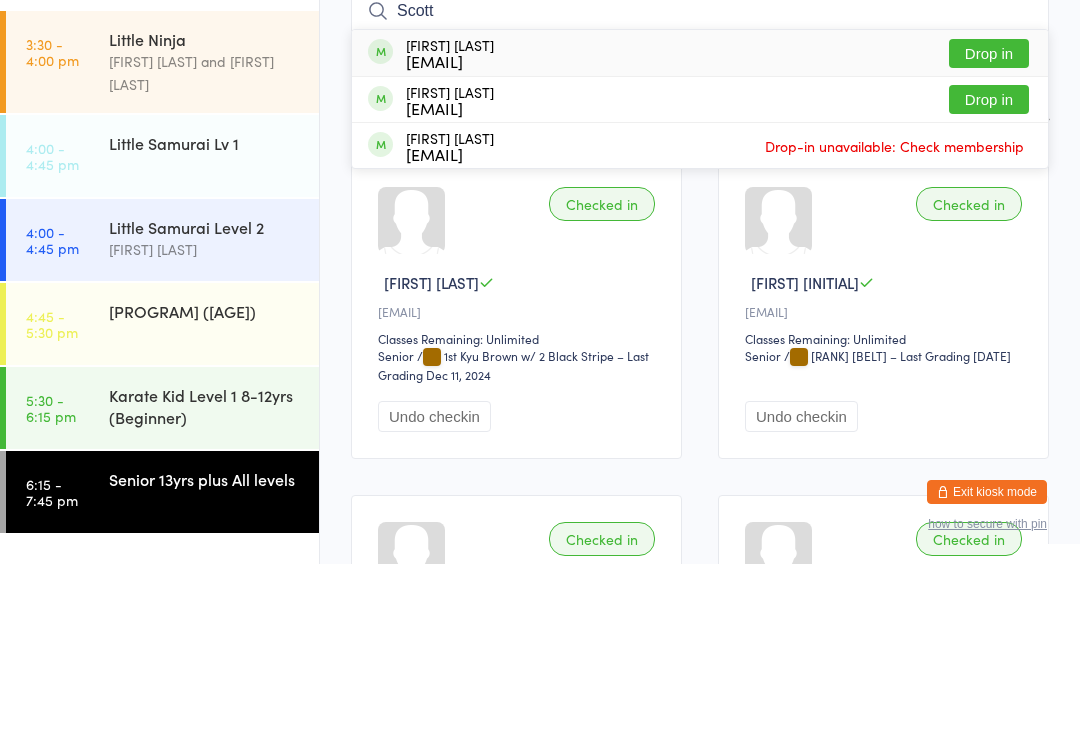 type on "Scott" 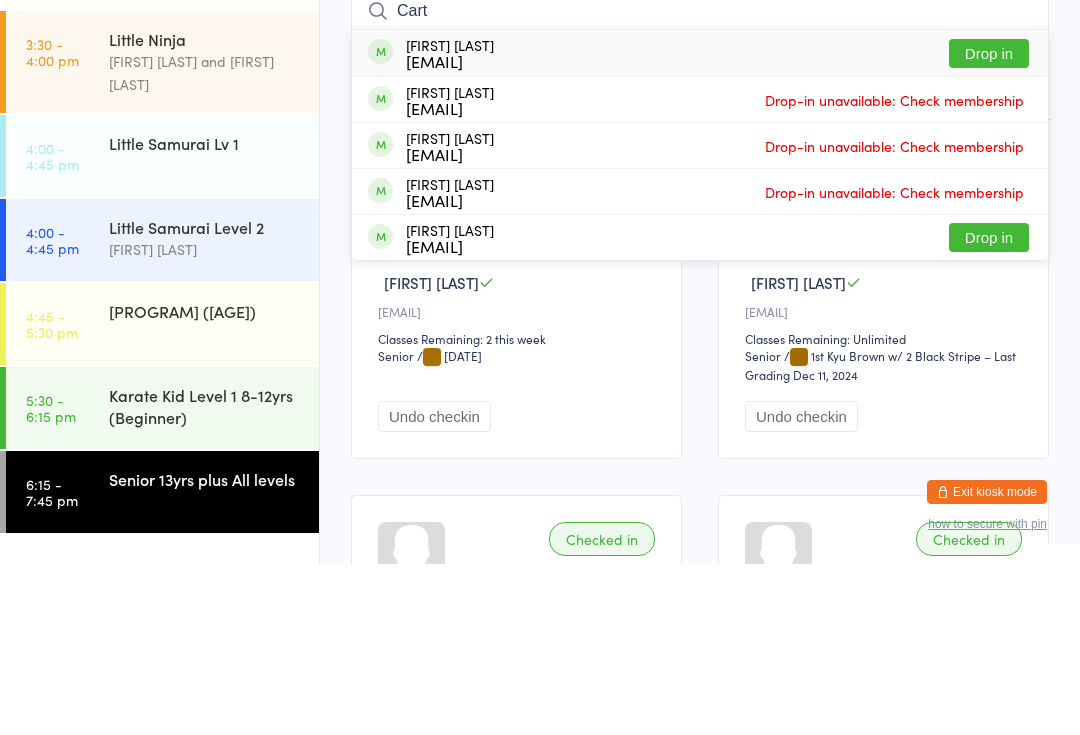 type on "Cart" 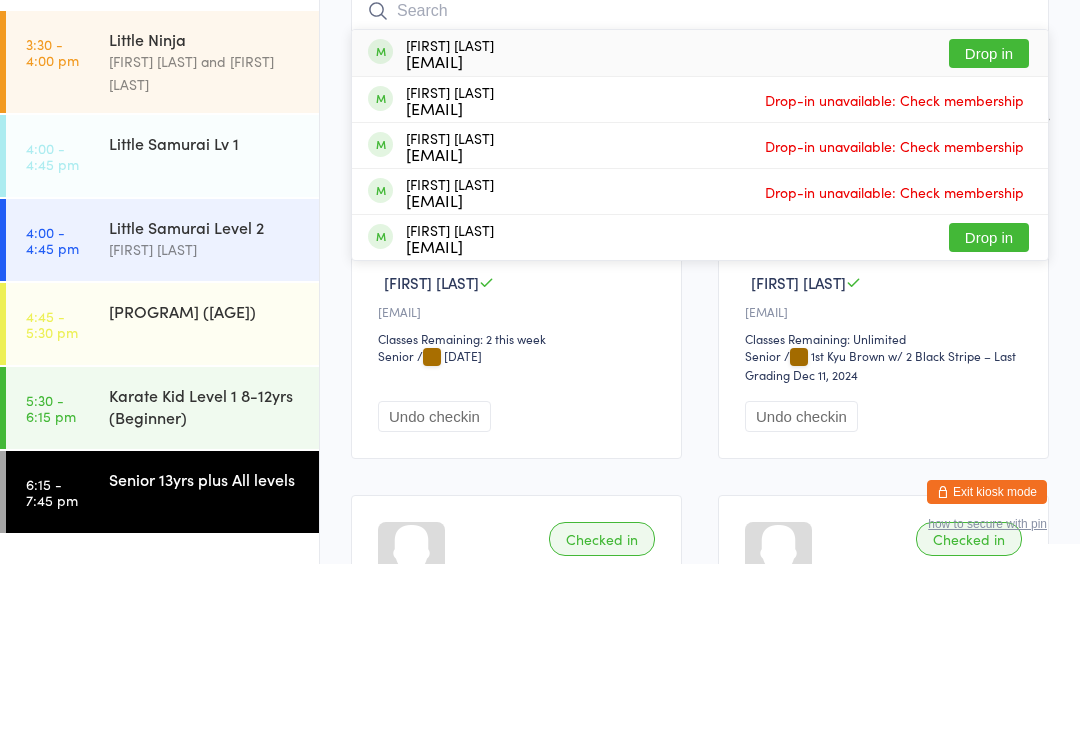 scroll, scrollTop: 171, scrollLeft: 0, axis: vertical 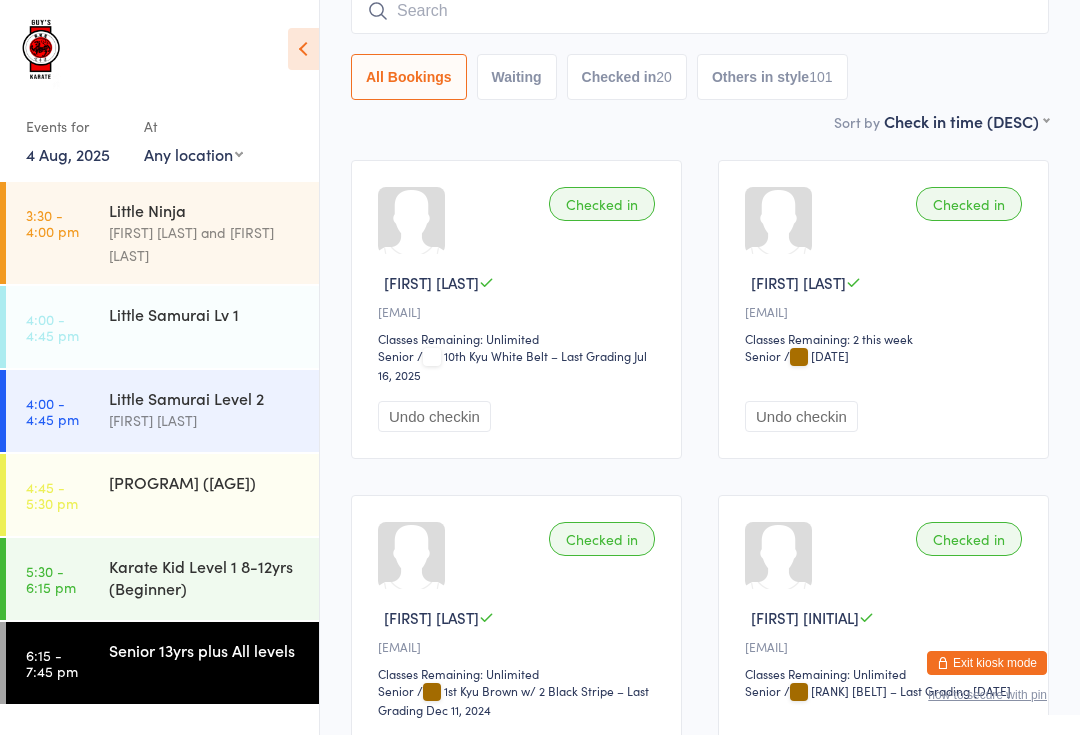 click at bounding box center [700, 11] 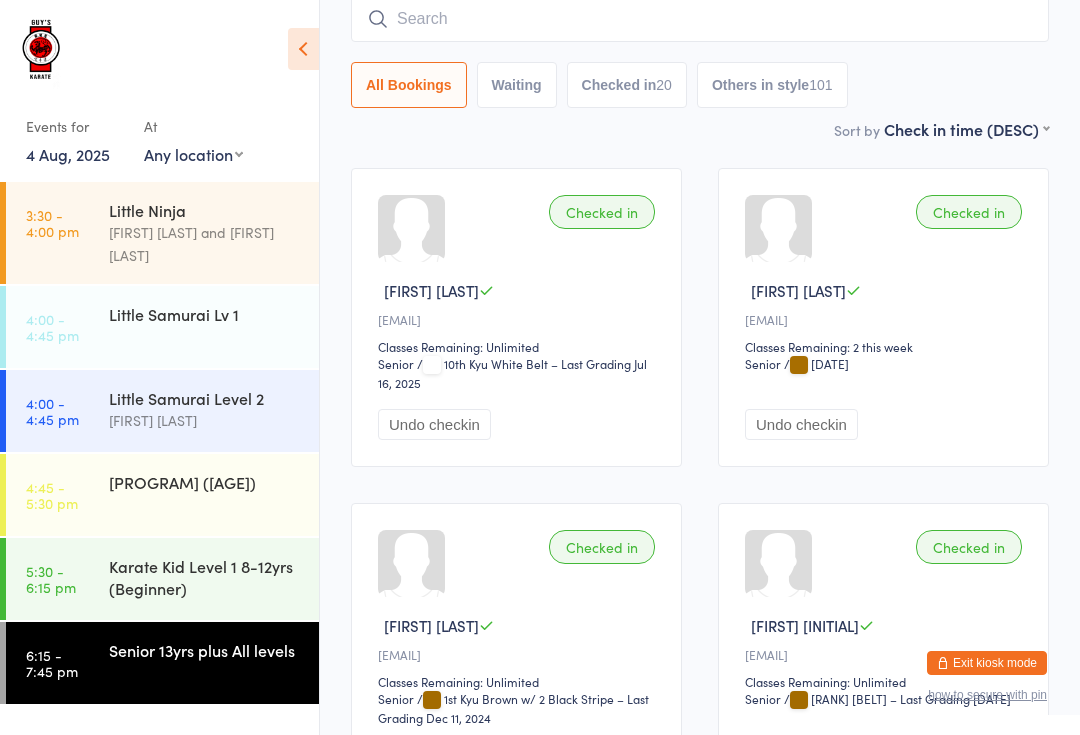 scroll, scrollTop: 161, scrollLeft: 0, axis: vertical 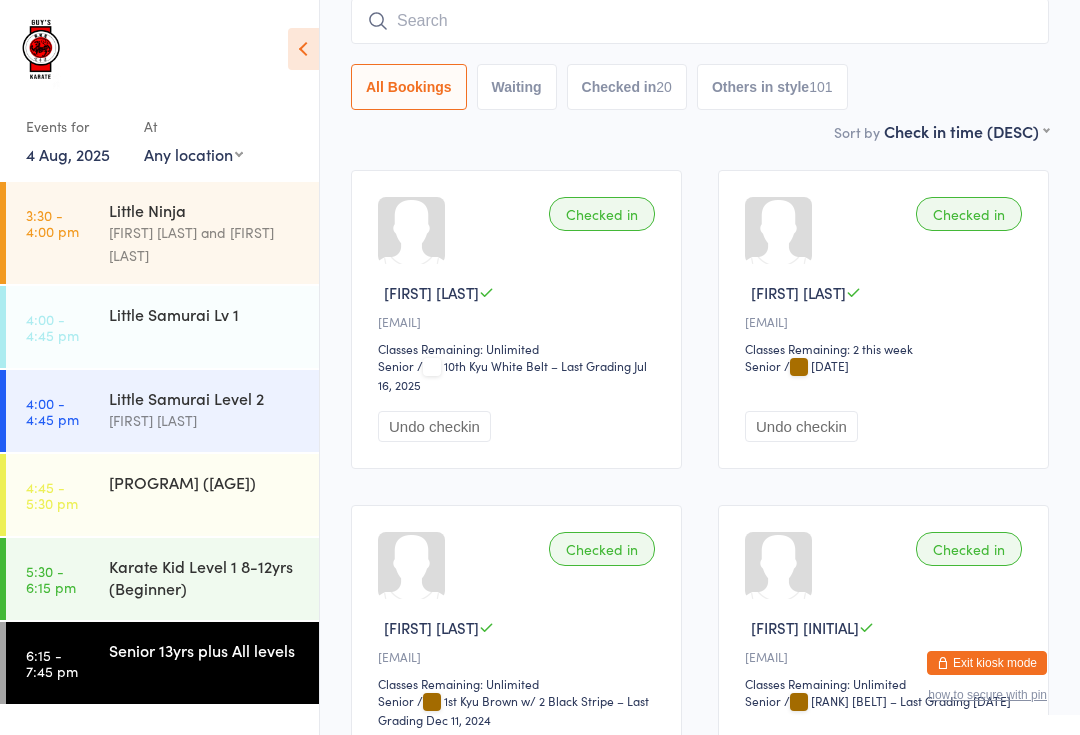 click at bounding box center [700, 21] 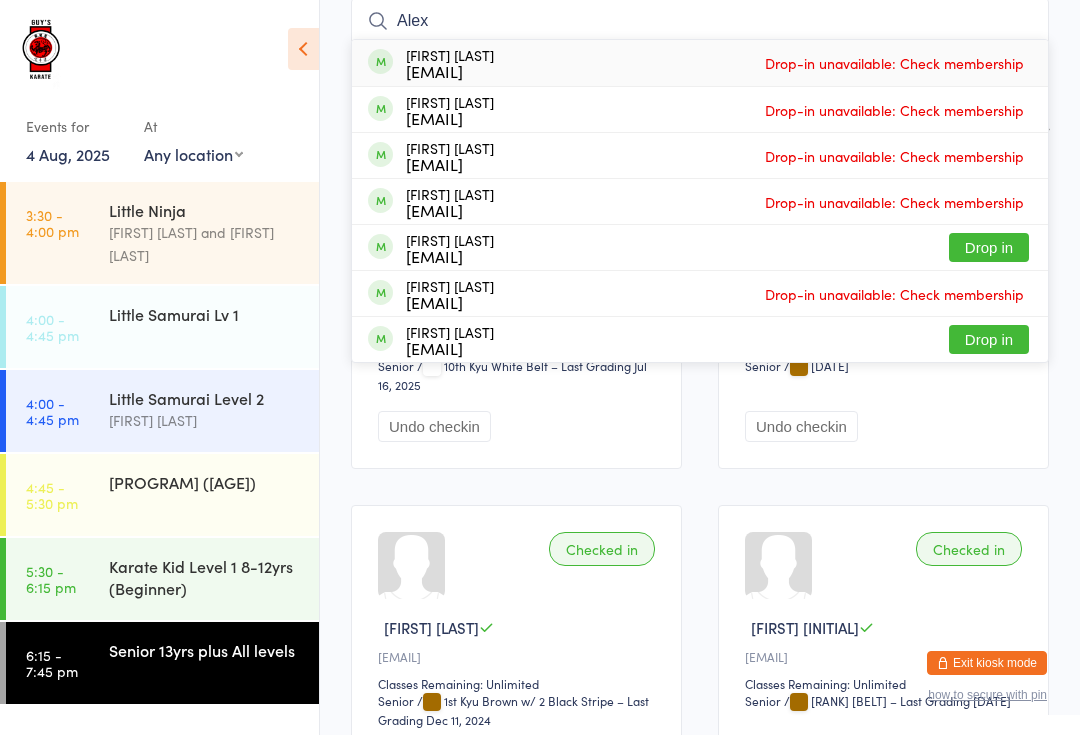 type on "Alex" 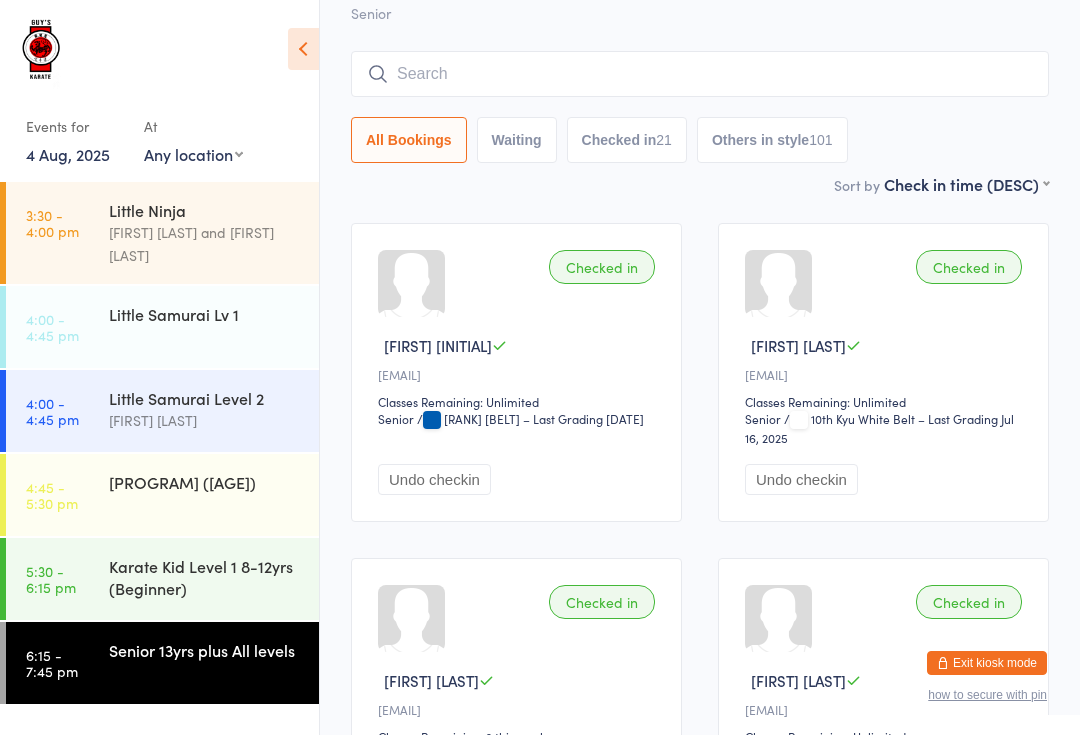 scroll, scrollTop: 0, scrollLeft: 0, axis: both 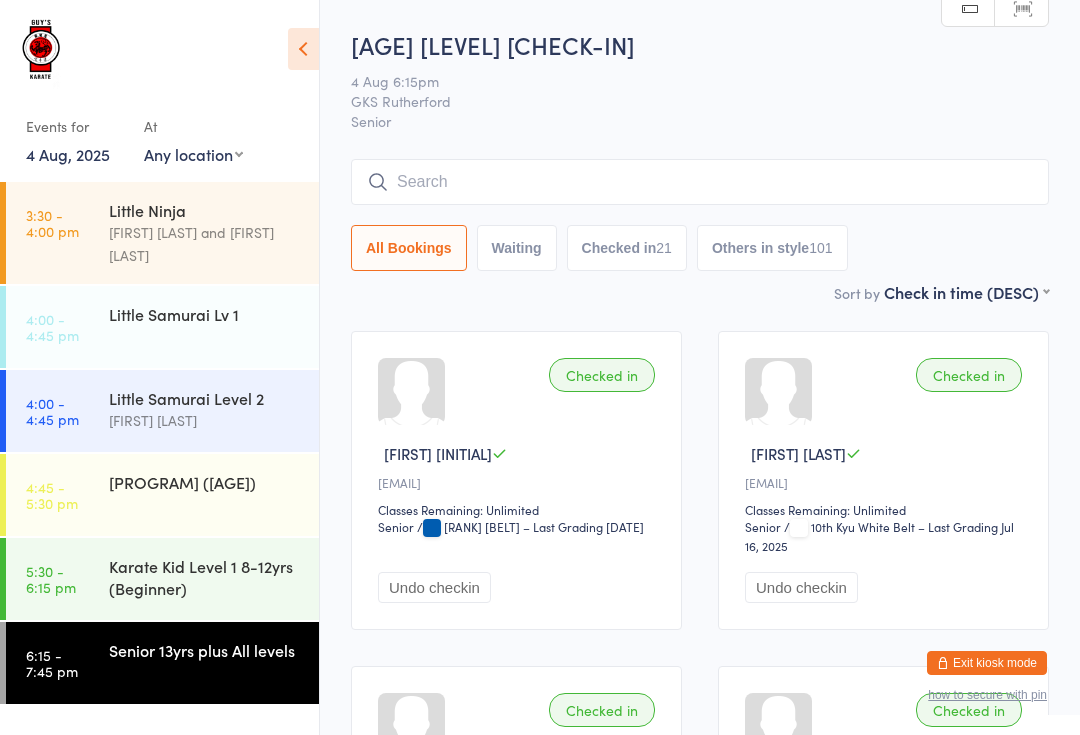 click at bounding box center [700, 182] 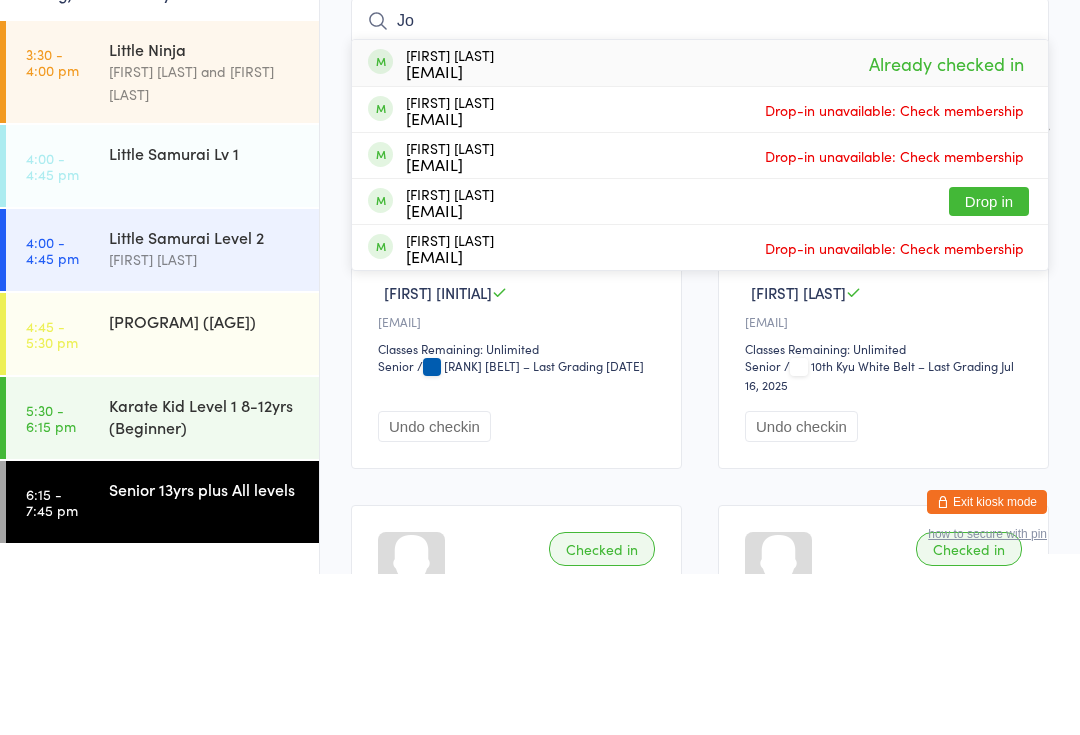 type on "J" 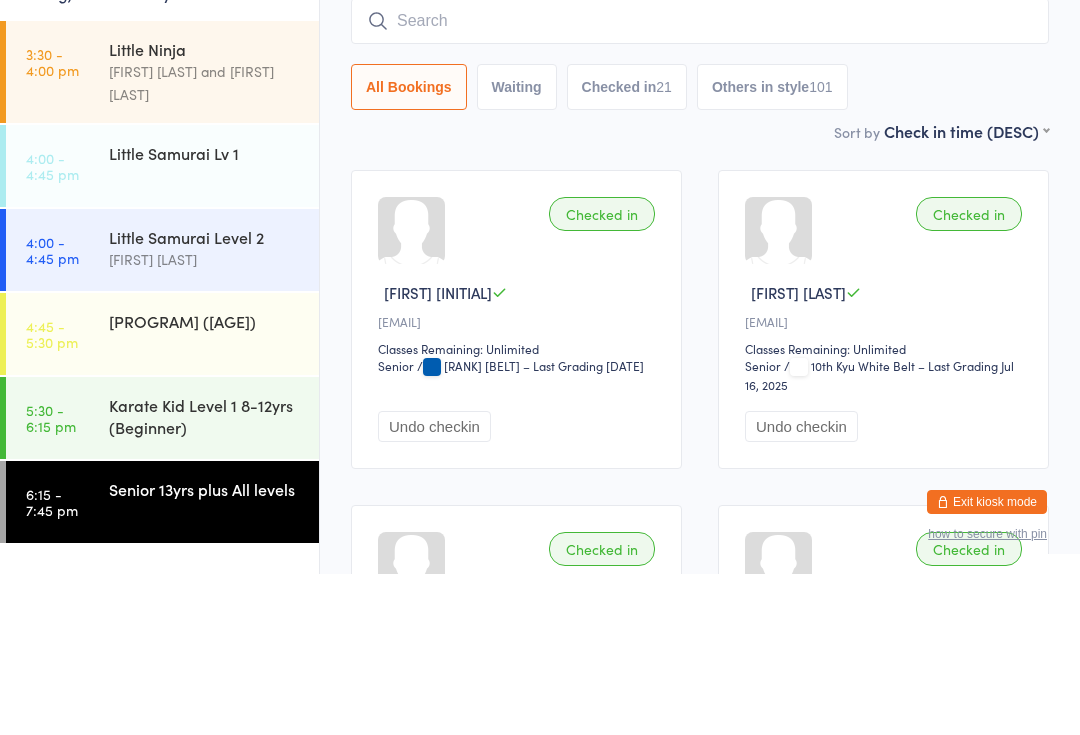 click at bounding box center [700, 182] 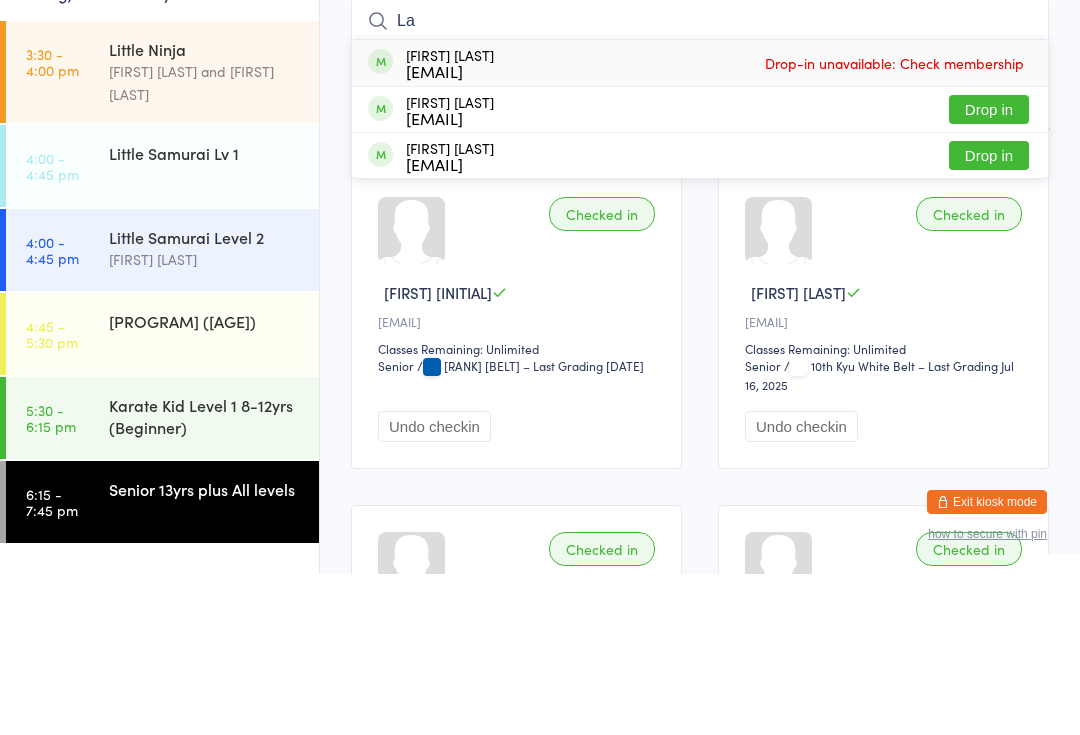 type on "La" 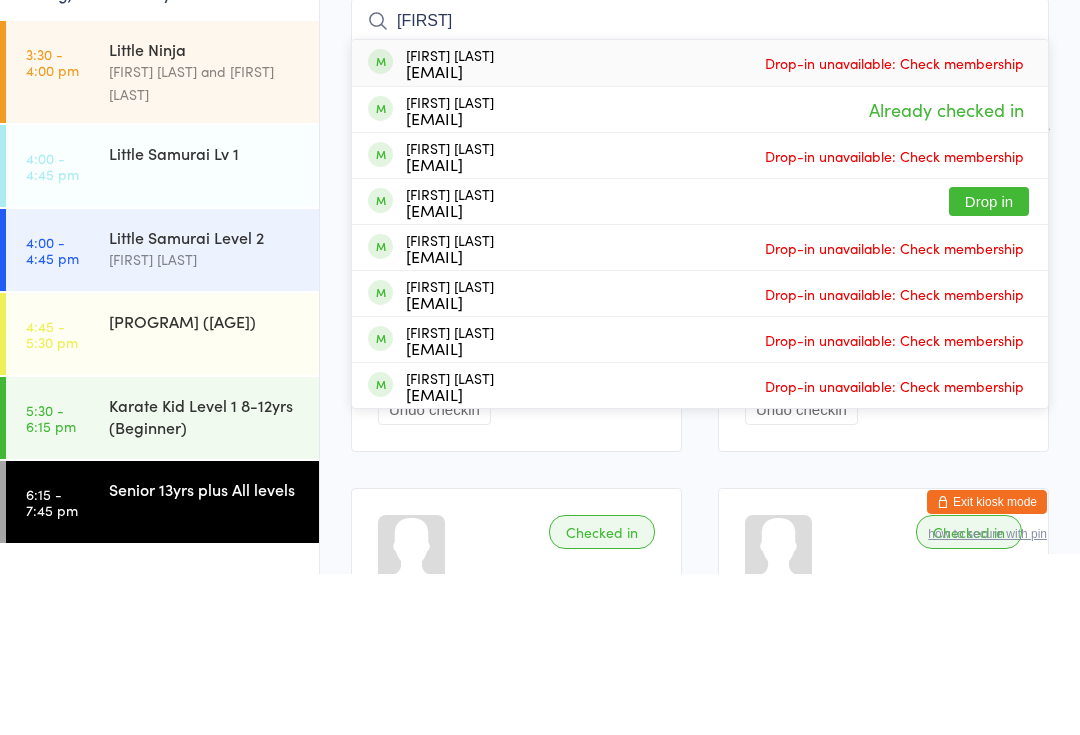 type on "Alexander" 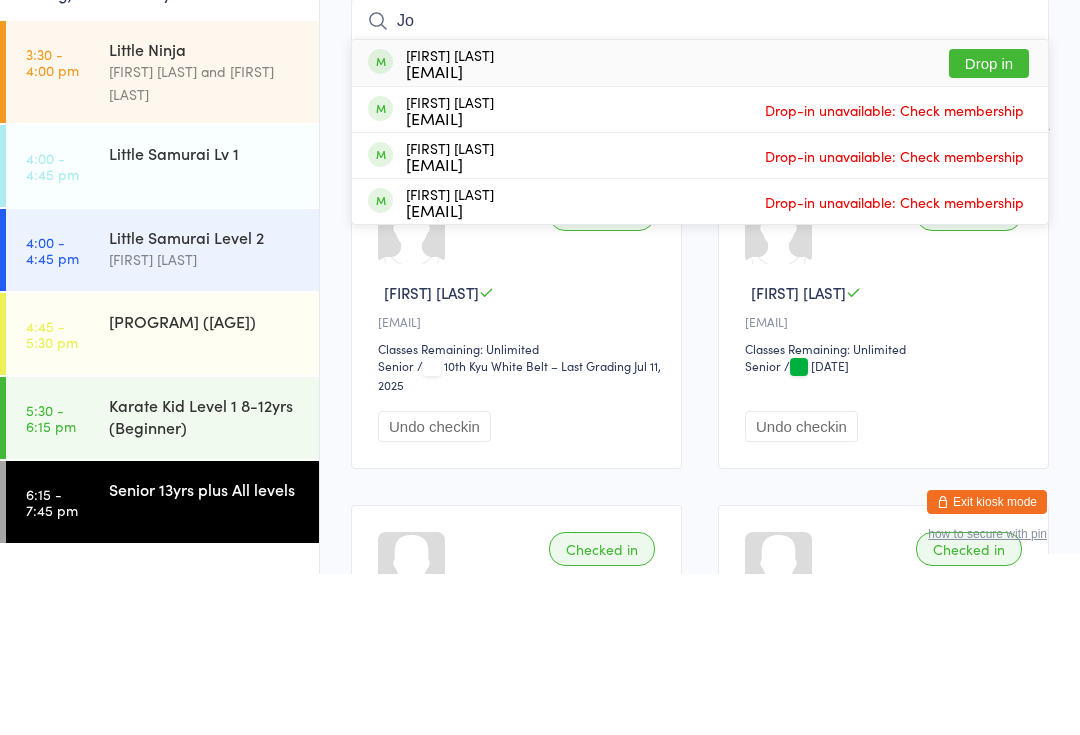 type on "Jo" 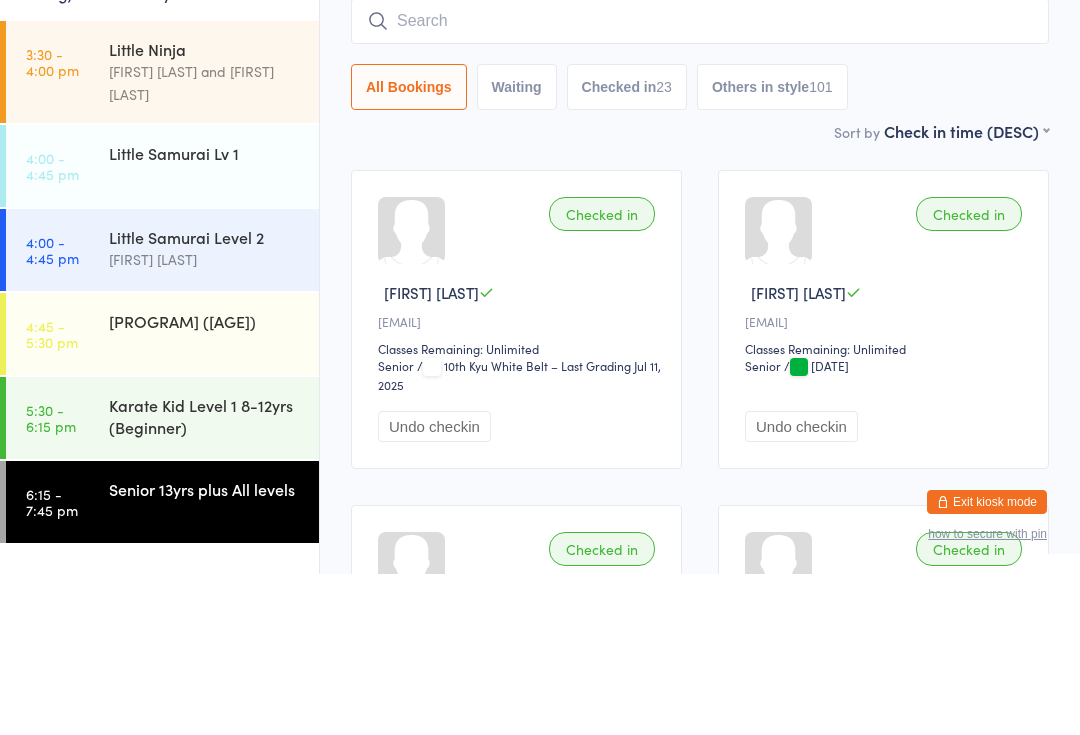 scroll, scrollTop: 161, scrollLeft: 0, axis: vertical 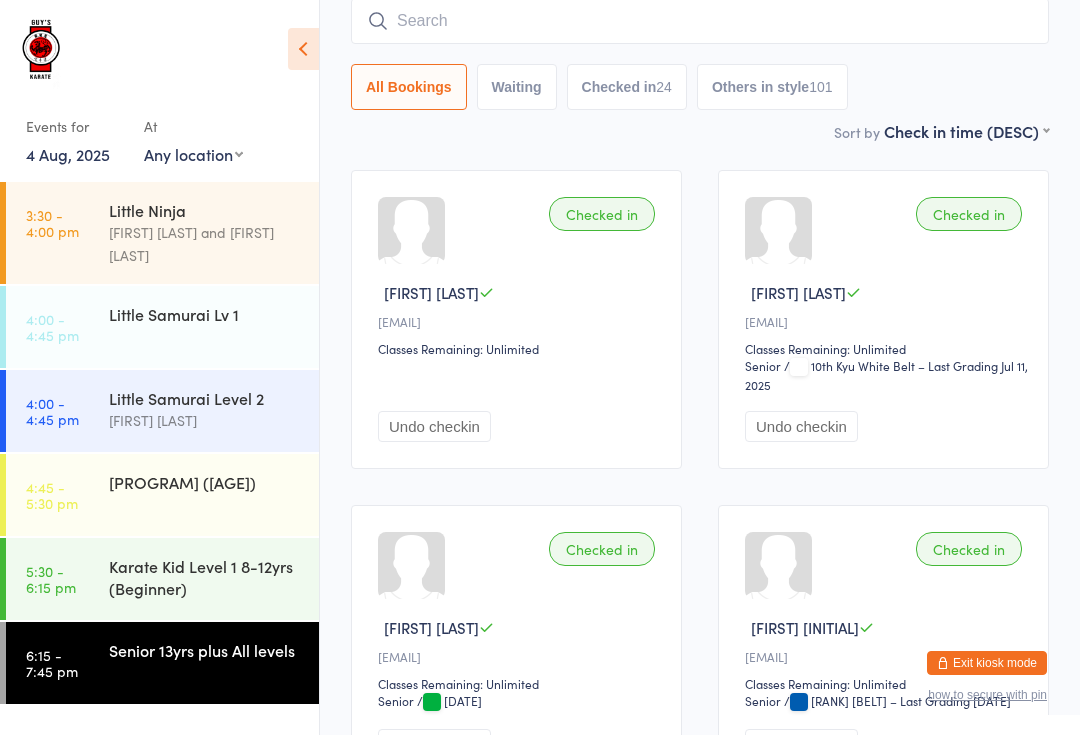 click at bounding box center (700, 21) 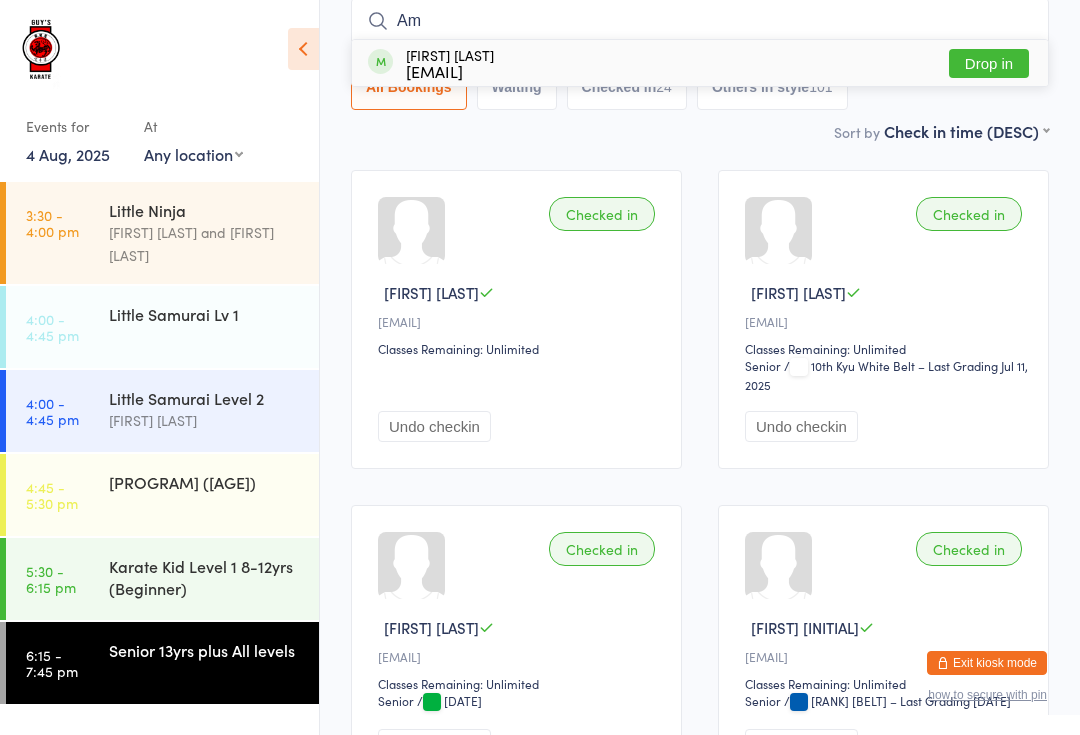 type on "Am" 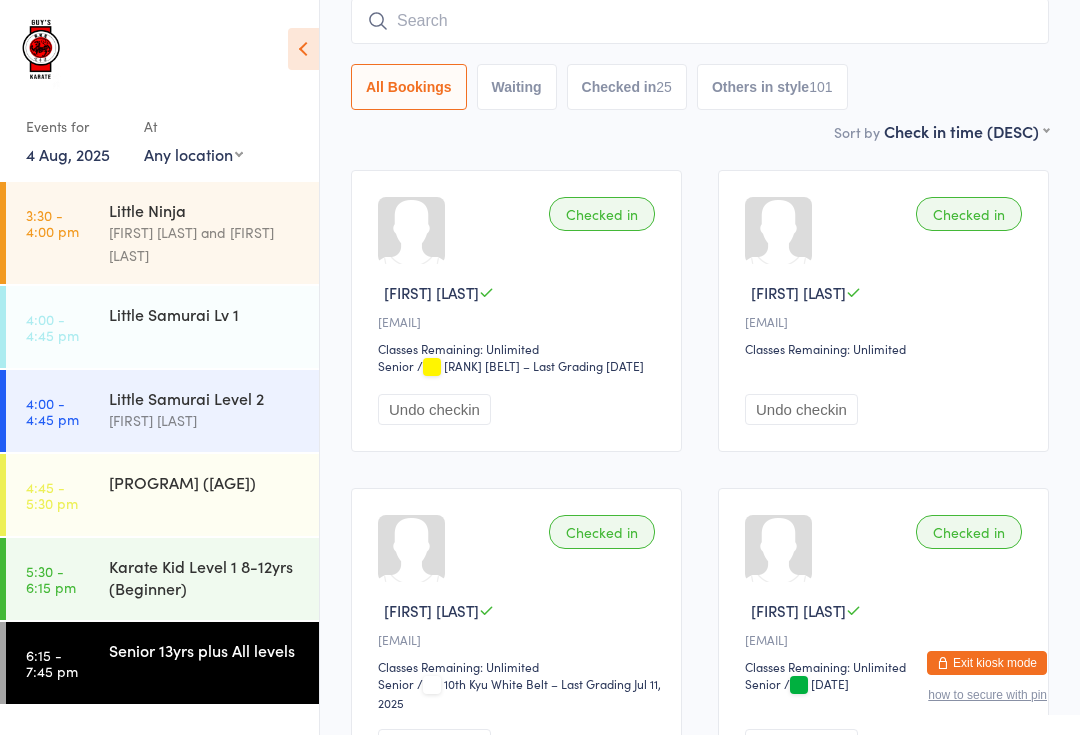 click on "Senior [AGE]yrs plus All levels" at bounding box center [214, 650] 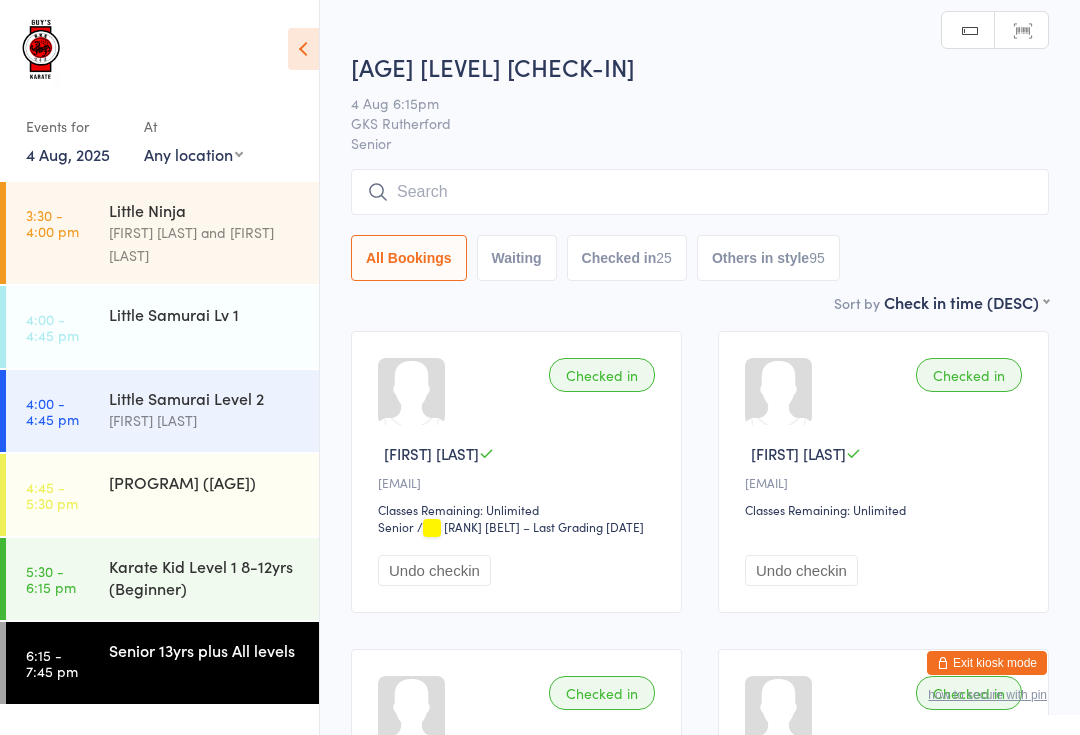 click at bounding box center [700, 192] 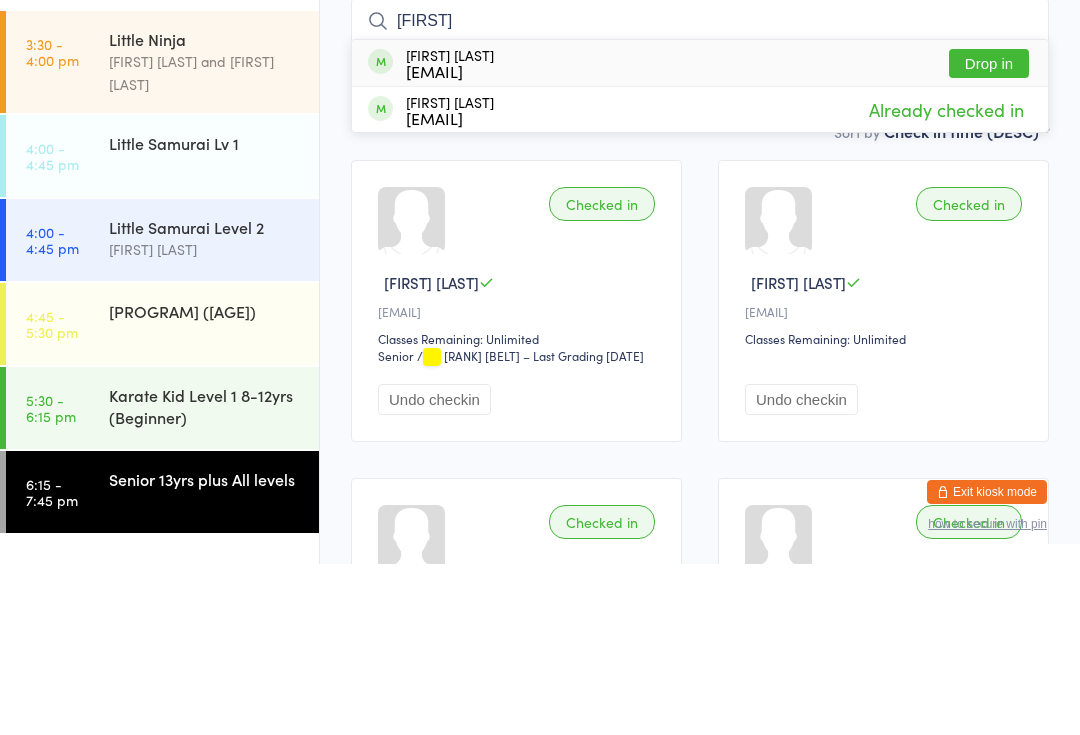 type on "Sarah" 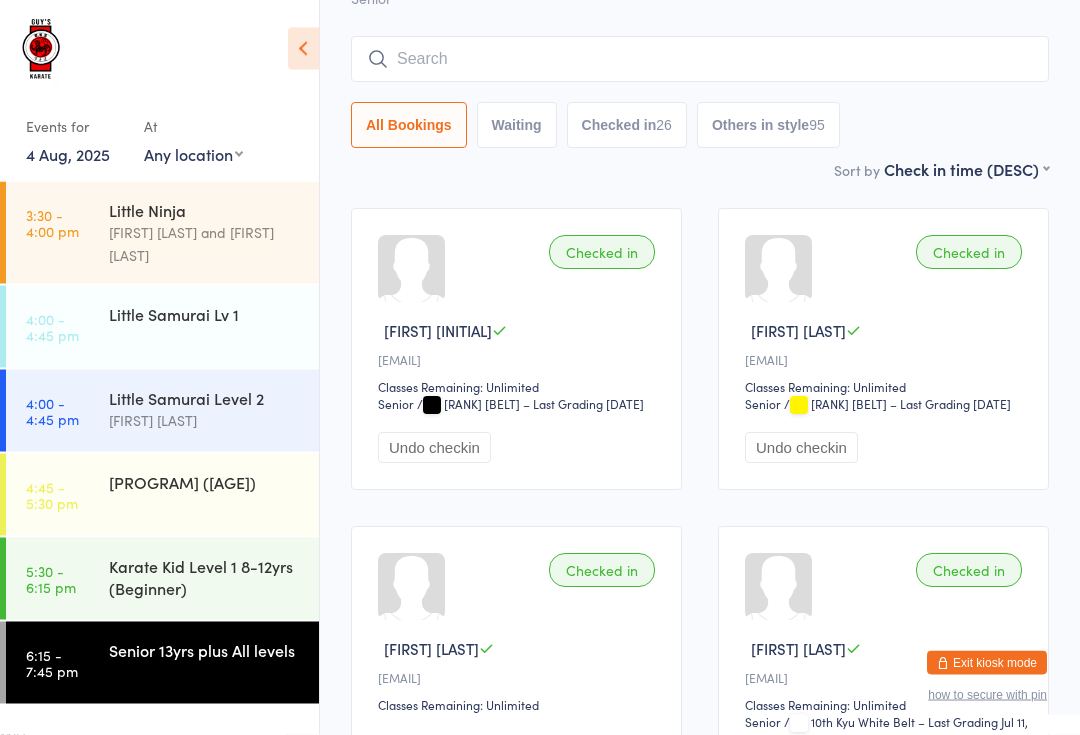 scroll, scrollTop: 0, scrollLeft: 0, axis: both 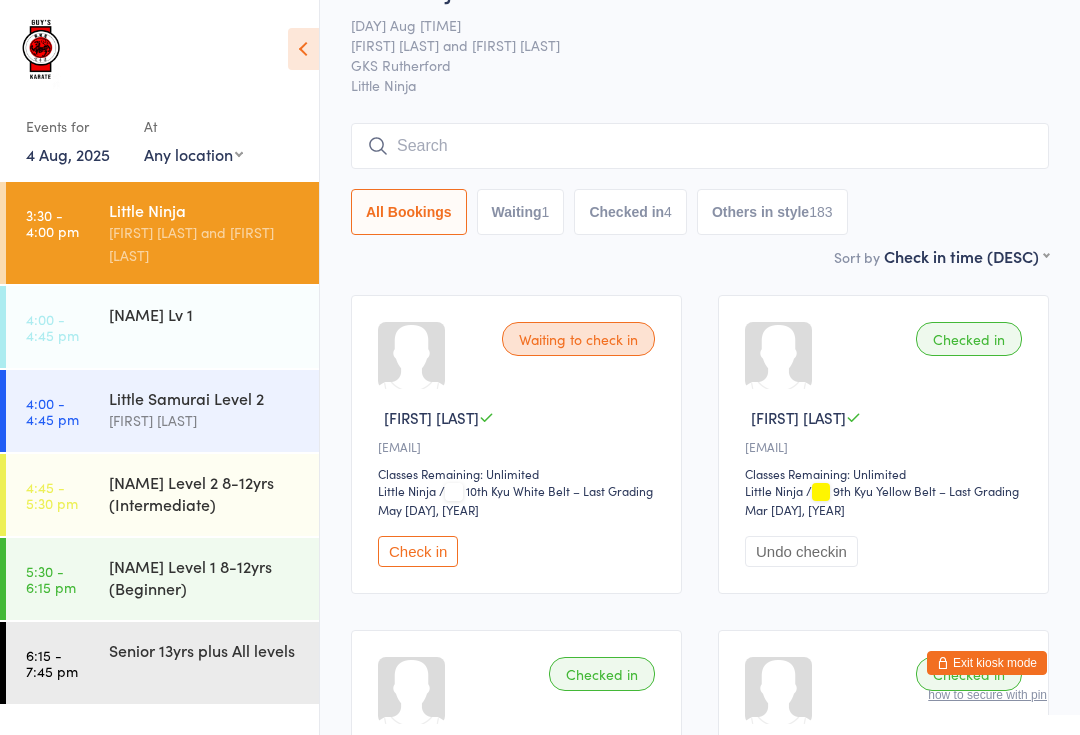 click at bounding box center (700, 146) 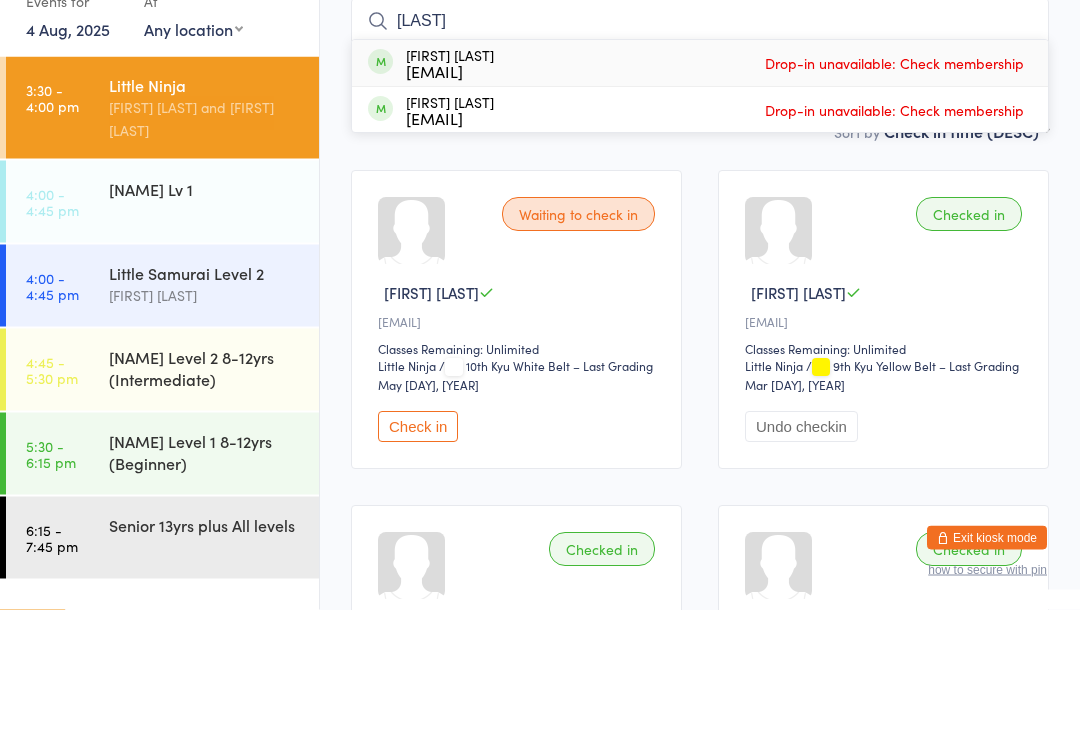 type on "Goodwin" 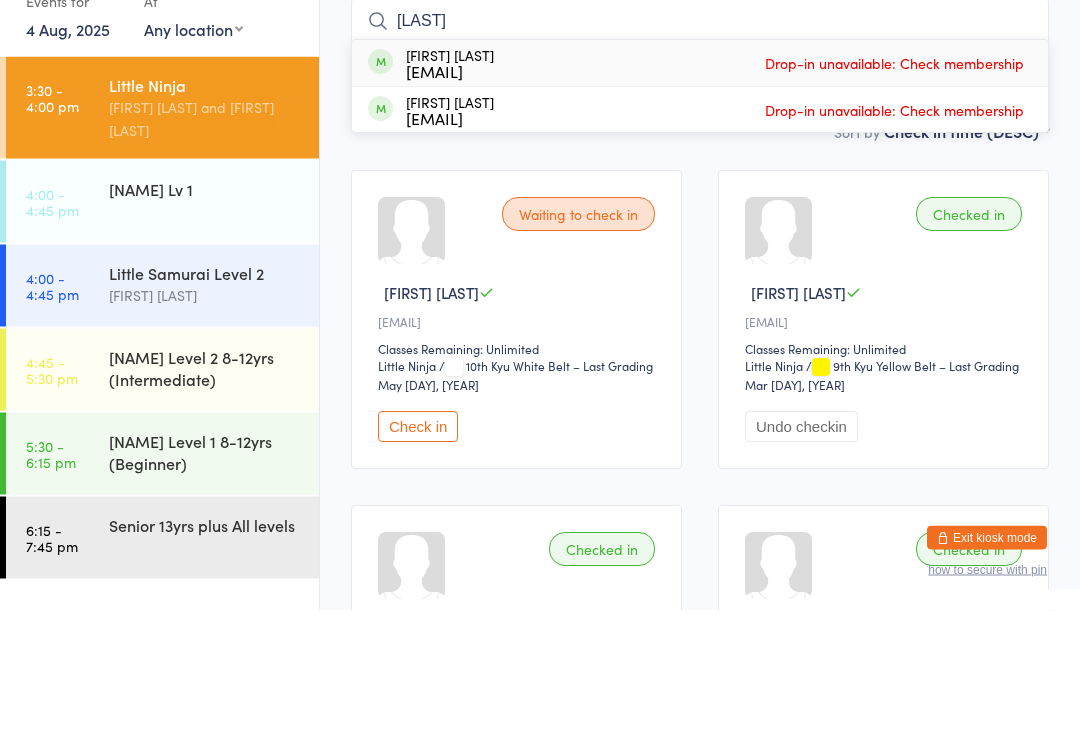 type on "Goodwin" 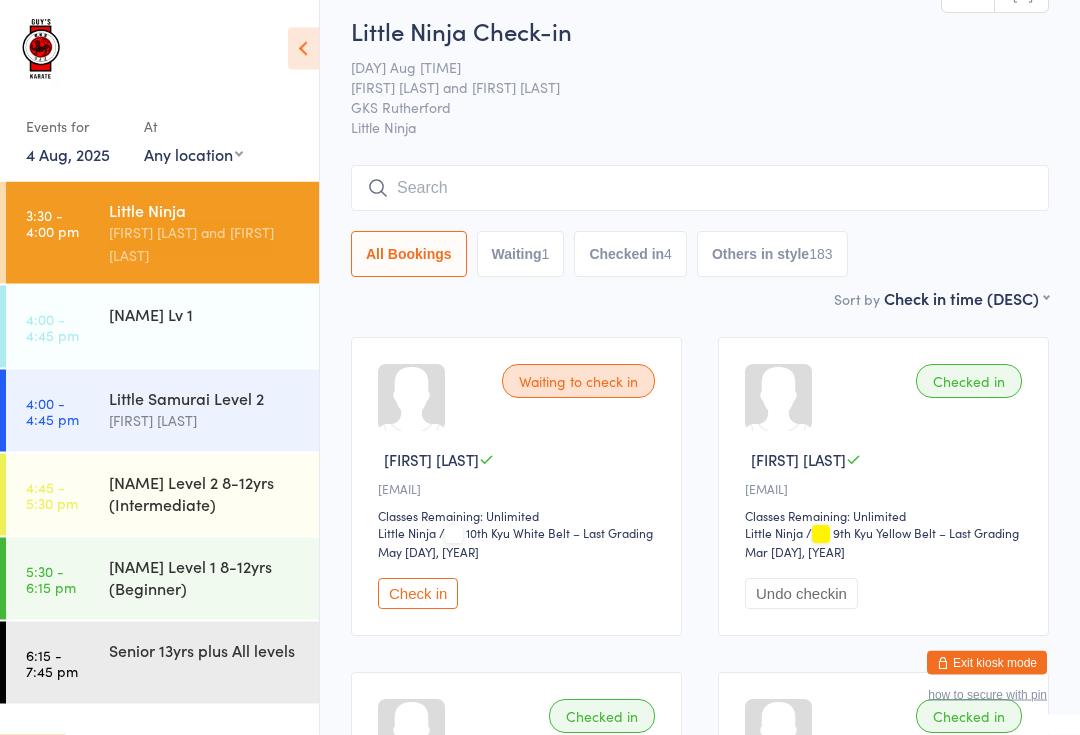 scroll, scrollTop: 0, scrollLeft: 0, axis: both 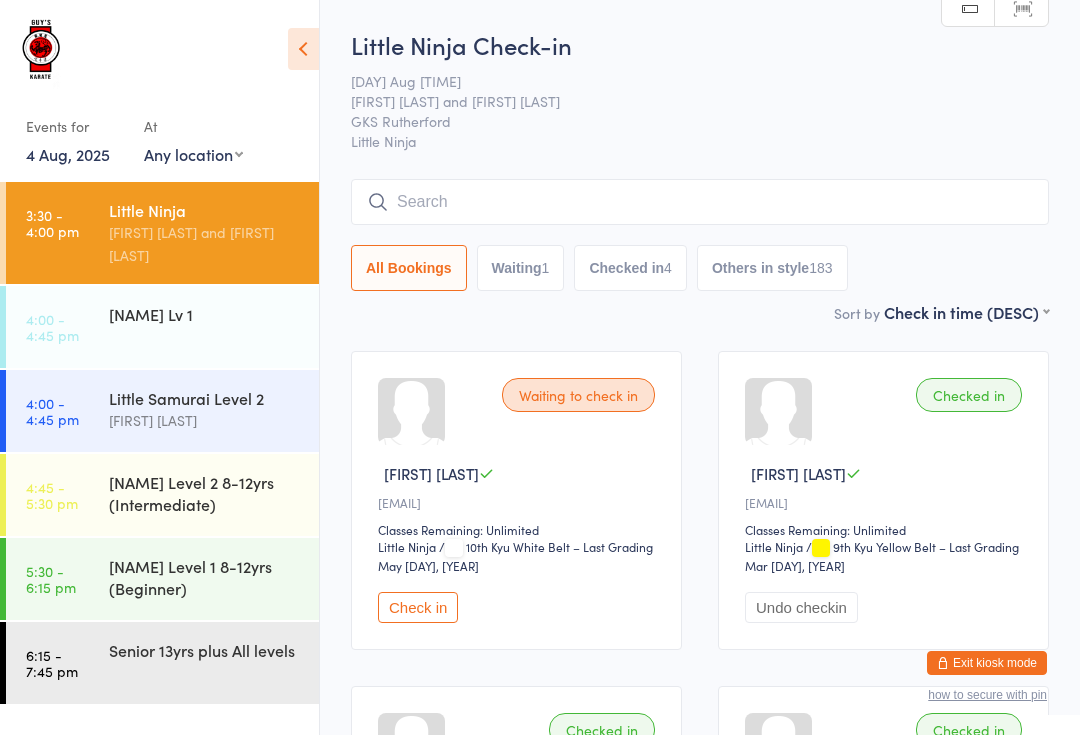 click at bounding box center [303, 49] 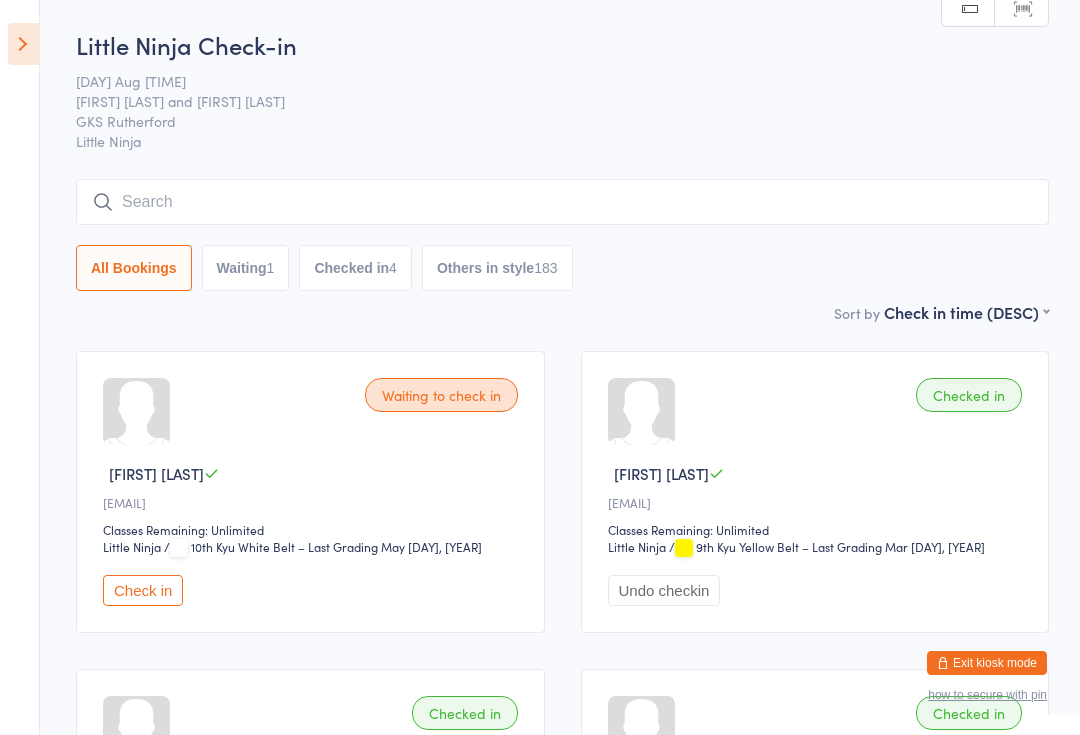 click at bounding box center (23, 44) 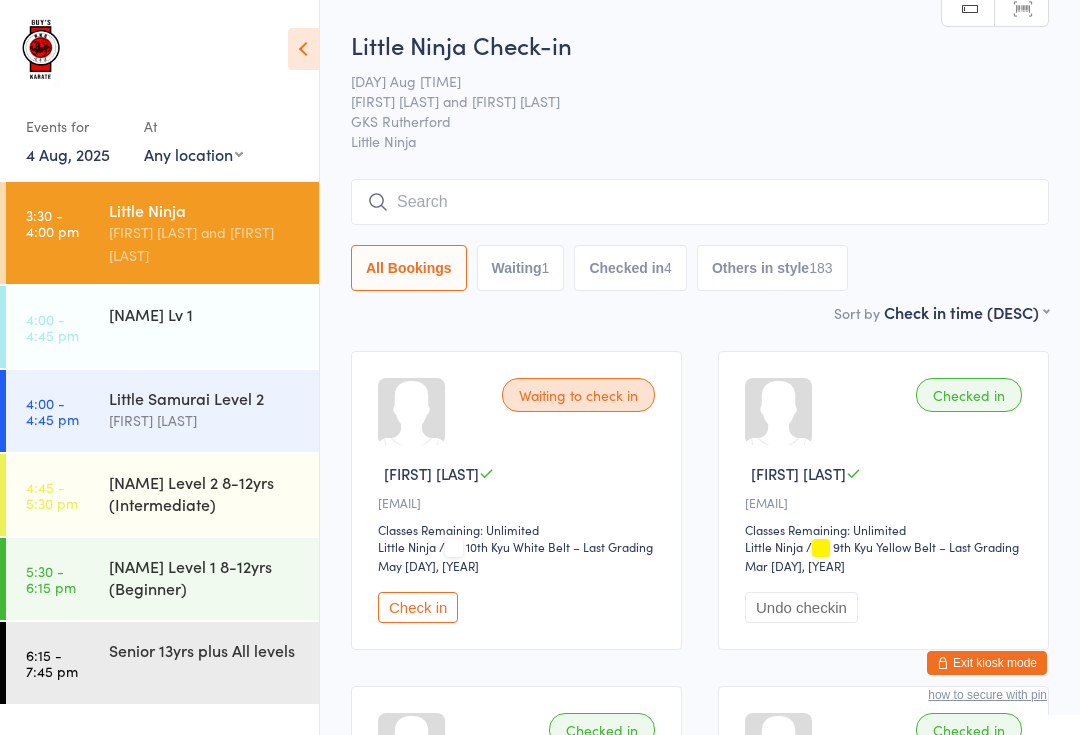 click on "Checked in  4" at bounding box center (630, 268) 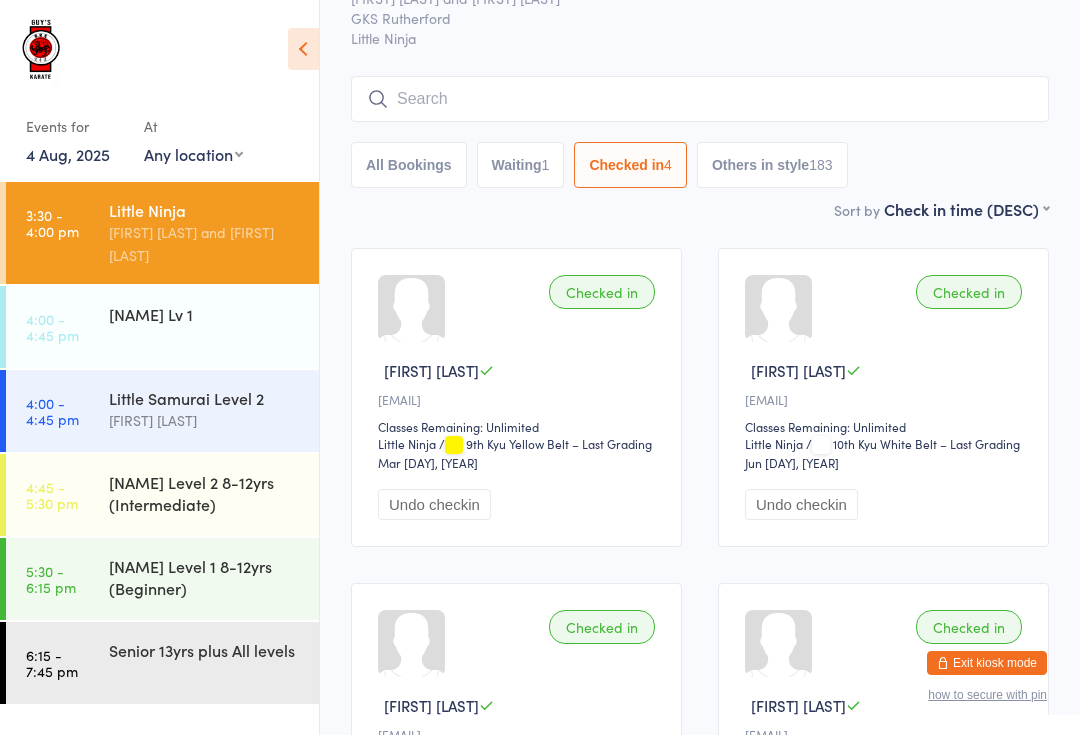 scroll, scrollTop: 0, scrollLeft: 0, axis: both 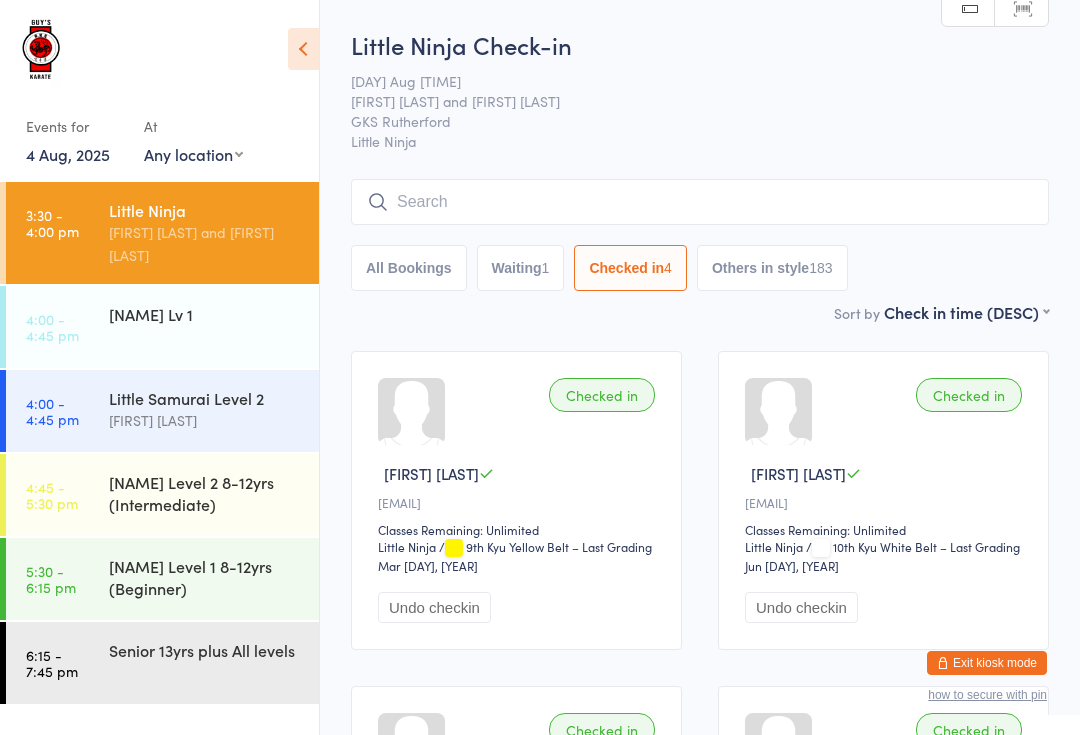 click on "Waiting  1" at bounding box center (521, 268) 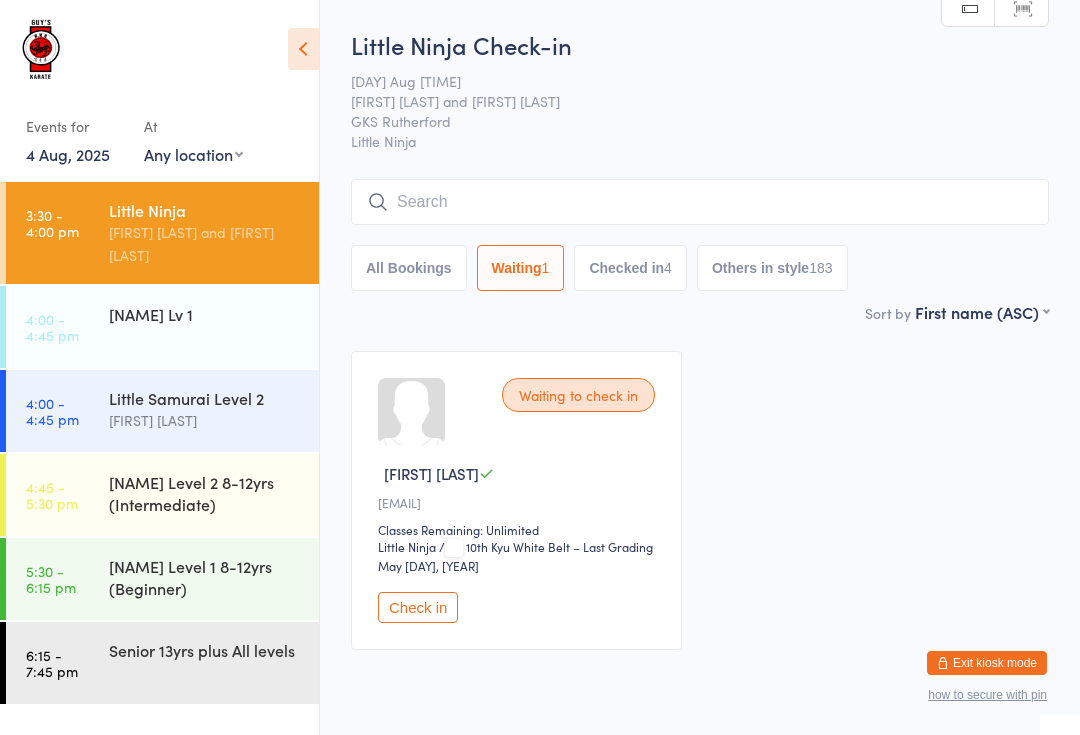 select on "0" 